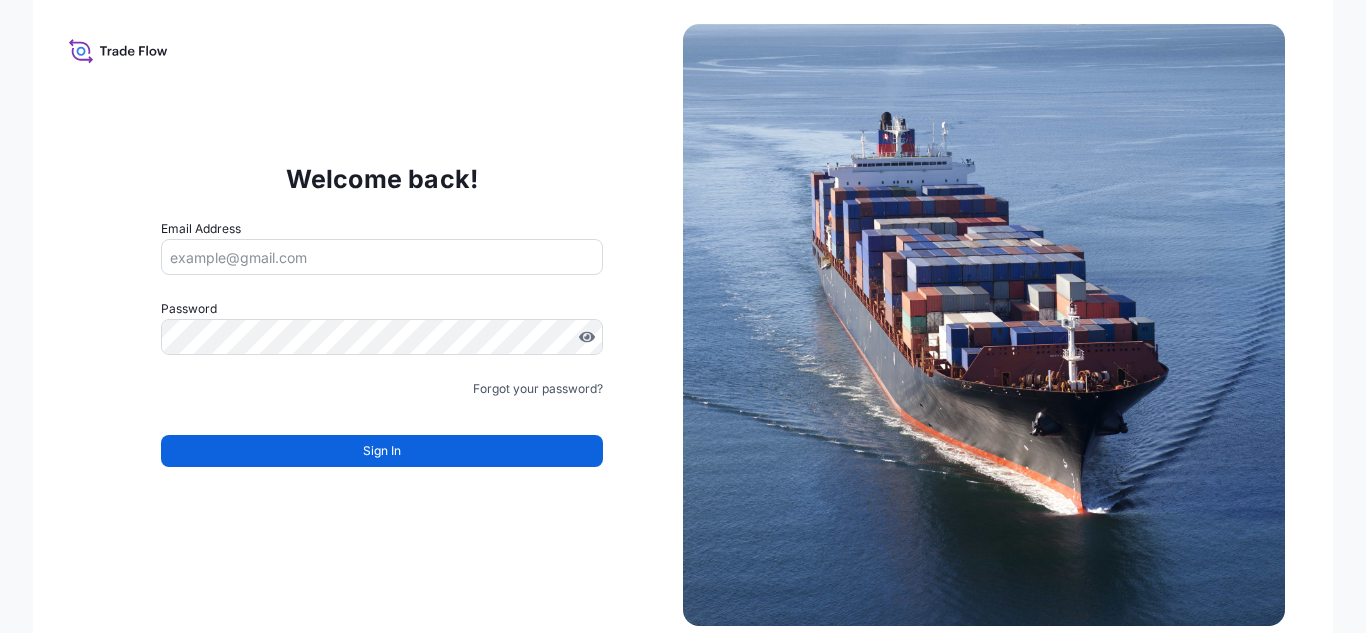 scroll, scrollTop: 0, scrollLeft: 0, axis: both 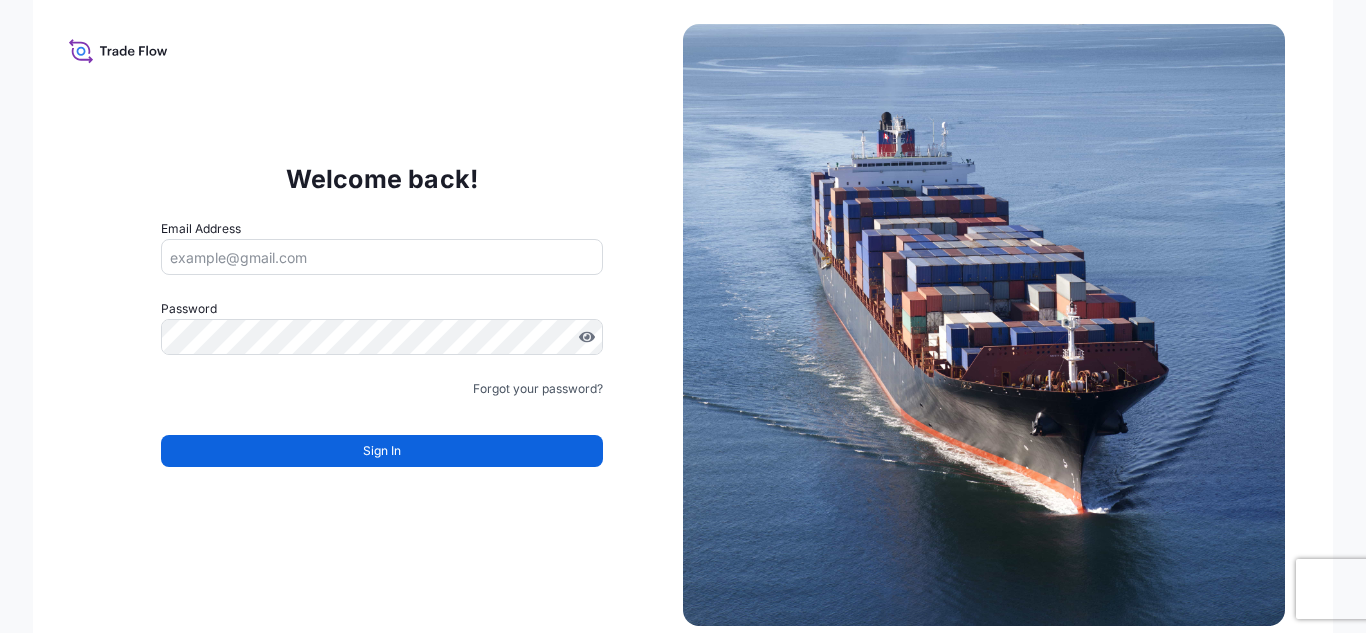 click on "Email Address" at bounding box center [382, 257] 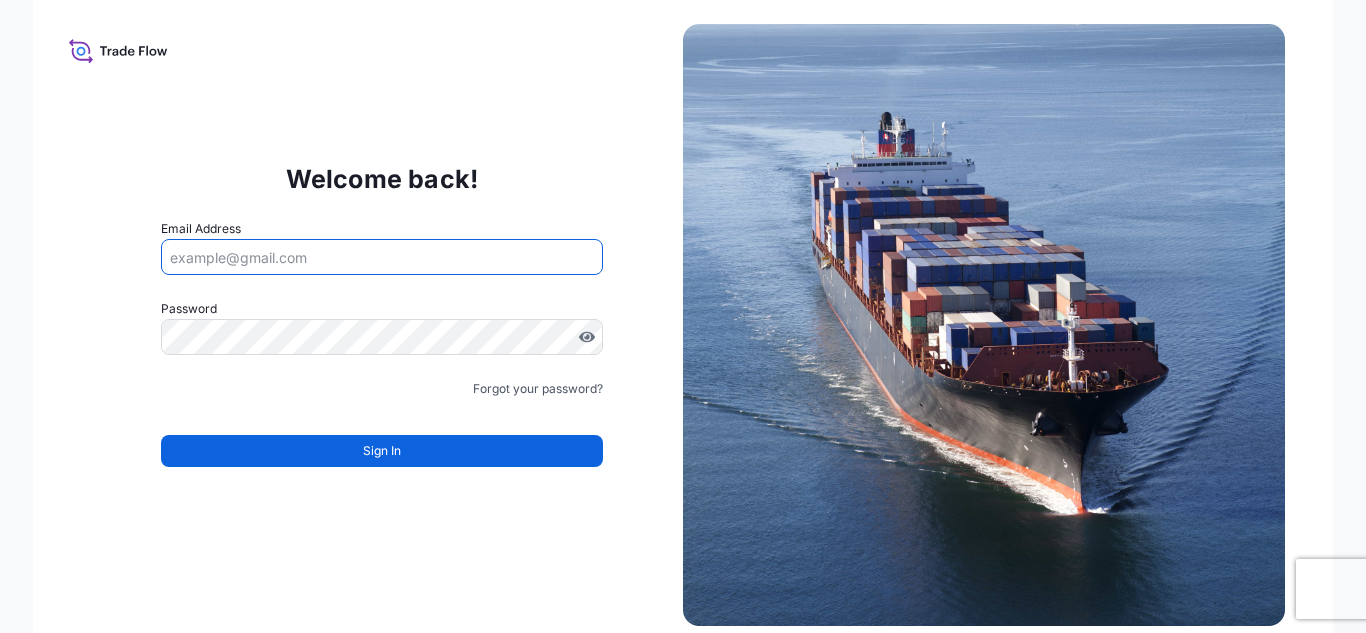 click on "Email Address" at bounding box center (382, 257) 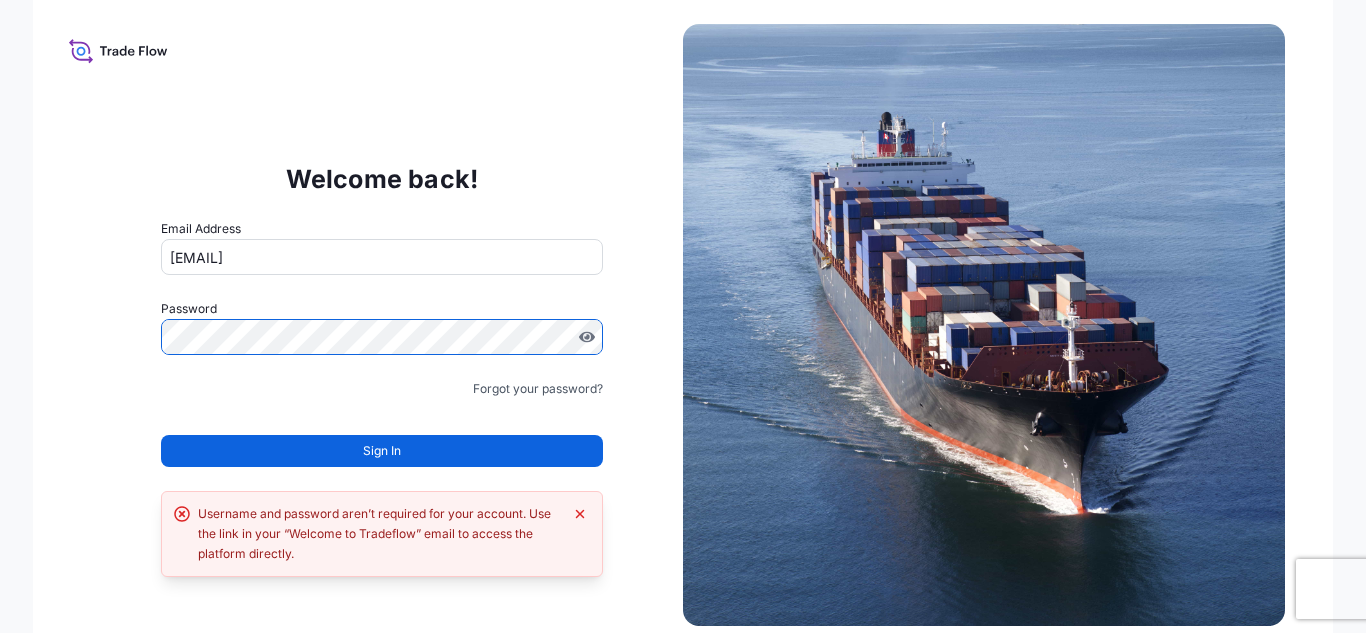 click on "[EMAIL]" at bounding box center (382, 257) 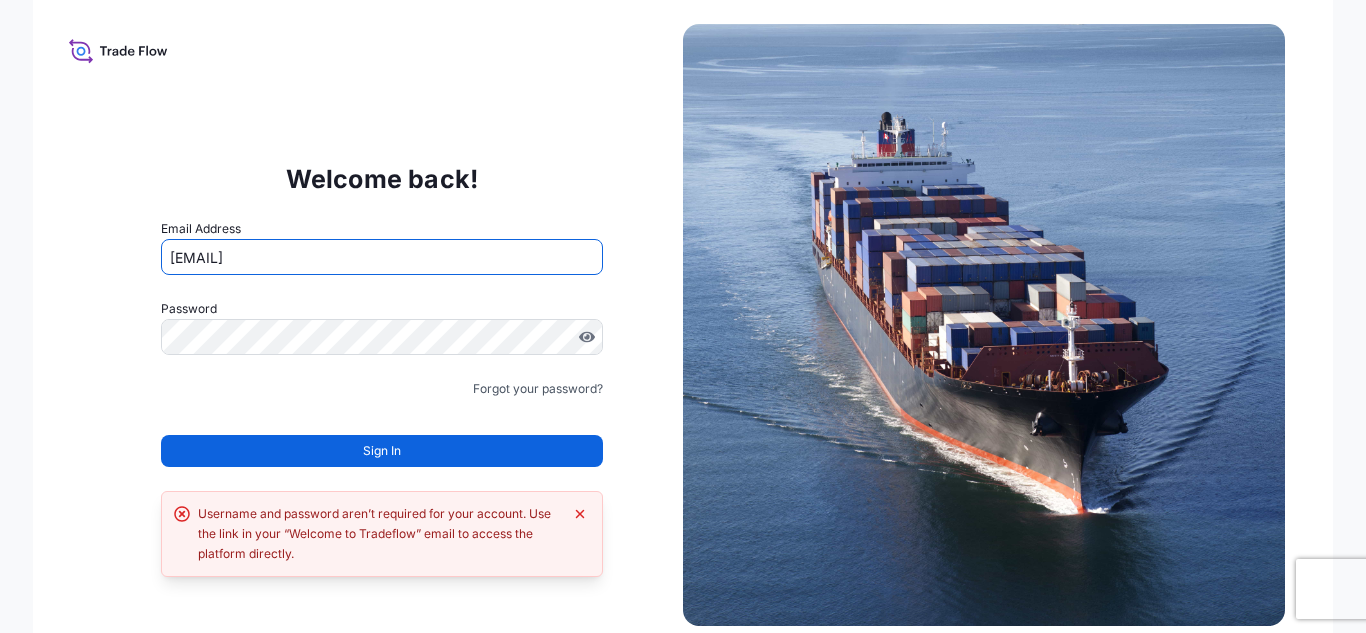 click on "[EMAIL]" at bounding box center (382, 257) 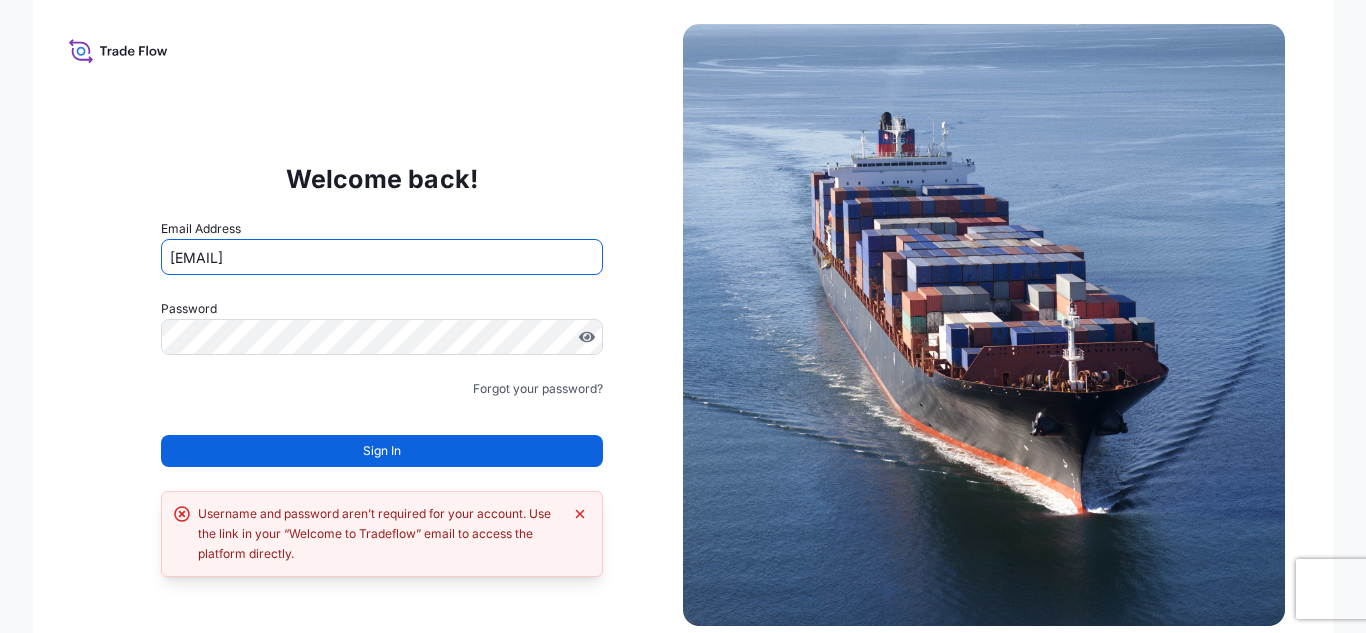 type on "[EMAIL]" 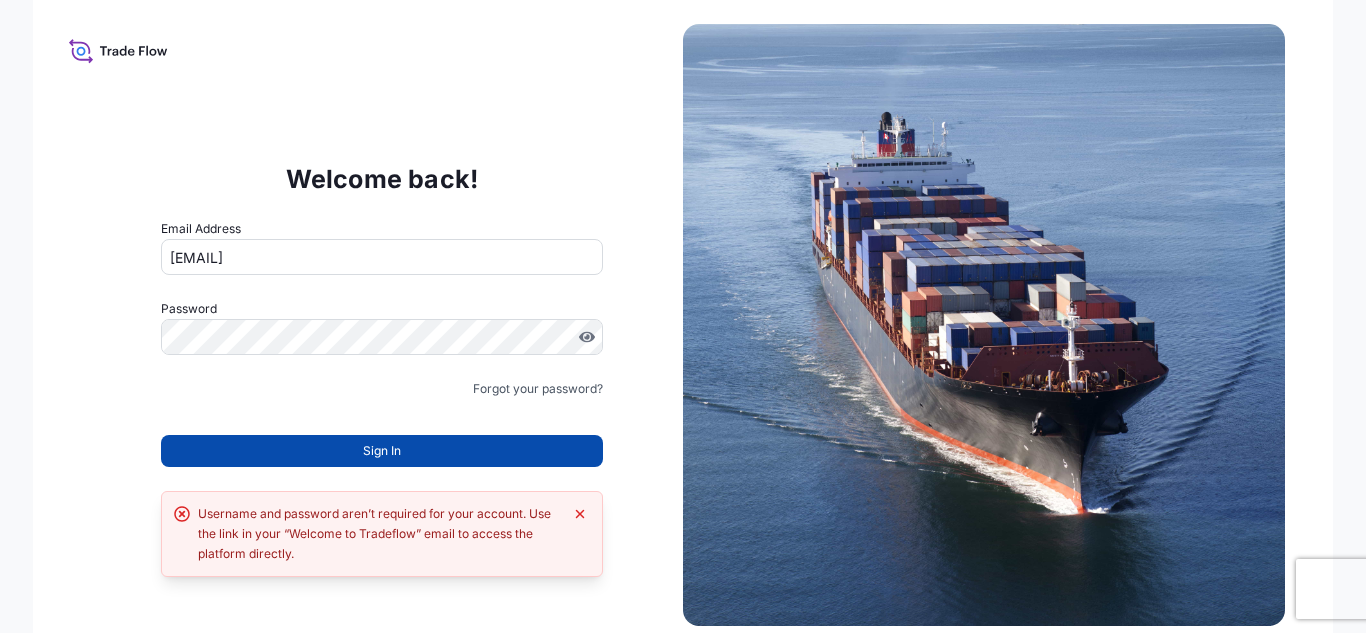 click on "Sign In" at bounding box center [382, 451] 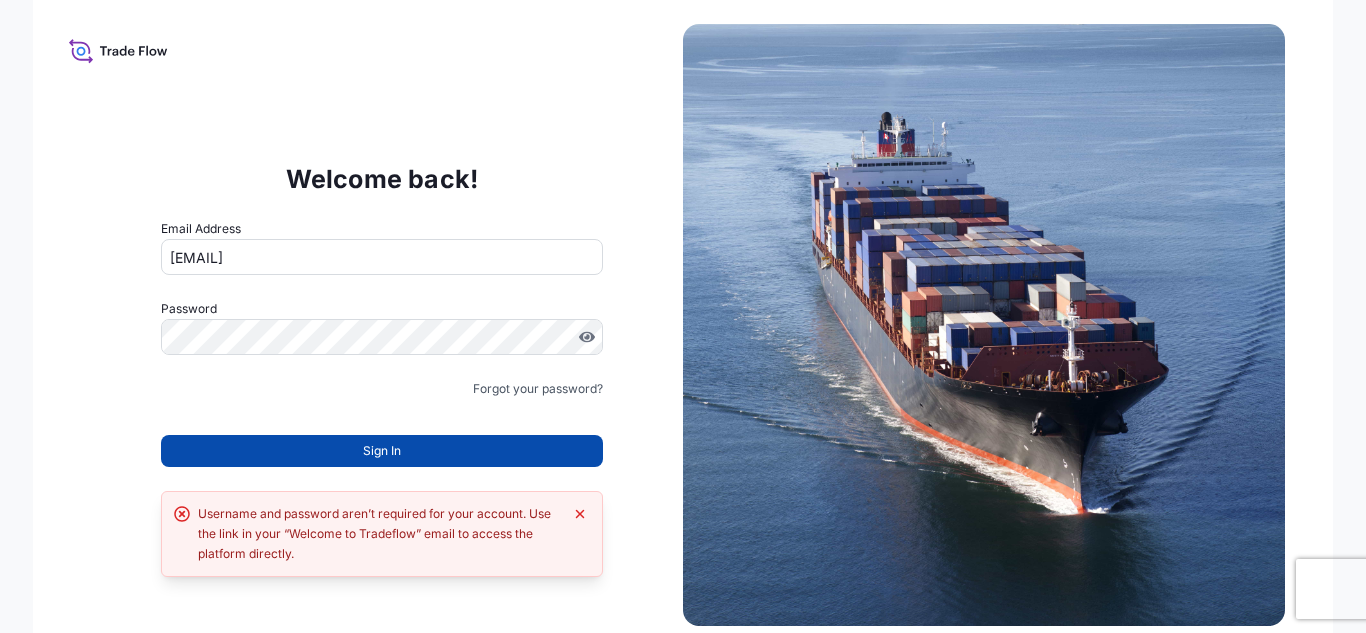 click on "Sign In" at bounding box center [382, 451] 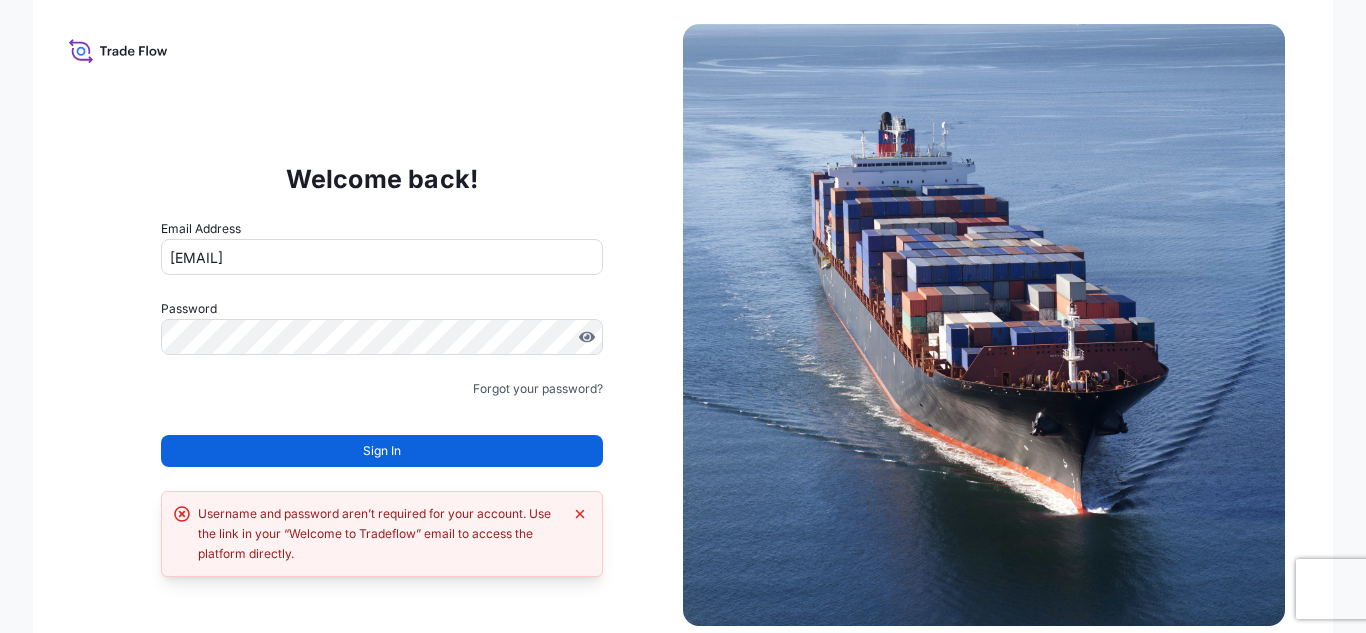 click on "Sign In" at bounding box center [382, 451] 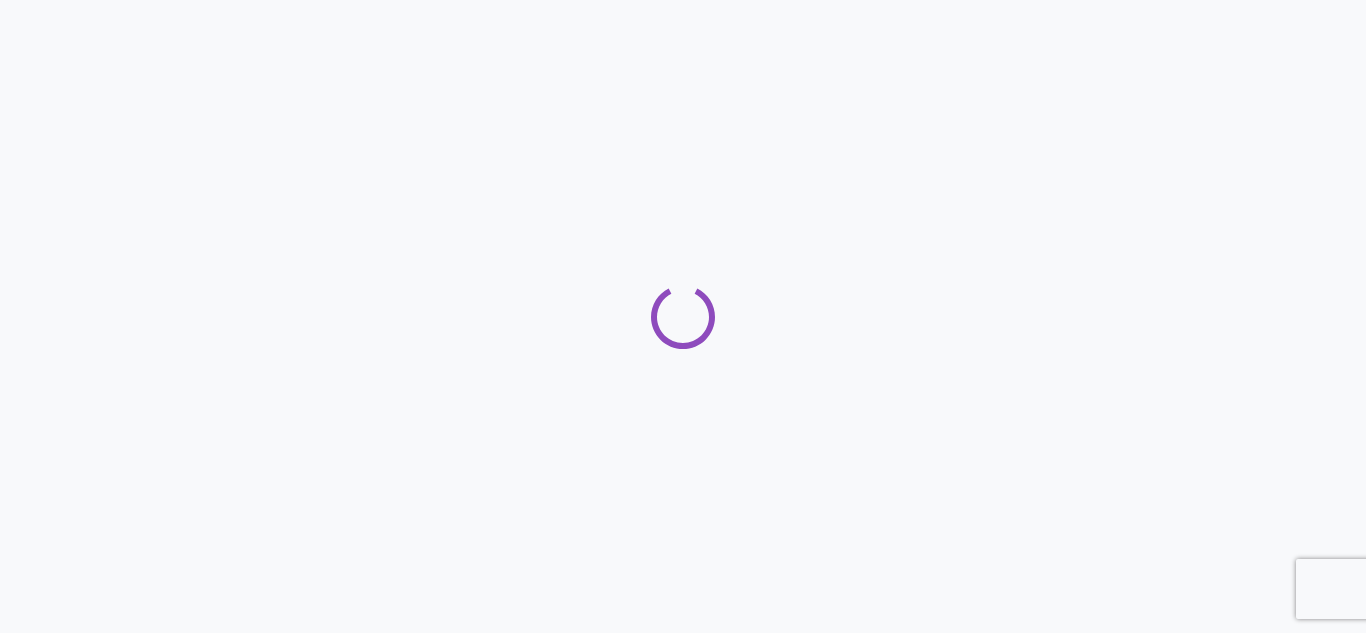 scroll, scrollTop: 0, scrollLeft: 0, axis: both 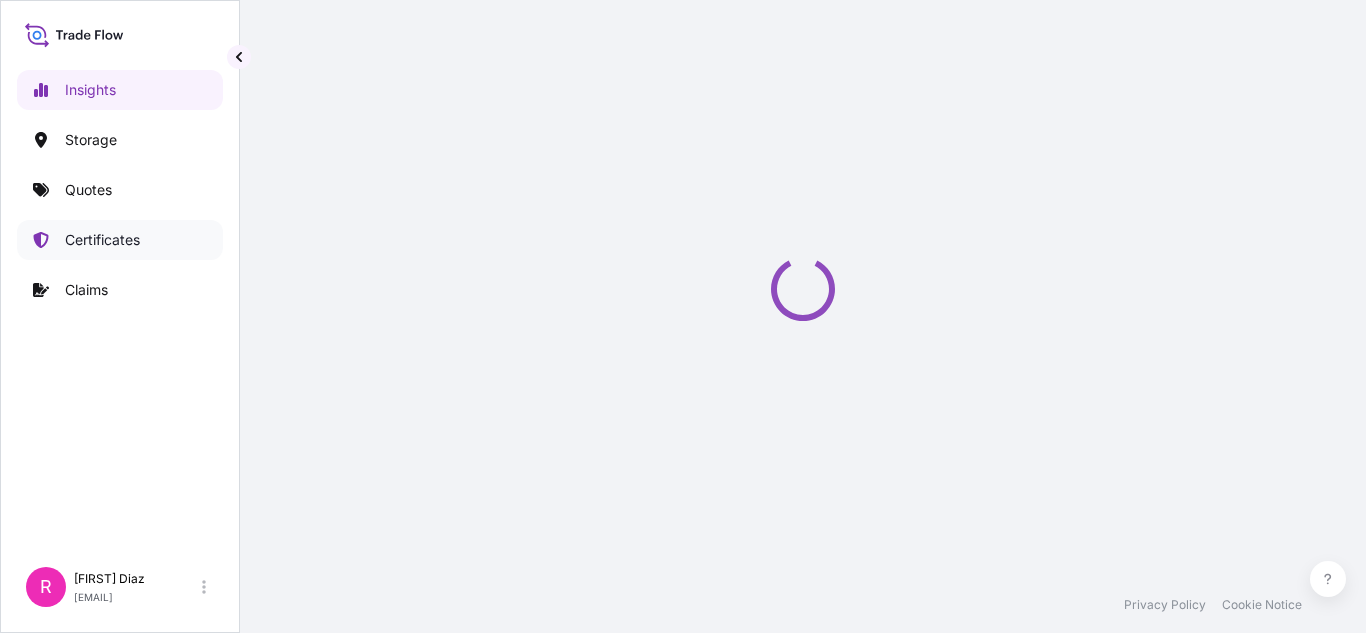 select on "2025" 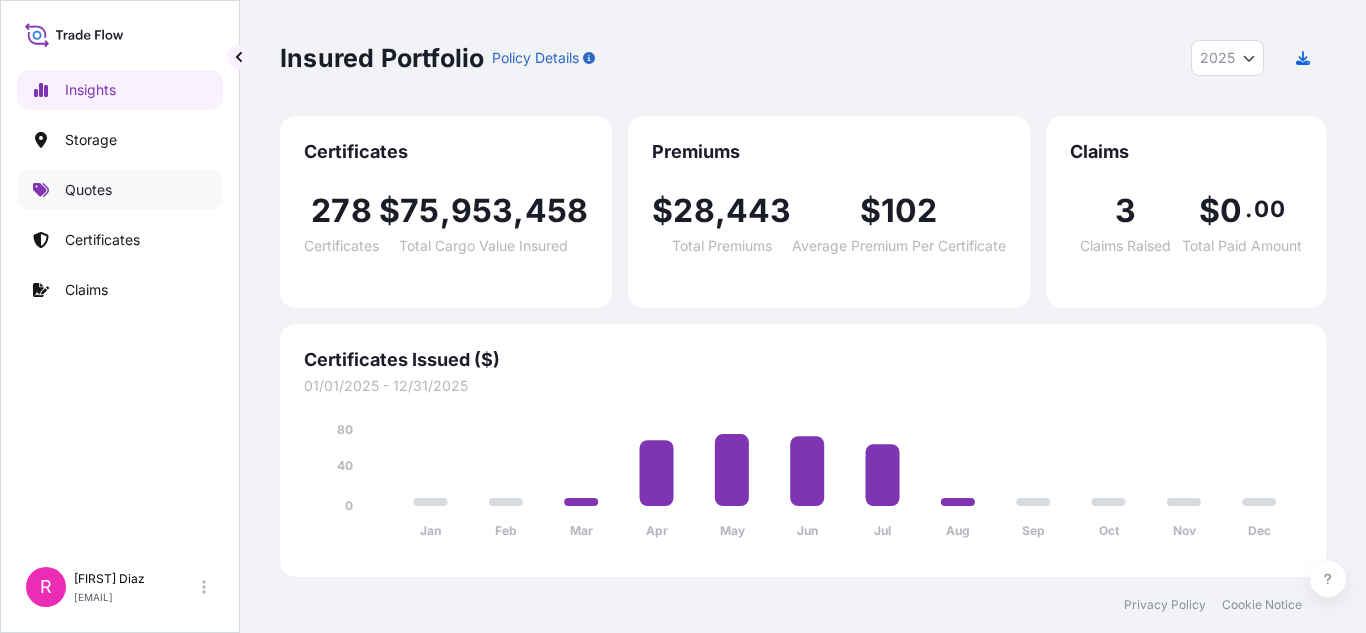click on "Quotes" at bounding box center [88, 190] 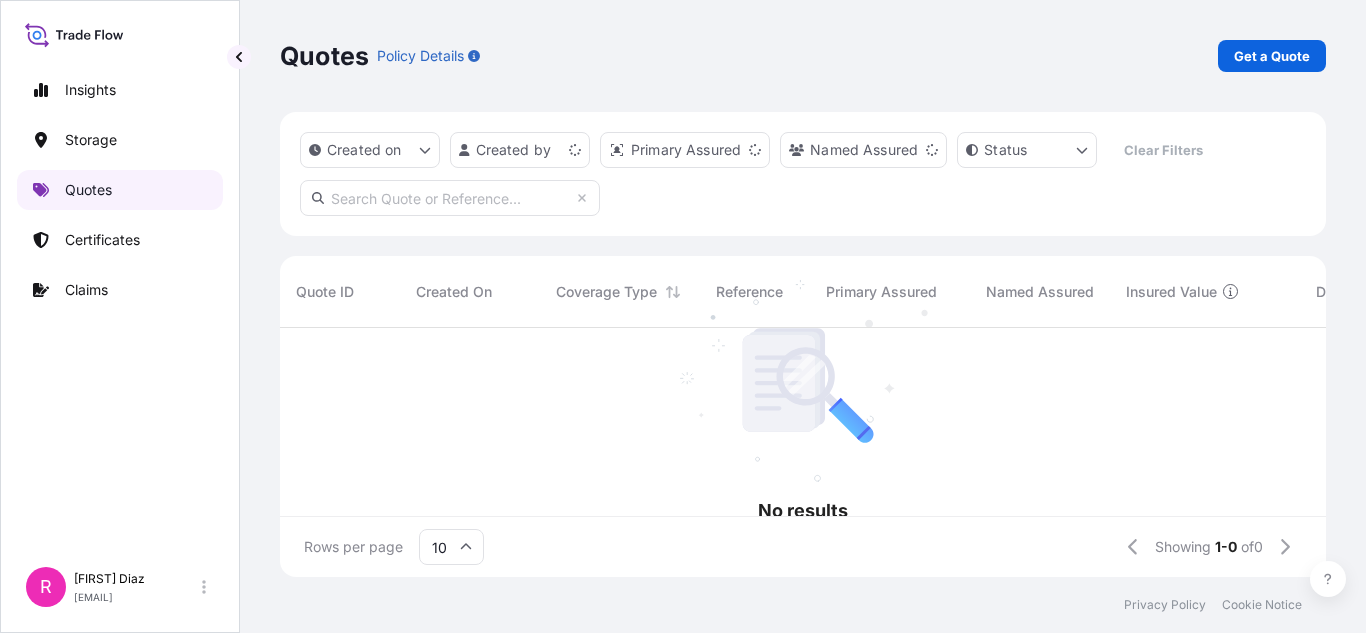 scroll, scrollTop: 245, scrollLeft: 1031, axis: both 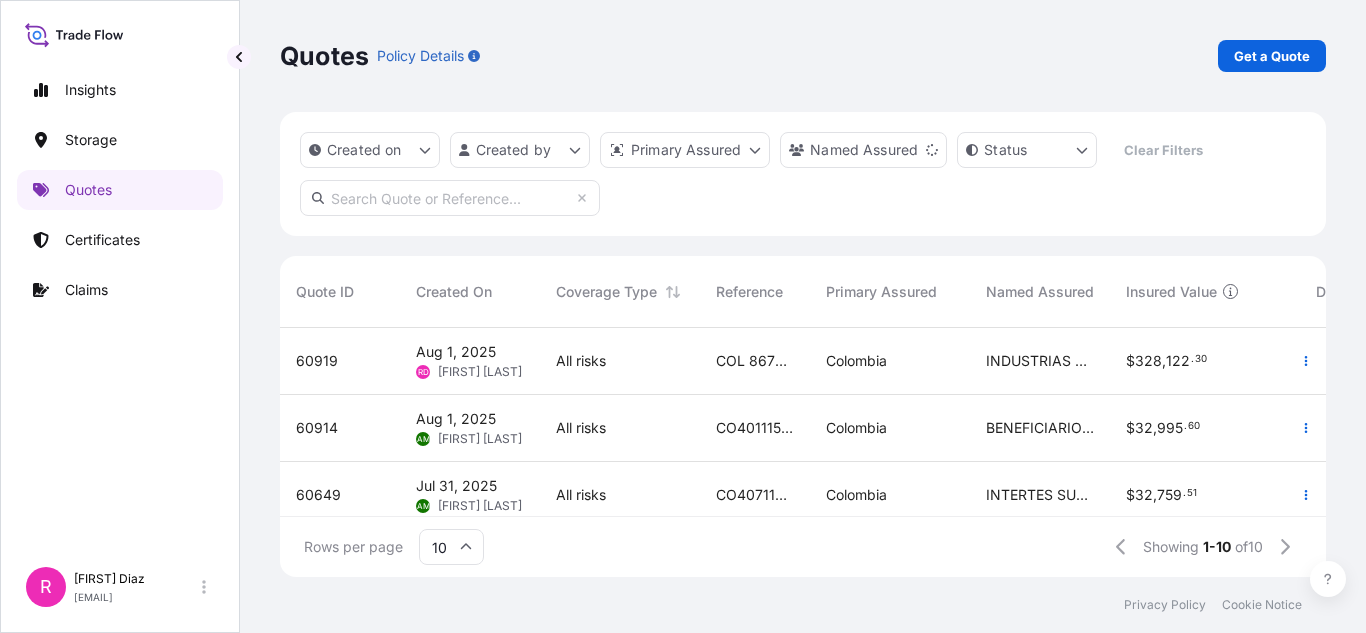 click on "Quotes Policy Details Get a Quote Created on Created by Primary Assured Named Assured Status Clear Filters Quote ID Created On Coverage Type Reference Primary Assured Named Assured Insured Value Description Of Cargo Departure Arrival Total Status 60919 Aug 1, 2025 RD [FIRST] [LAST] All risks COL 8679271 A// EXPO 224-25 NATIONAL  [COUNTRY] INDUSTRIAS ELECTROMECANICAS MAGENTRON $ 328 , 122 . 30 POWER TRANSFORMER COSMR [DATE] USEWR $ 114 . 84 Ready 60914 Aug 1, 2025 AM [FIRST] [LAST] All risks CO4011151483 [COUNTRY] BENEFICIARIO RENTAINER SAS  $ 32 , 995 . 60 40 HC CONTAINER SETS
SANDWICH PANEL  CNQIN [DATE] [STATE] $ 15 . 00 Ready 60649 Jul 31, 2025 AM [FIRST] [LAST] All risks CO4071146119 [COUNTRY] INTERTES SUR SAS  $ 32 , 759 . 51 0.23% min 30 USD  COCTG [DATE] BRPNG $ 15 . 00 Ready 60497 Jul 30, 2025 AM [FIRST] [LAST] All risks CO4061151595 [COUNTRY] BGP INC SUCURSAL NUEVA GRANADA  $ 766 , 978 . 21 EQUIPOS DE REGISTRO PARA PROYECTOS DE EXPLORACIÒN SISMICA COBOG [DATE] BRRIO $ 15 . 00 Ready RD 4" at bounding box center (803, 288) 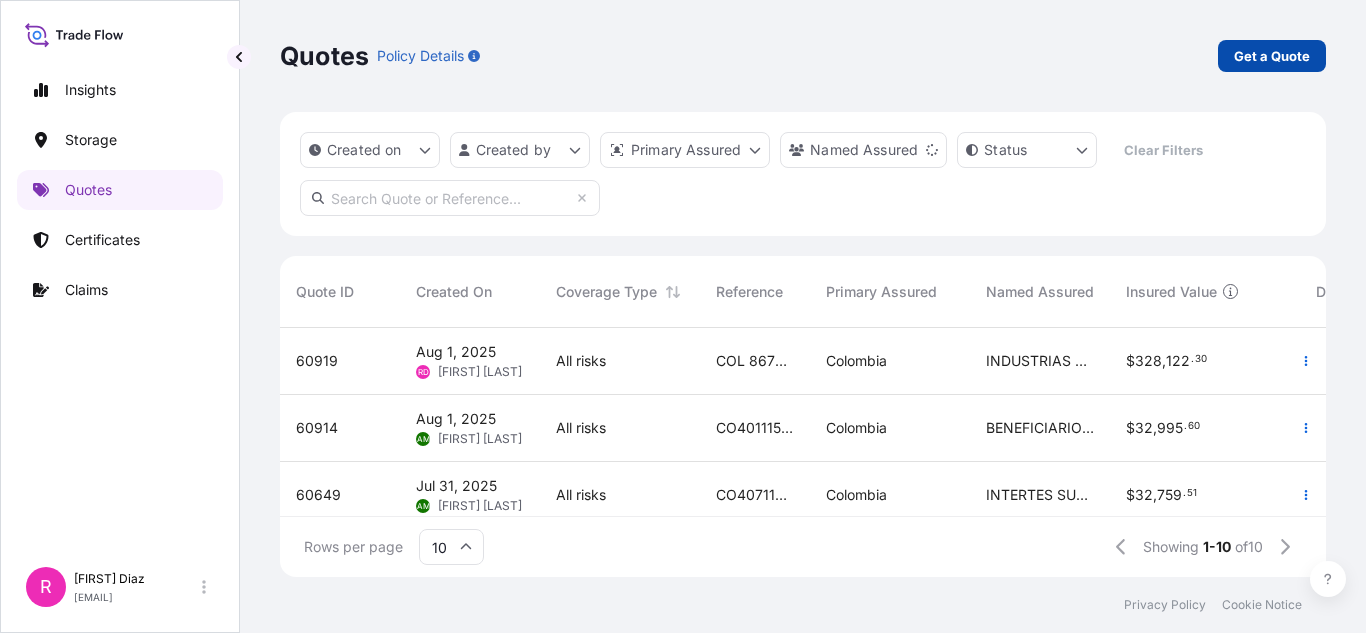 click on "Get a Quote" at bounding box center (1272, 56) 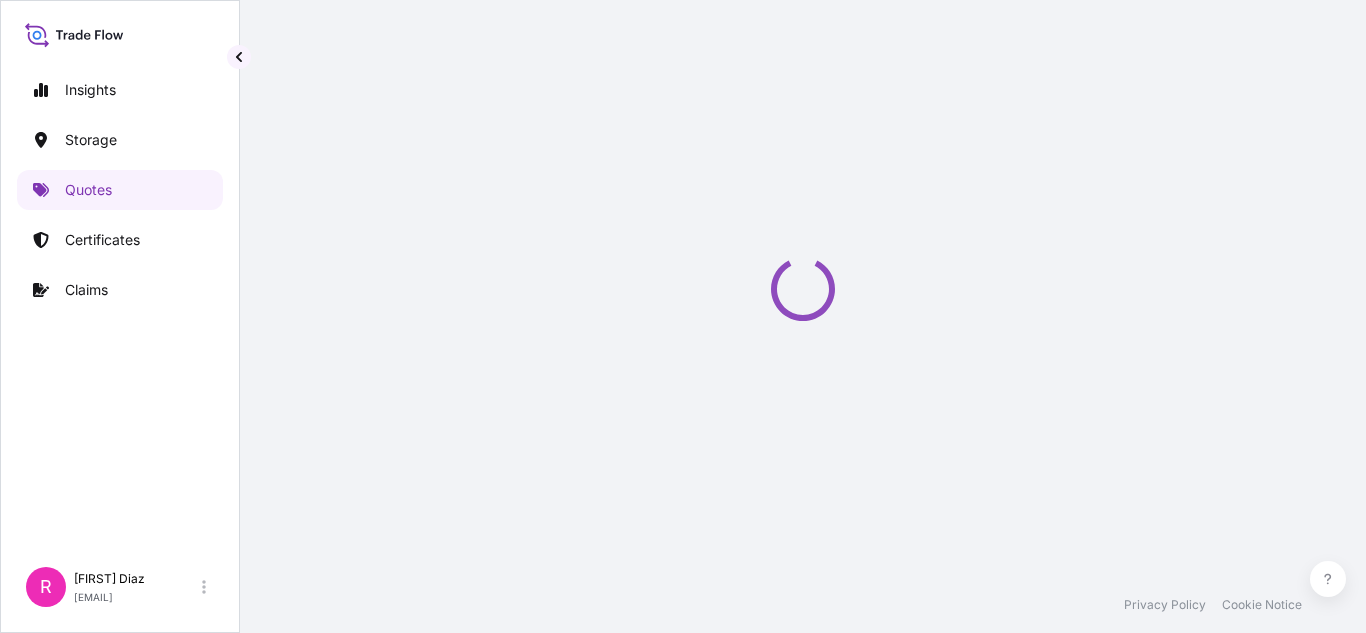 select on "Water" 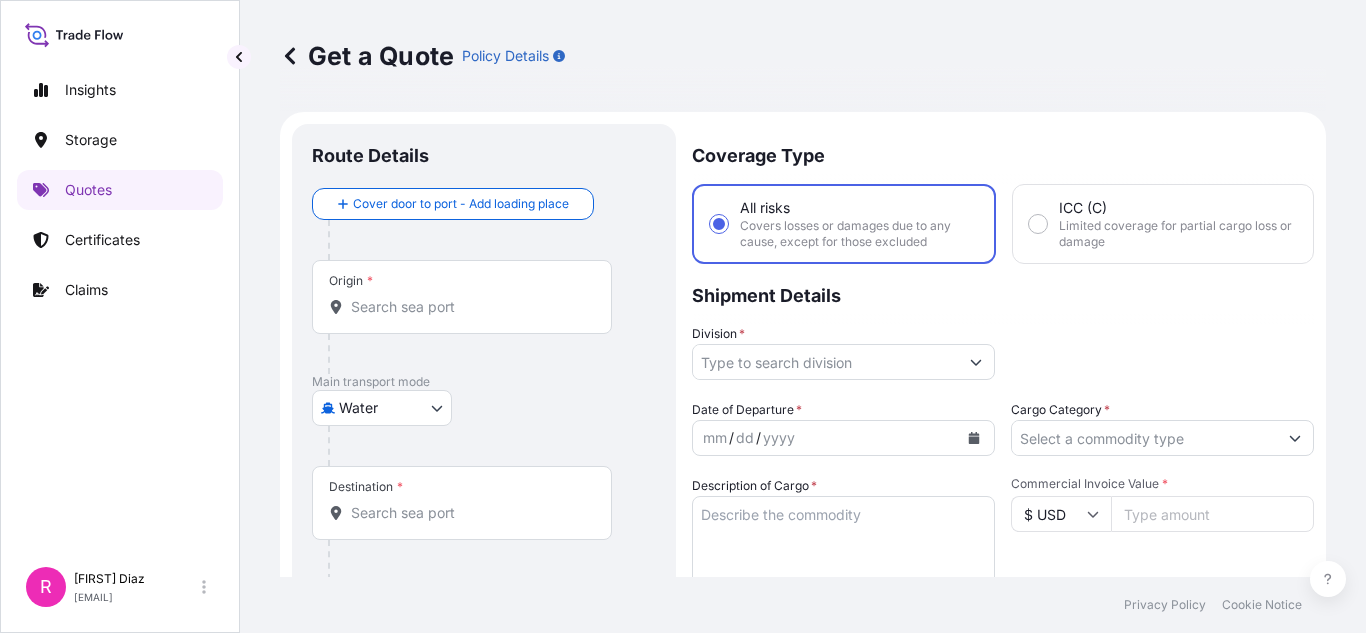 scroll, scrollTop: 32, scrollLeft: 0, axis: vertical 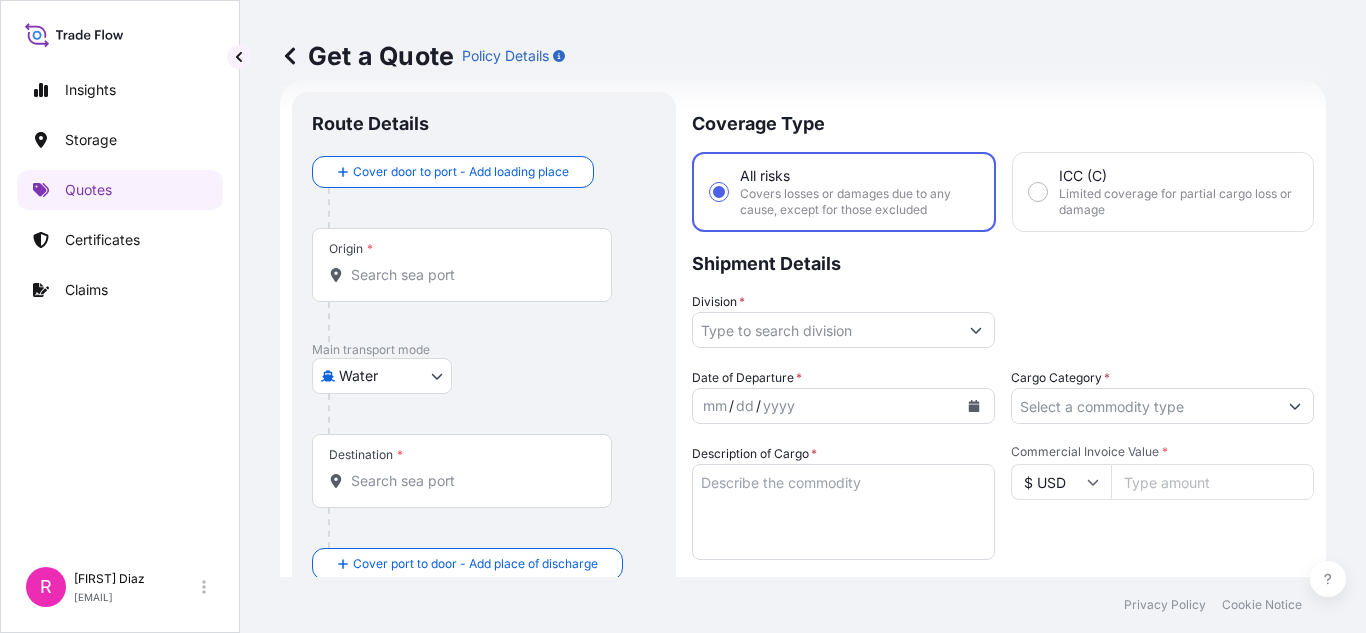 click on "Origin *" at bounding box center [462, 265] 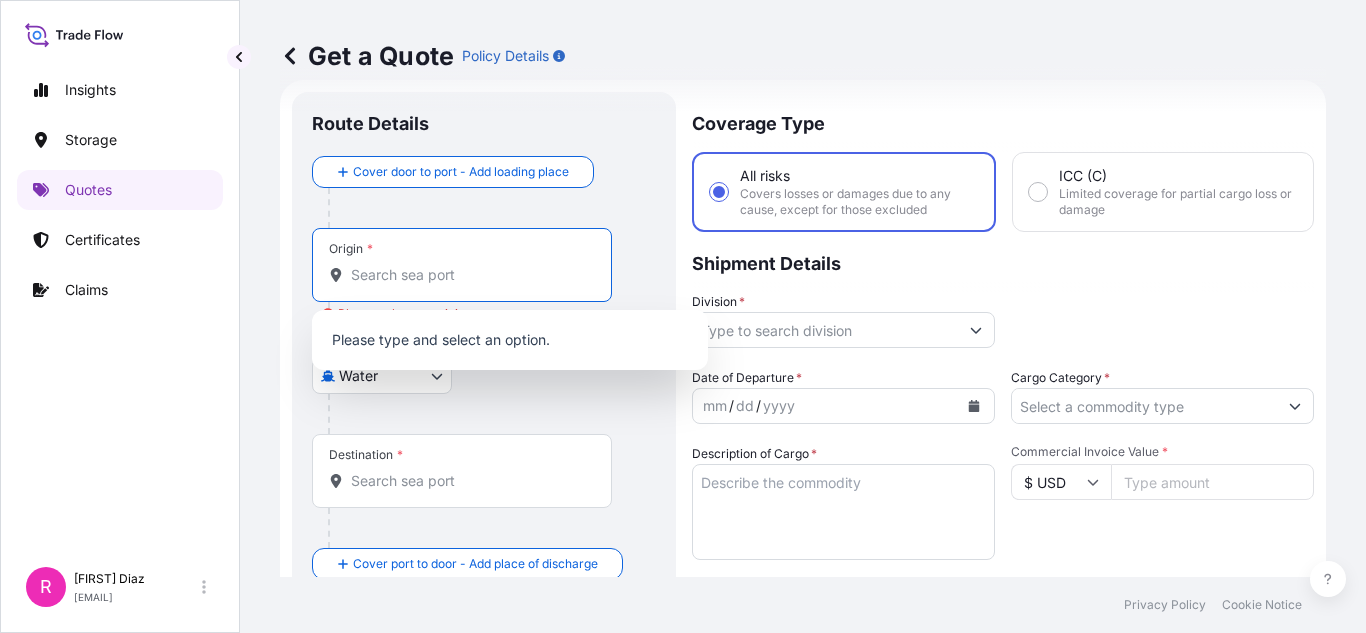 click on "Origin * Please select an origin" at bounding box center [469, 275] 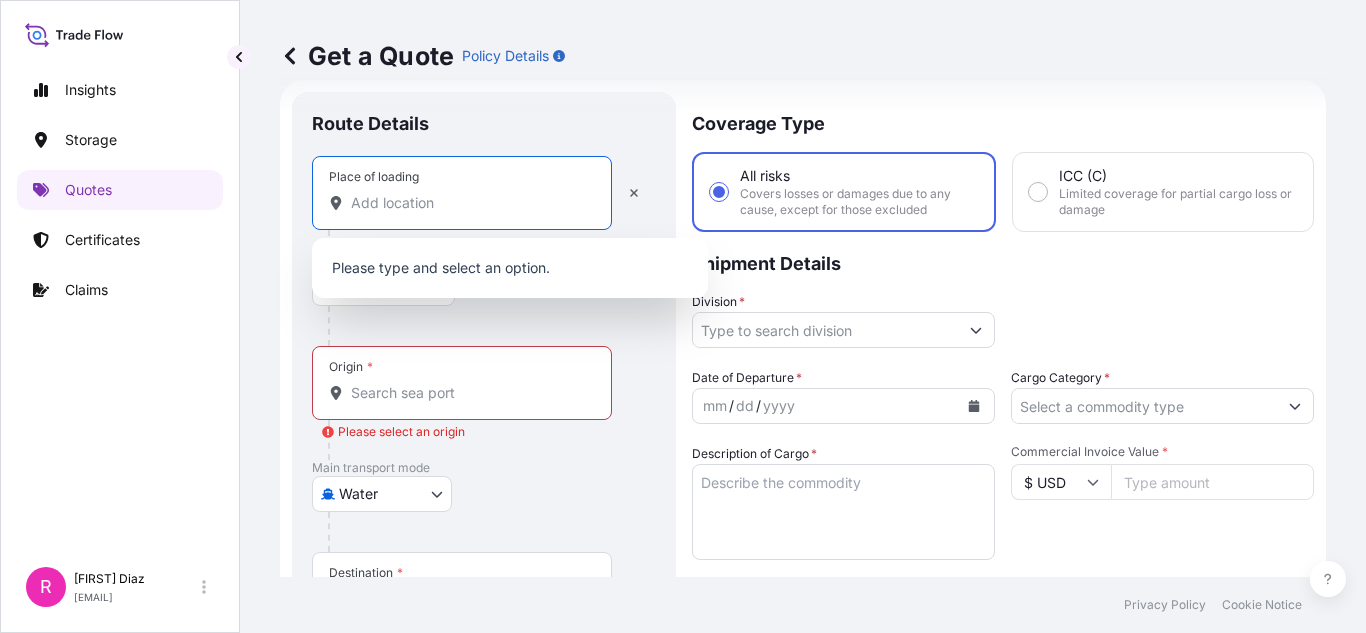 click on "Place of loading" at bounding box center [469, 203] 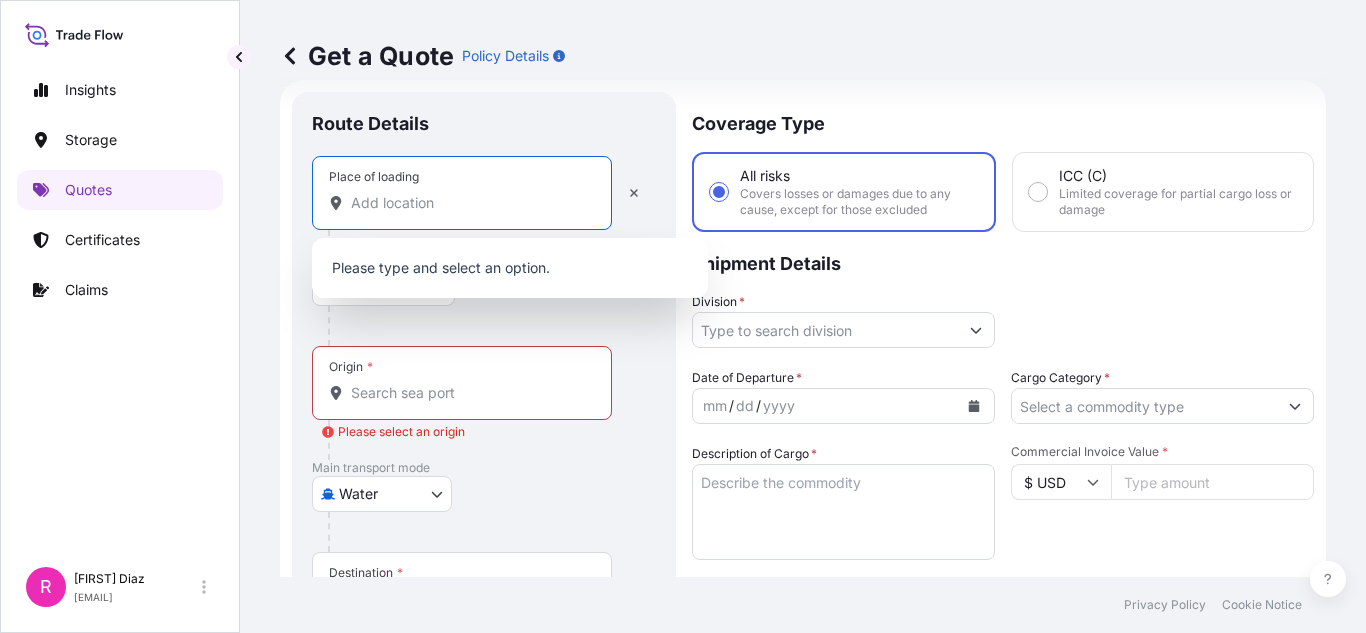 click on "Place of loading" at bounding box center [462, 193] 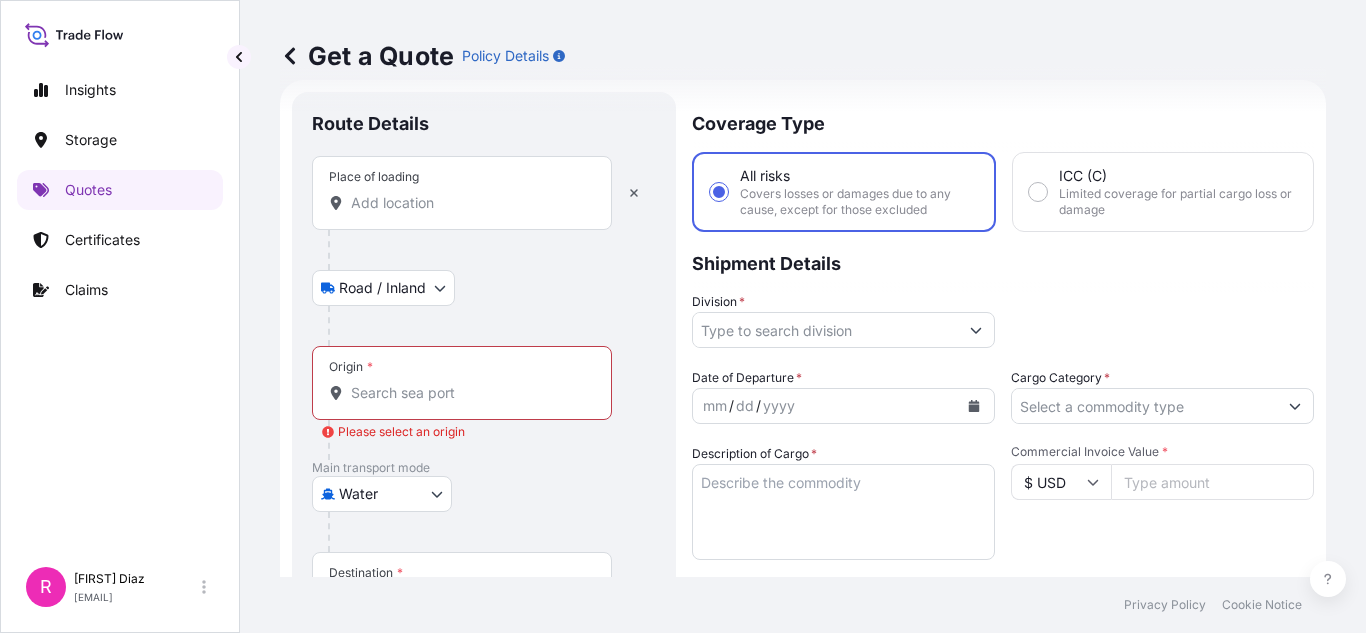 click on "Place of loading" at bounding box center (462, 193) 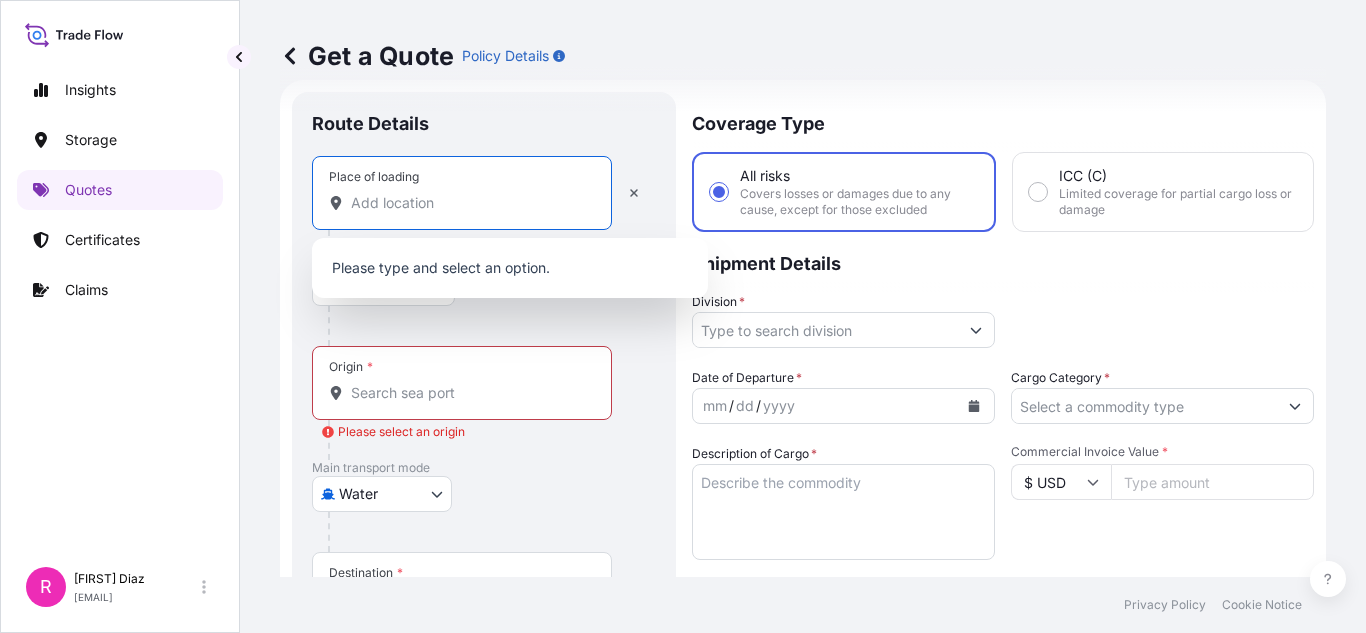 drag, startPoint x: 371, startPoint y: 220, endPoint x: 381, endPoint y: 207, distance: 16.40122 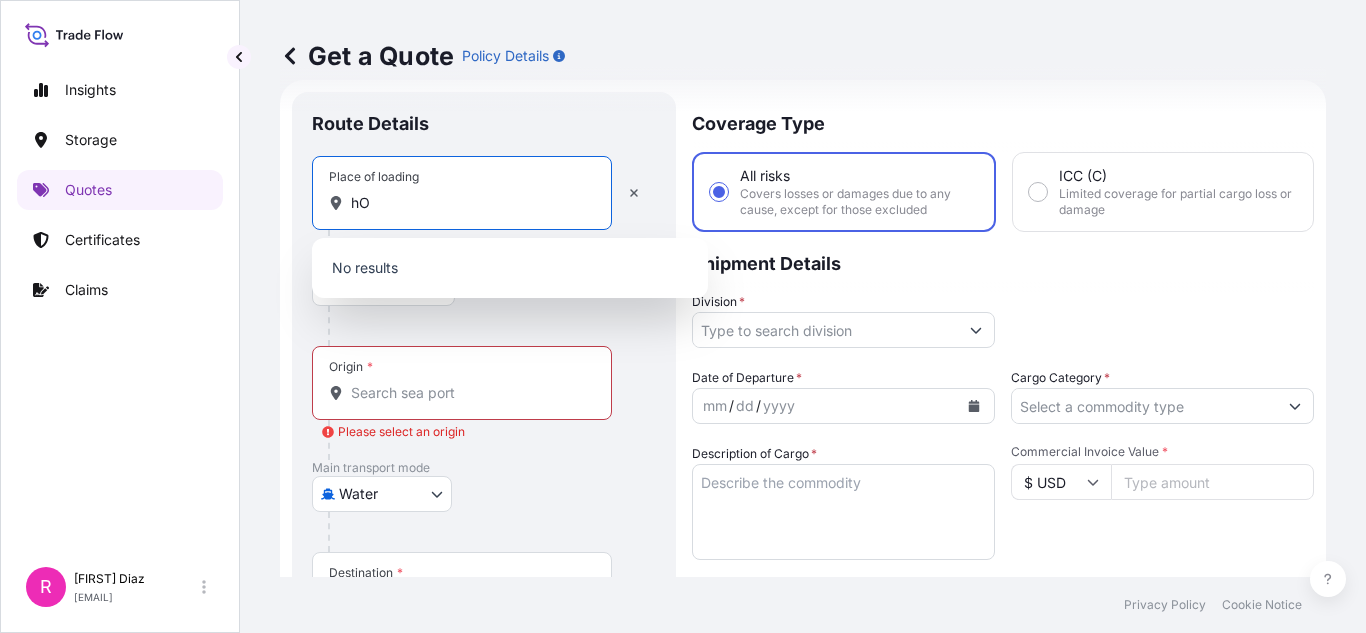 type on "h" 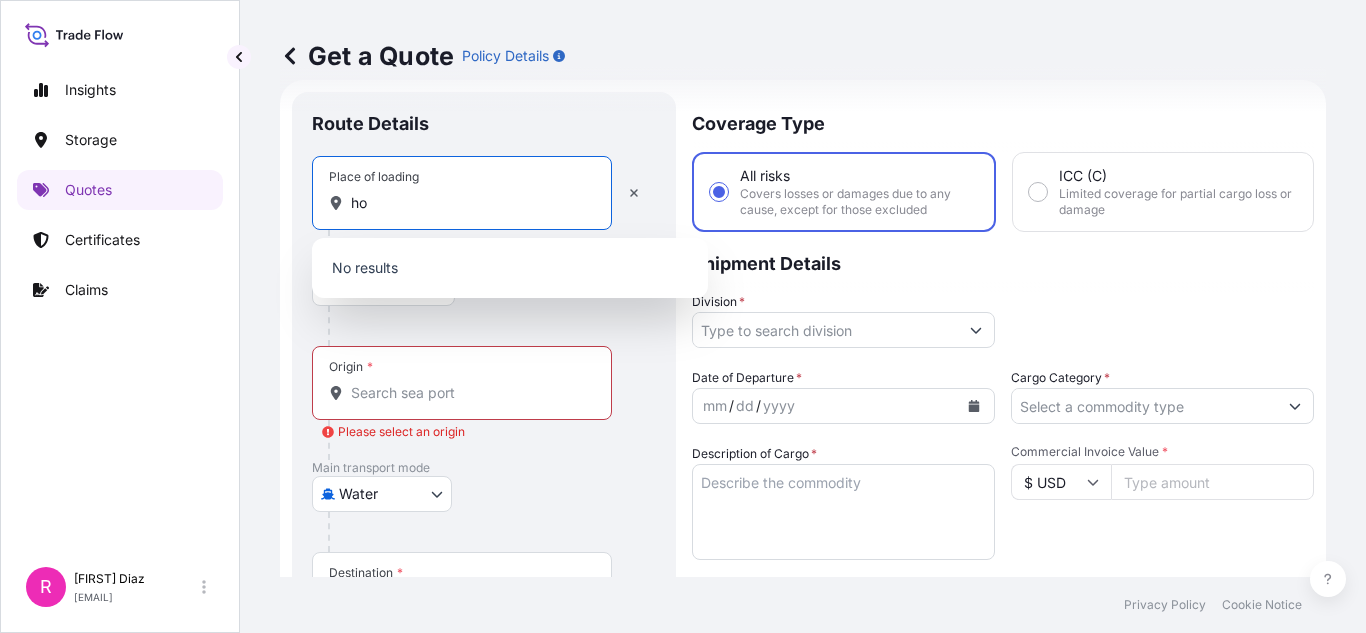 type on "h" 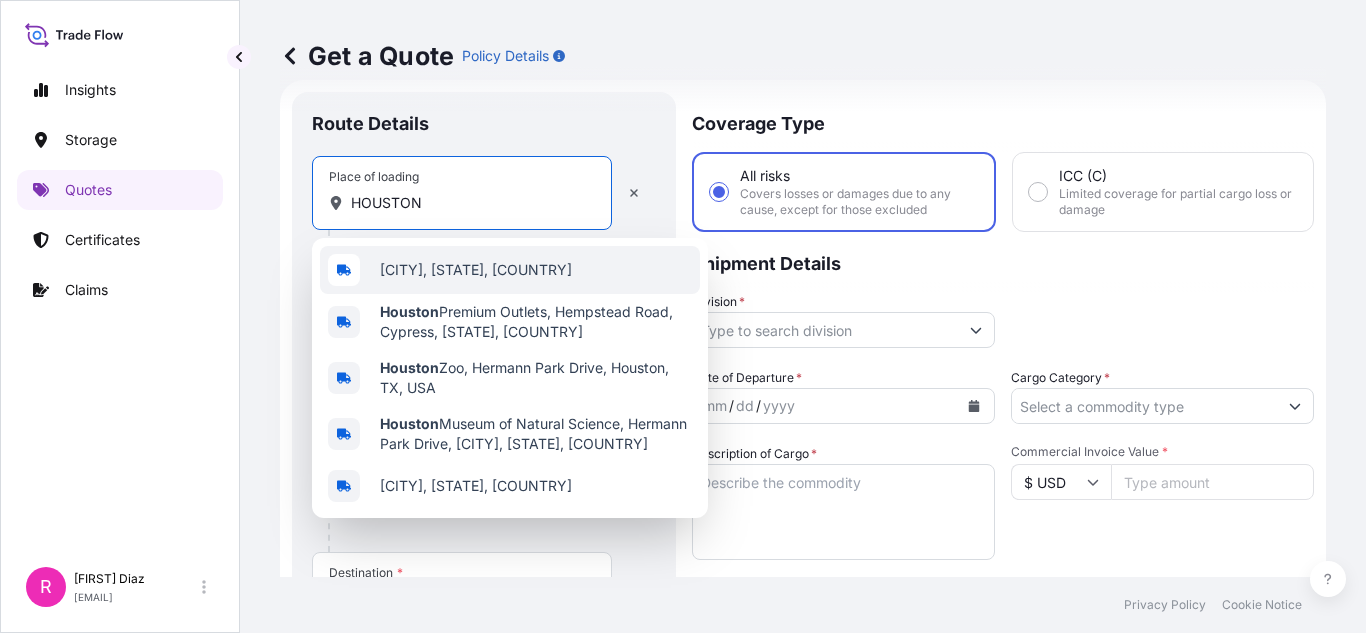 click on "[CITY], [STATE], [COUNTRY]" at bounding box center [476, 270] 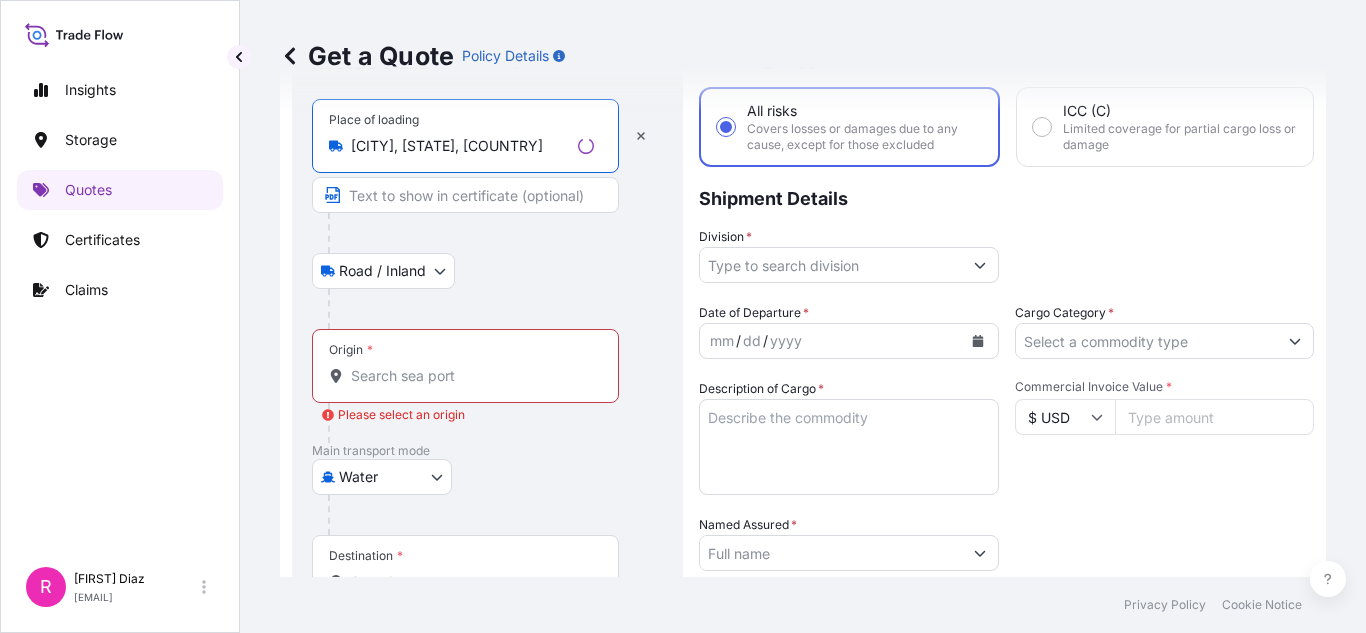 scroll, scrollTop: 132, scrollLeft: 0, axis: vertical 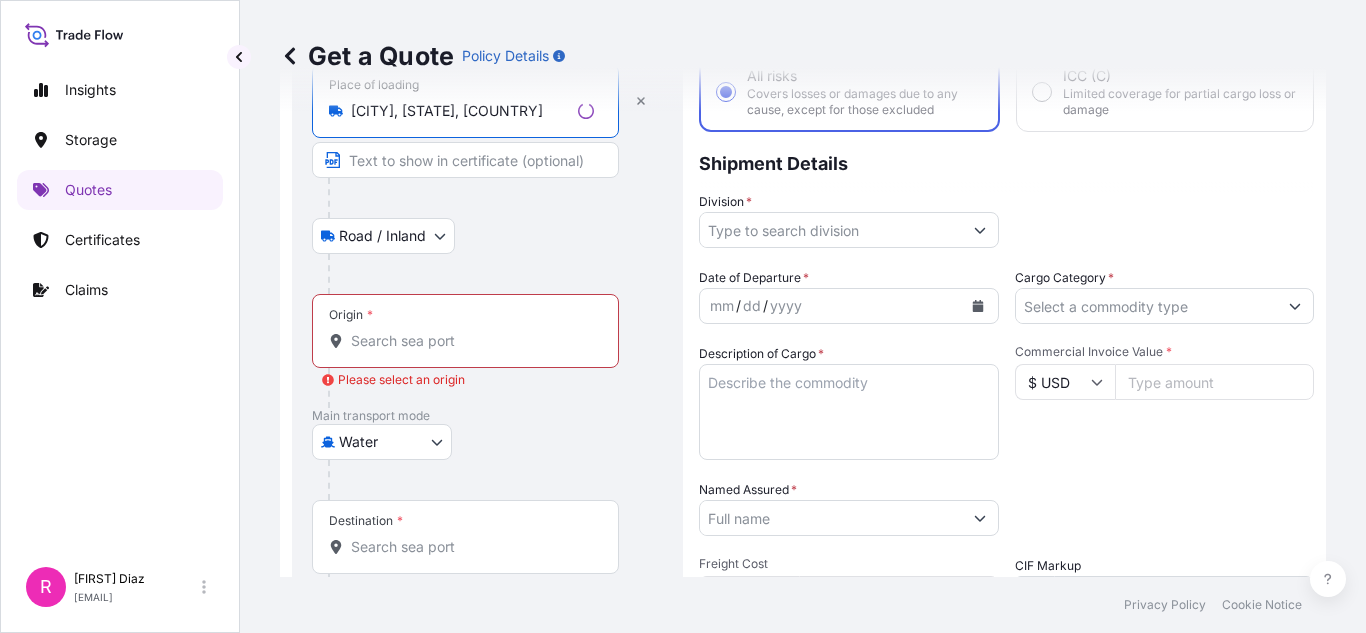 type on "[CITY], [STATE], [COUNTRY]" 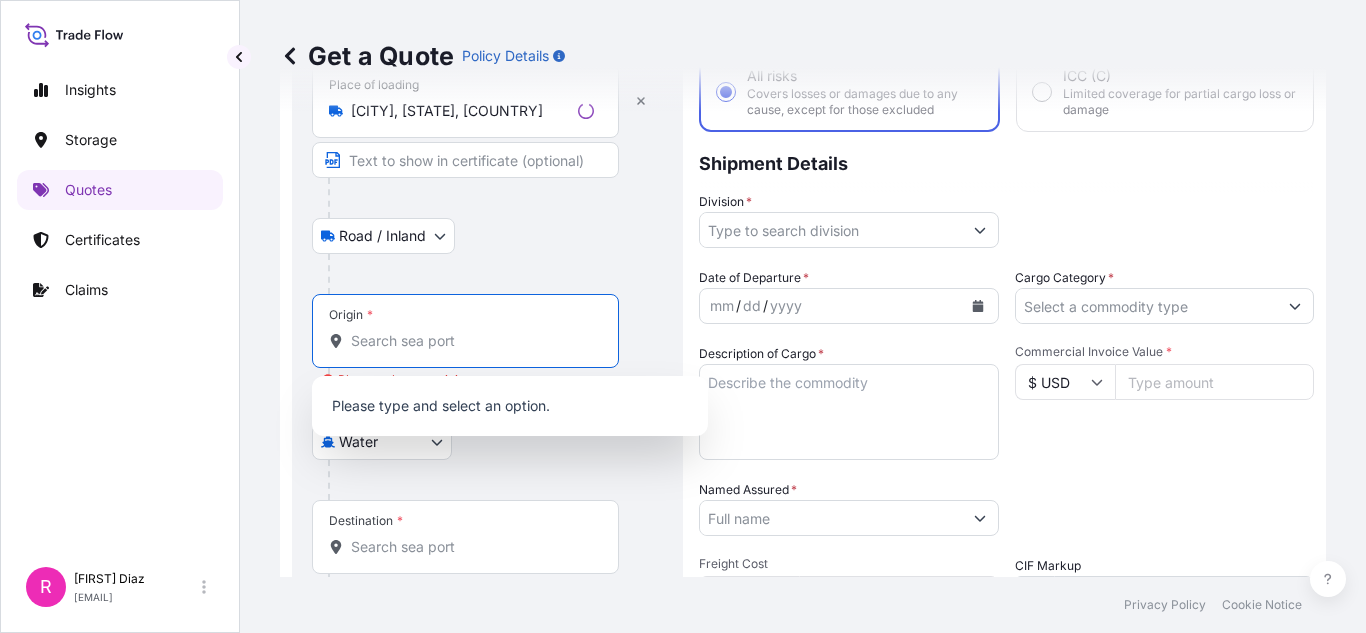 click on "Origin * Please select an origin" at bounding box center (472, 341) 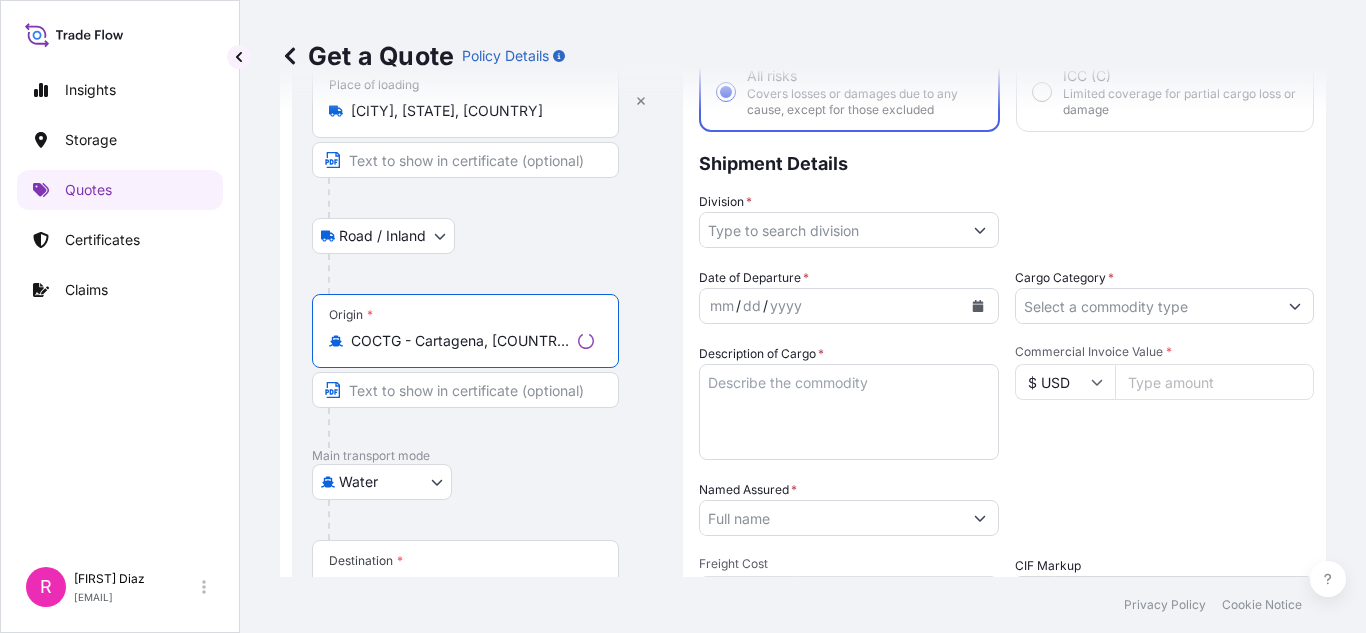 type on "COCTG - Cartagena, [COUNTRY]" 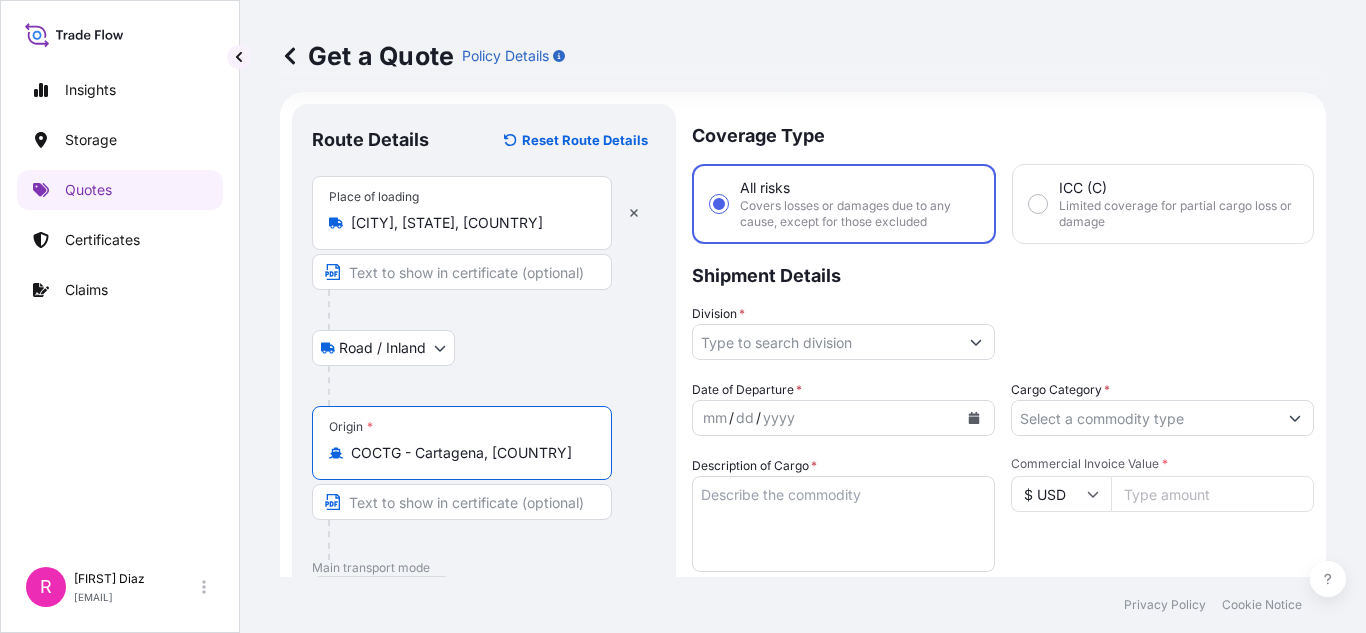 scroll, scrollTop: 0, scrollLeft: 0, axis: both 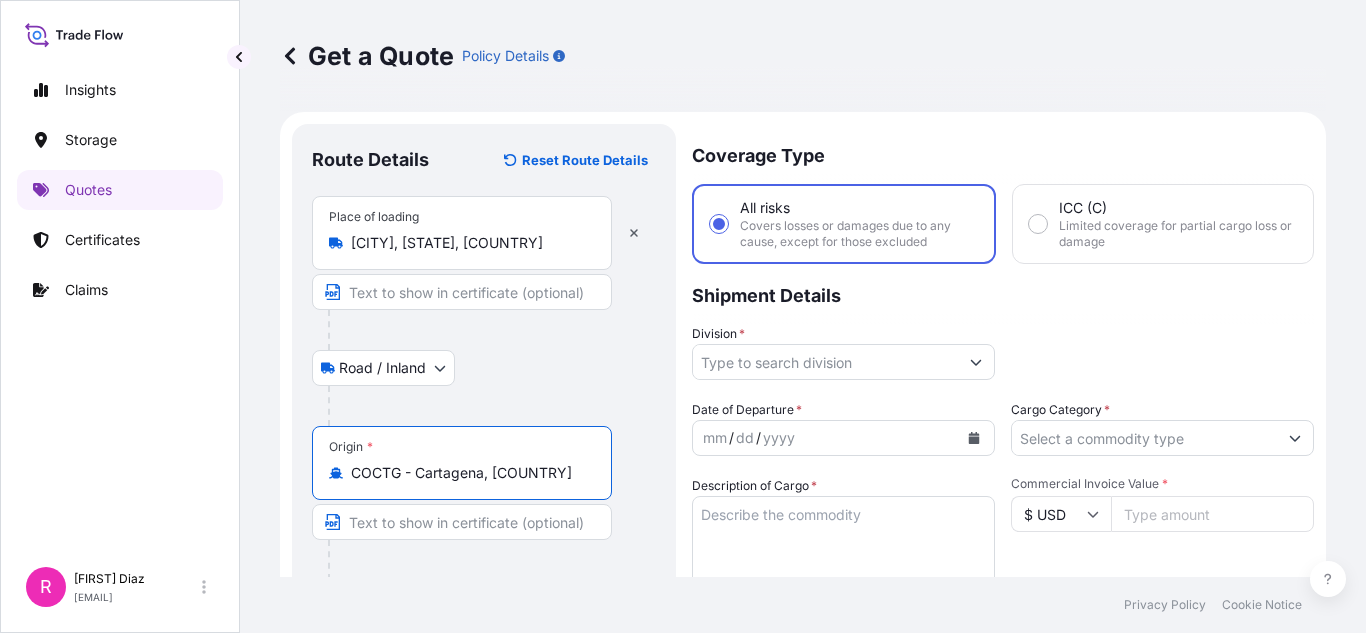 click at bounding box center [462, 292] 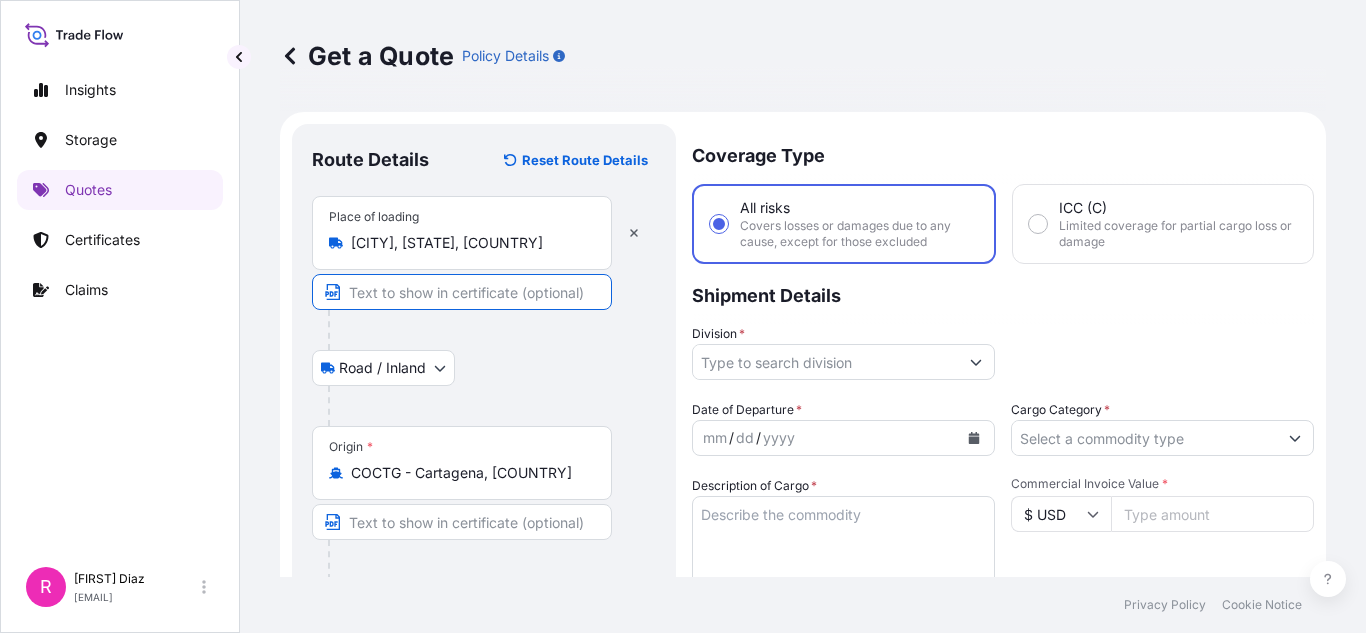 click on "1 option available.
Insights Storage Quotes Certificates Claims R [FIRST] [LAST] [EMAIL] Get a Quote Policy Details Route Details Reset Route Details Place of loading [CITY], [STATE], [COUNTRY] Road / Inland Road / Inland Origin * COCTG - Cartagena, [COUNTRY] Main transport mode Water Air Water Inland Destination * Cover port to door - Add place of discharge Road / Inland Road / Inland Place of Discharge Coverage Type All risks Covers losses or damages due to any cause, except for those excluded ICC (C) Limited coverage for partial cargo loss or damage Shipment Details Division * Date of Departure * mm / dd / yyyy Cargo Category * Description of Cargo * Commercial Invoice Value   * $ USD Named Assured * Packing Category Type to search a container mode Please select a primary mode of transportation first. Freight Cost   $ USD CIF Markup % 10 Reference Duty Cost   $ USD Vessel Name Marks & Numbers Letter of Credit This shipment has a letter of credit Letter of credit * Get a Quote Privacy Policy
0" at bounding box center [683, 316] 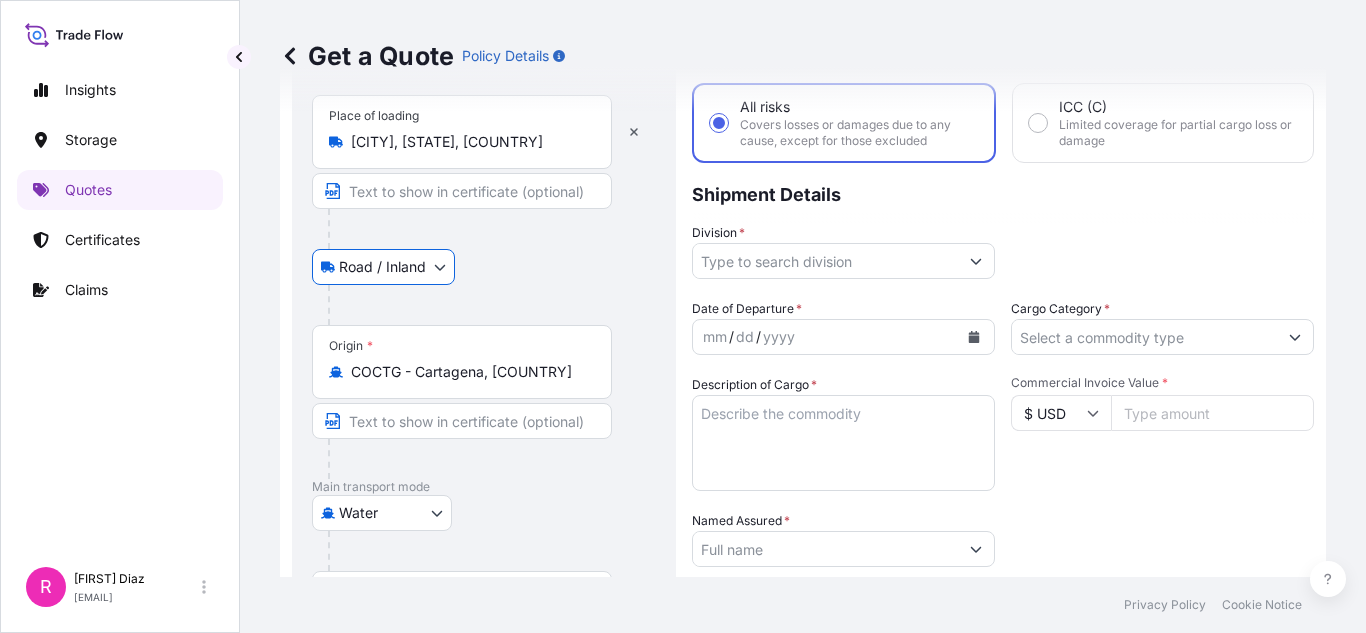scroll, scrollTop: 100, scrollLeft: 0, axis: vertical 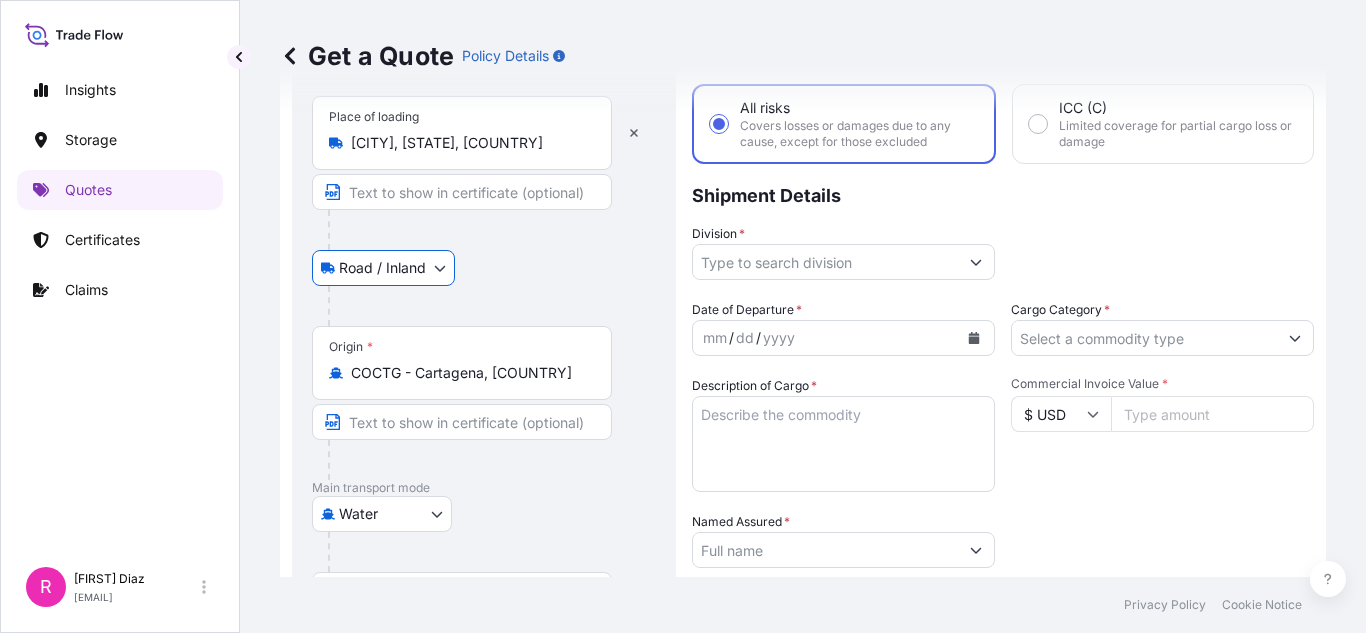 click on "Place of loading [CITY], [STATE], [COUNTRY]" at bounding box center (462, 133) 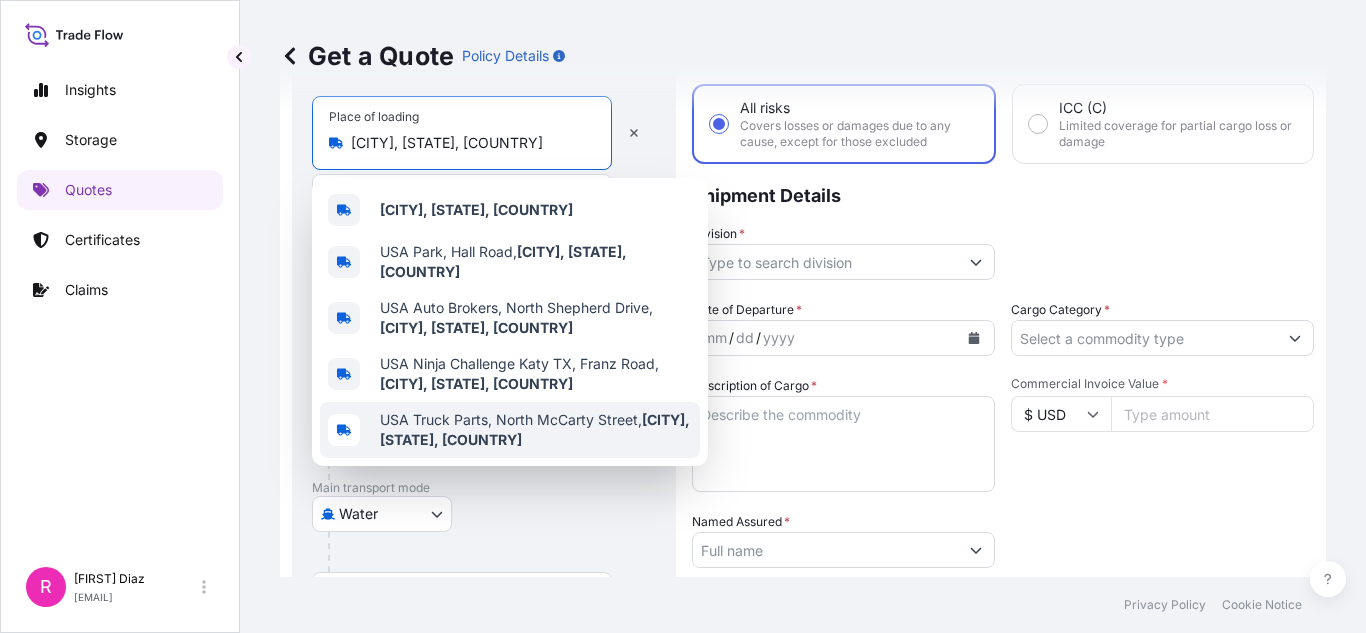 click on "Privacy Policy Cookie Notice" at bounding box center (803, 605) 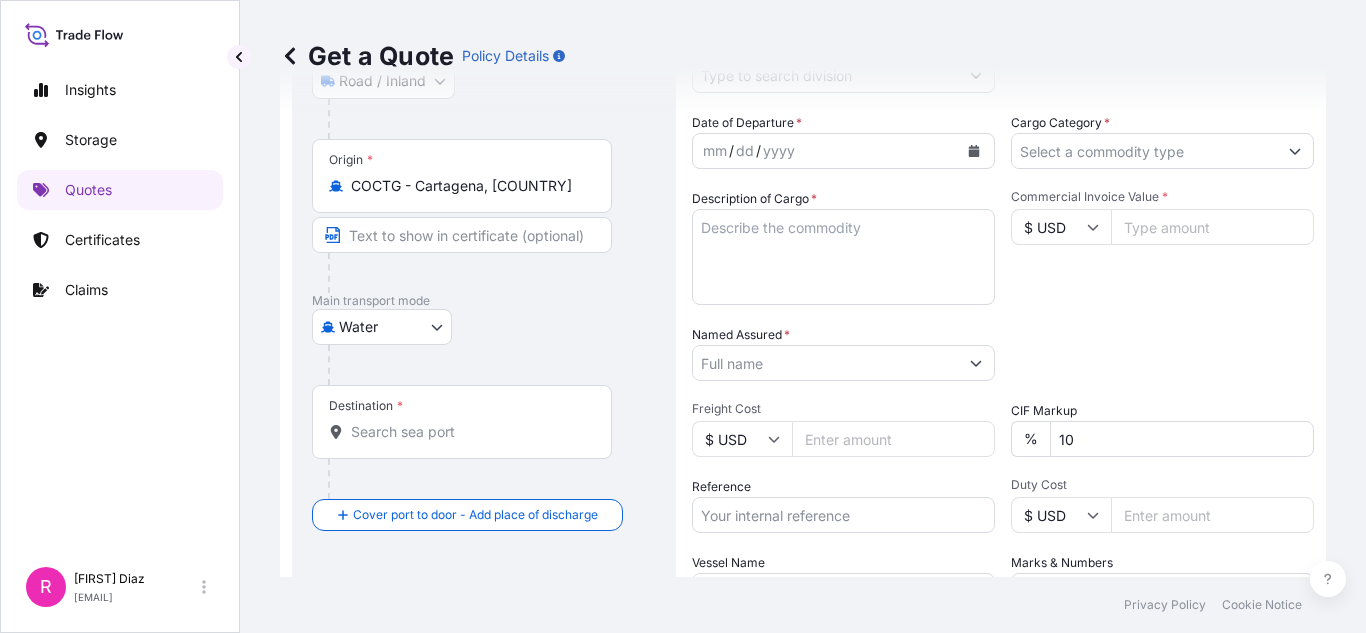 scroll, scrollTop: 100, scrollLeft: 0, axis: vertical 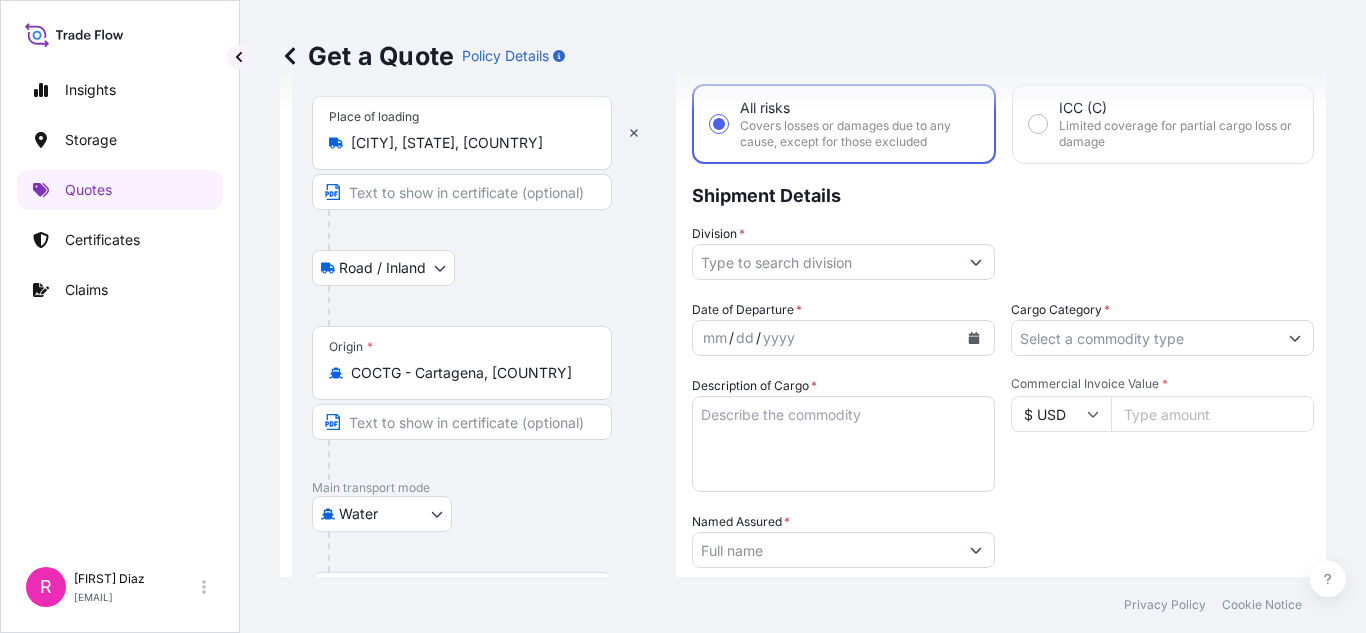drag, startPoint x: 555, startPoint y: 122, endPoint x: 349, endPoint y: 145, distance: 207.28 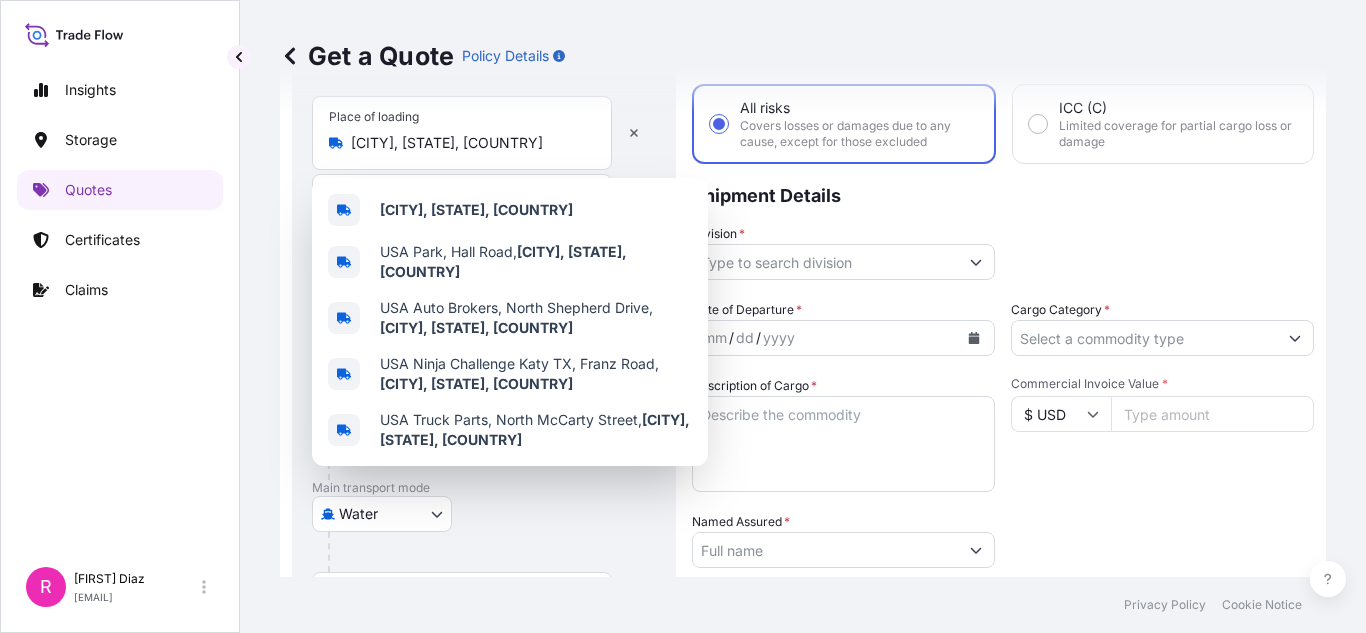 click on "Place of loading [CITY], [STATE], [COUNTRY]" at bounding box center [462, 133] 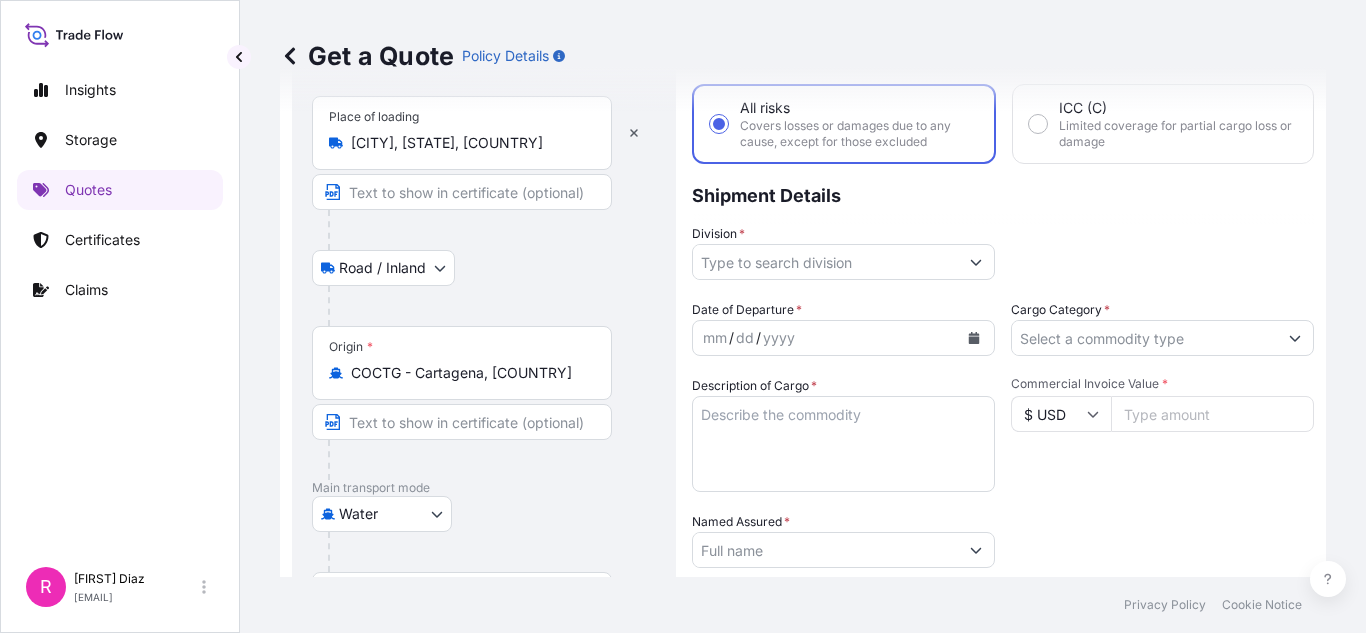 drag, startPoint x: 488, startPoint y: 157, endPoint x: 297, endPoint y: 155, distance: 191.01047 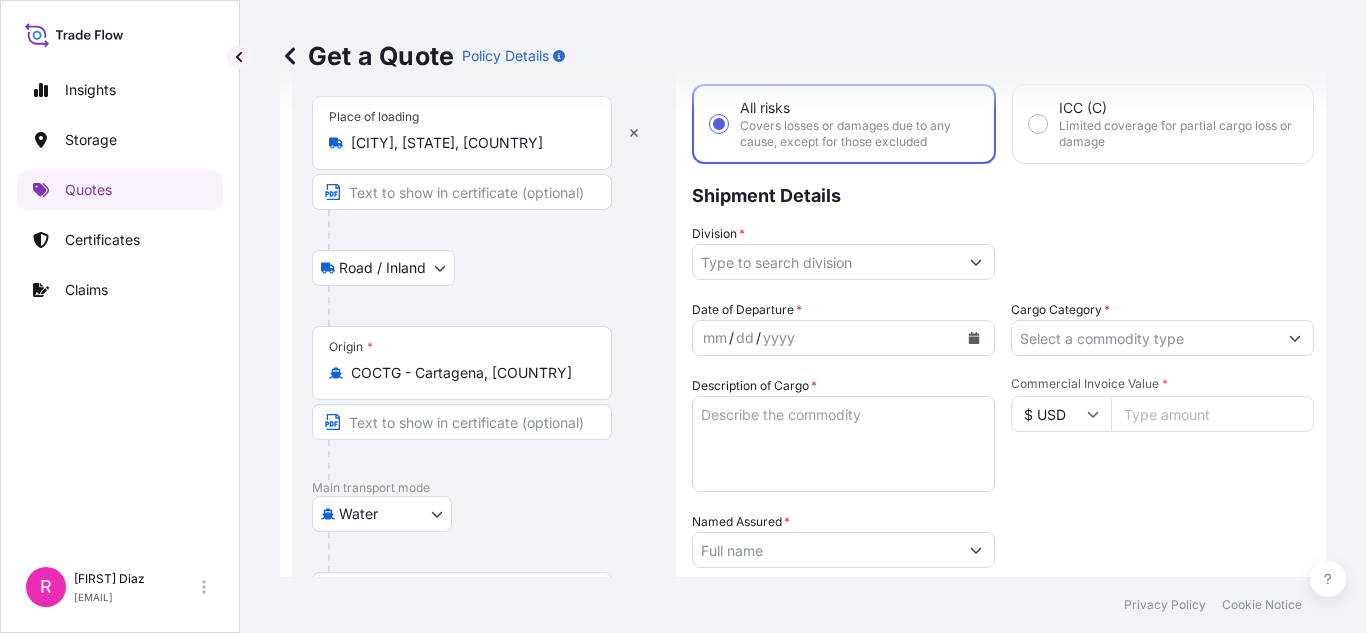 drag, startPoint x: 458, startPoint y: 133, endPoint x: 471, endPoint y: 140, distance: 14.764823 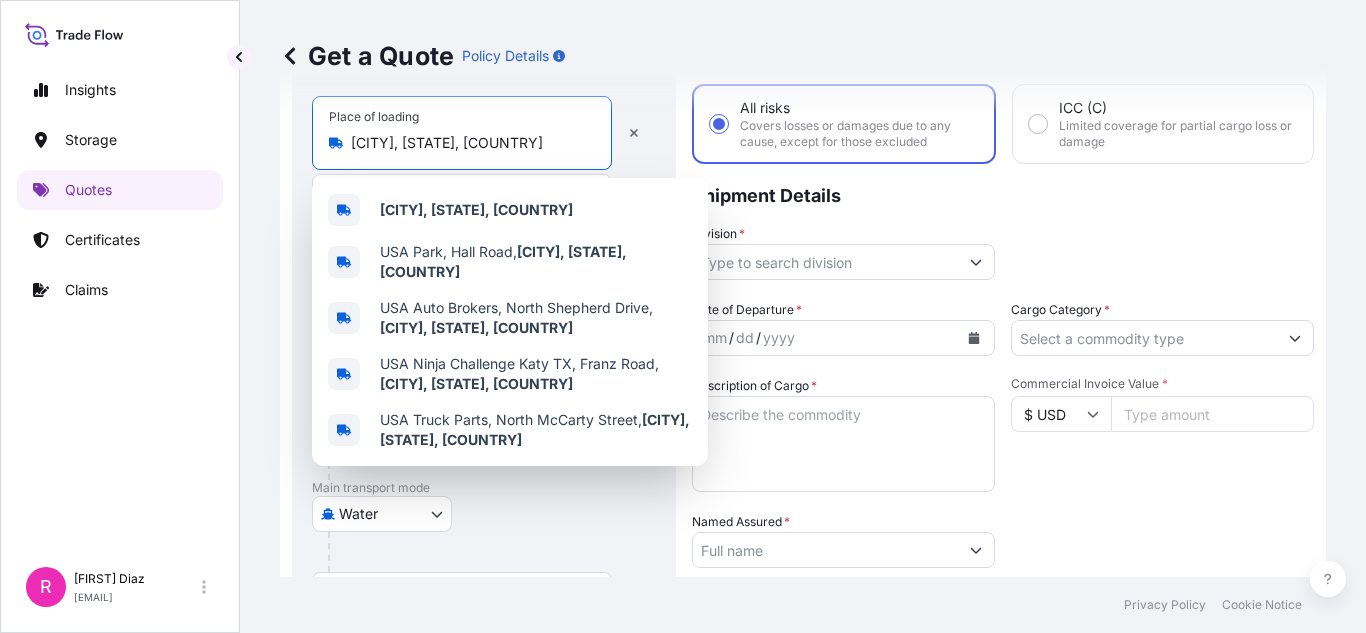 click on "[CITY], [STATE], [COUNTRY]" at bounding box center [469, 143] 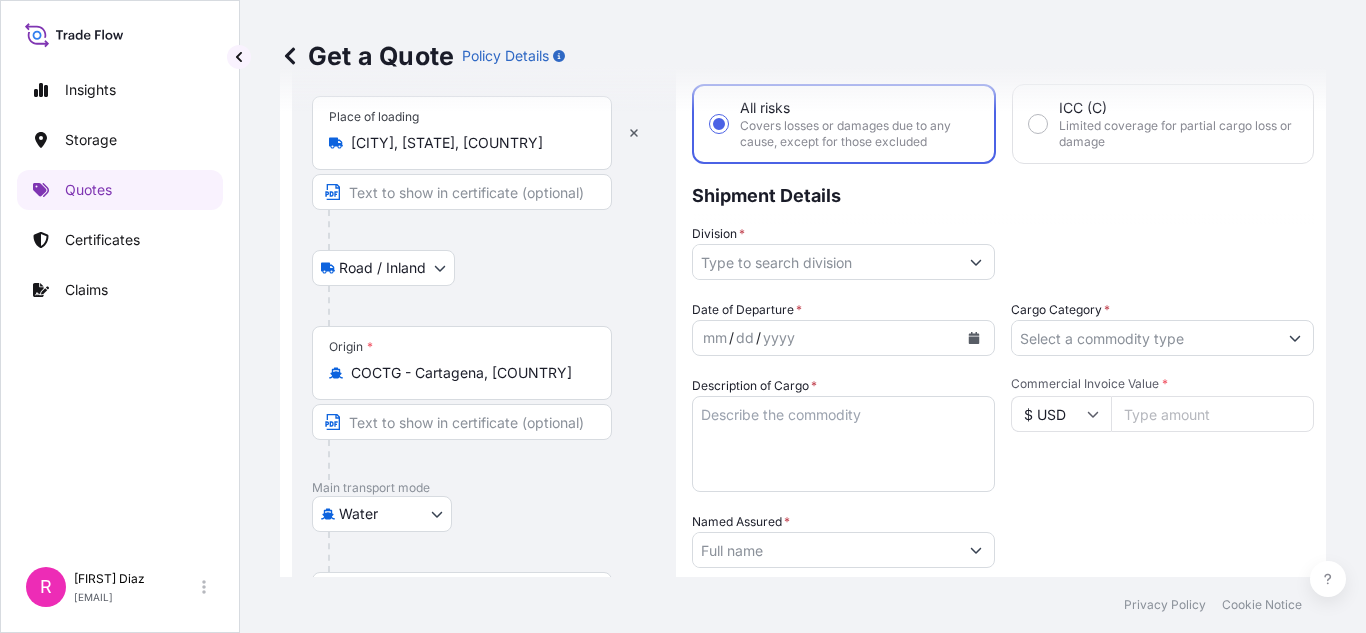 click on "Origin * COCTG - Cartagena, [COUNTRY]" at bounding box center [462, 363] 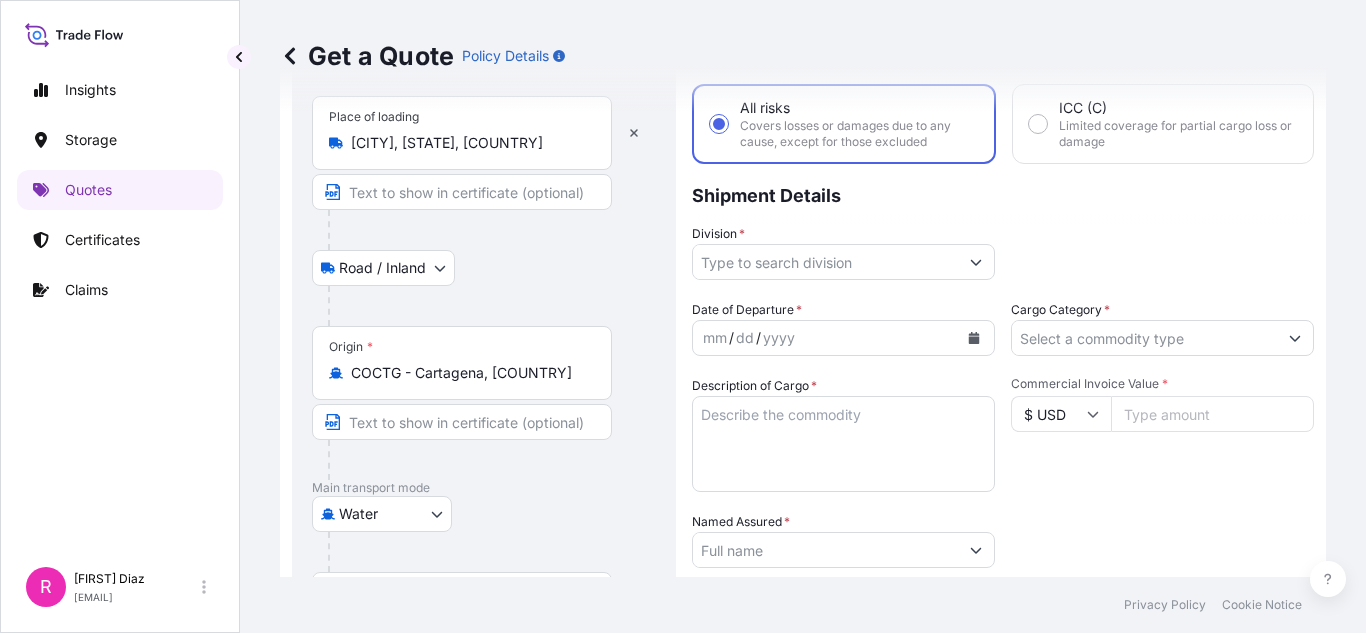 click on "COCTG - Cartagena, [COUNTRY]" at bounding box center (469, 373) 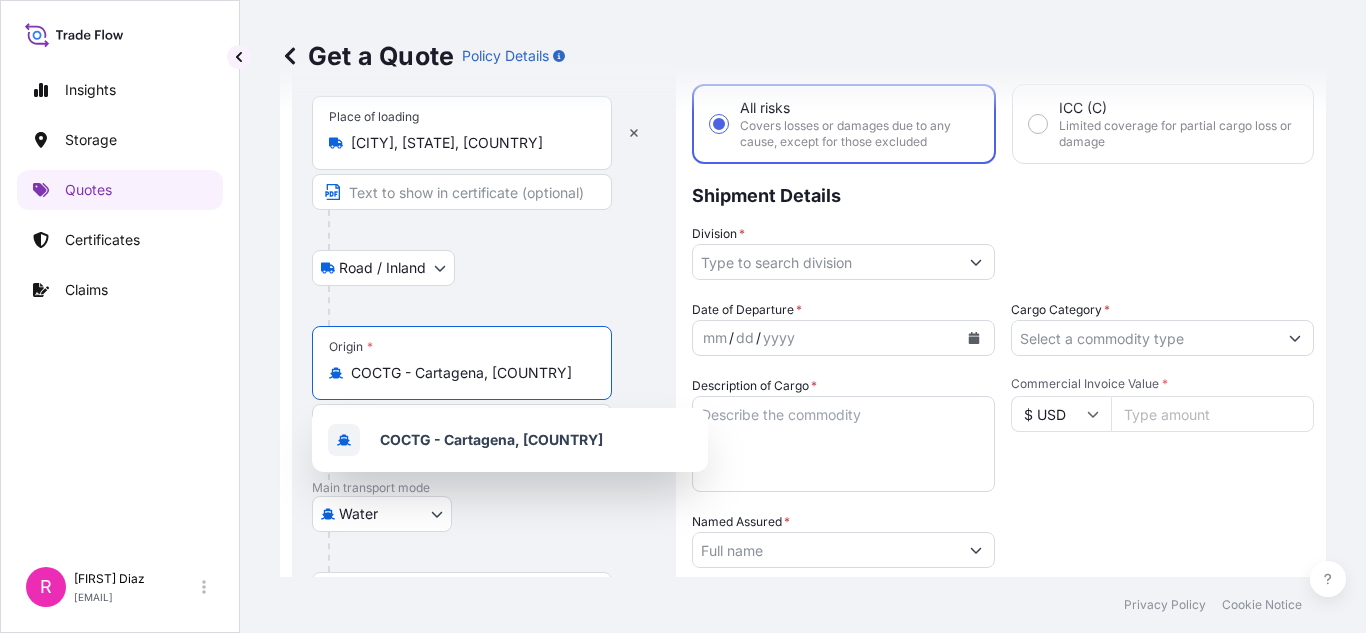 drag, startPoint x: 545, startPoint y: 379, endPoint x: 319, endPoint y: 375, distance: 226.0354 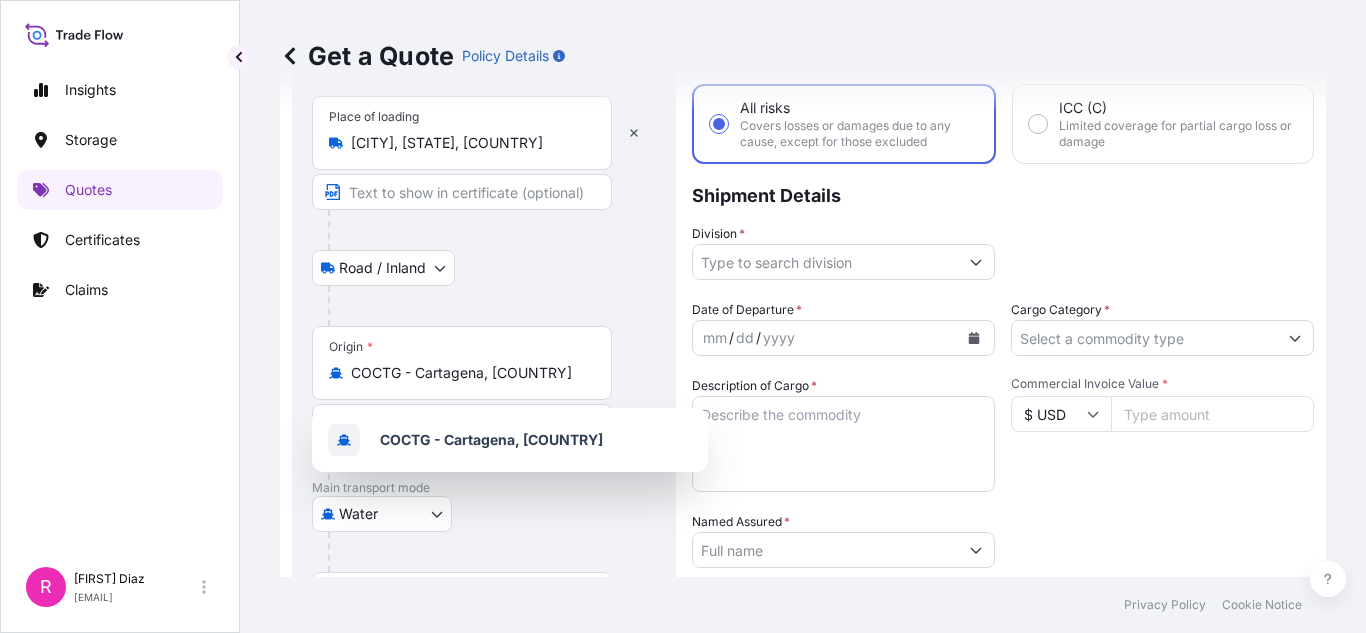 click on "Route Details Reset Route Details Place of loading [CITY], [STATE], [COUNTRY] Road / Inland Road / Inland Origin * COCTG - Cartagena, [COUNTRY] Main transport mode Water Air Water Inland Destination * Cover port to door - Add place of discharge Road / Inland Road / Inland Place of Discharge" at bounding box center [484, 484] 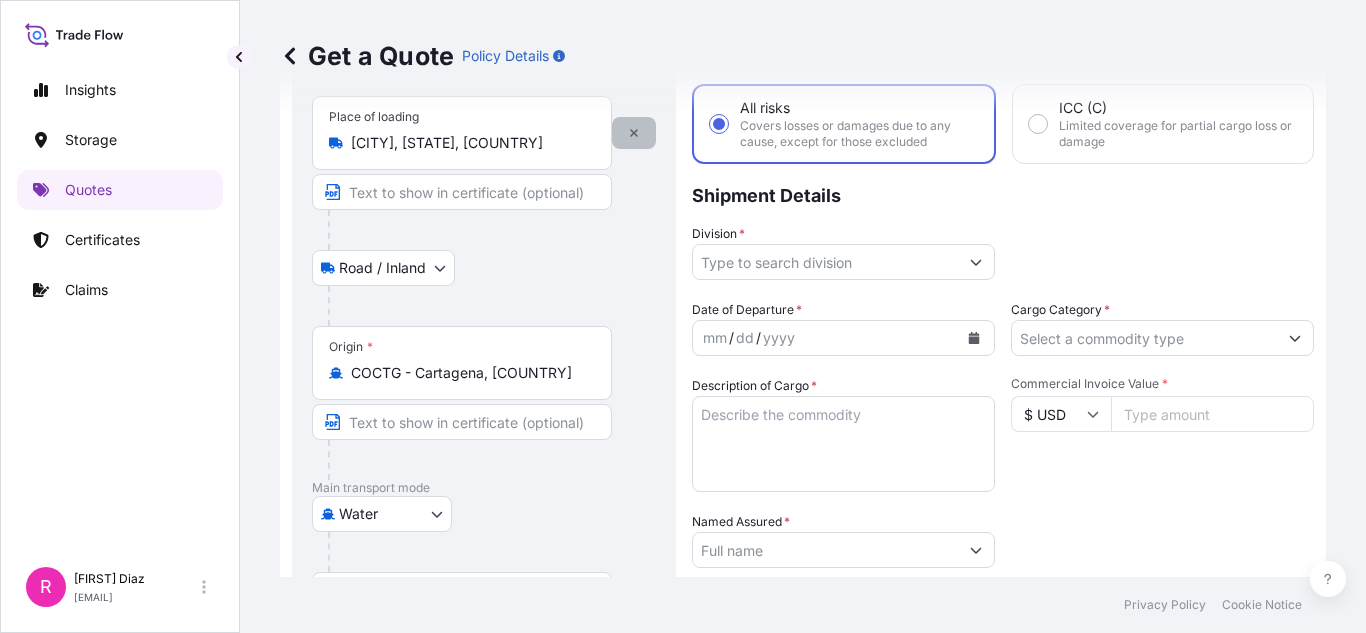 click 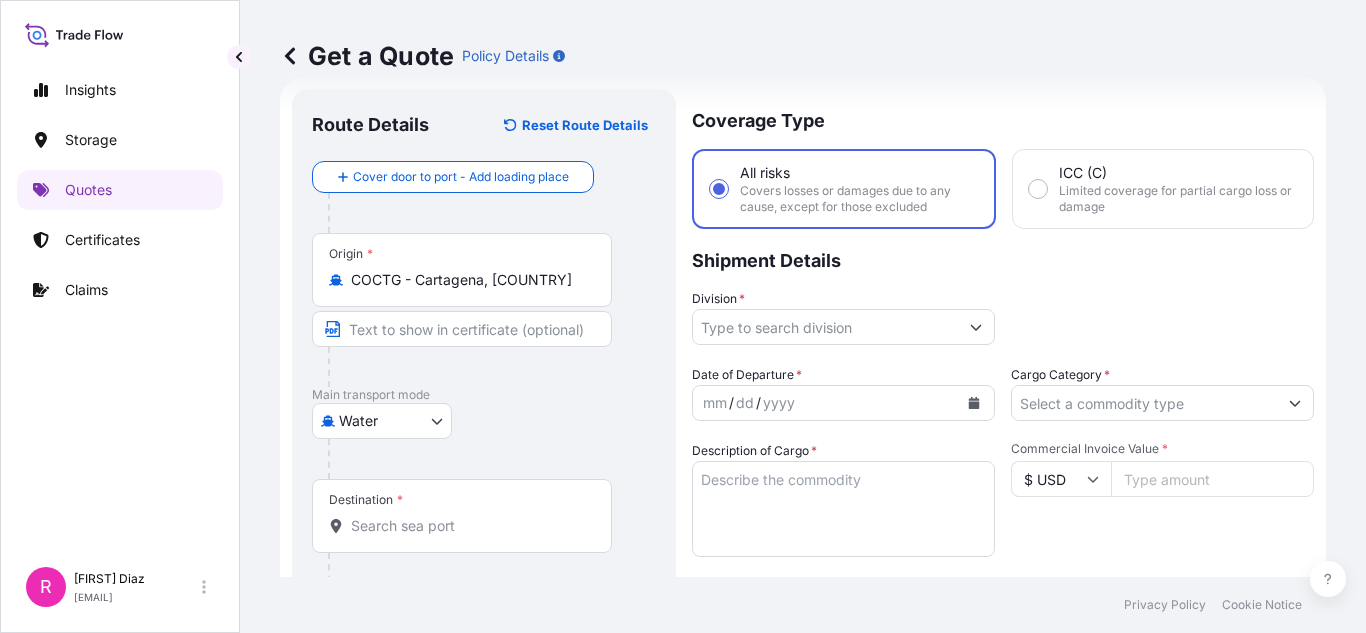 scroll, scrollTop: 0, scrollLeft: 0, axis: both 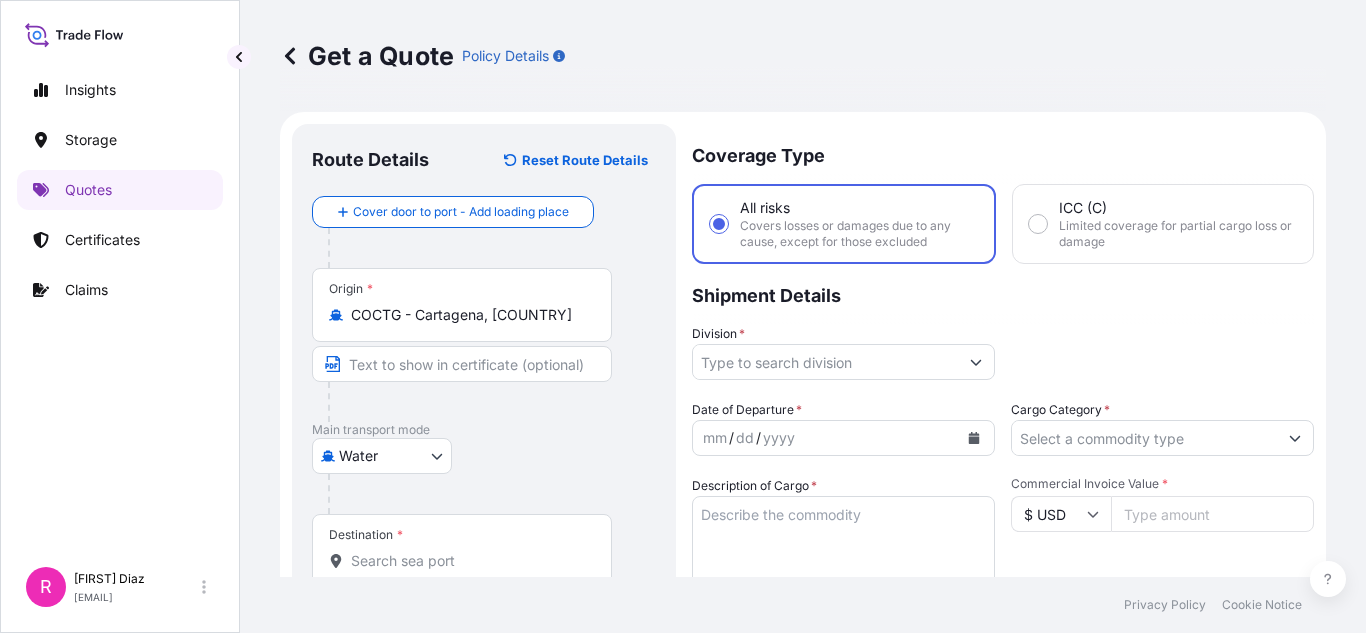 click at bounding box center (492, 248) 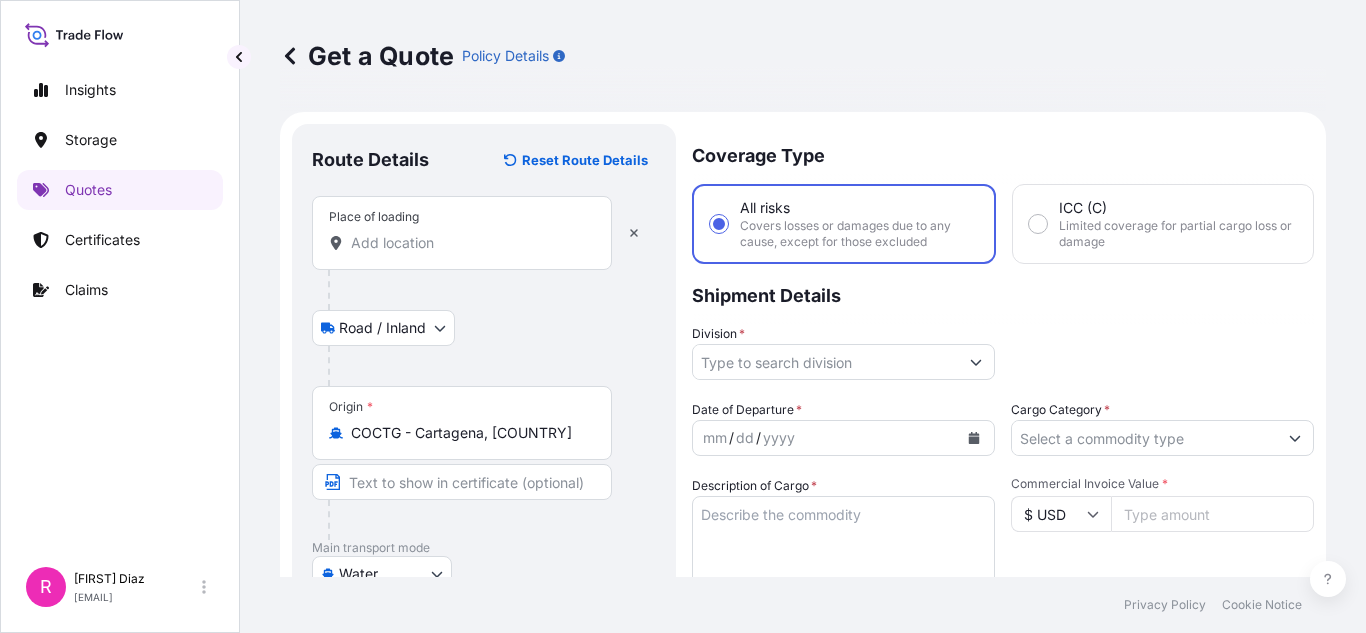 click on "Place of loading" at bounding box center [462, 233] 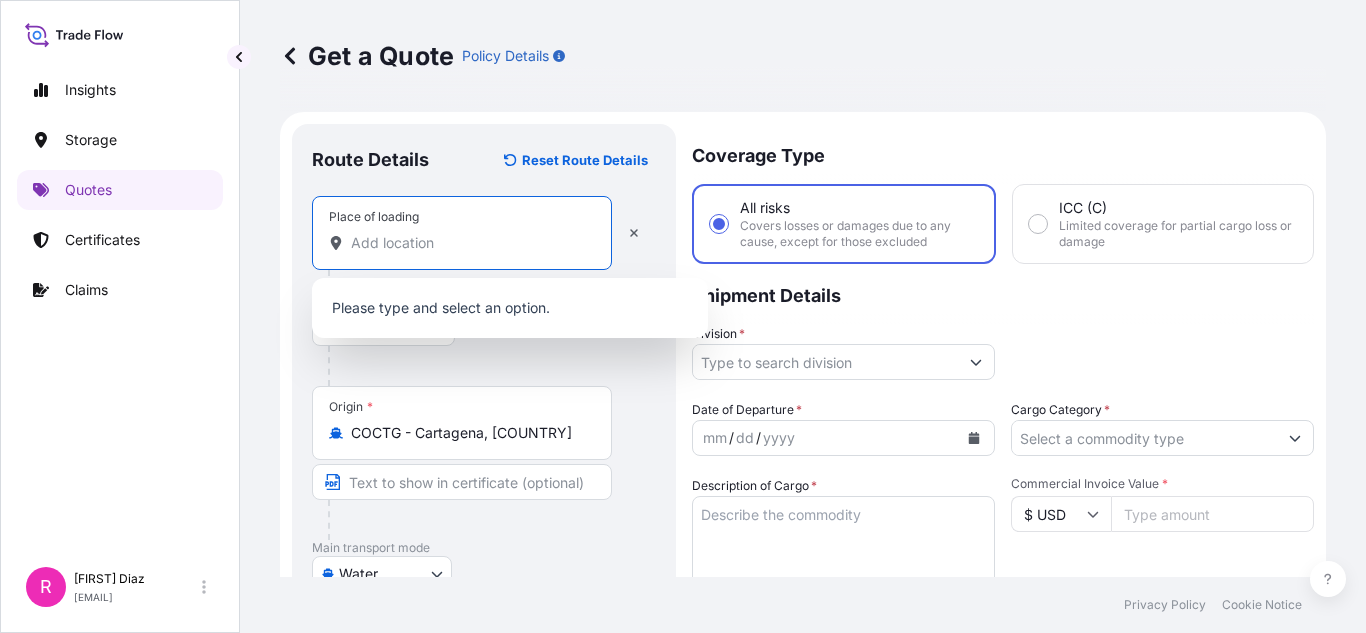 paste on "DeSoto, TX 75115, USA" 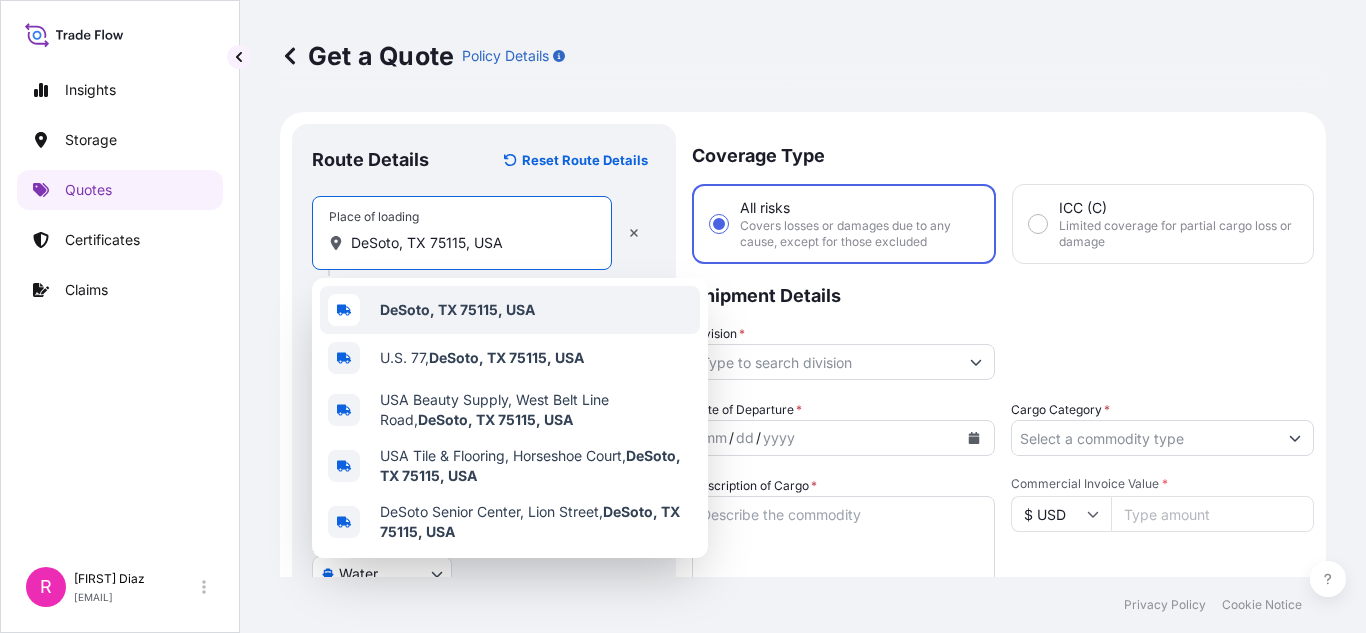 click on "DeSoto, TX 75115, USA" at bounding box center (457, 309) 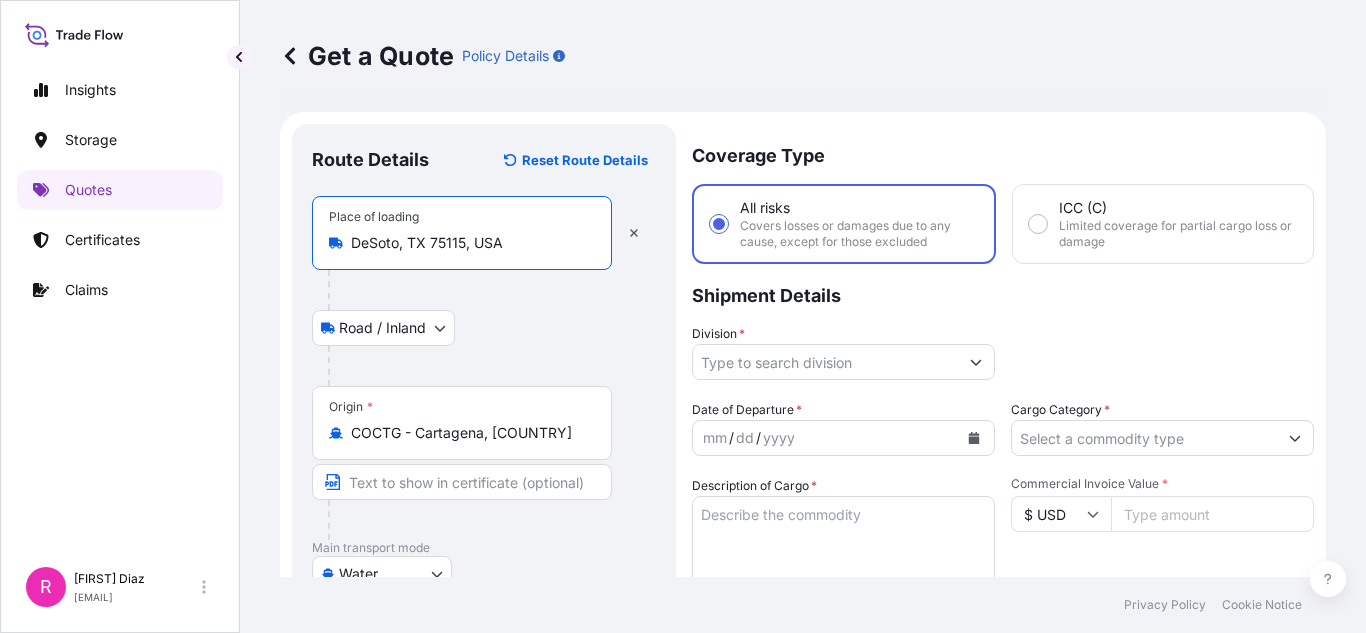 type on "DeSoto, TX 75115, USA" 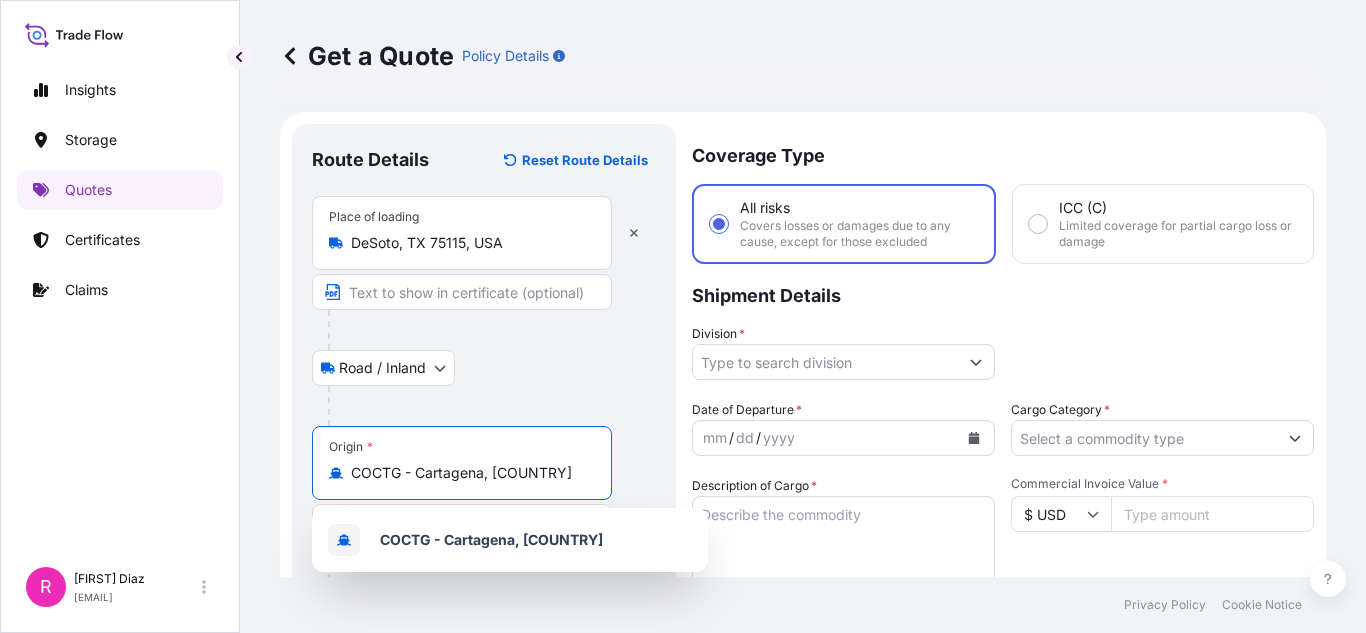 click on "Origin * COCTG - Cartagena, [COUNTRY]" at bounding box center (462, 463) 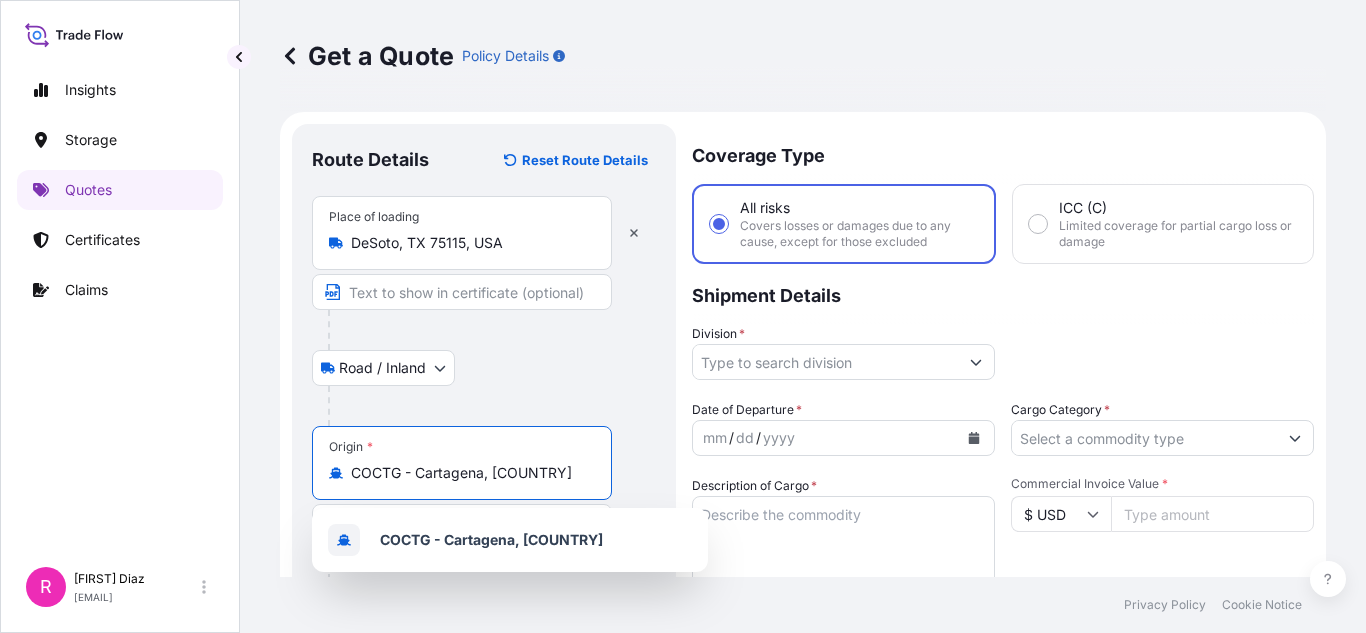 click on "COCTG - Cartagena, [COUNTRY]" at bounding box center [469, 473] 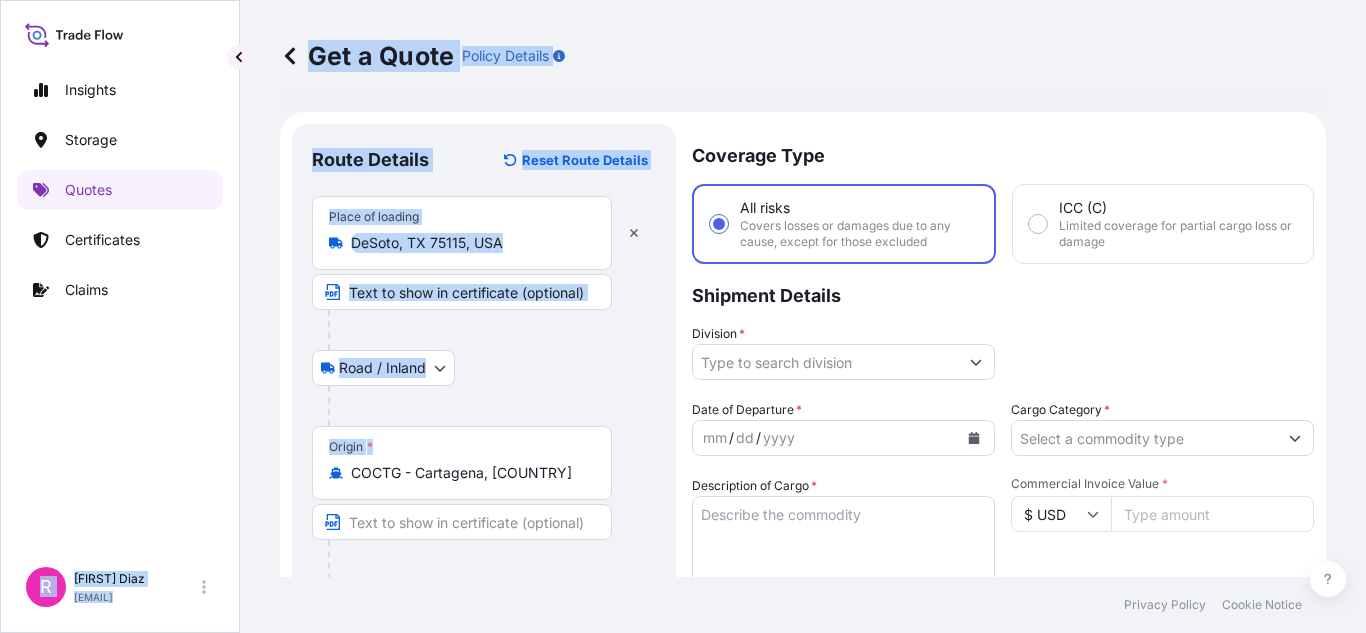 drag, startPoint x: 566, startPoint y: 451, endPoint x: 196, endPoint y: 438, distance: 370.2283 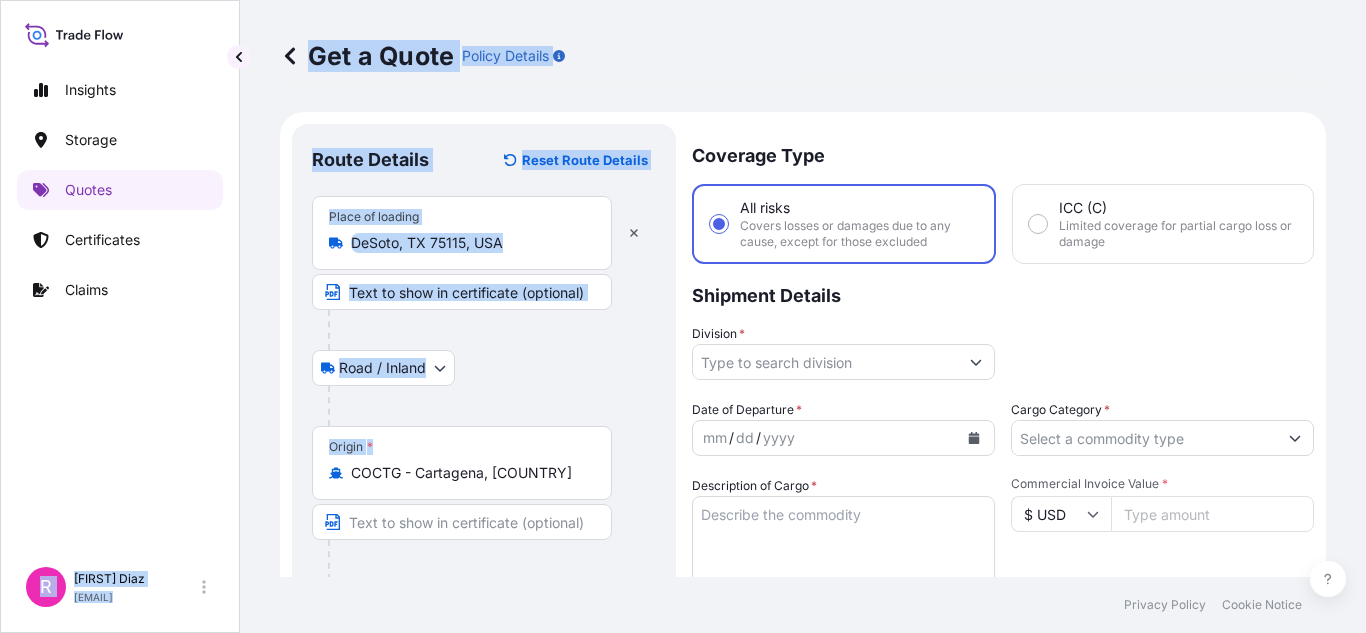 click on "Insights Storage Quotes Certificates Claims R [FIRST]   [LAST] [EMAIL] Get a Quote Policy Details Route Details Reset Route Details Place of loading DeSoto, TX 75115, USA Road / Inland Road / Inland Origin * COCTG - Cartagena, Colombia Main transport mode Water Air Water Inland Destination * Cover port to door - Add place of discharge Road / Inland Road / Inland Place of Discharge Coverage Type All risks Covers losses or damages due to any cause, except for those excluded ICC (C) Limited coverage for partial cargo loss or damage Shipment Details Division * Date of Departure * mm / dd / yyyy Cargo Category * Description of Cargo * Commercial Invoice Value   * $ USD Named Assured * Packing Category Type to search a container mode Please select a primary mode of transportation first. Freight Cost   $ USD CIF Markup % 10 Reference Duty Cost   $ USD Vessel Name Marks & Numbers Letter of Credit This shipment has a letter of credit Letter of credit * Letter of credit may not exceed 12000 characters" at bounding box center (683, 316) 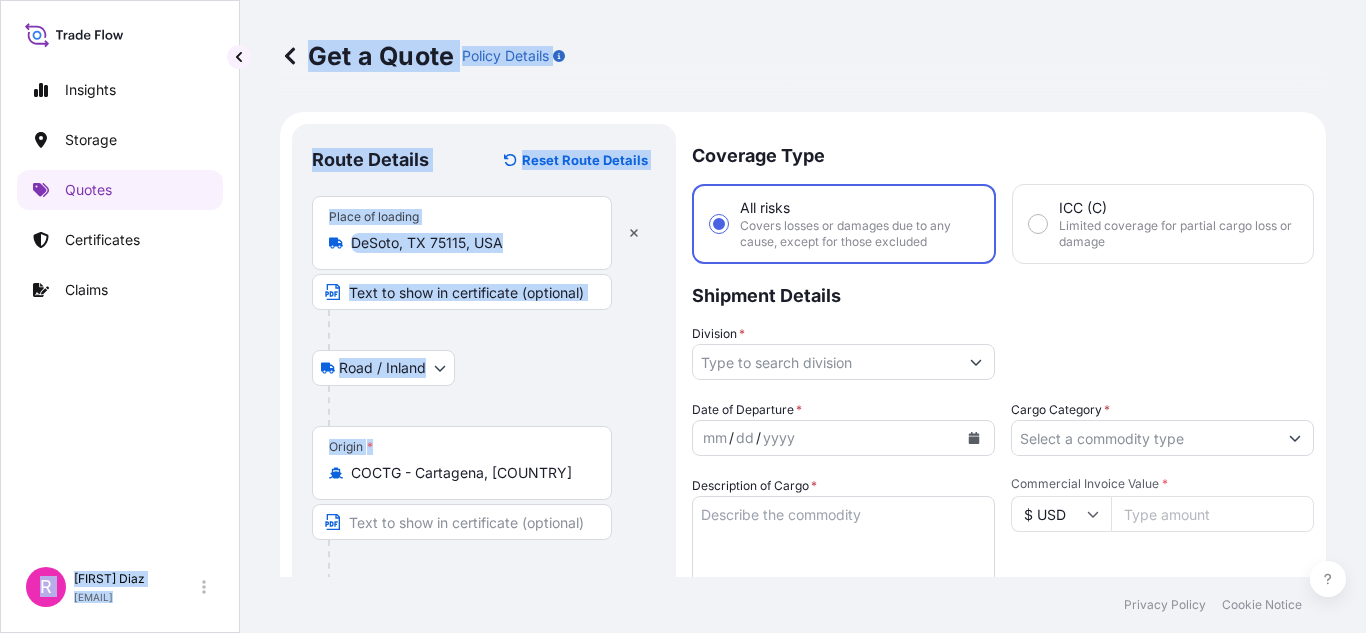 click on "Origin * COCTG - Cartagena, [COUNTRY]" at bounding box center (462, 463) 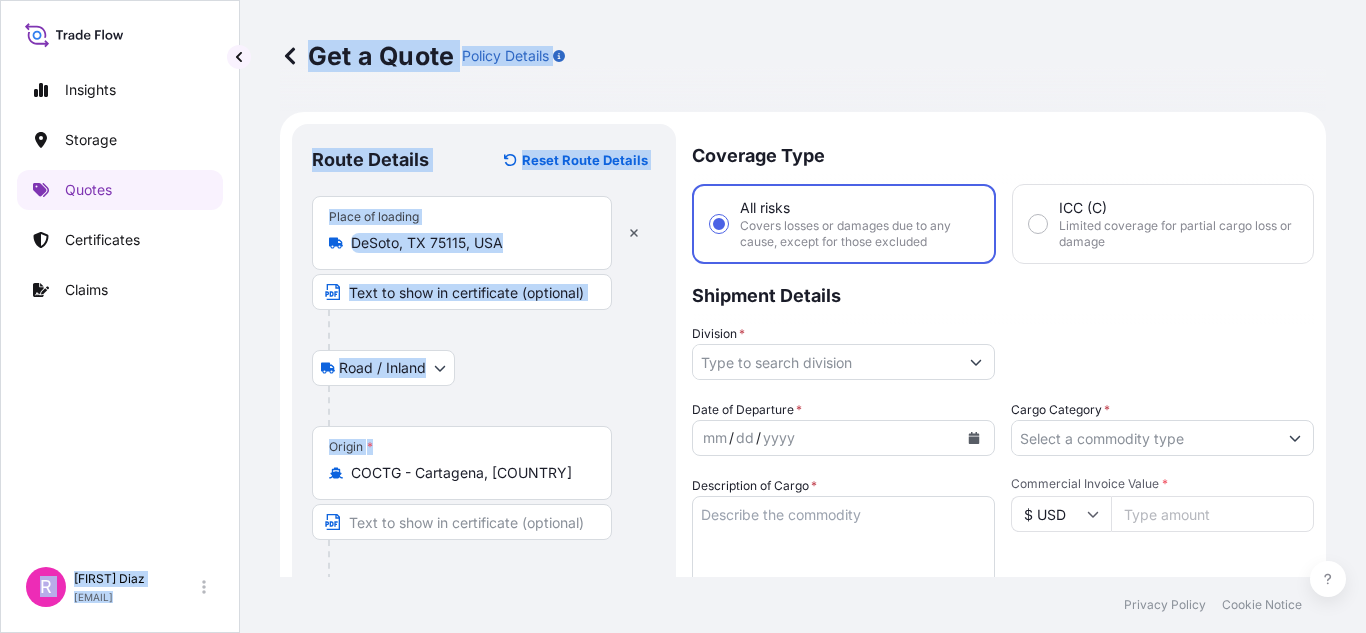 click on "COCTG - Cartagena, [COUNTRY]" at bounding box center [469, 473] 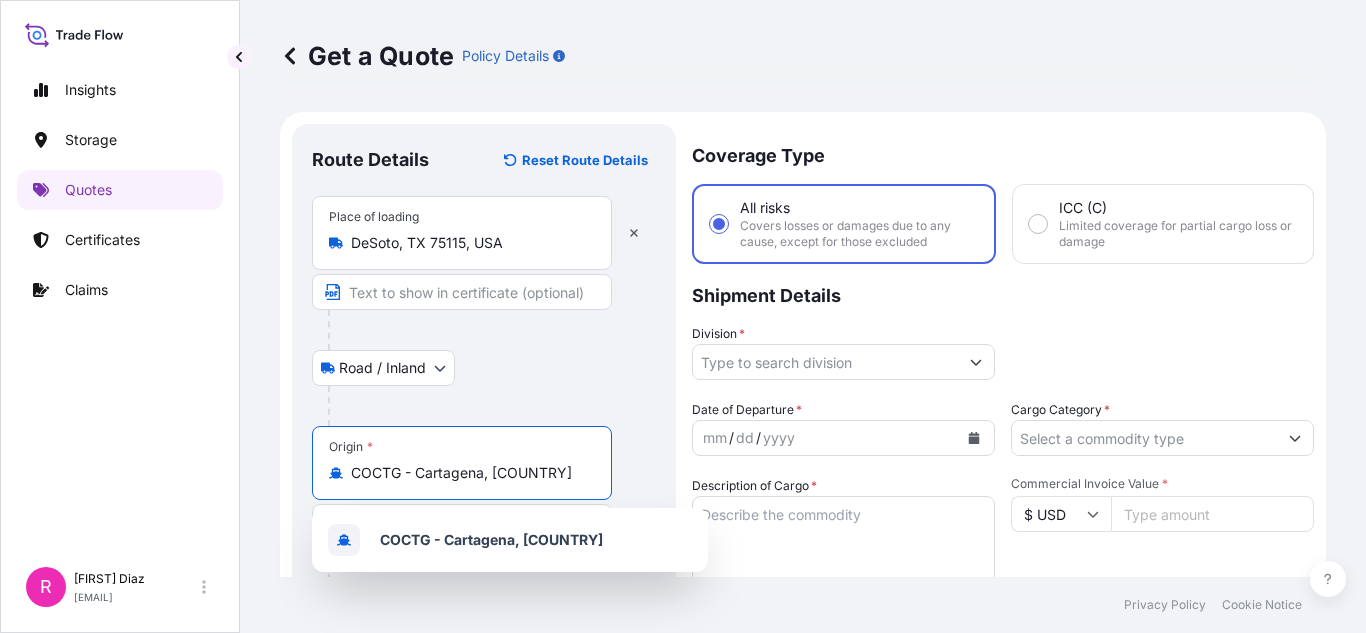 drag, startPoint x: 467, startPoint y: 468, endPoint x: 240, endPoint y: 495, distance: 228.60008 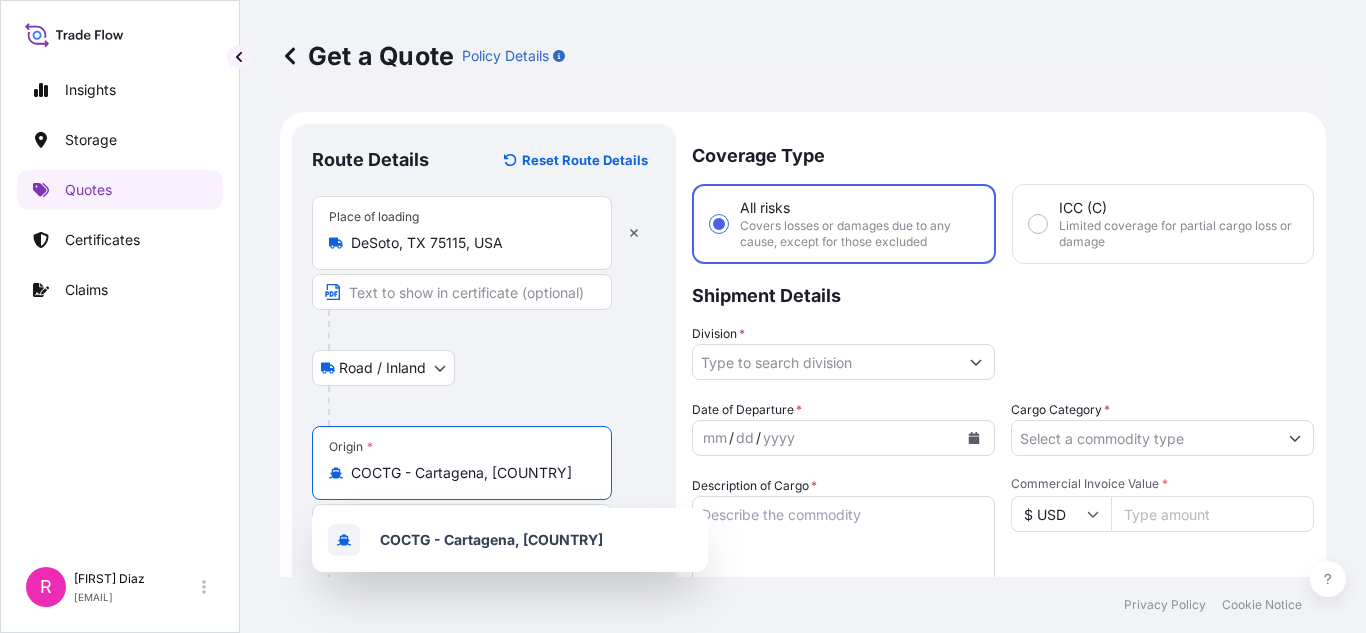 click on "Get a Quote Policy Details Route Details Reset Route Details Place of loading DeSoto, TX 75115, [COUNTRY] Road / Inland Road / Inland Origin * COCTG - Cartagena, [COUNTRY] Main transport mode Water Air Water Inland Destination * Cover port to door - Add place of discharge Road / Inland Road / Inland Place of Discharge Coverage Type All risks Covers losses or damages due to any cause, except for those excluded ICC (C) Limited coverage for partial cargo loss or damage Shipment Details Division * Date of Departure * mm / dd / yyyy Cargo Category * Description of Cargo * Commercial Invoice Value   * $ USD Named Assured * Packing Category Type to search a container mode Please select a primary mode of transportation first. Freight Cost   $ USD CIF Markup % 10 Reference Duty Cost   $ USD Vessel Name Marks & Numbers Letter of Credit This shipment has a letter of credit Letter of credit * Letter of credit may not exceed 12000 characters Get a Quote" at bounding box center [803, 288] 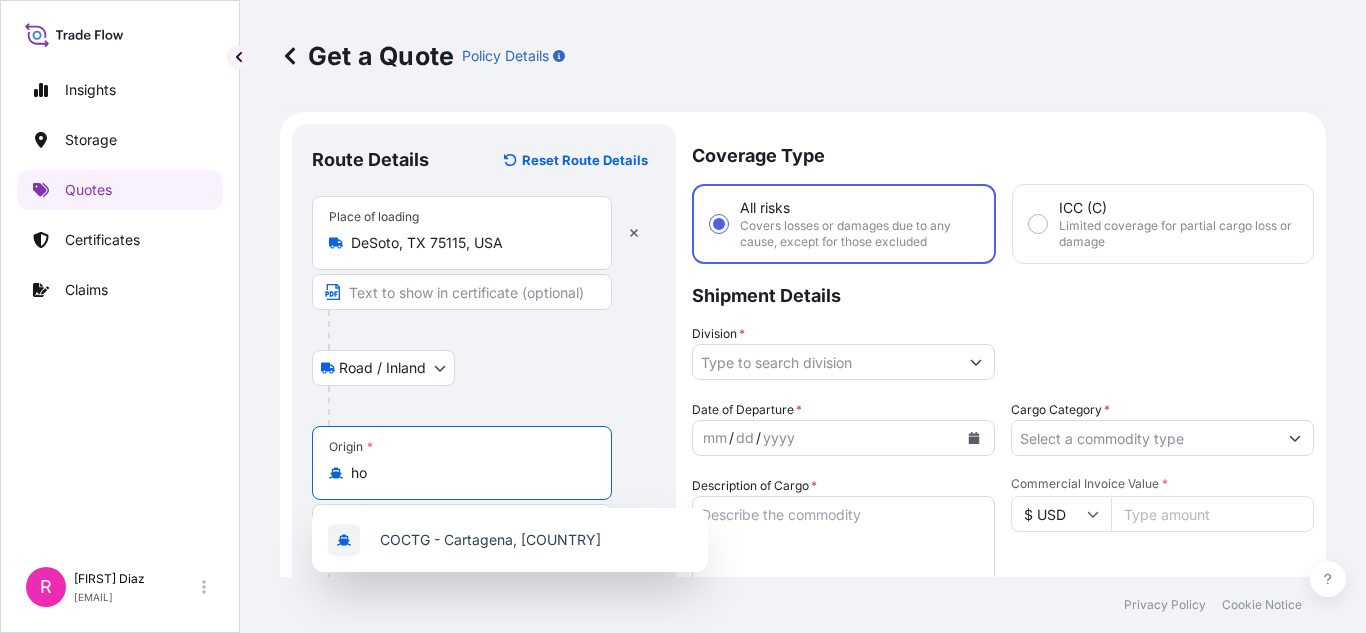 type on "h" 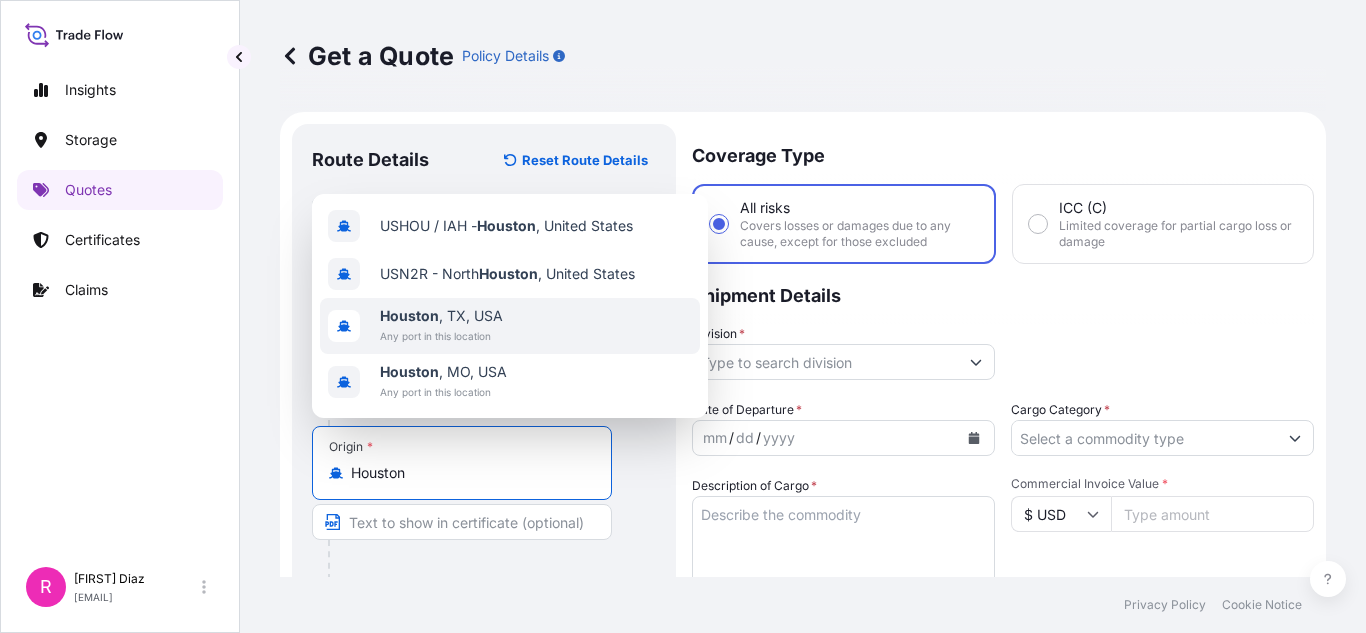 click on "Any port in this location" at bounding box center [441, 336] 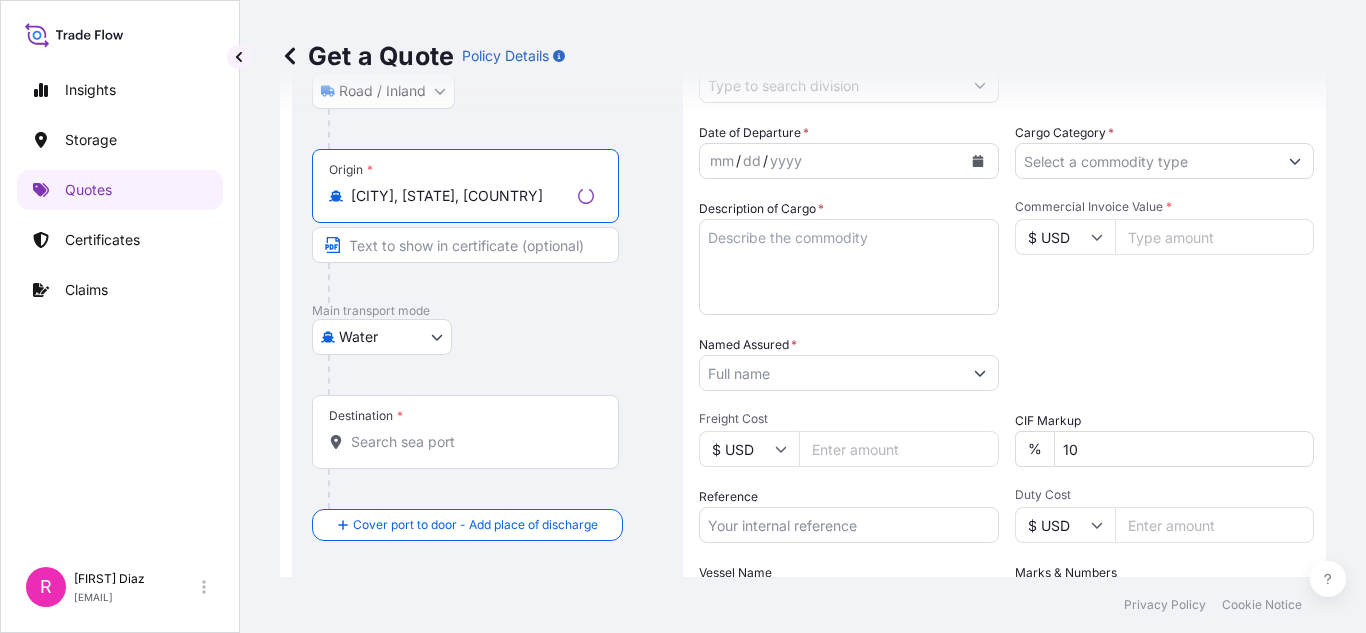 scroll, scrollTop: 300, scrollLeft: 0, axis: vertical 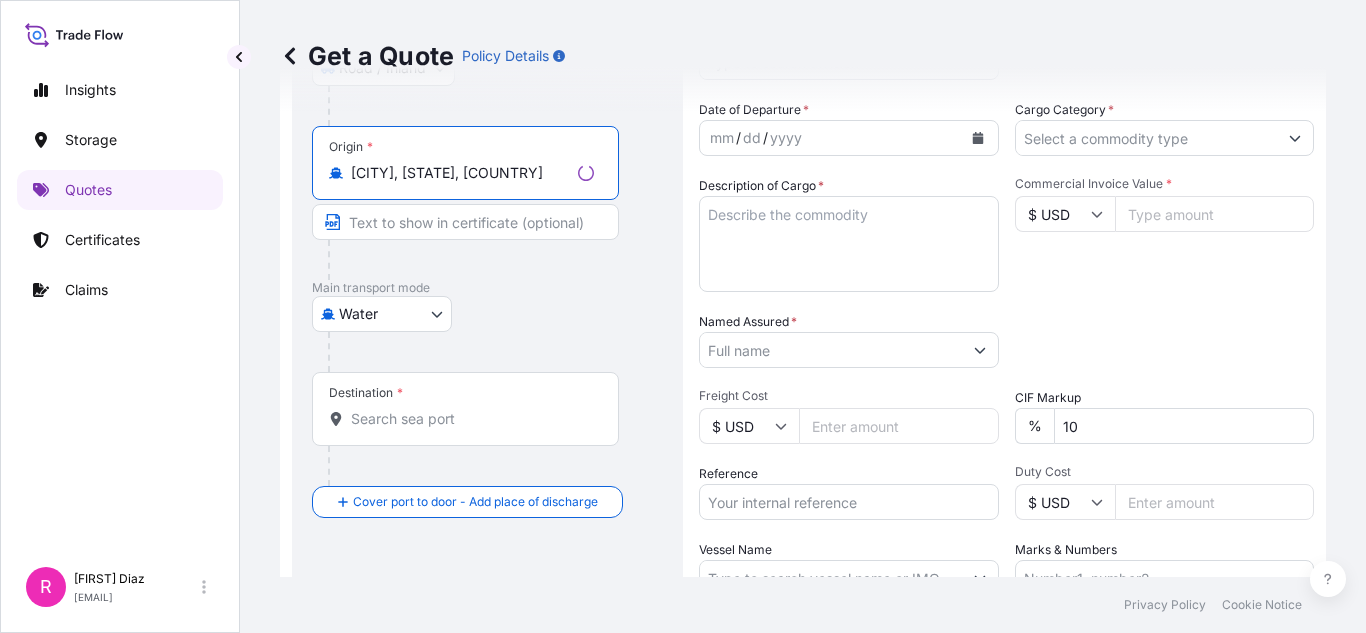 type on "[CITY], [STATE], [COUNTRY]" 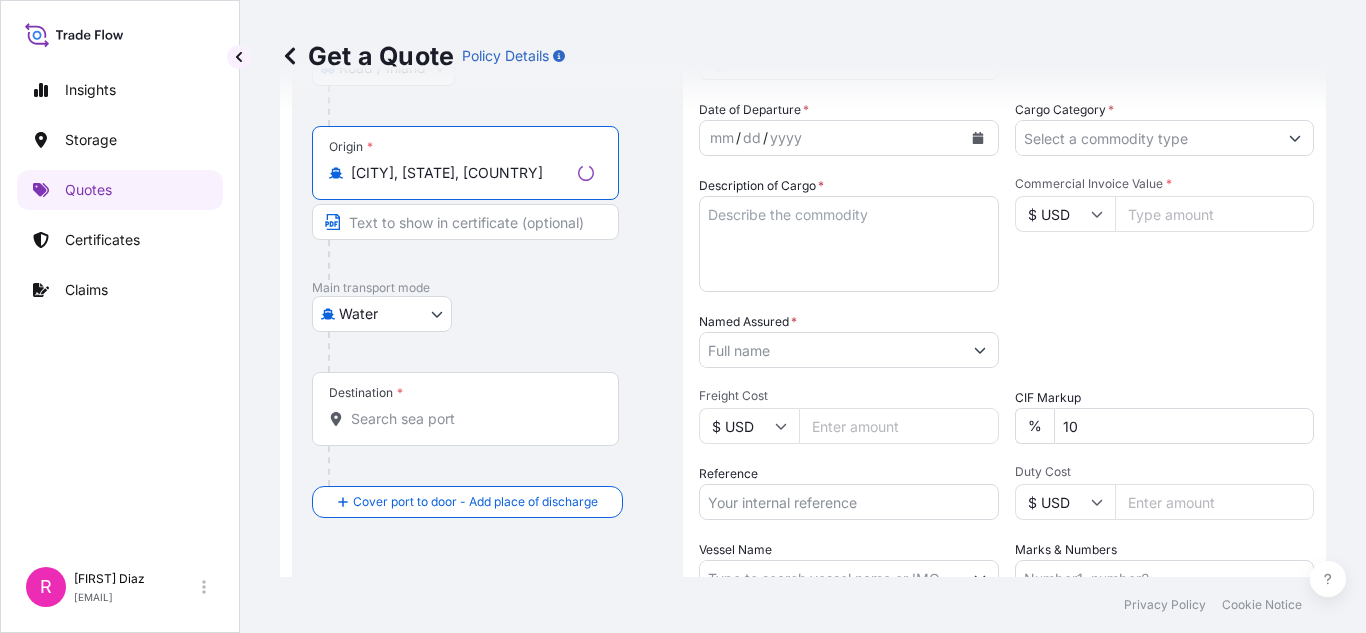 click on "Destination *" at bounding box center (472, 419) 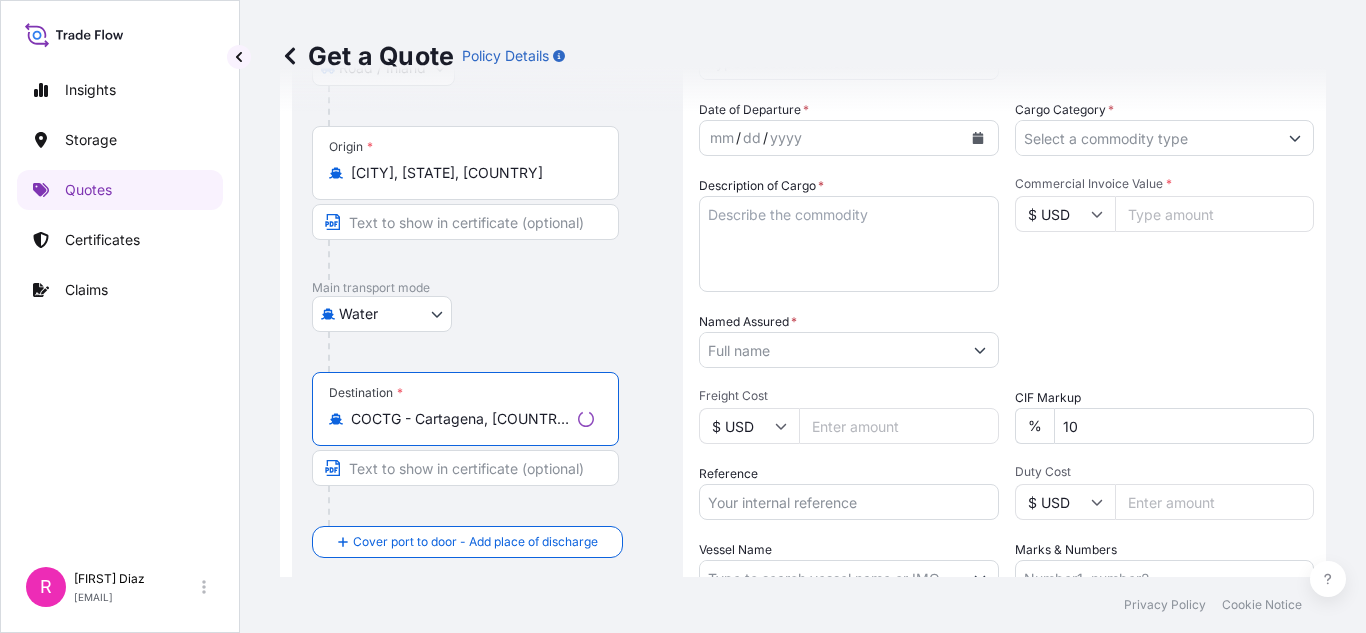 type on "COCTG - Cartagena, [COUNTRY]" 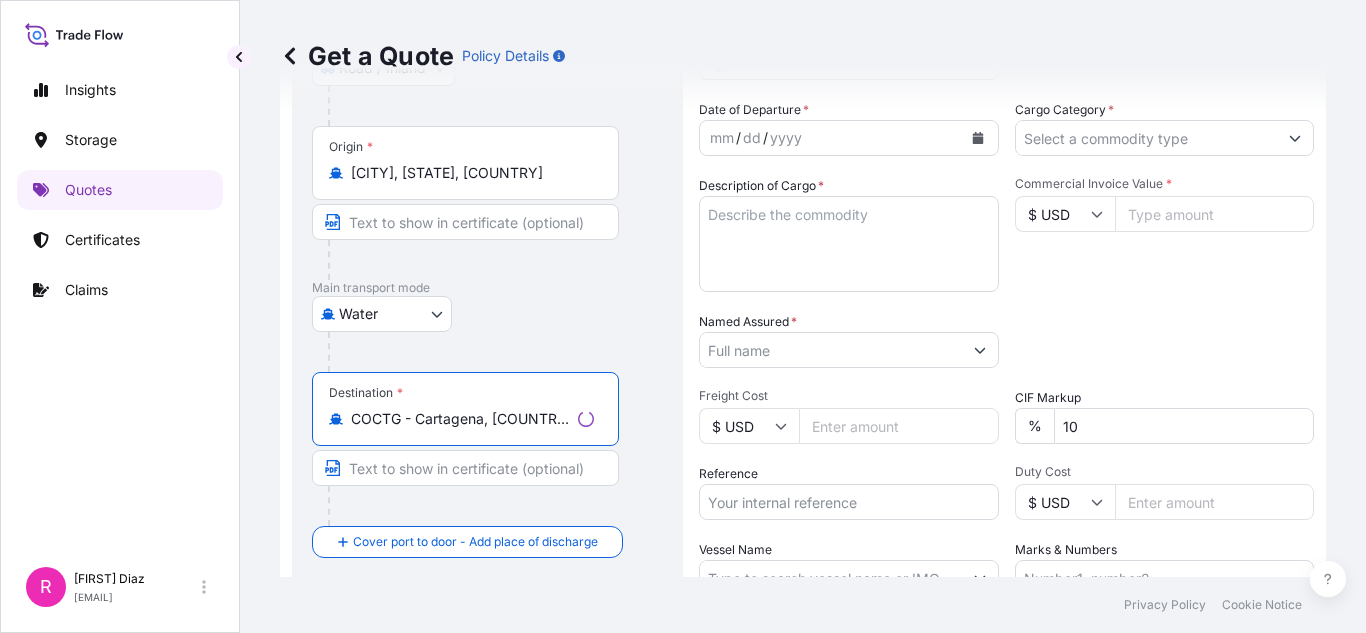 click at bounding box center (465, 468) 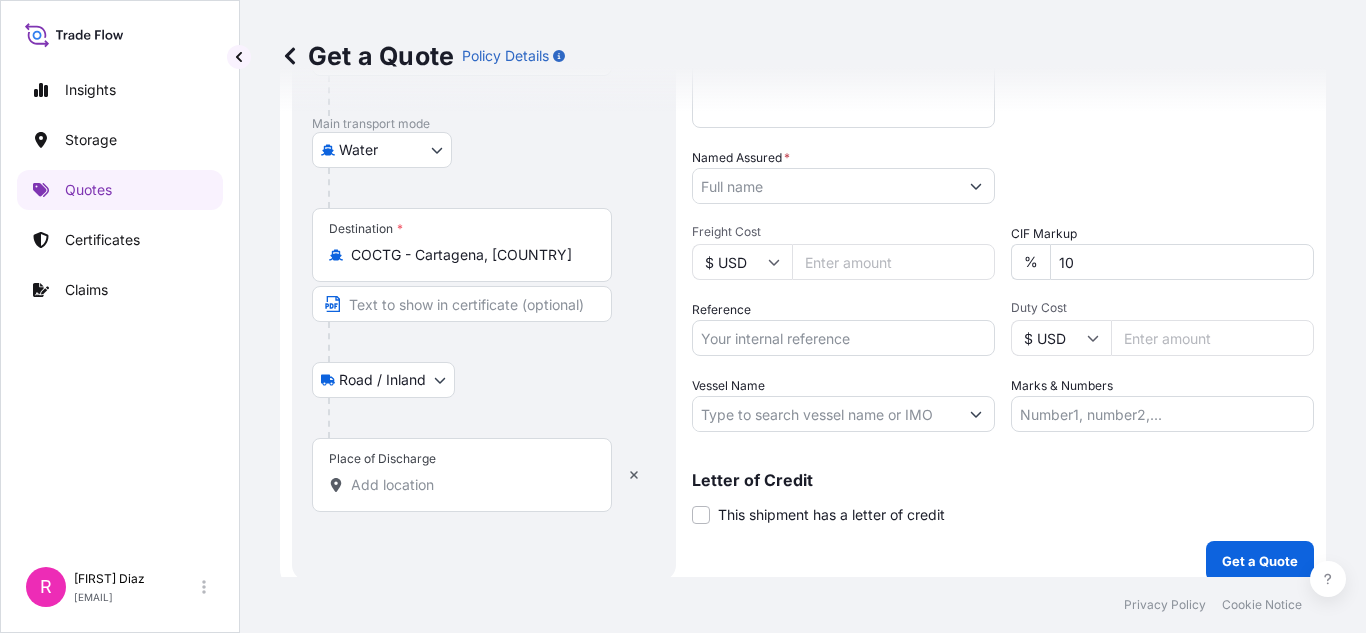 scroll, scrollTop: 480, scrollLeft: 0, axis: vertical 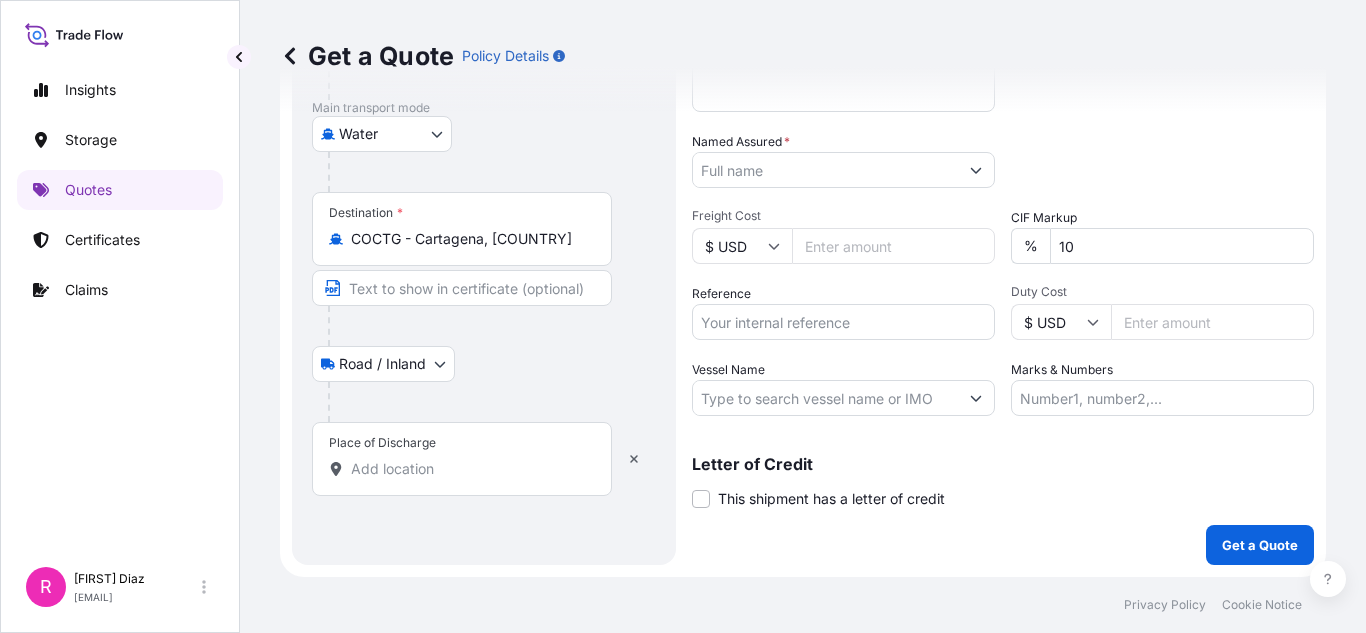 click on "Place of Discharge" at bounding box center [382, 443] 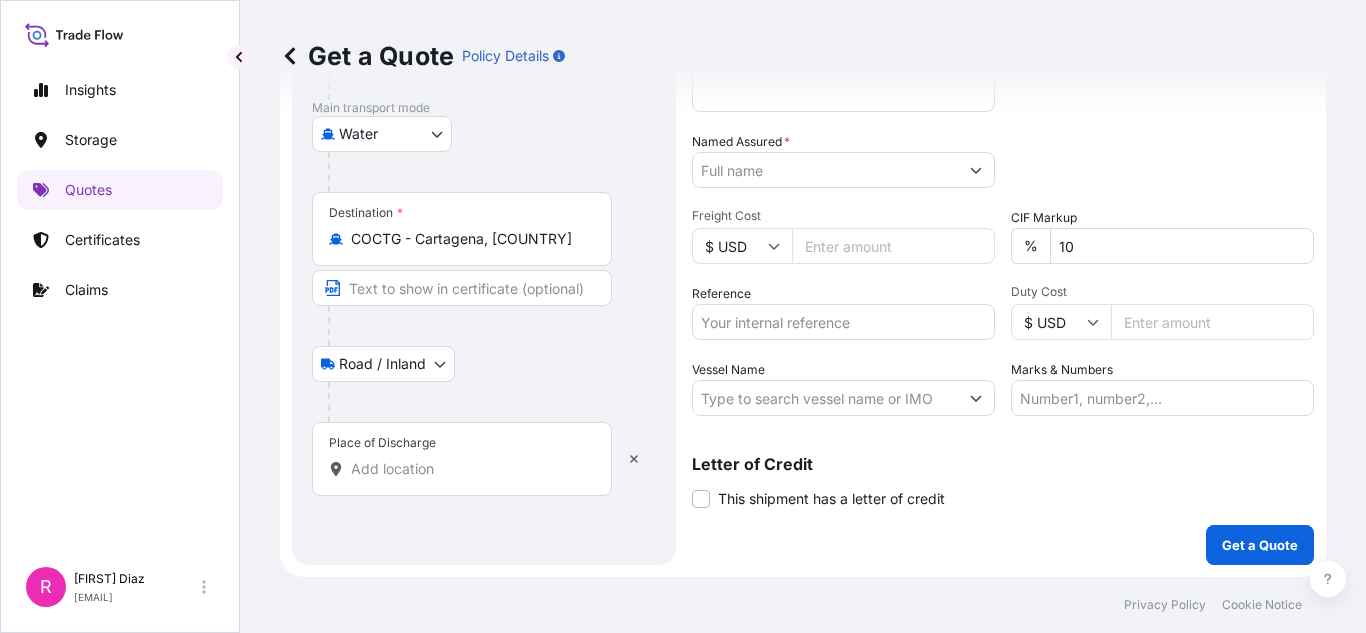 click on "Place of Discharge" at bounding box center (469, 469) 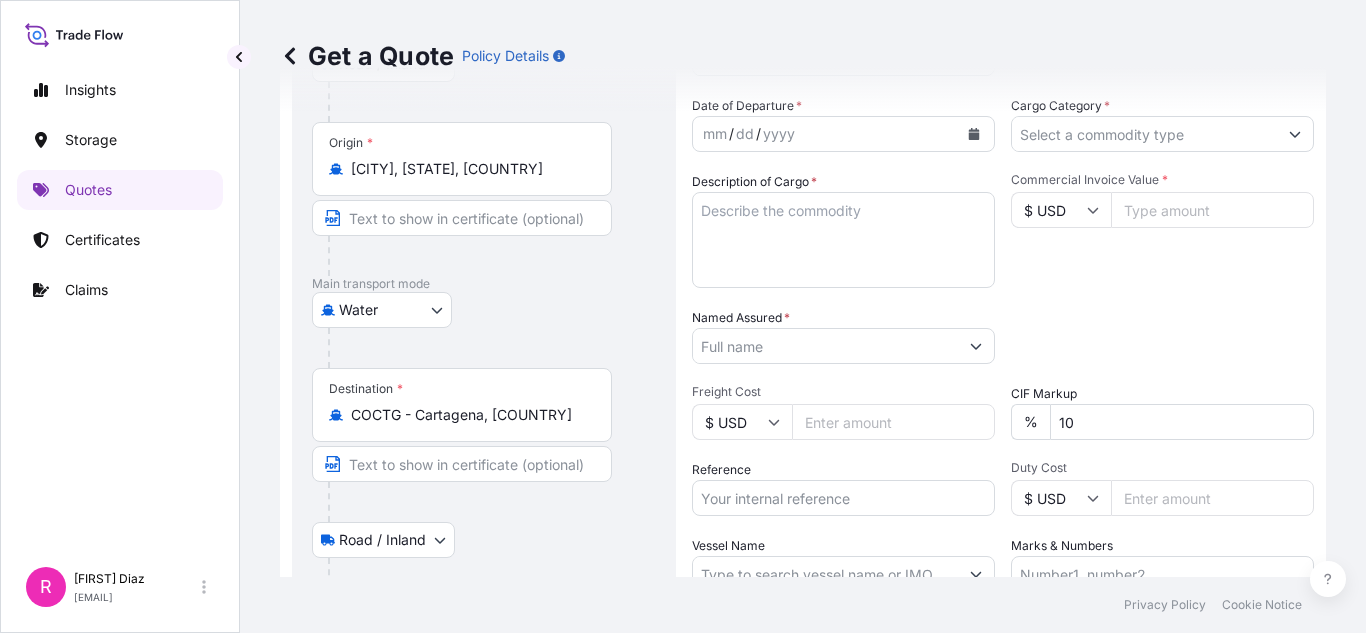scroll, scrollTop: 280, scrollLeft: 0, axis: vertical 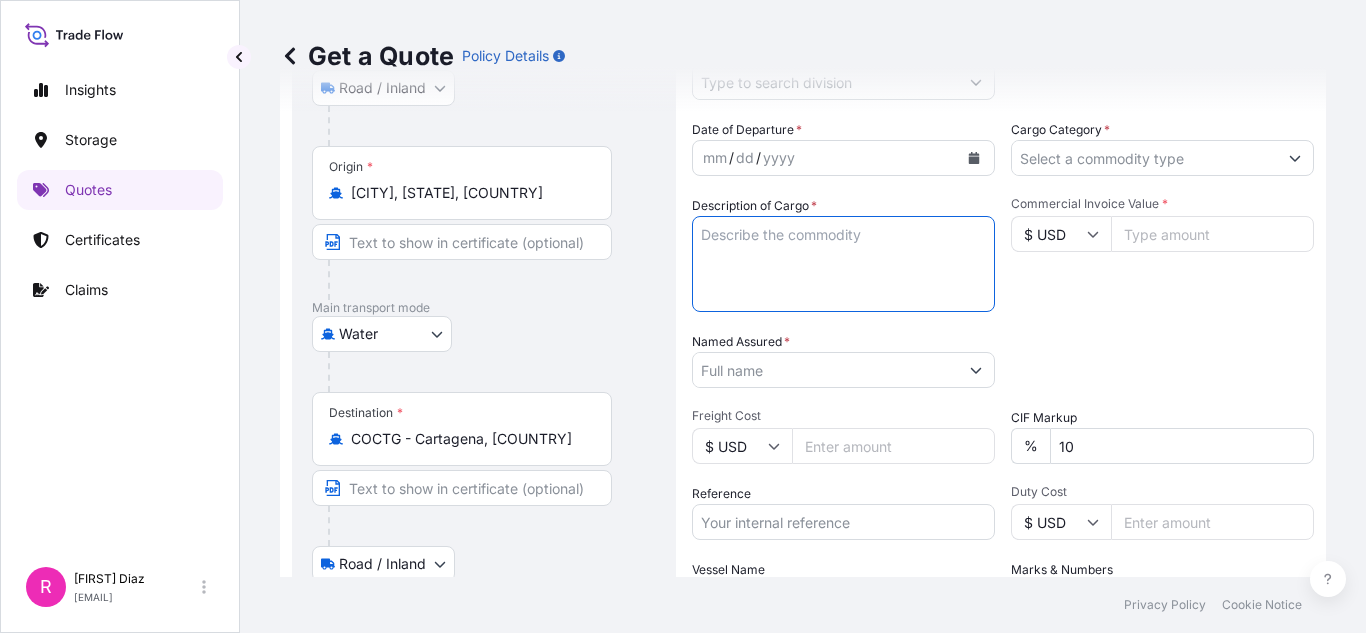click on "Description of Cargo *" at bounding box center (843, 264) 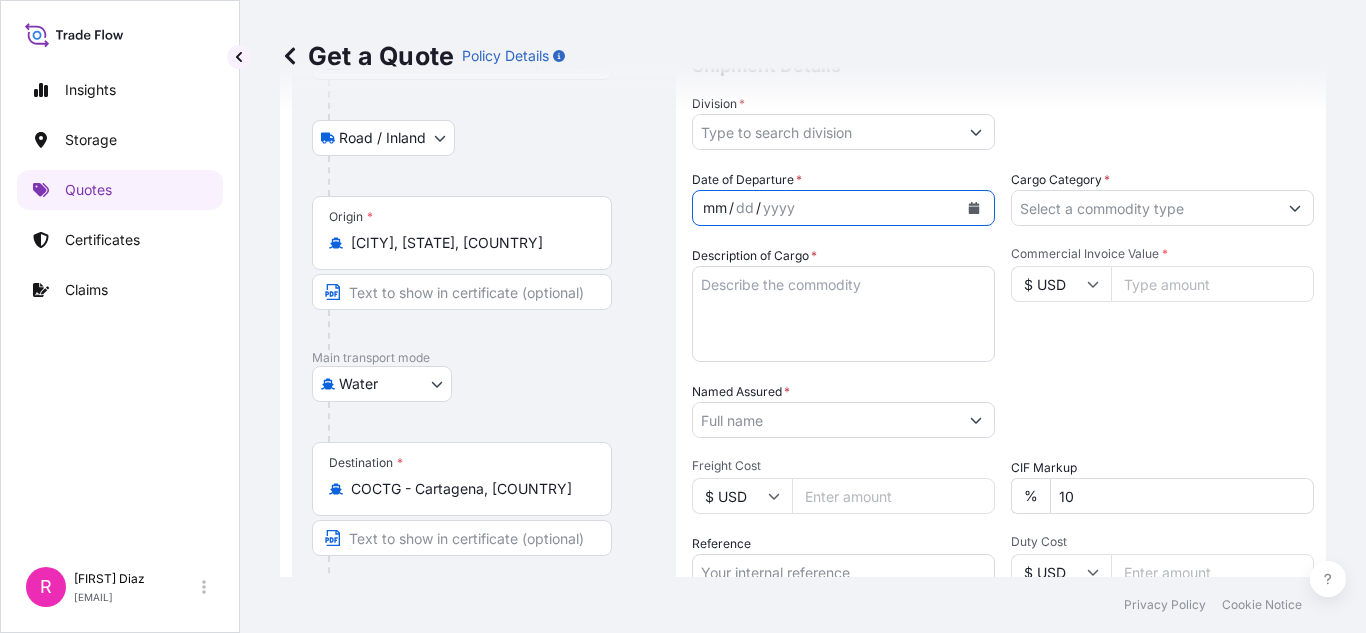 scroll, scrollTop: 180, scrollLeft: 0, axis: vertical 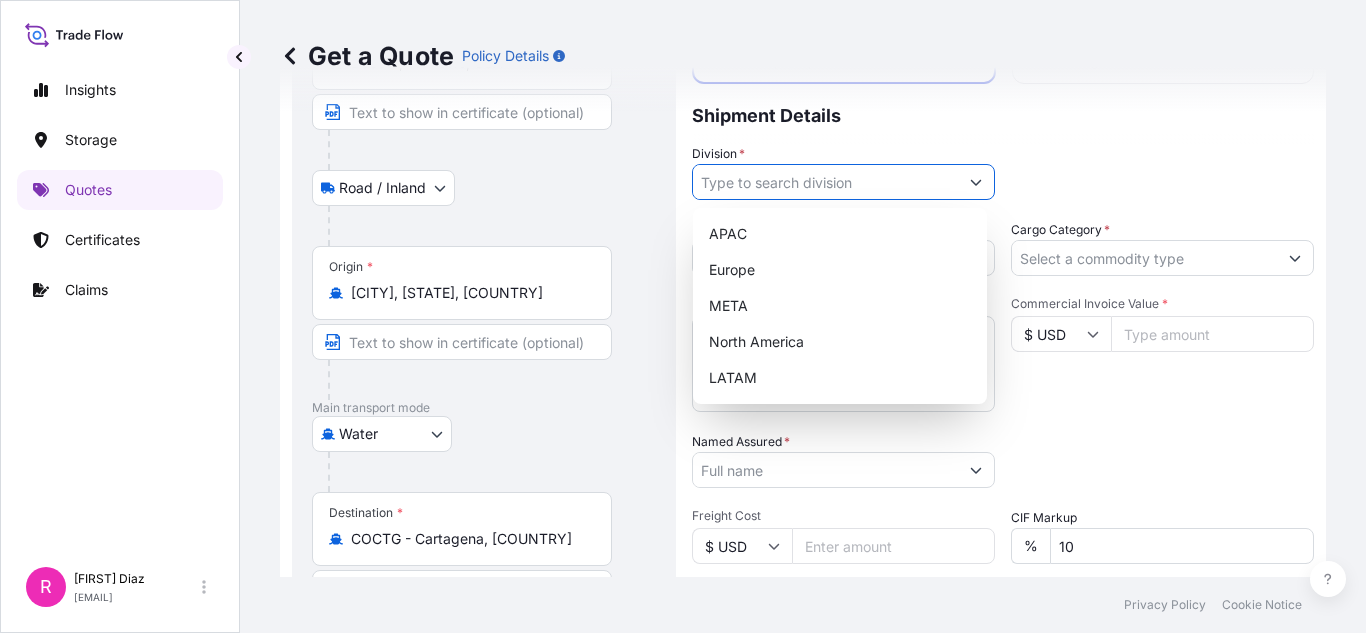 click at bounding box center (976, 182) 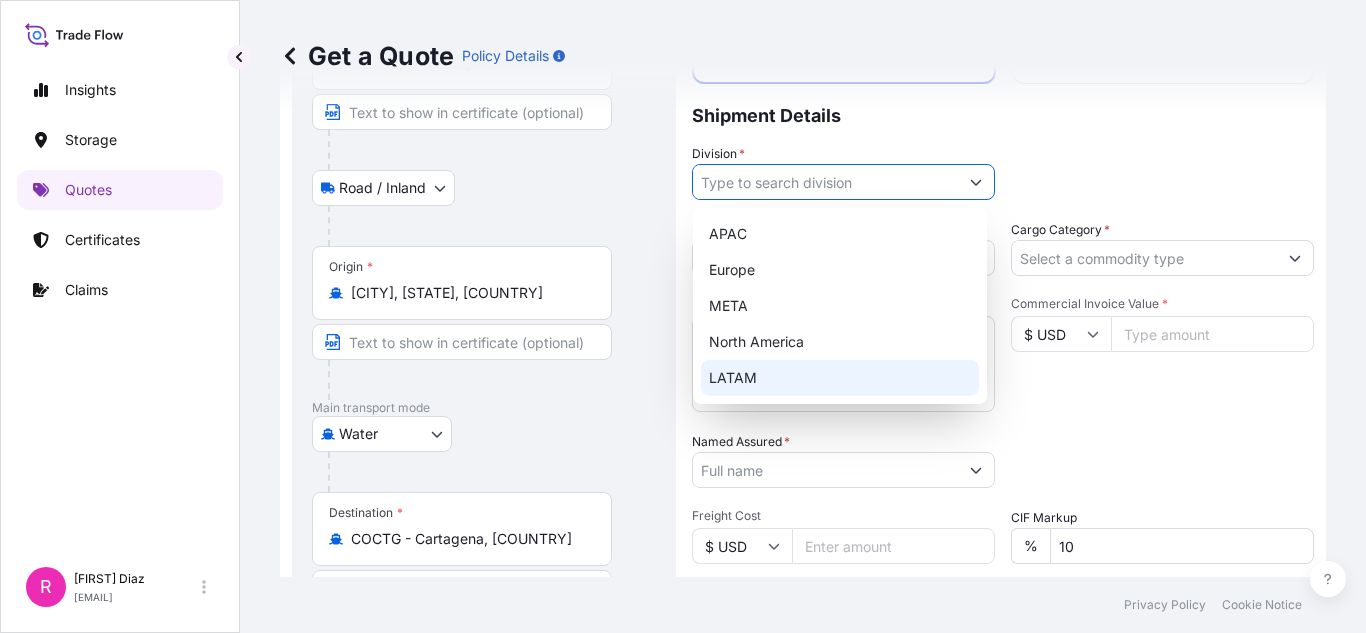 click on "LATAM" at bounding box center (840, 378) 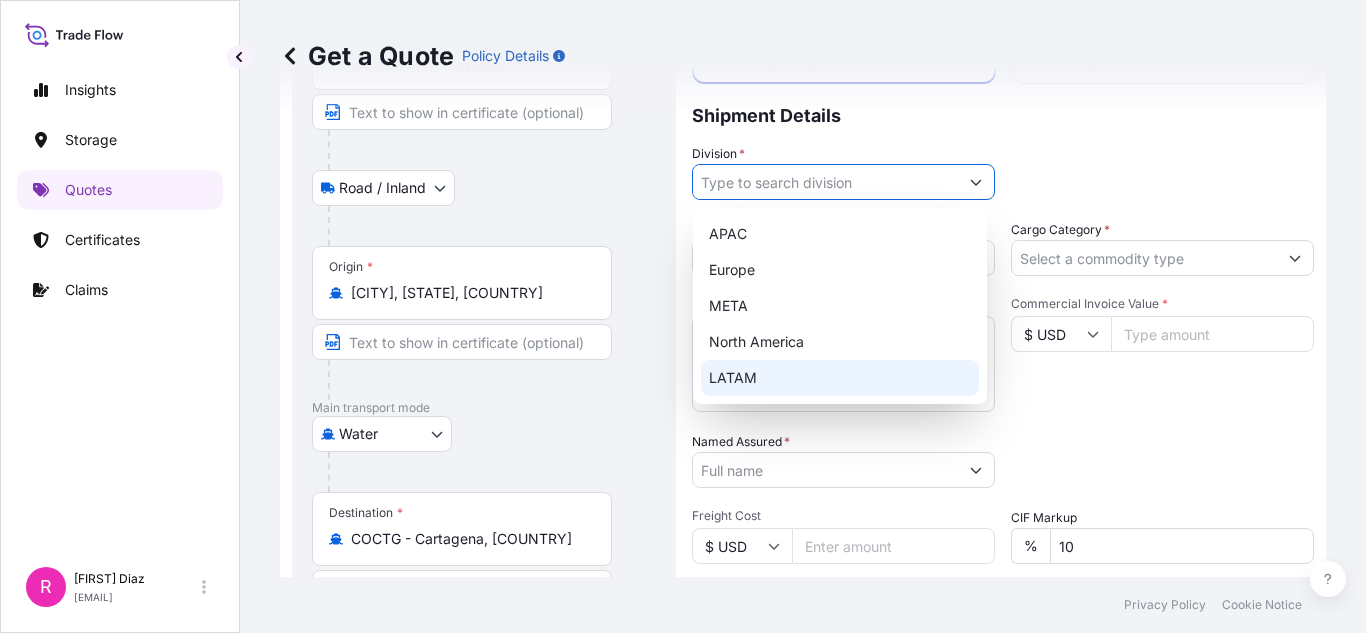 type on "LATAM" 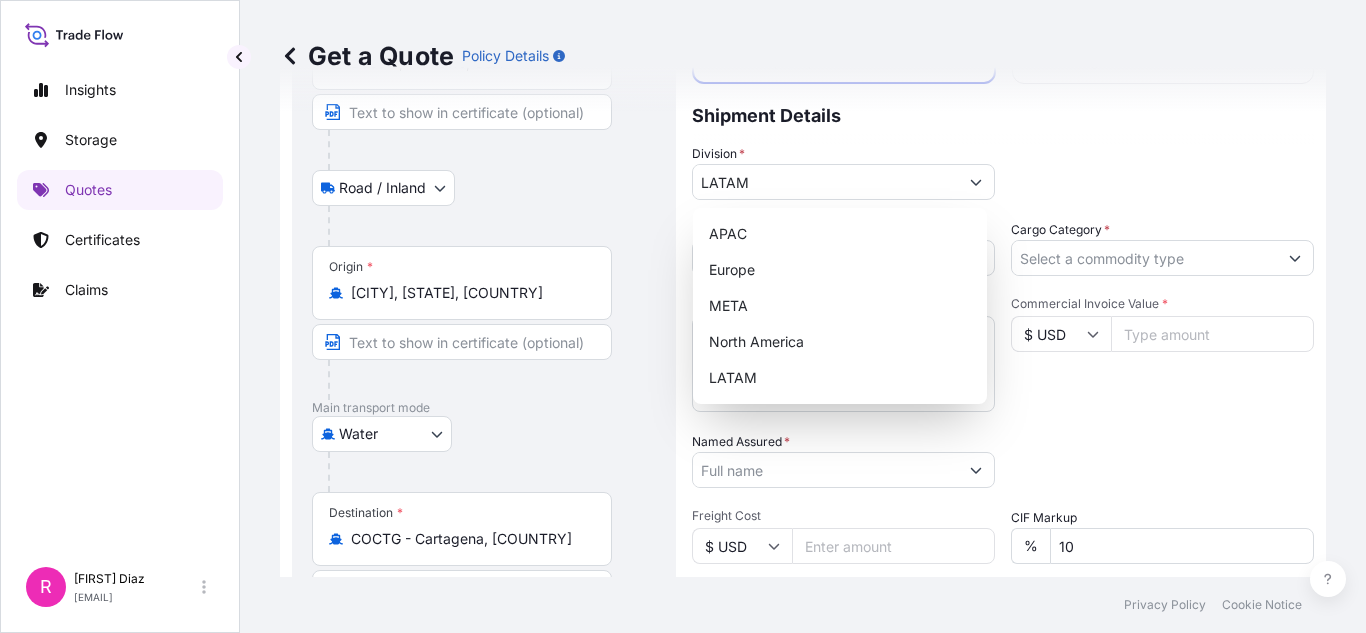 click on "Commercial Invoice Value   * $ USD" at bounding box center [1162, 354] 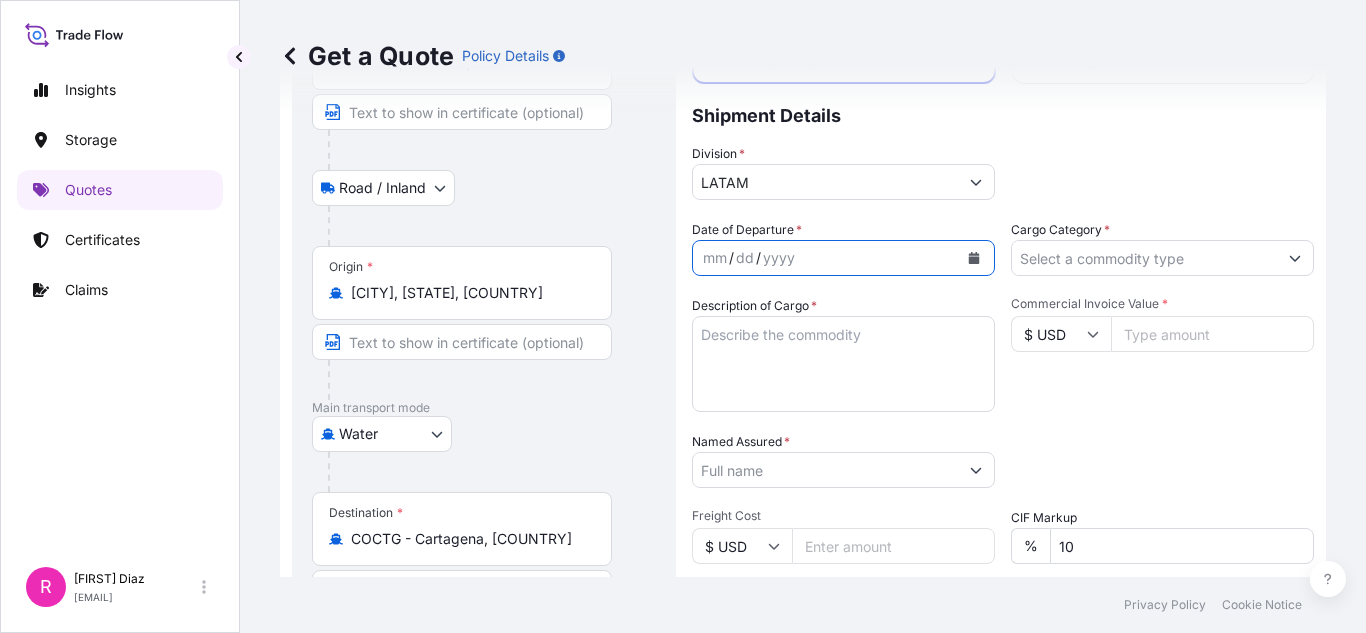click at bounding box center (974, 258) 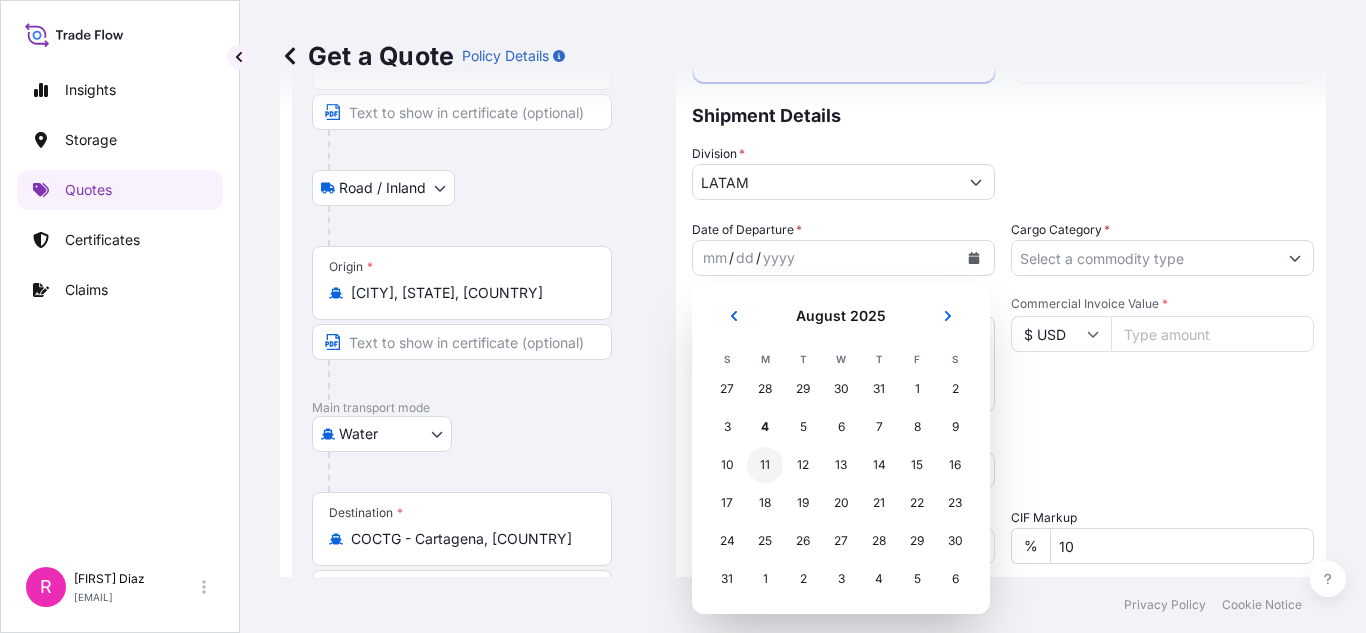 click on "11" at bounding box center [765, 465] 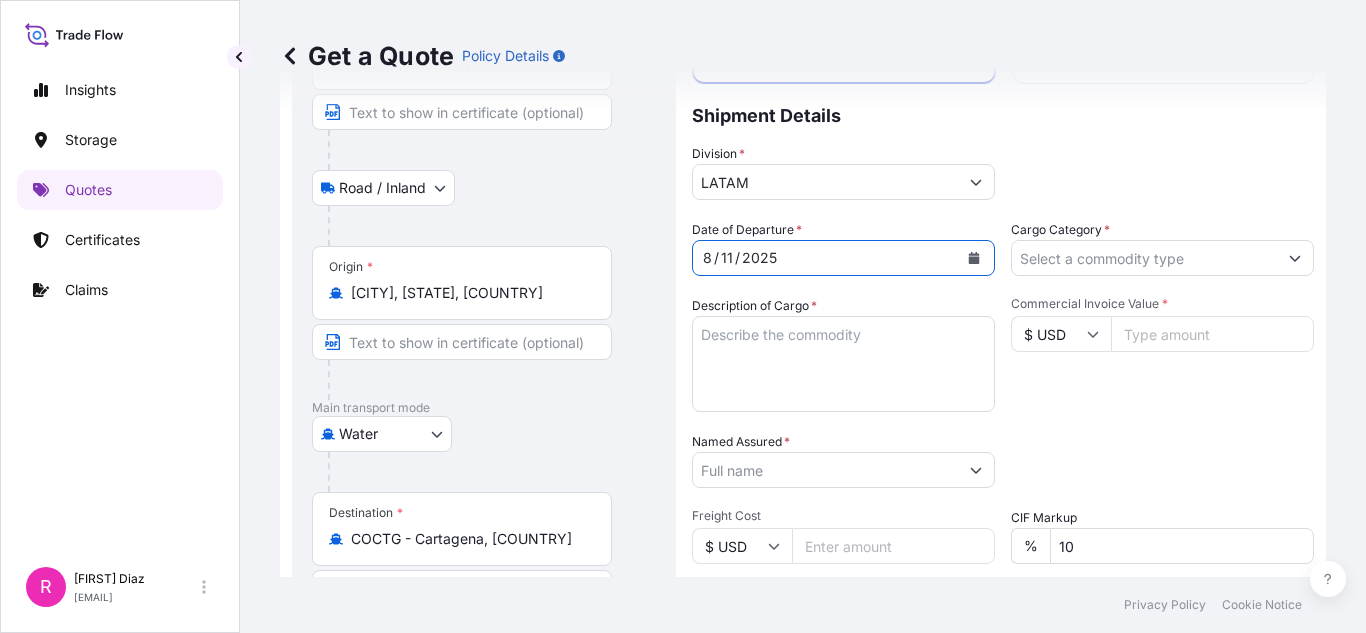 click on "Cargo Category *" at bounding box center (1144, 258) 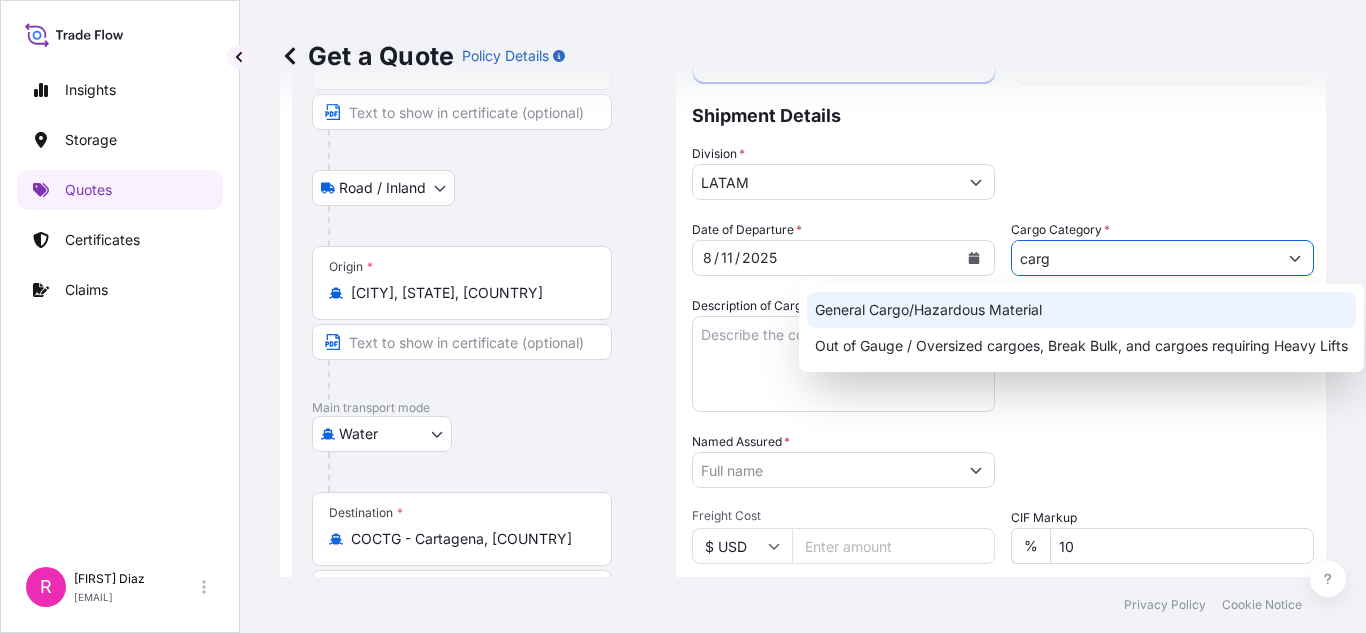 click on "General Cargo/Hazardous Material" at bounding box center [1081, 310] 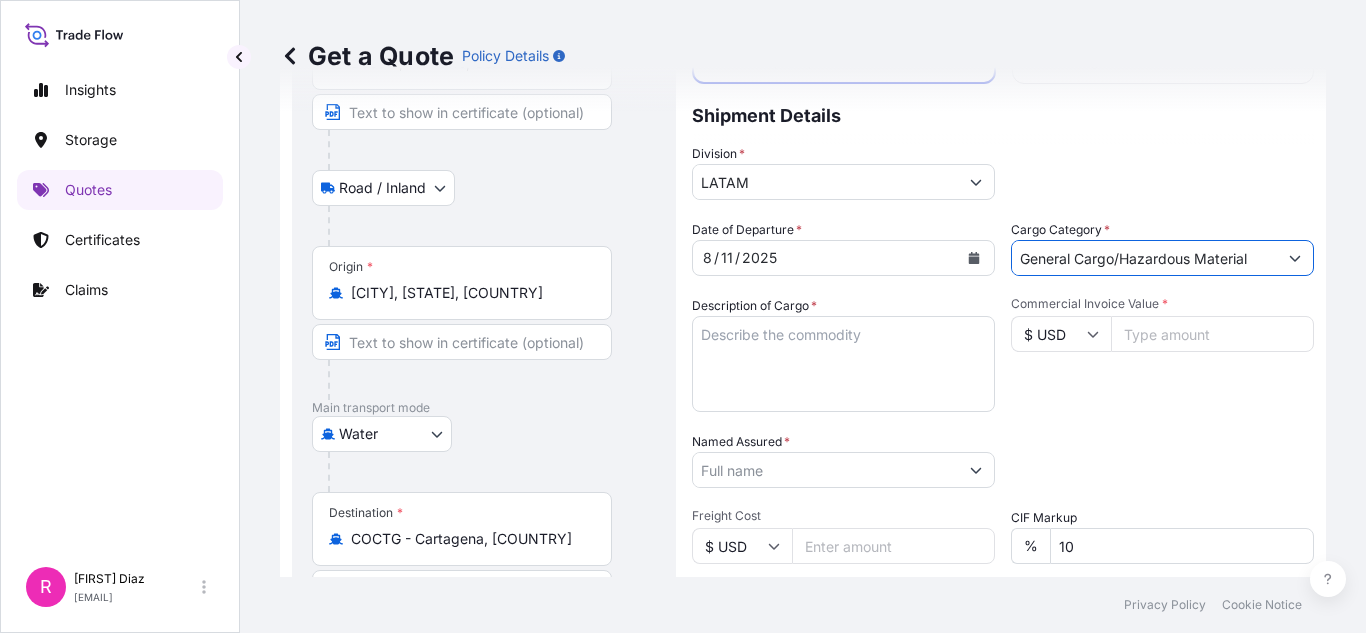 type on "General Cargo/Hazardous Material" 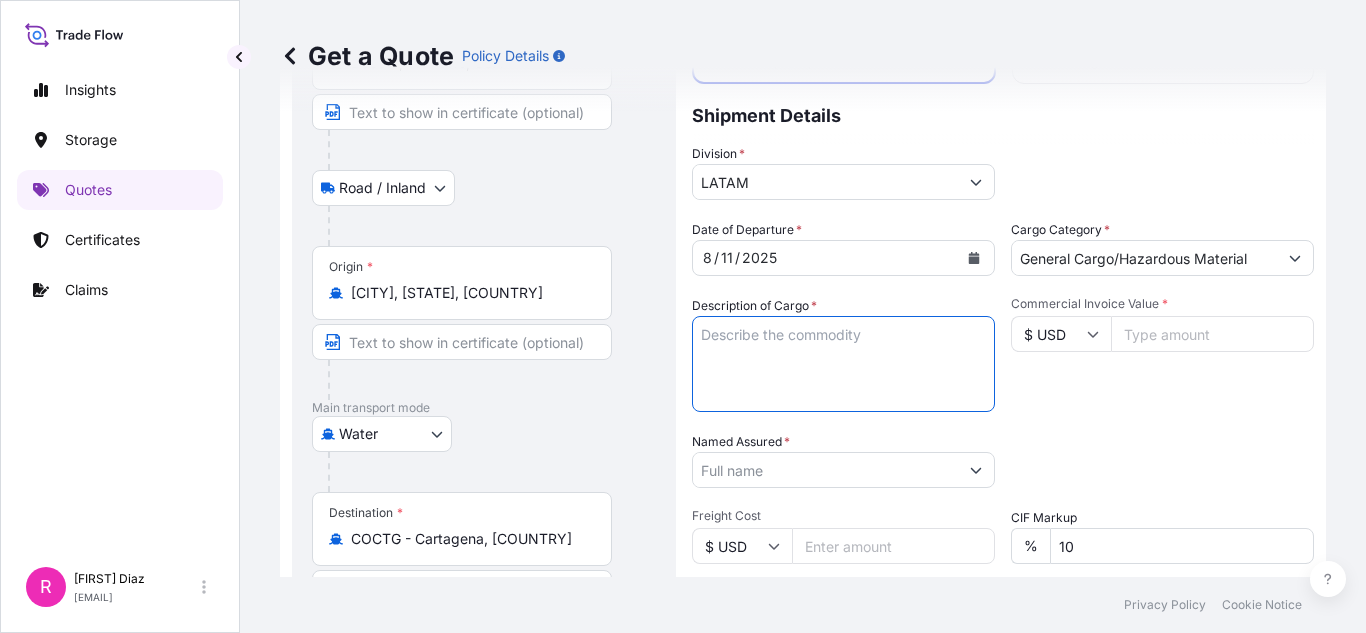 paste on "TURBINA TAURUS 60 GAS PRODUCER
REDUCTION GEARBOX
TRANSDUCER,PRESS" 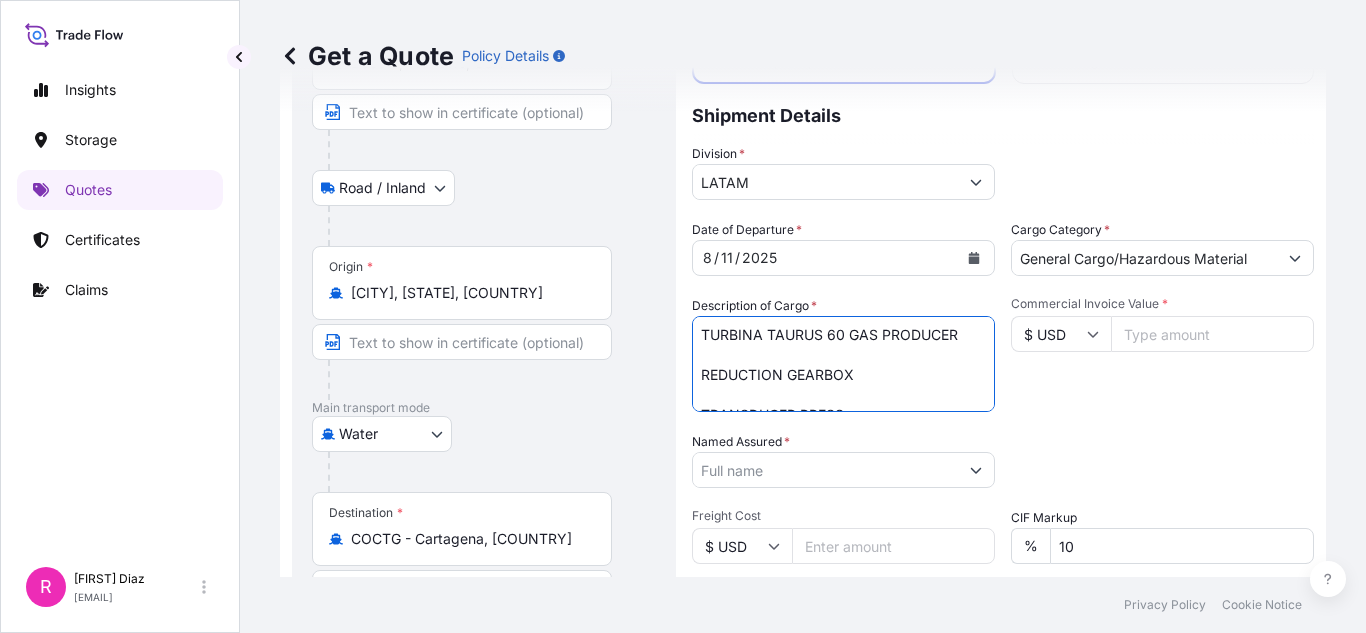 scroll, scrollTop: 12, scrollLeft: 0, axis: vertical 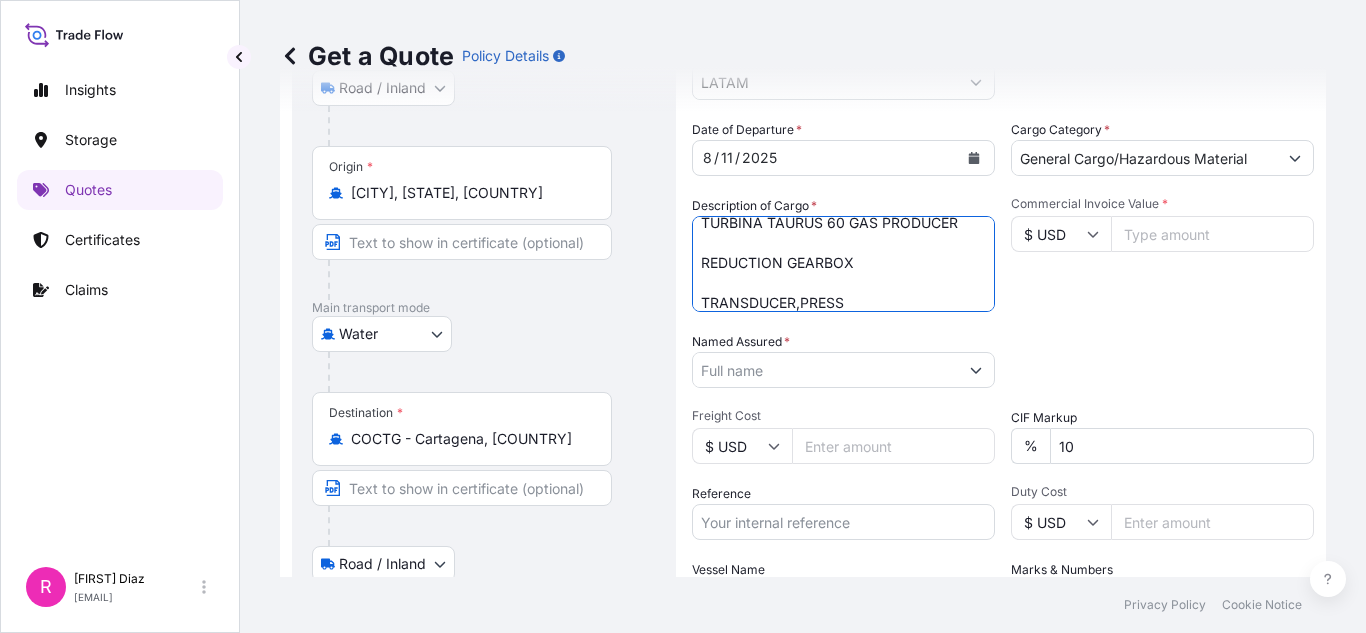 type on "TURBINA TAURUS 60 GAS PRODUCER
REDUCTION GEARBOX
TRANSDUCER,PRESS" 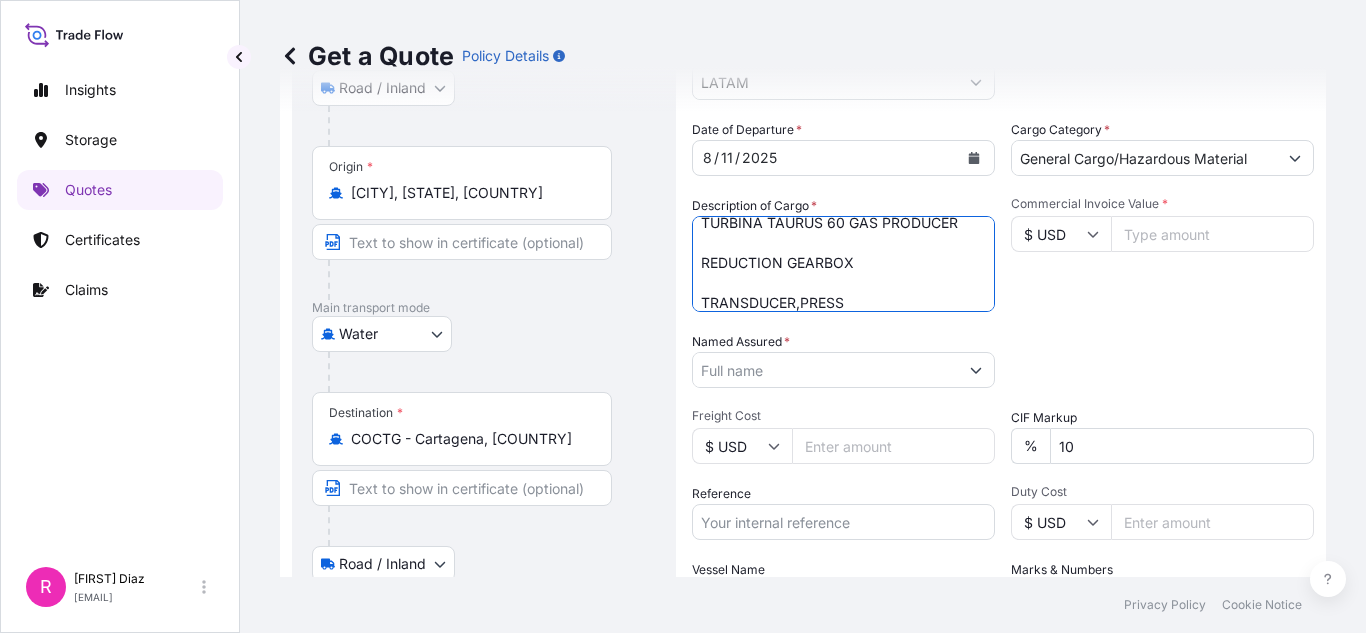 click on "Commercial Invoice Value   *" at bounding box center [1212, 234] 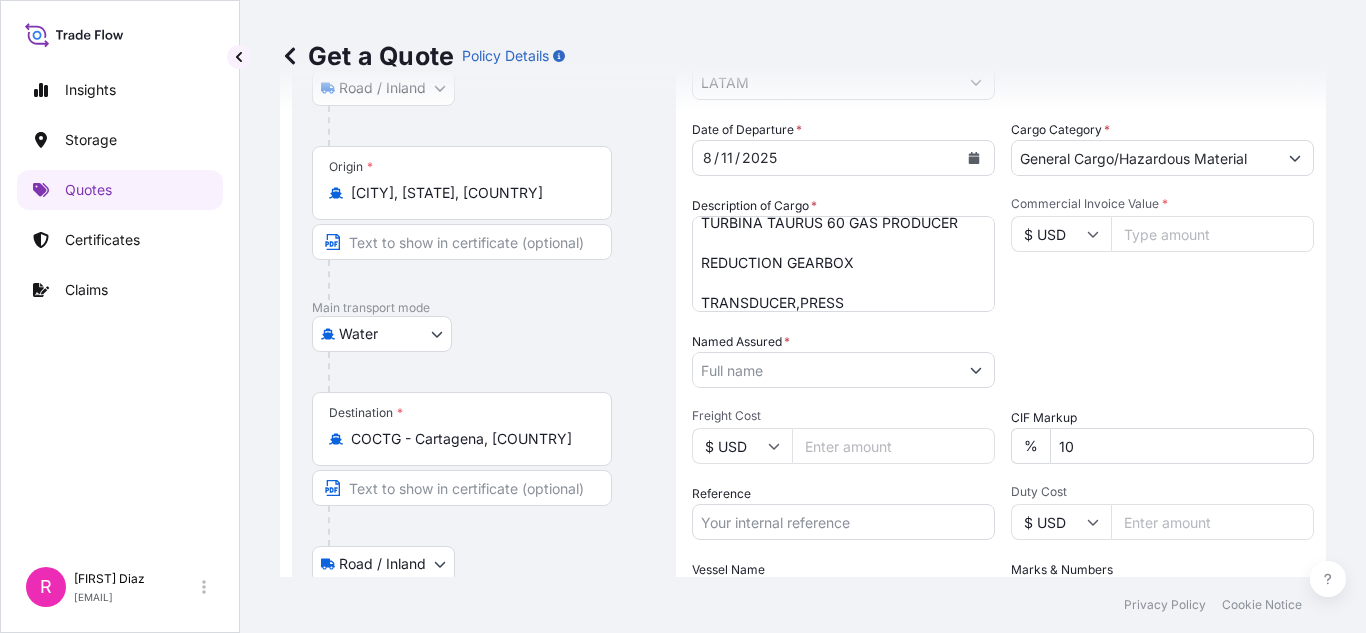 click on "Commercial Invoice Value   *" at bounding box center [1212, 234] 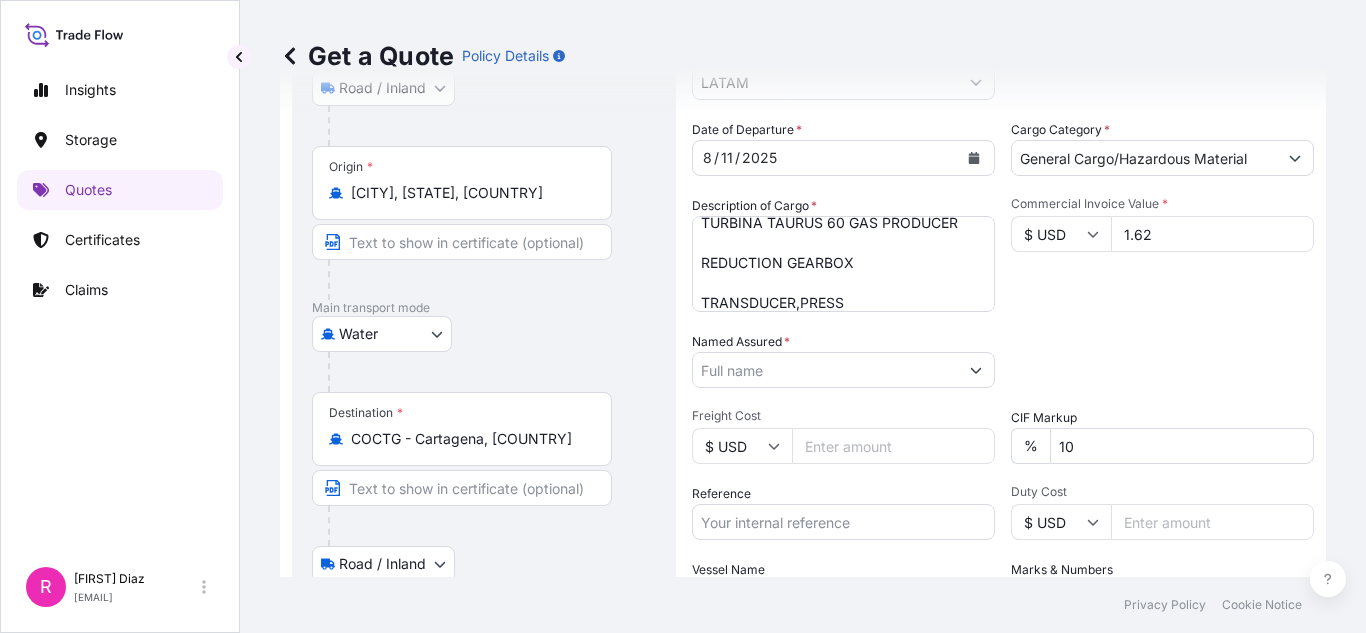 click on "1.62" at bounding box center (1212, 234) 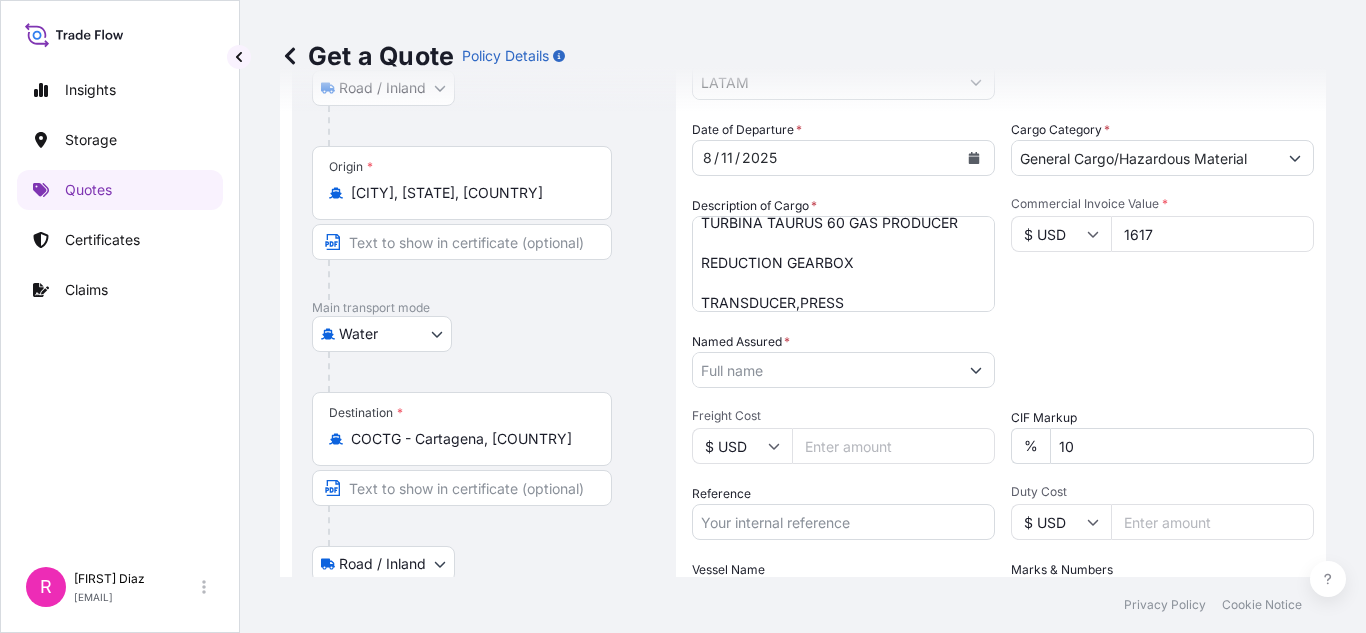 click on "1617" at bounding box center (1212, 234) 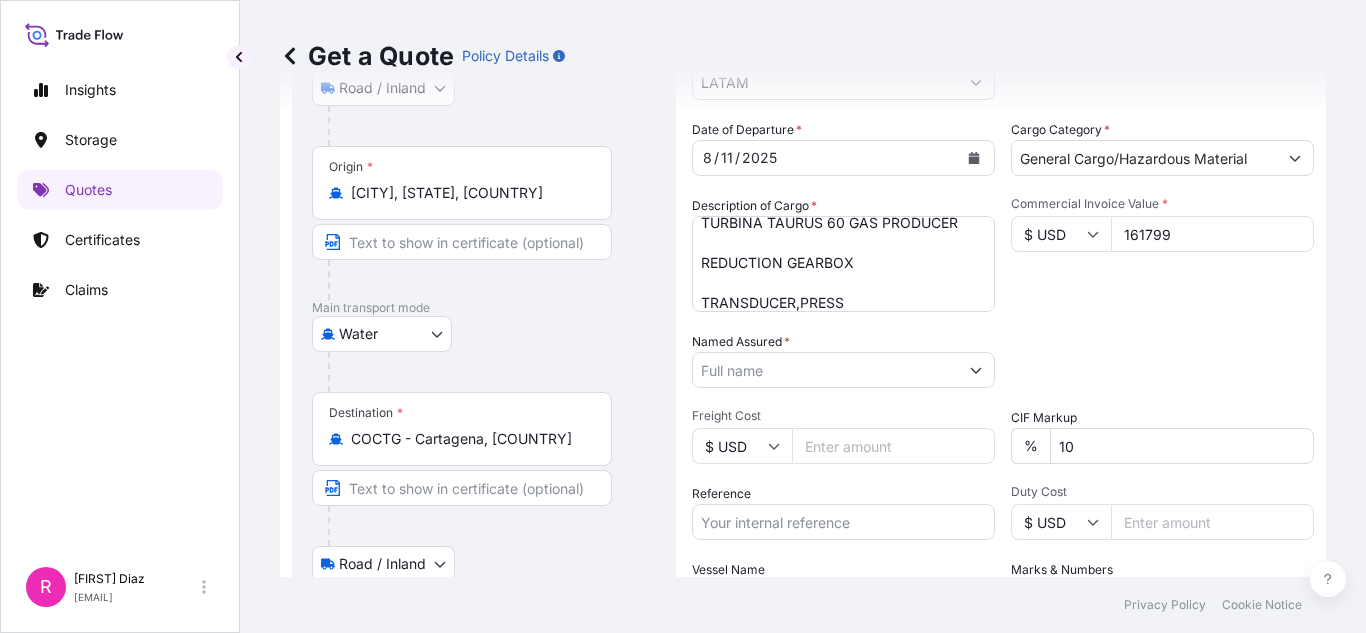 type on "[NUMBER]" 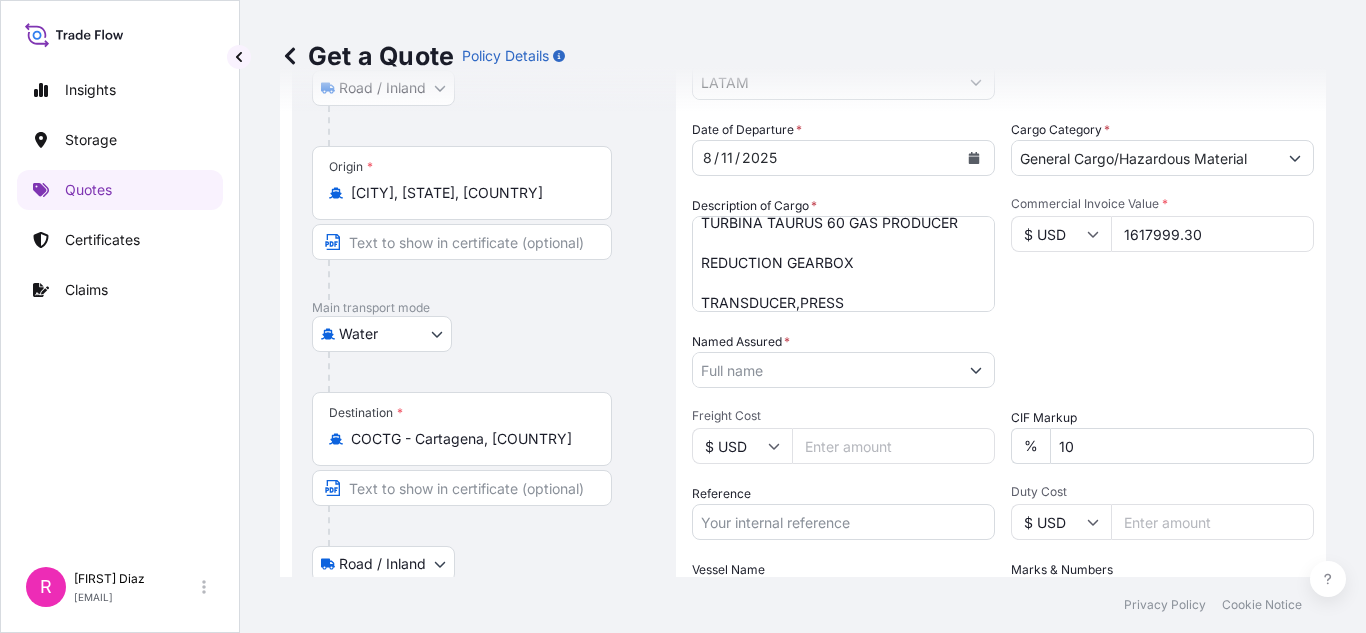 click on "1617999.30" at bounding box center [1212, 234] 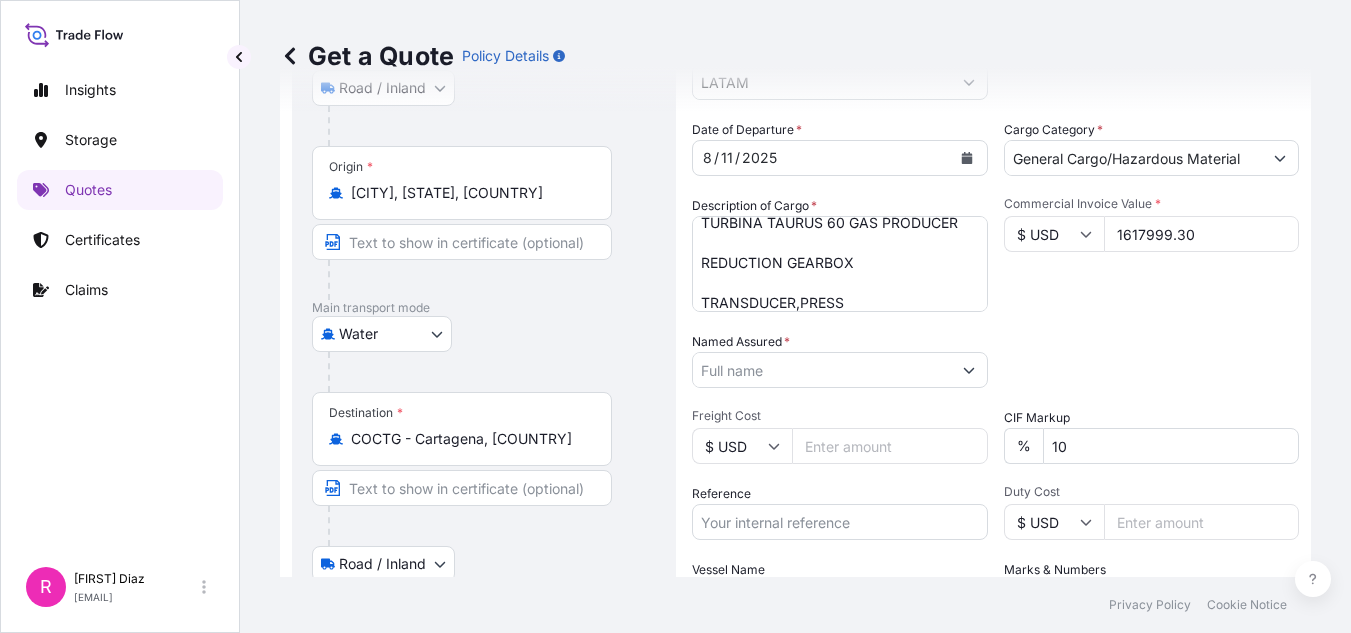 click on "Named Assured *" at bounding box center (822, 370) 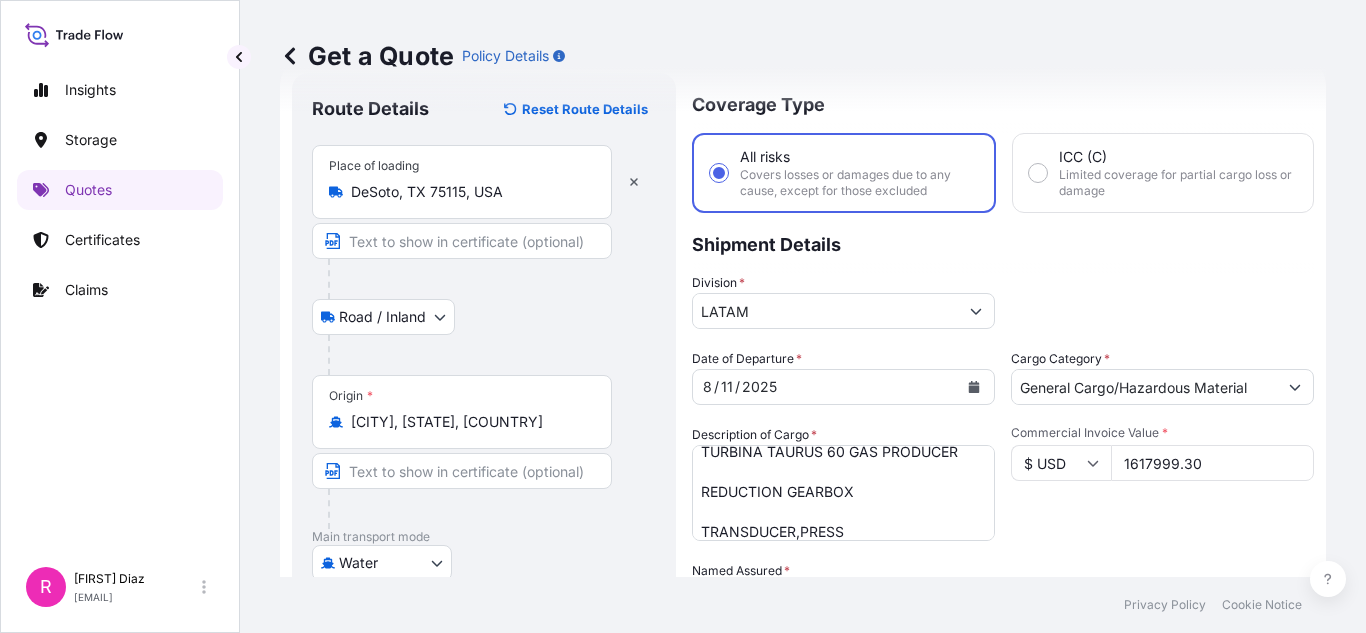 scroll, scrollTop: 100, scrollLeft: 0, axis: vertical 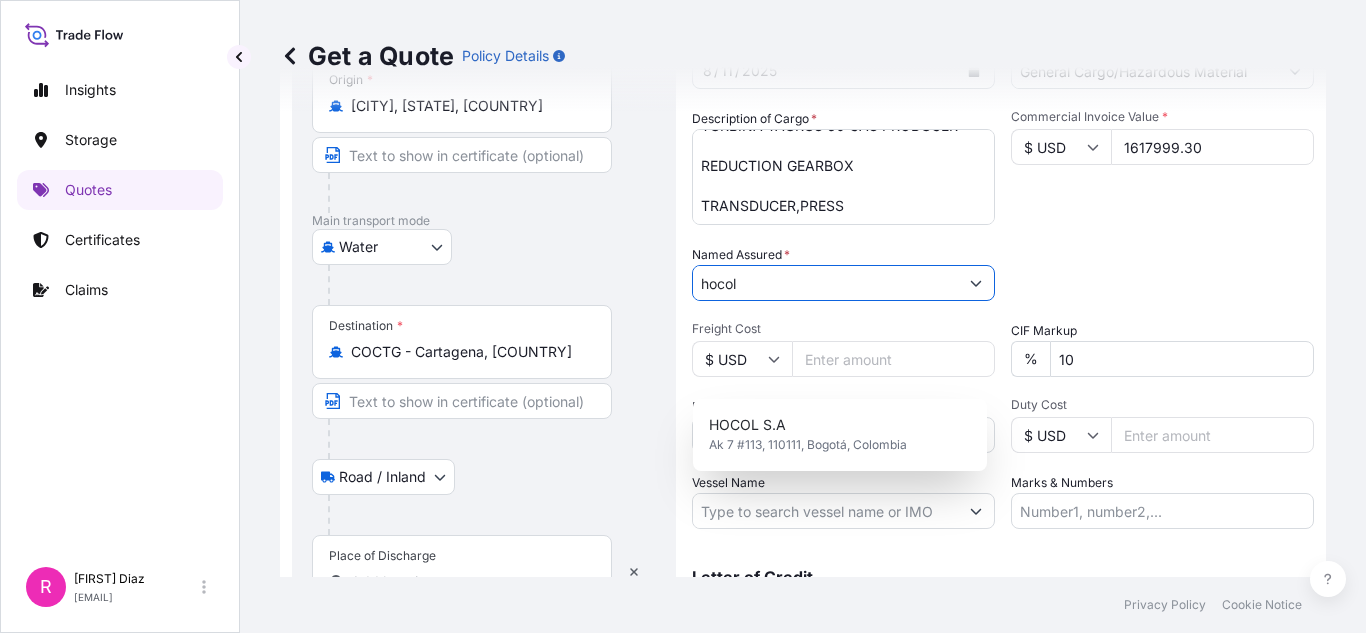 drag, startPoint x: 1361, startPoint y: 250, endPoint x: 1329, endPoint y: 438, distance: 190.70396 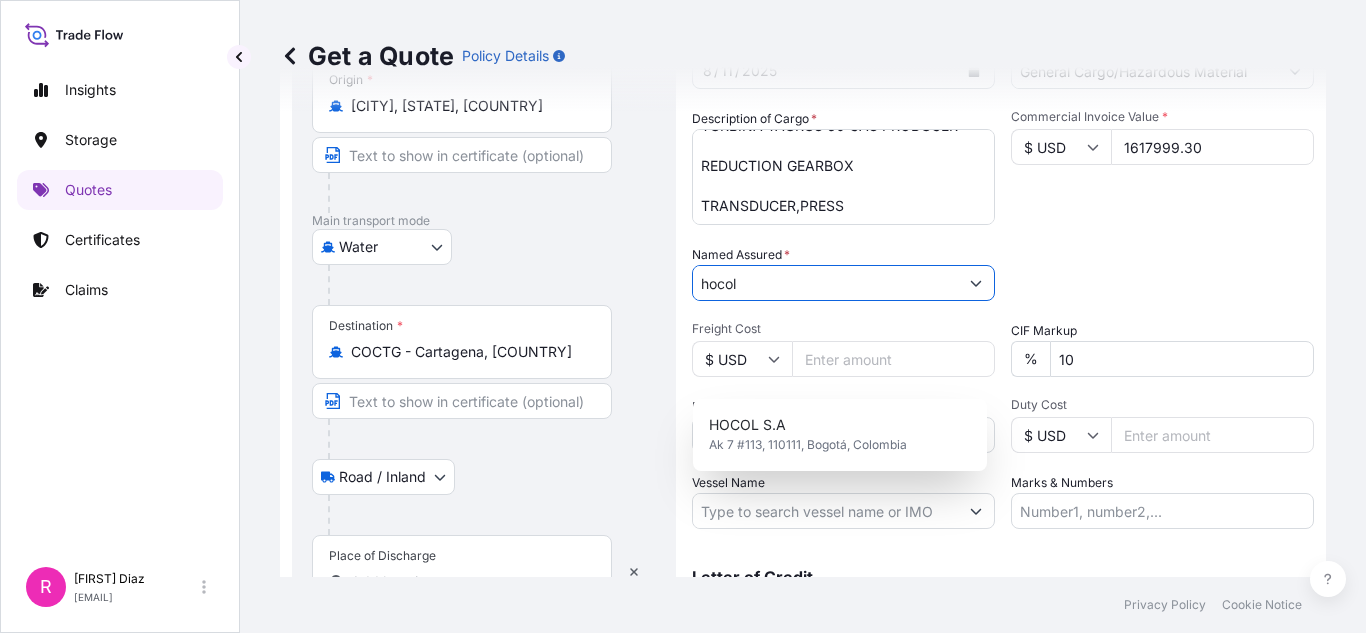 click on "1 option available. 1 option available.
Insights Storage Quotes Certificates Claims R [FIRST] [LAST] [EMAIL] Get a Quote Policy Details Route Details Reset Route Details Place of loading DeSoto, TX 75115, [COUNTRY] Road / Inland Road / Inland Origin * [CITY], [STATE], [COUNTRY] Main transport mode Water Air Water Inland Destination * COCTG - Cartagena, [COUNTRY] Road / Inland Road / Inland Place of Discharge Coverage Type All risks Covers losses or damages due to any cause, except for those excluded ICC (C) Limited coverage for partial cargo loss or damage Shipment Details Division * LATAM Date of Departure * [DATE] Cargo Category * General Cargo/Hazardous Material Description of Cargo * TURBINA TAURUS 60 GAS PRODUCER
REDUCTION GEARBOX
TRANSDUCER,PRESS Commercial Invoice Value   * $ USD [NUMBER] Named Assured * hocol Packing Category Type to search a container mode Please select a primary mode of transportation first. Freight Cost   $ USD CIF Markup % 10 Reference Duty Cost   $ USD *
0" at bounding box center (683, 316) 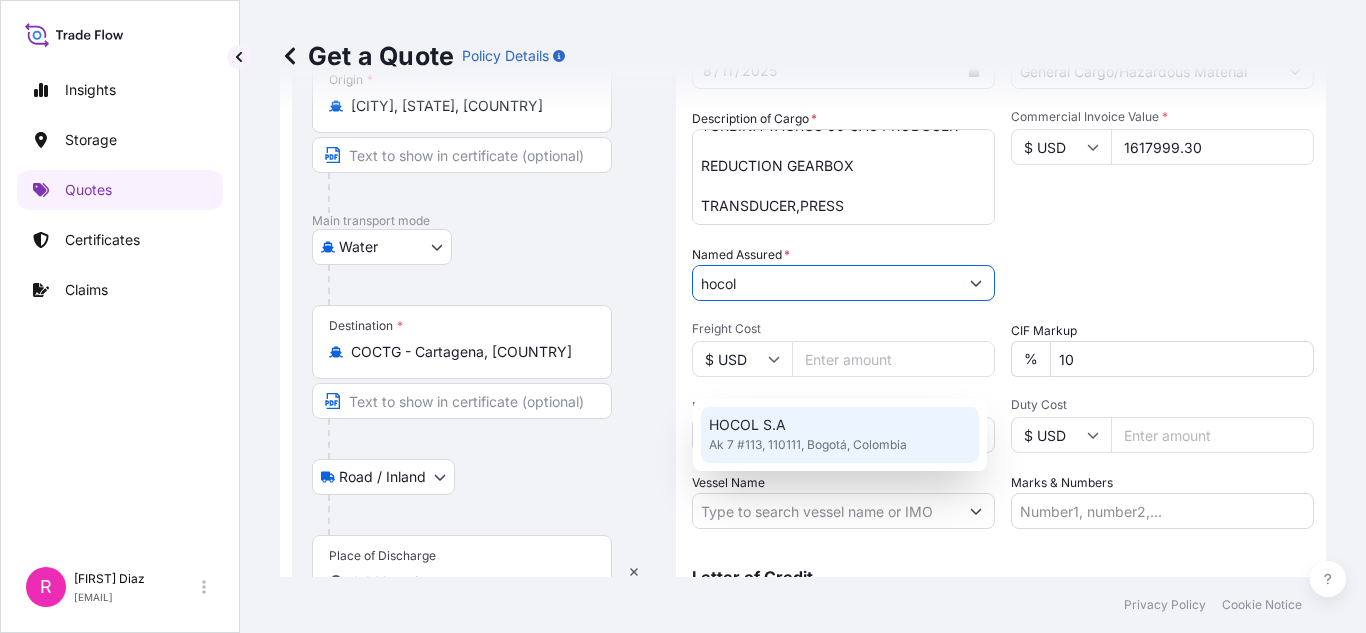 click on "hocol" at bounding box center [825, 283] 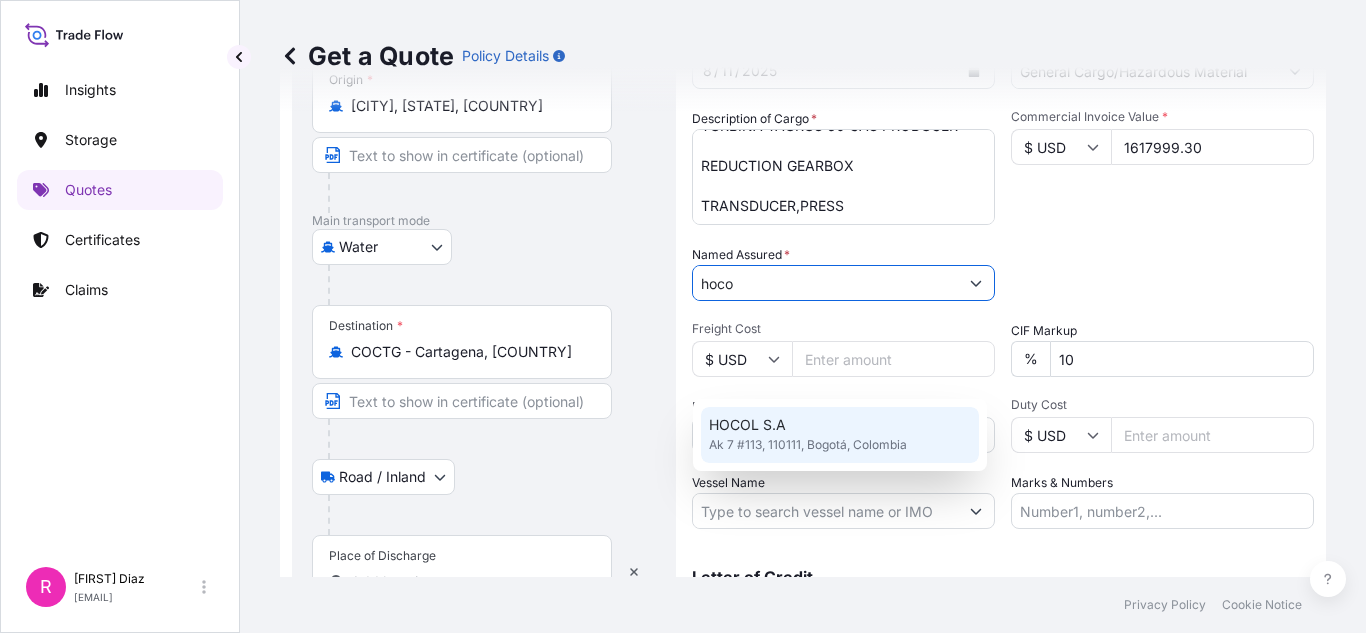 click on "HOCOL S.A Ak 7 #113, 110111, Bogotá, [COUNTRY]" at bounding box center (840, 435) 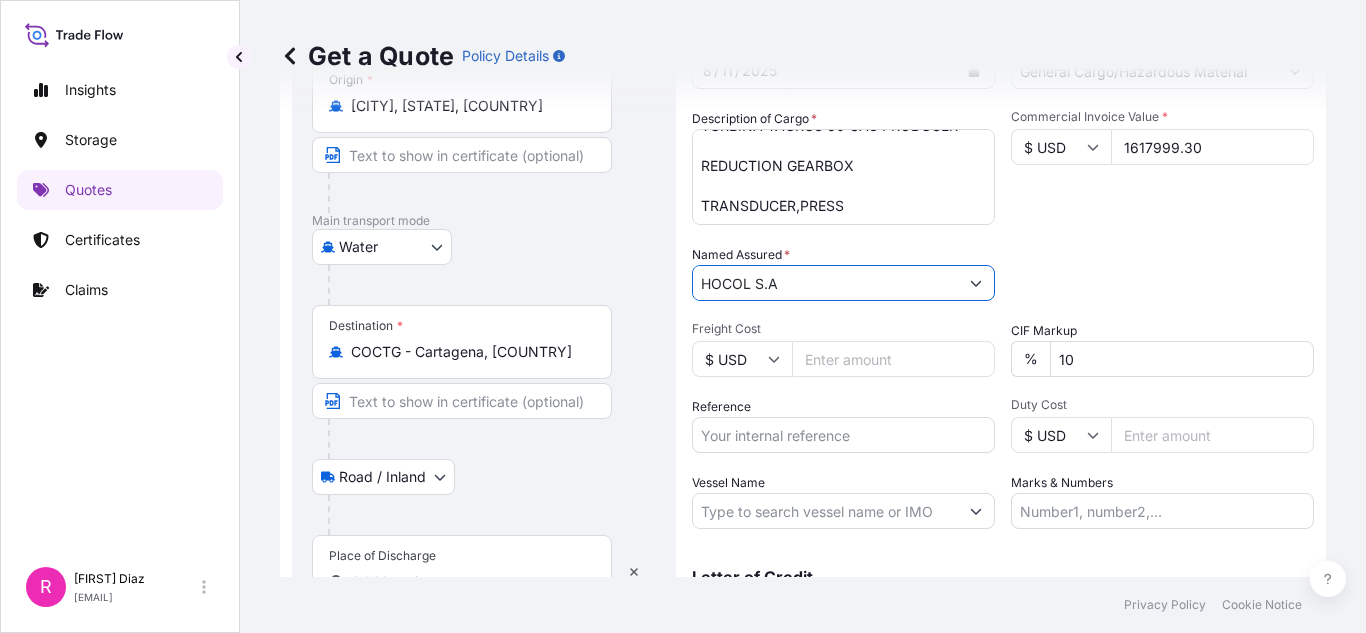 type on "HOCOL S.A" 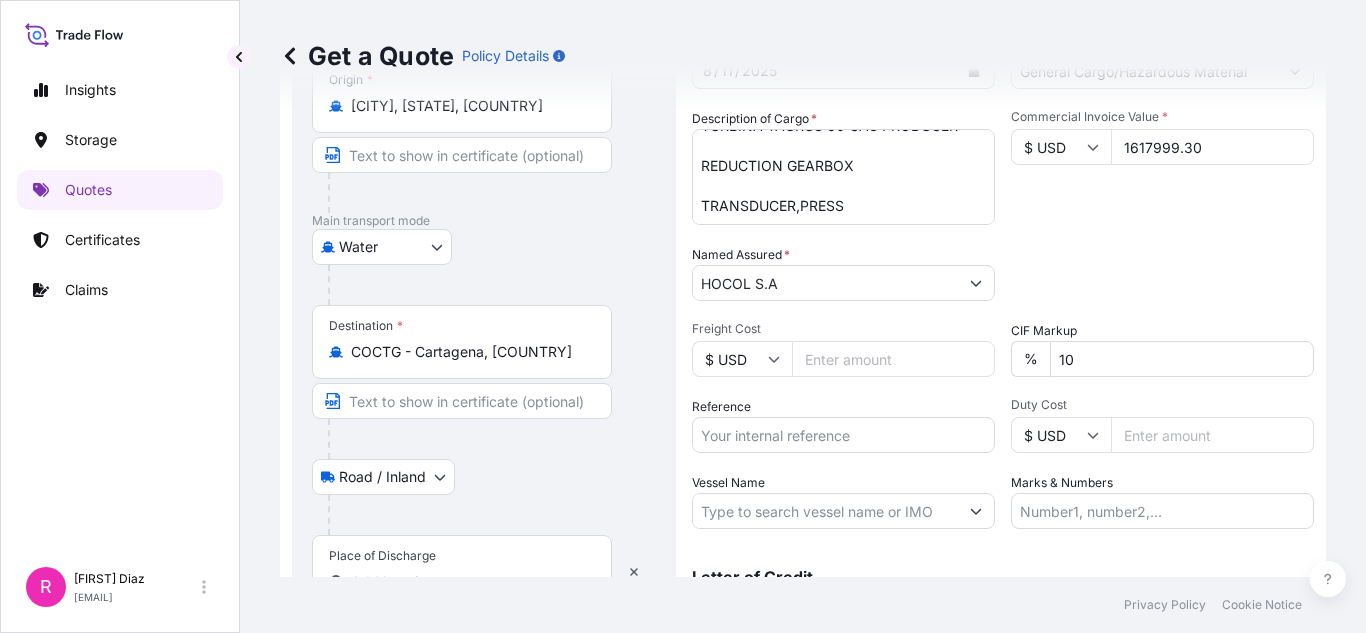 click on "Packing Category Type to search a container mode Please select a primary mode of transportation first." at bounding box center [1162, 273] 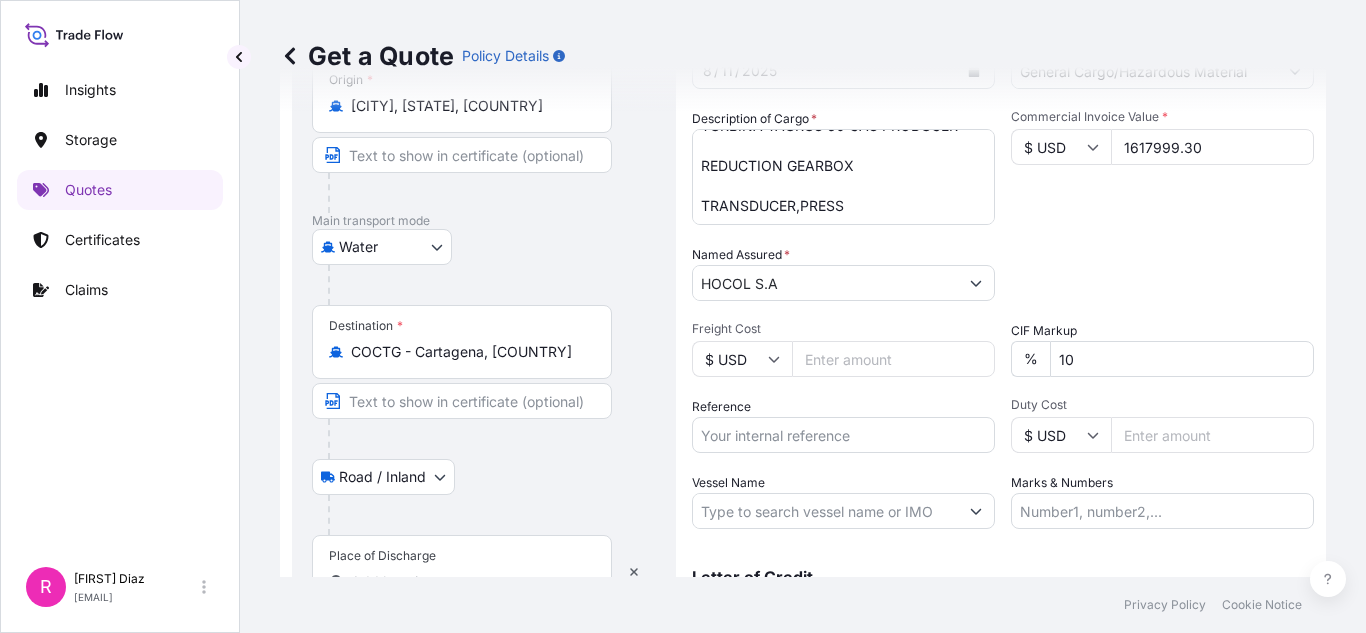 click on "Reference" at bounding box center (843, 435) 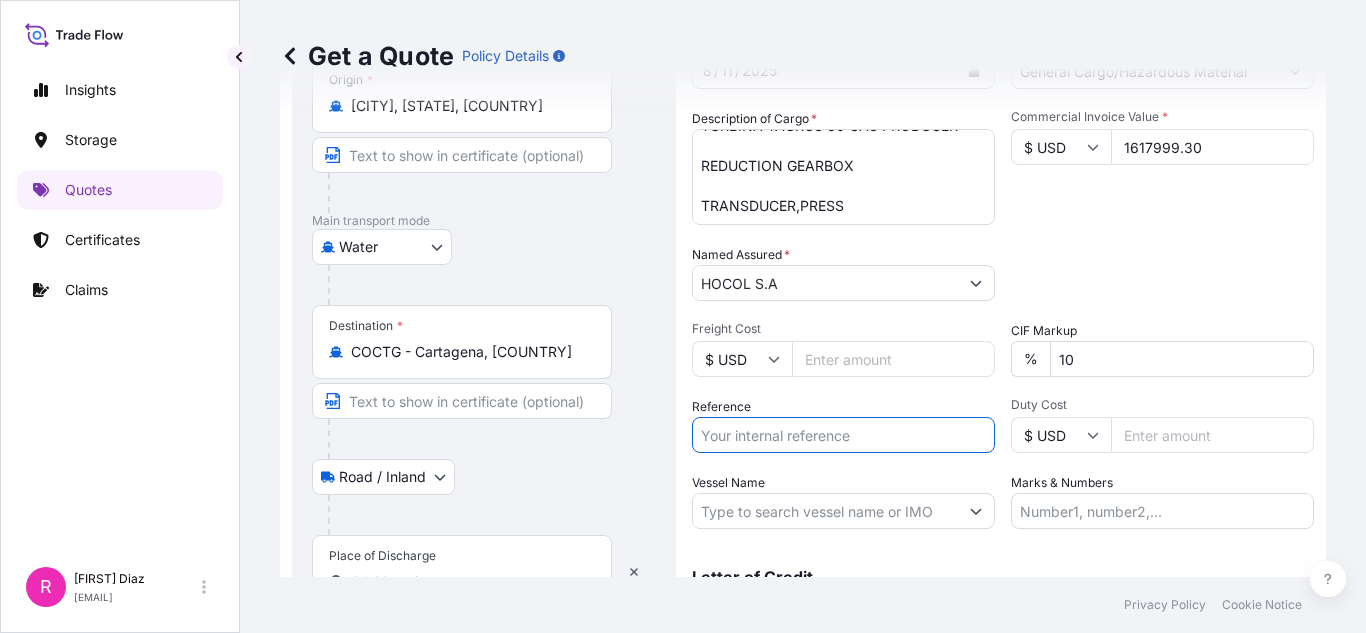 paste on "PROCESS HOCOL CS-CR24-82130_1 HOCOL SA Taurus 60 Overhaul" 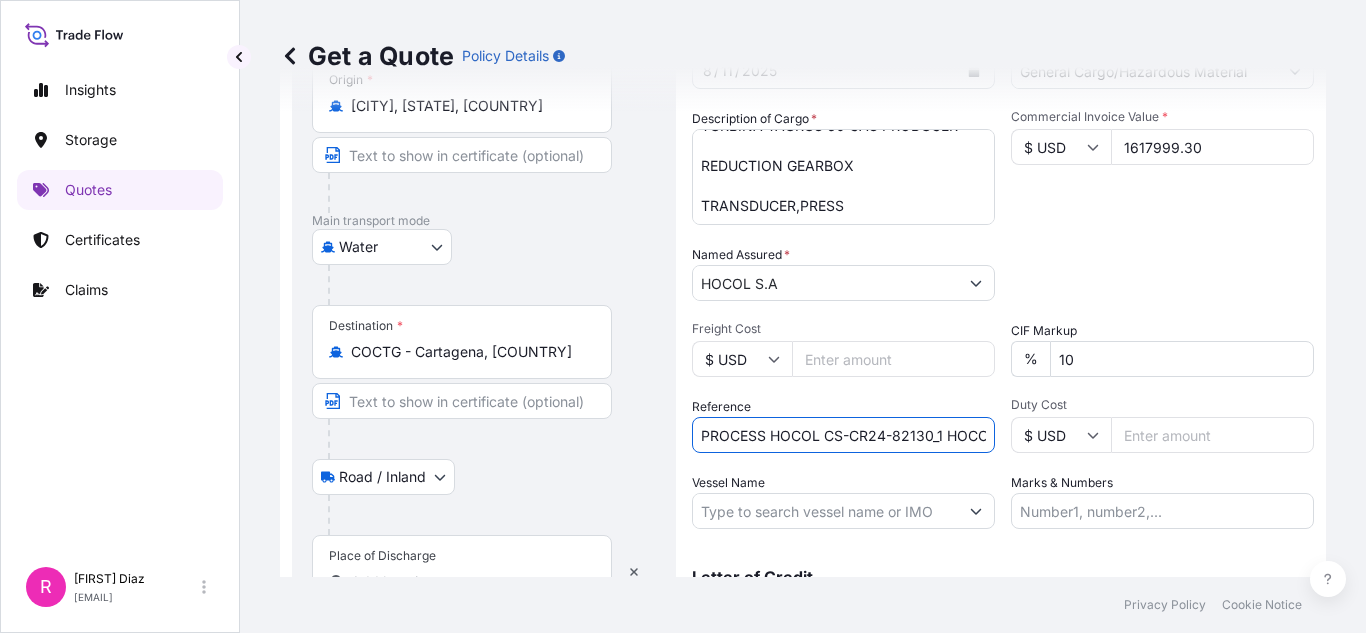 scroll, scrollTop: 0, scrollLeft: 175, axis: horizontal 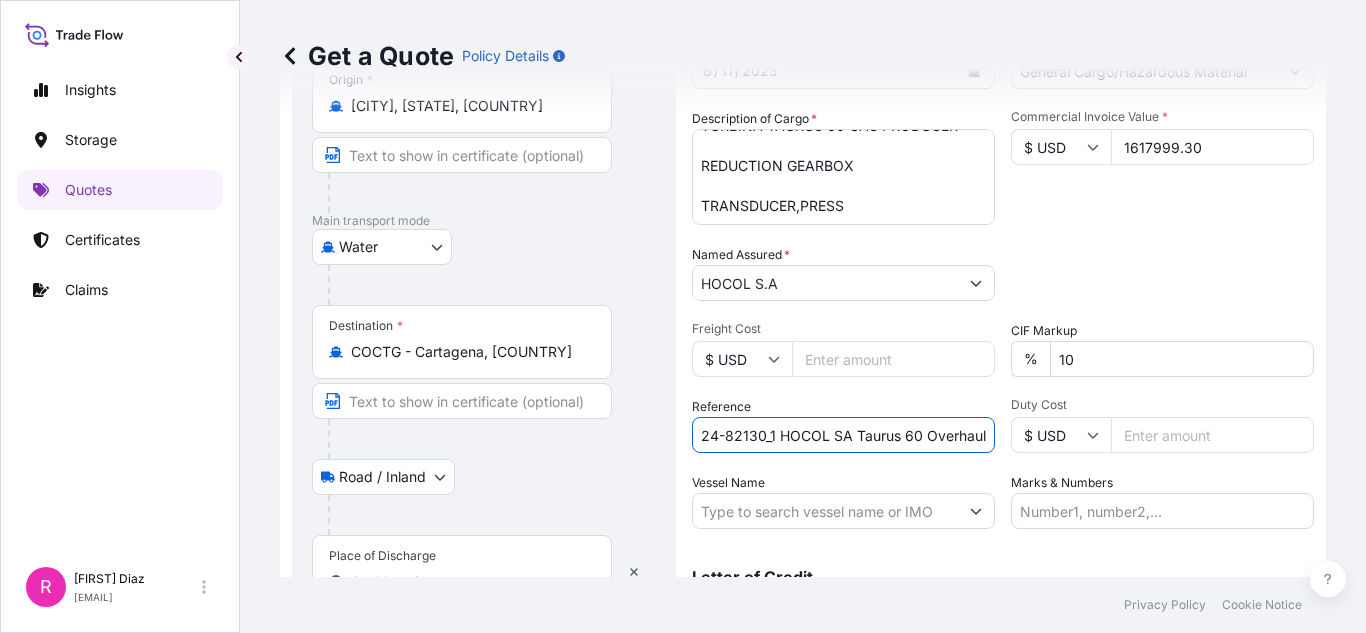 type on "PROCESS HOCOL CS-CR24-82130_1 HOCOL SA Taurus 60 Overhaul" 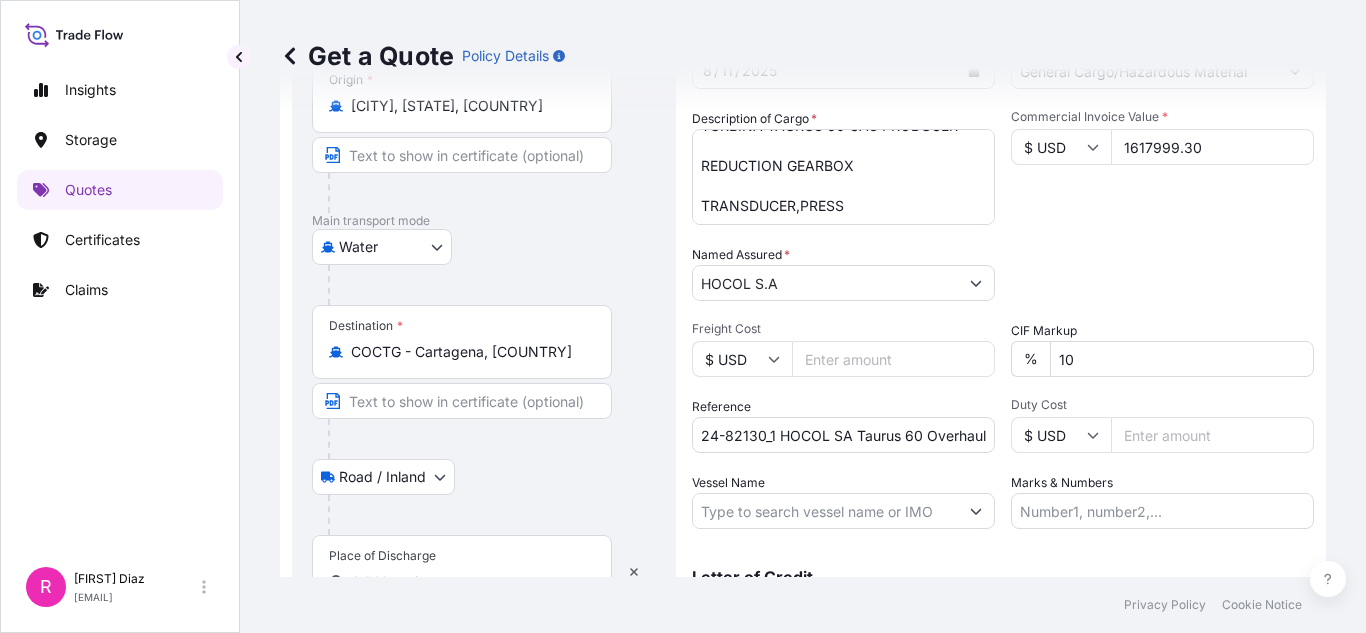 scroll, scrollTop: 0, scrollLeft: 0, axis: both 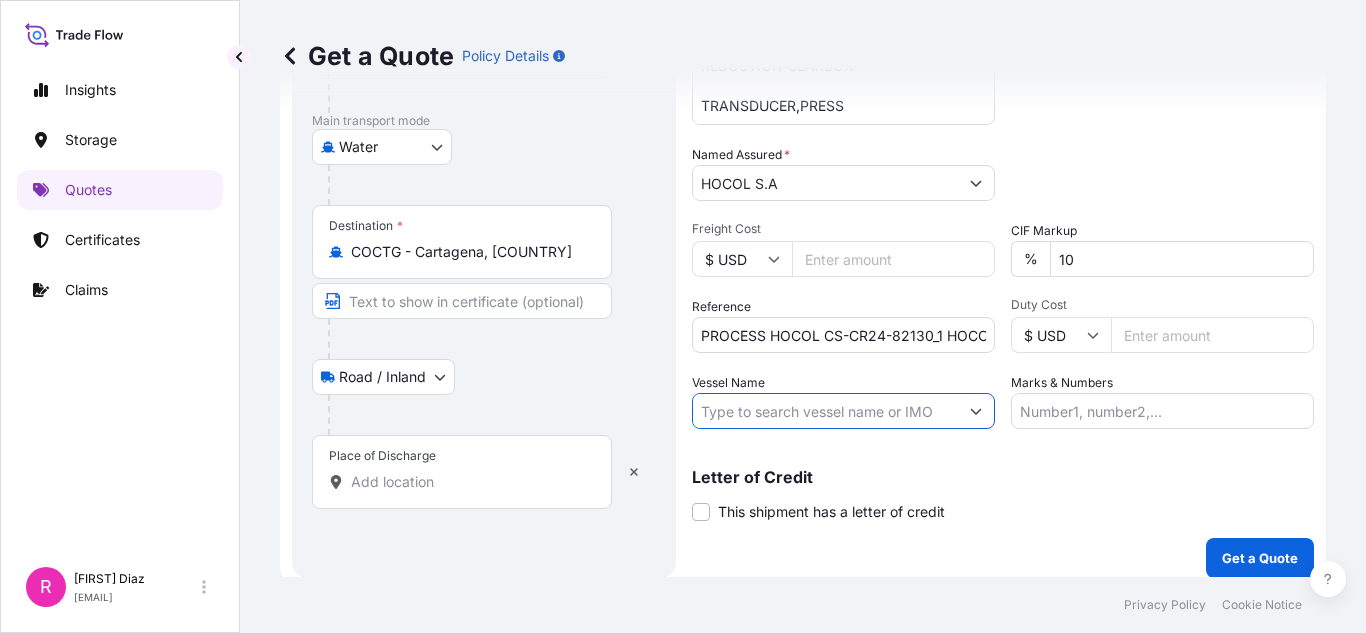 click on "Vessel Name" at bounding box center (825, 411) 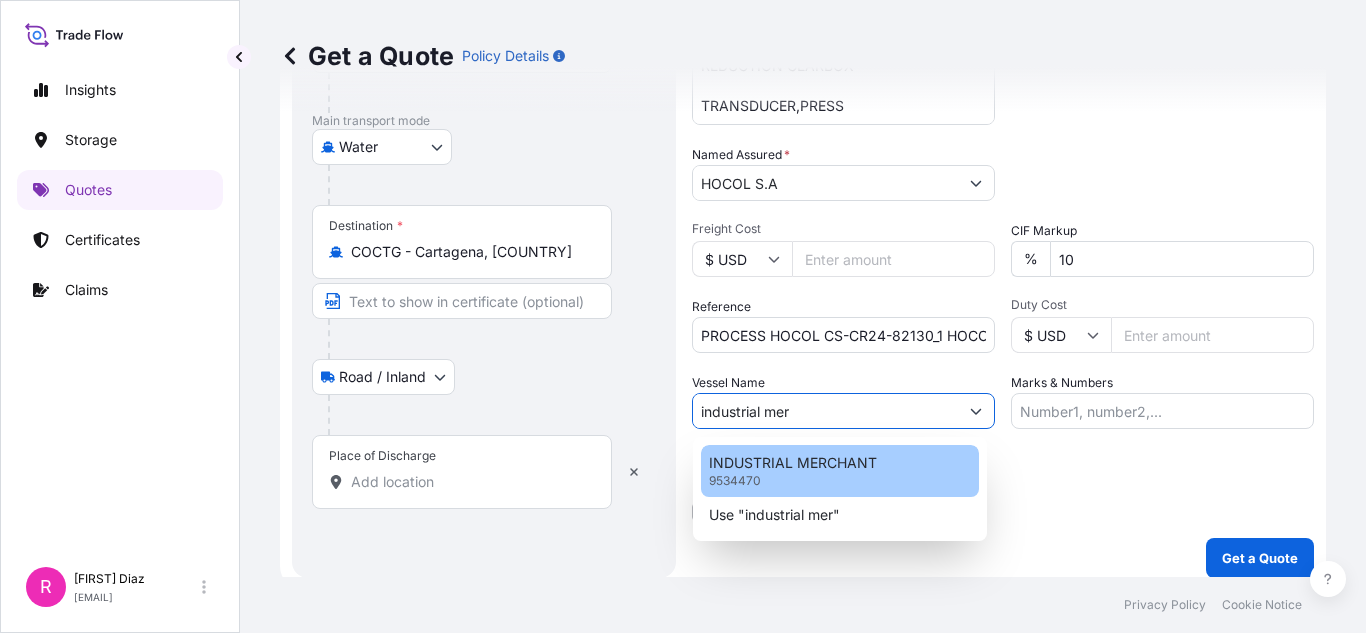 click on "INDUSTRIAL MERCHANT 9534470" at bounding box center [840, 471] 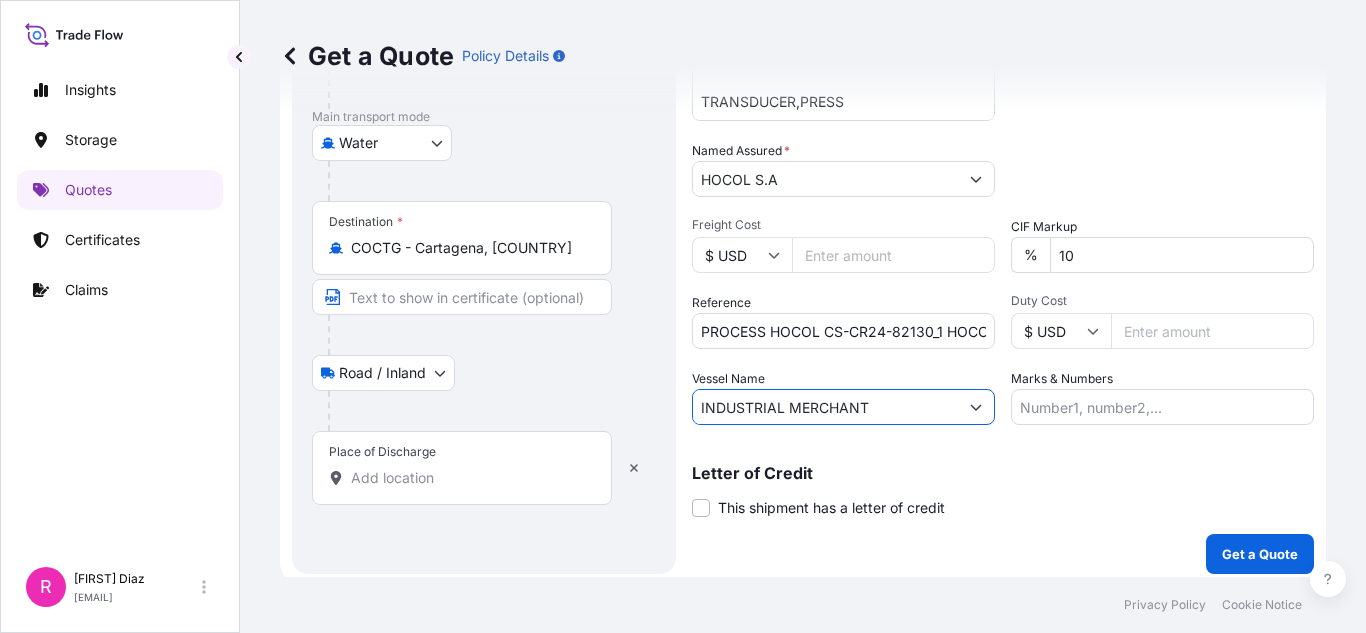 scroll, scrollTop: 480, scrollLeft: 0, axis: vertical 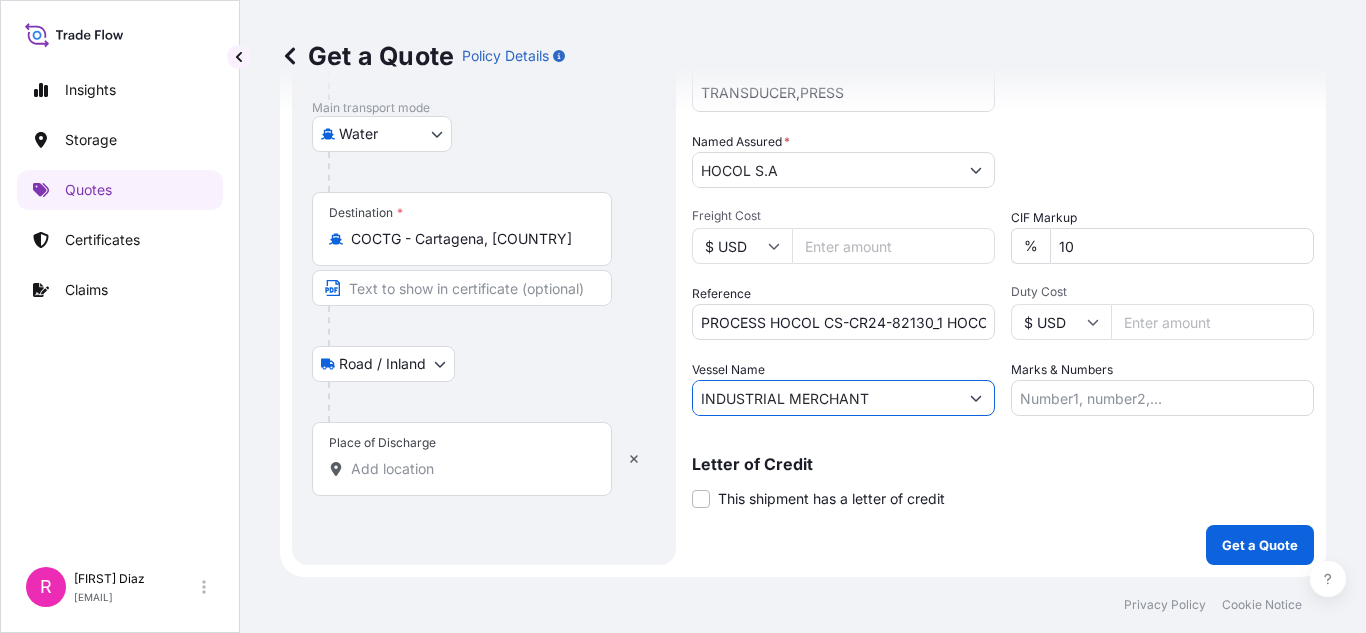 type on "INDUSTRIAL MERCHANT" 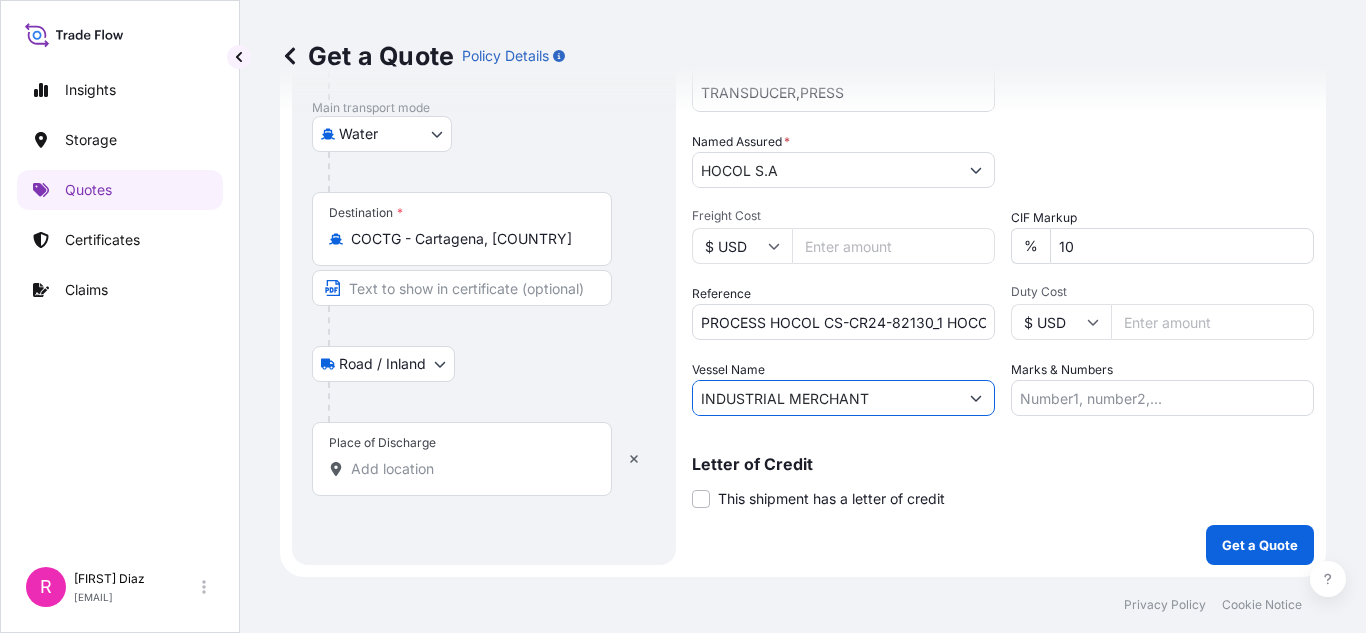 click on "Place of Discharge" at bounding box center [462, 459] 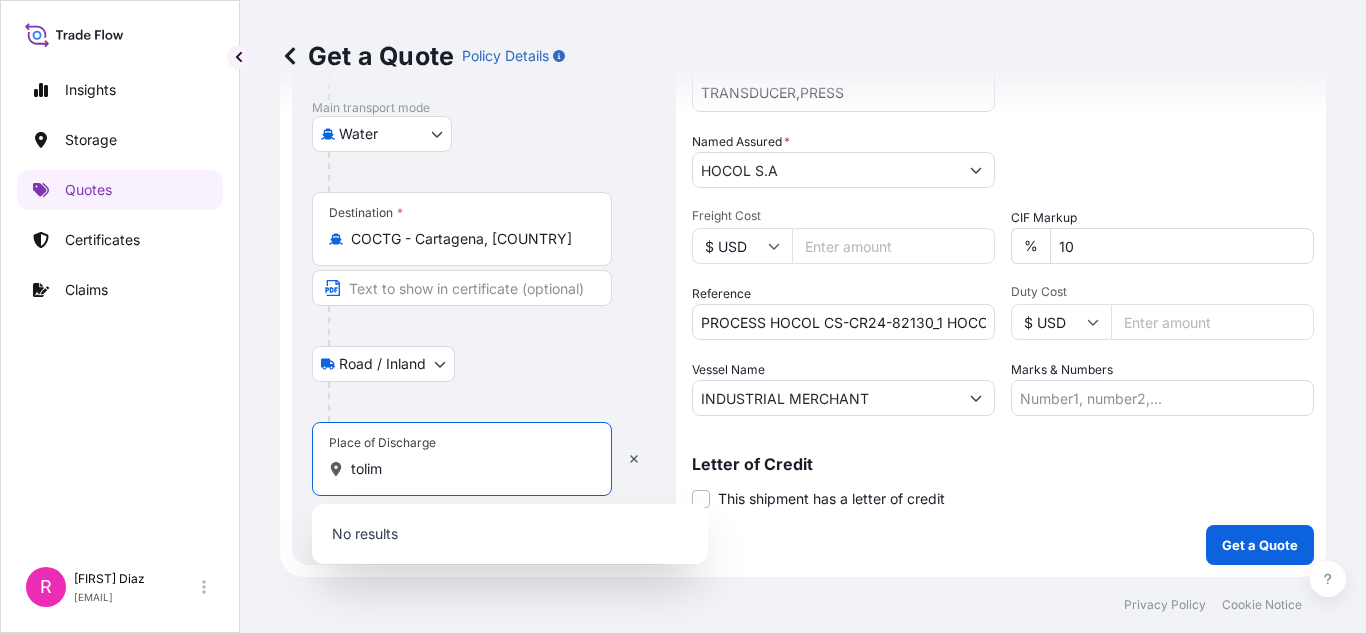 type on "Tolima" 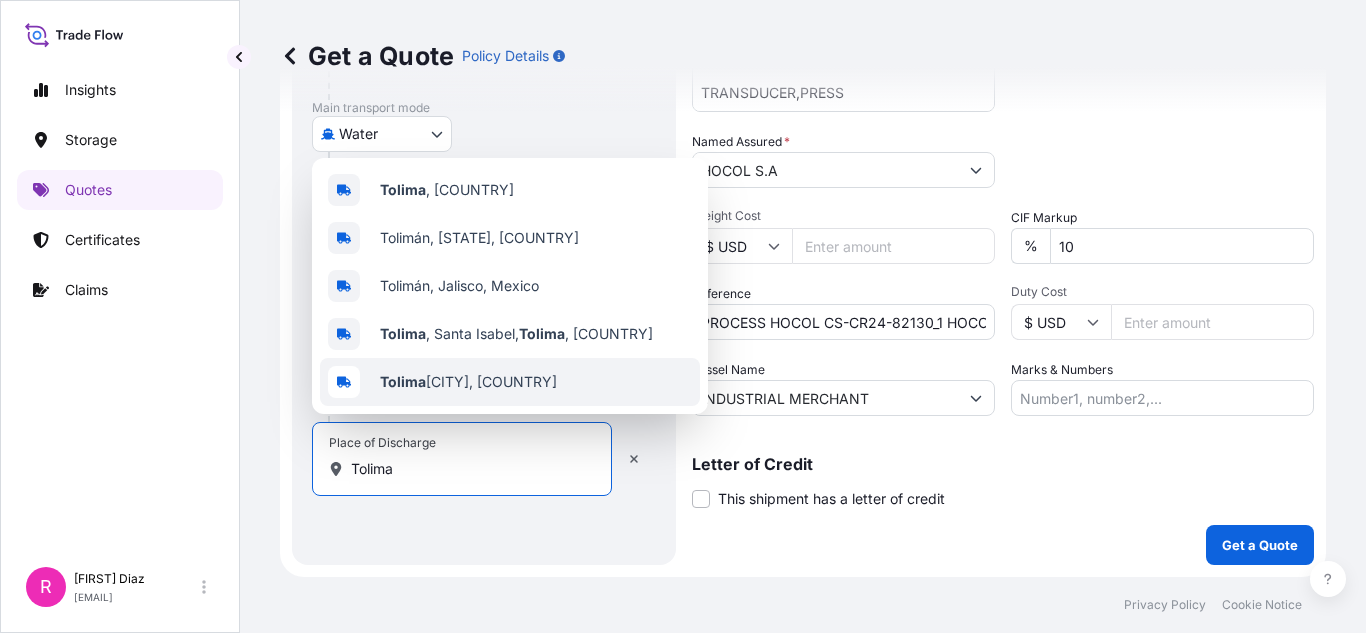 drag, startPoint x: 463, startPoint y: 475, endPoint x: 268, endPoint y: 481, distance: 195.09229 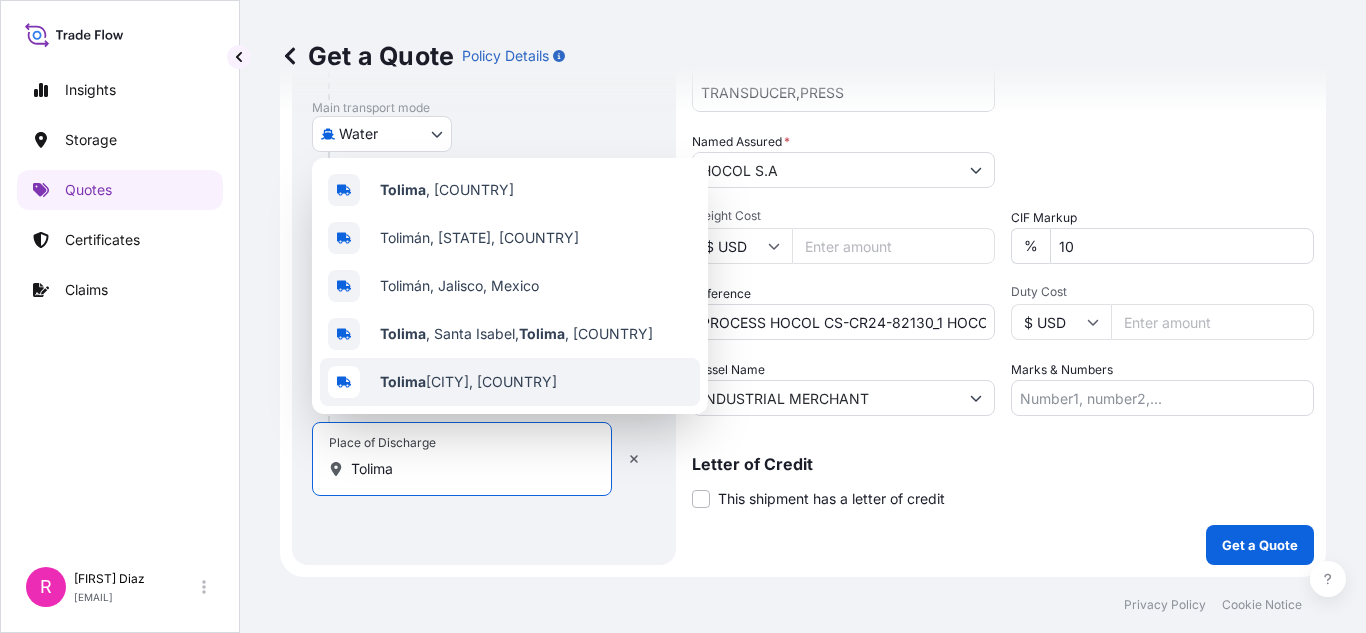 click on "Get a Quote Policy Details Route Details Reset Route Details Place of loading DeSoto, TX 75115, [COUNTRY] Road / Inland Road / Inland Origin * [CITY], [STATE], [COUNTRY] Main transport mode Water Air Water Inland Destination * COCTG - Cartagena, [COUNTRY] Road / Inland Road / Inland Place of Discharge tolima Coverage Type All risks Covers losses or damages due to any cause, except for those excluded ICC (C) Limited coverage for partial cargo loss or damage Shipment Details Division * LATAM Date of Departure * [DATE] Cargo Category * General Cargo/Hazardous Material Description of Cargo * TURBINA TAURUS 60 GAS PRODUCER
REDUCTION GEARBOX
TRANSDUCER,PRESS Commercial Invoice Value   * $ USD [NUMBER] Named Assured * HOCOL S.A Packing Category Type to search a container mode Please select a primary mode of transportation first. Freight Cost   $ USD CIF Markup % 10 Reference PROCESS HOCOL CS-CR24-82130_1 HOCOL SA Taurus 60 Overhaul Duty Cost   $ USD Vessel Name INDUSTRIAL MERCHANT Marks & Numbers Letter of Credit *" at bounding box center [803, 288] 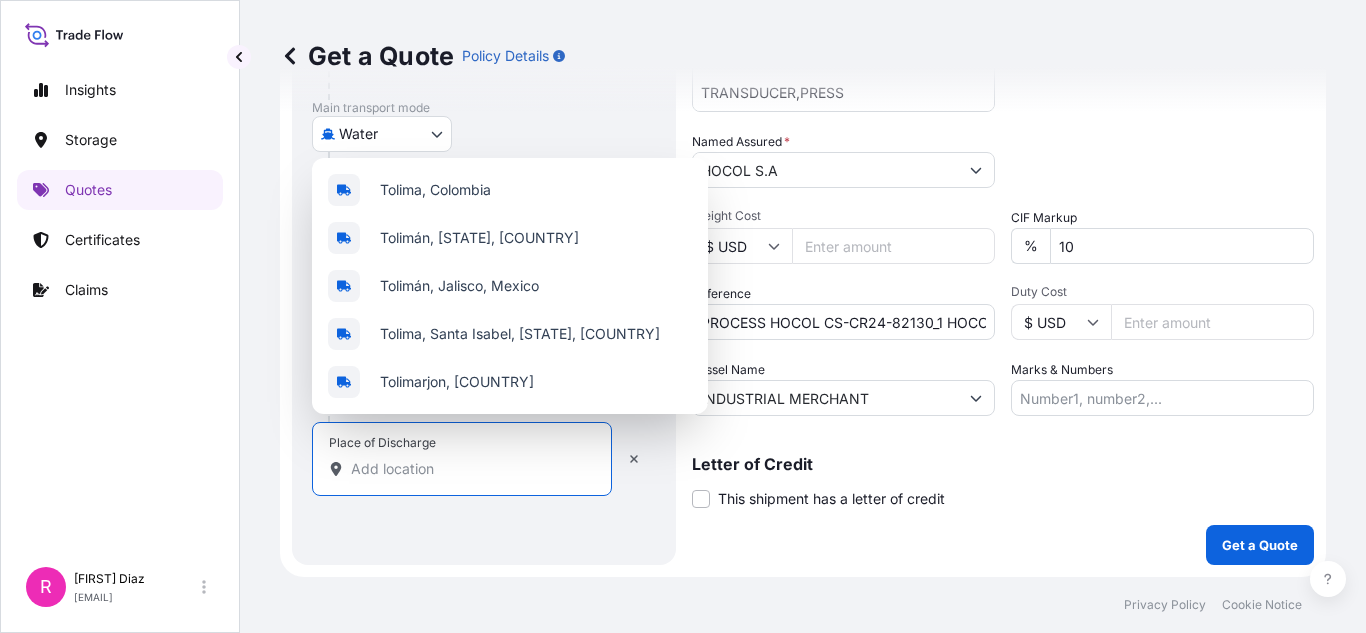 click on "Coverage Type All risks Covers losses or damages due to any cause, except for those excluded ICC (C) Limited coverage for partial cargo loss or damage Shipment Details Division * LATAM Date of Departure * [DATE] Cargo Category * General Cargo/Hazardous Material Description of Cargo * TURBINA TAURUS 60 GAS PRODUCER
REDUCTION GEARBOX
TRANSDUCER,PRESS Commercial Invoice Value   * $ USD [NUMBER] Named Assured * HOCOL S.A Packing Category Type to search a container mode Please select a primary mode of transportation first. Freight Cost   $ USD CIF Markup % 10 Reference PROCESS HOCOL CS-CR24-82130_1 HOCOL SA Taurus 60 Overhaul Duty Cost   $ USD Vessel Name INDUSTRIAL MERCHANT Marks & Numbers Letter of Credit This shipment has a letter of credit Letter of credit * Letter of credit may not exceed 12000 characters Get a Quote" at bounding box center [1003, 104] 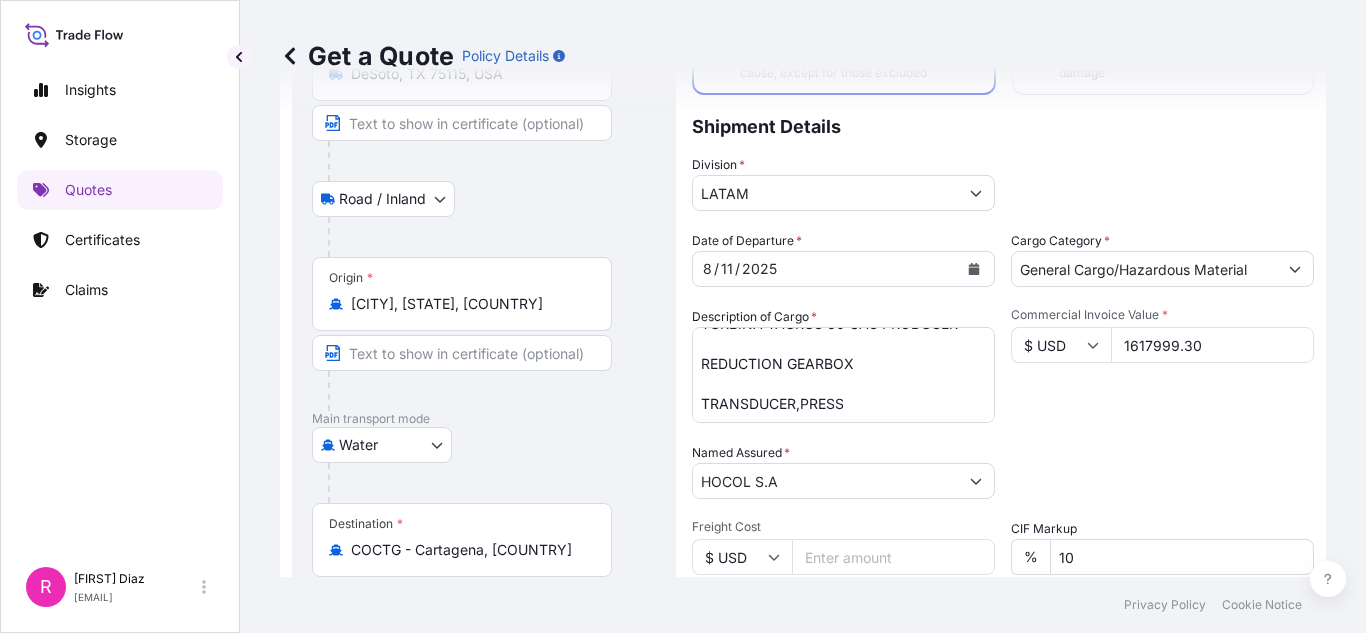 scroll, scrollTop: 0, scrollLeft: 0, axis: both 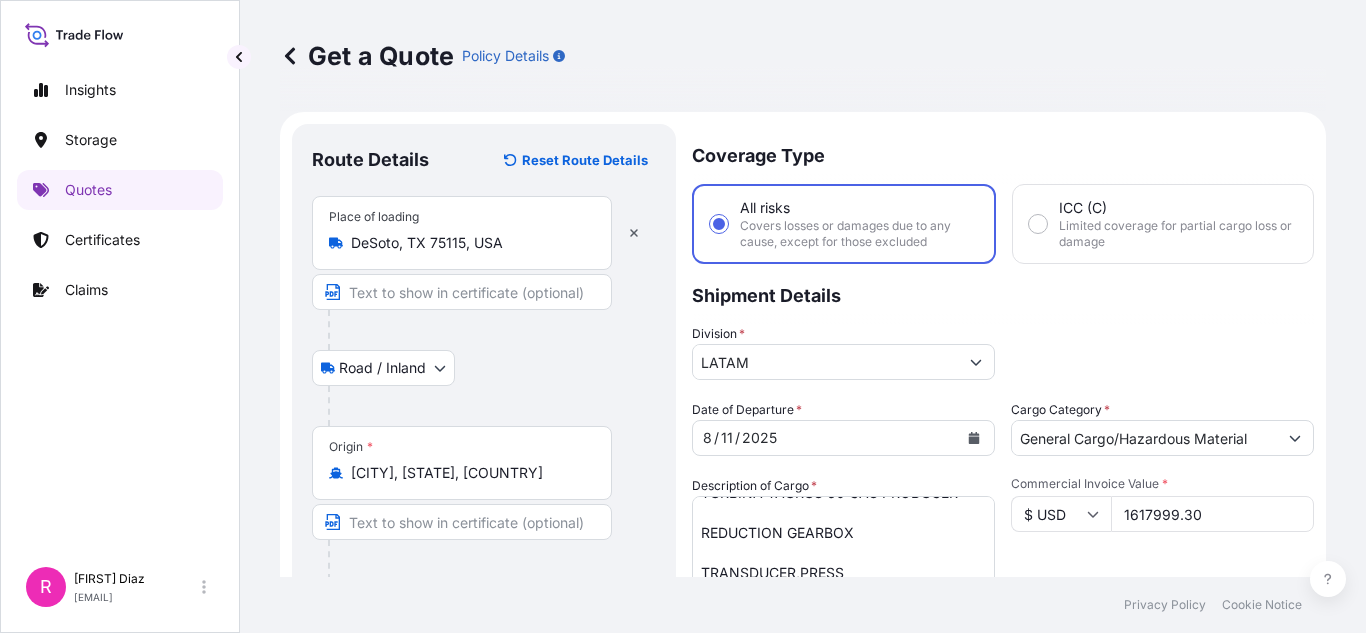 click on "[DATE]" at bounding box center [825, 438] 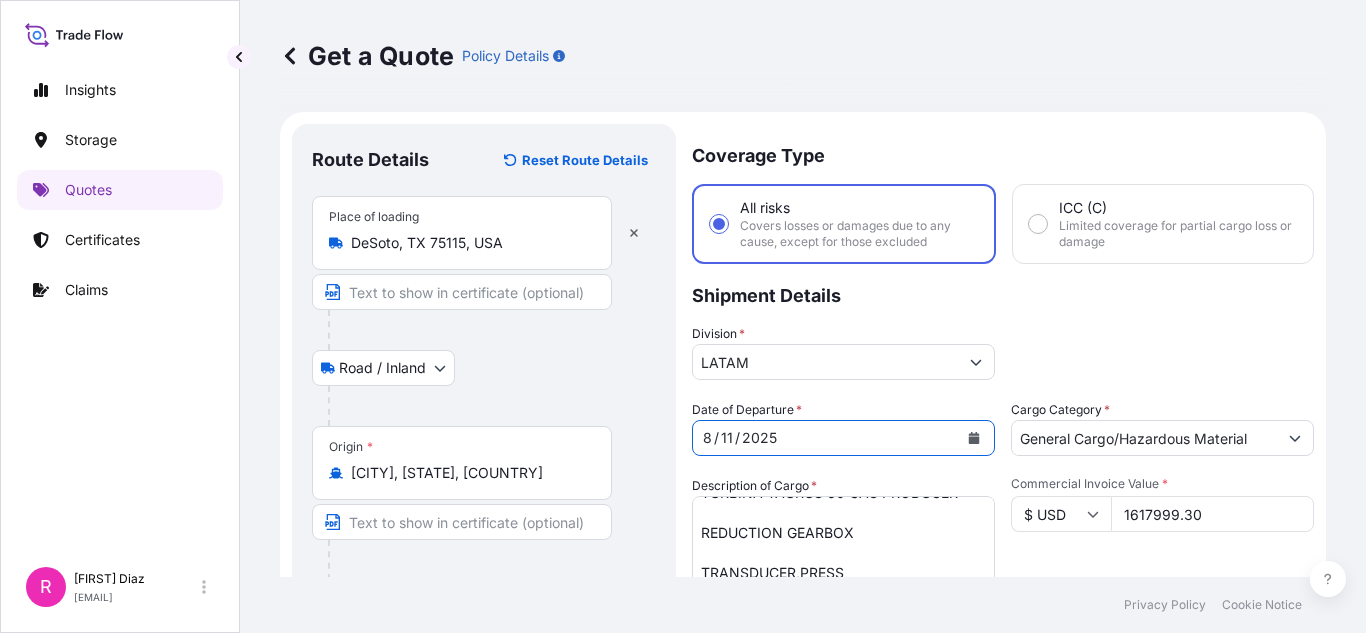 click at bounding box center (974, 438) 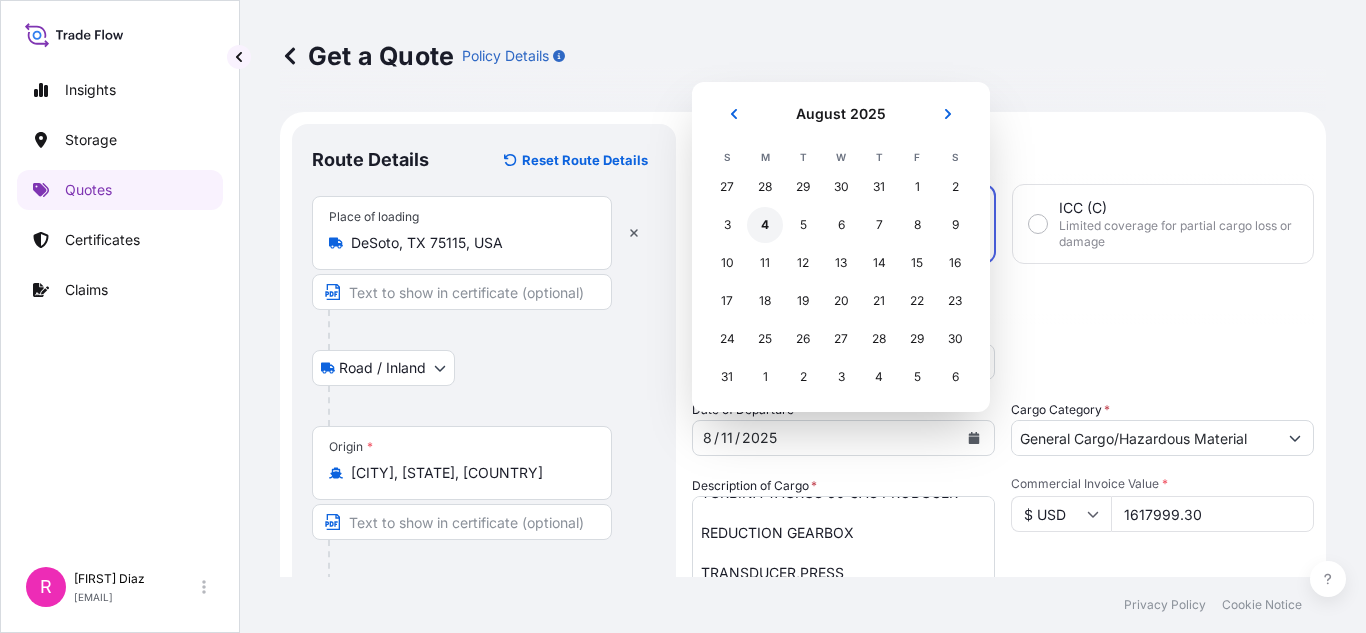 click on "4" at bounding box center [765, 225] 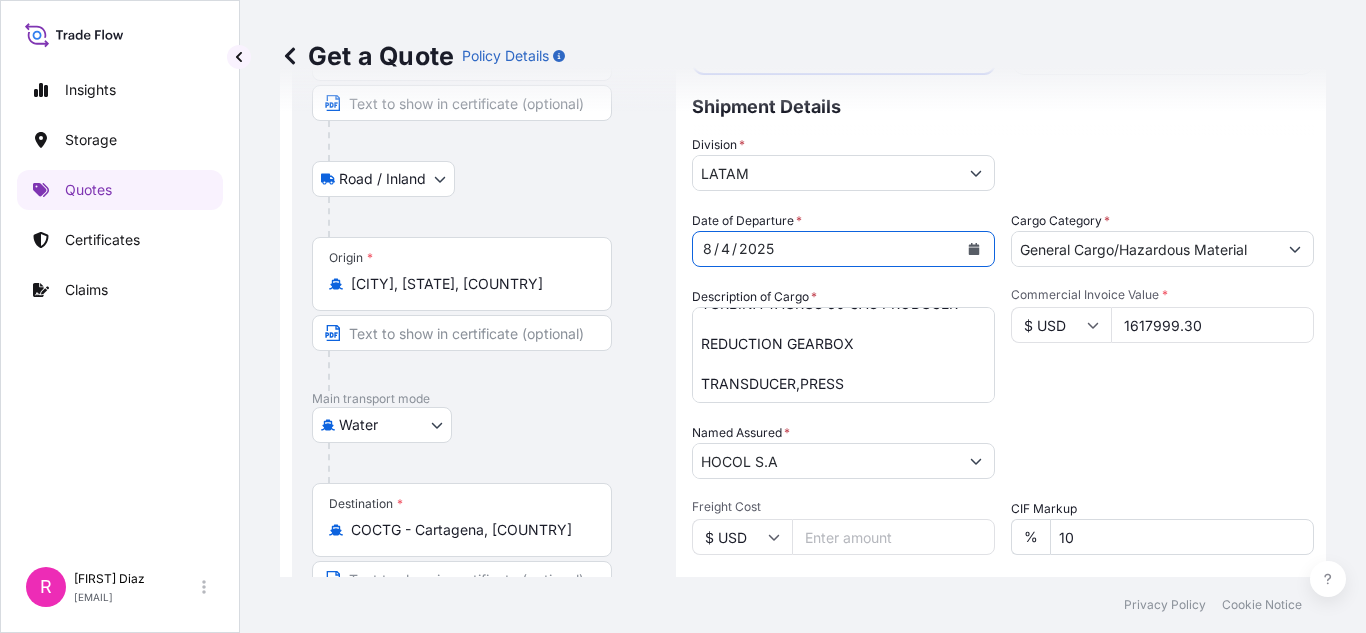 scroll, scrollTop: 200, scrollLeft: 0, axis: vertical 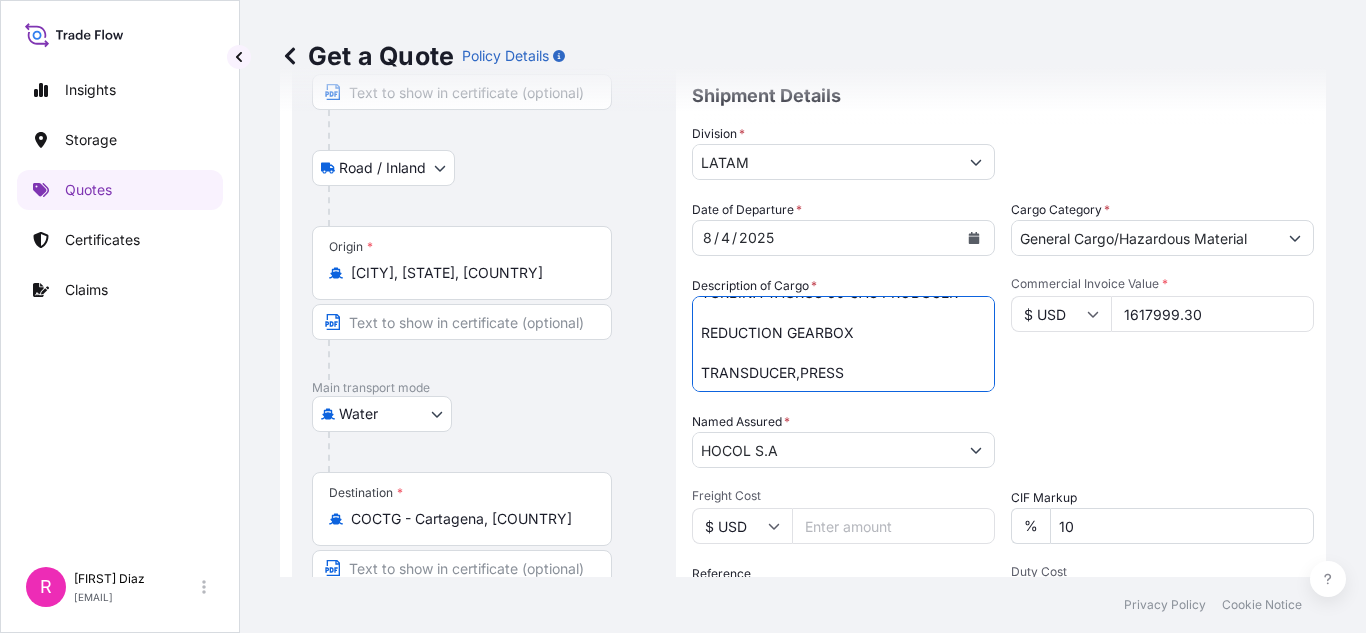 click on "TURBINA TAURUS 60 GAS PRODUCER
REDUCTION GEARBOX
TRANSDUCER,PRESS" at bounding box center [843, 344] 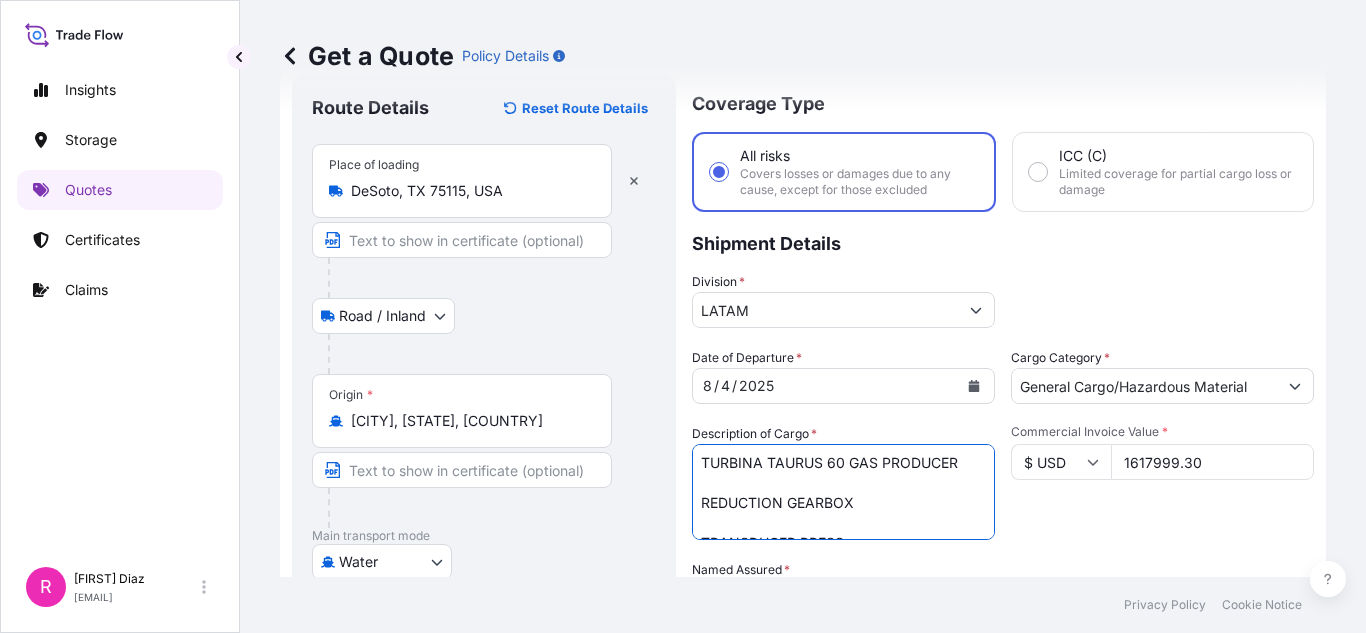 scroll, scrollTop: 100, scrollLeft: 0, axis: vertical 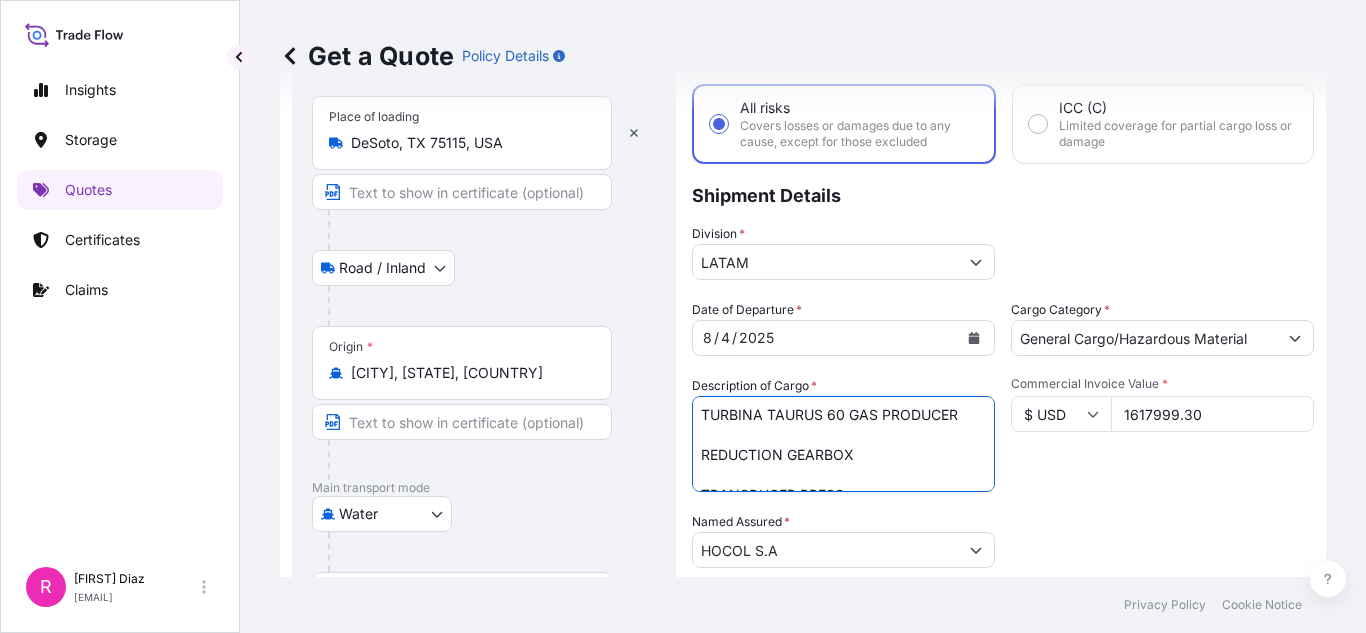 click on "TURBINA TAURUS 60 GAS PRODUCER
REDUCTION GEARBOX
TRANSDUCER,PRESS" at bounding box center (843, 444) 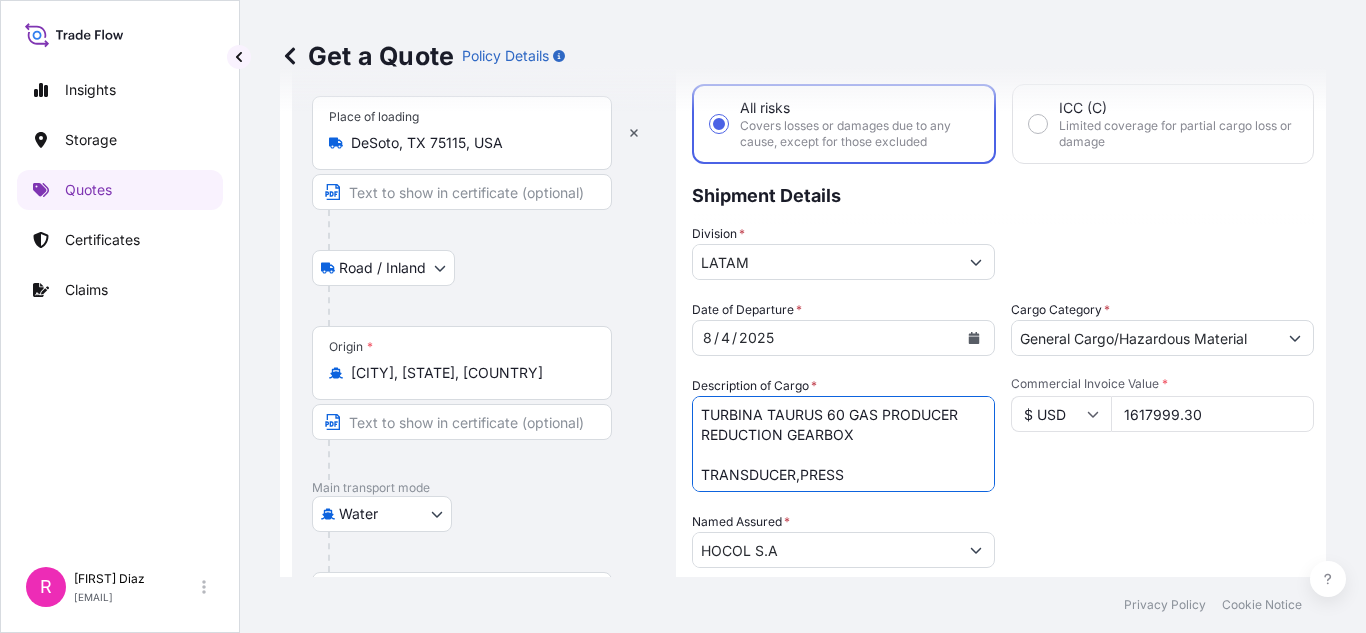 click on "TURBINA TAURUS 60 GAS PRODUCER
REDUCTION GEARBOX
TRANSDUCER,PRESS" at bounding box center [843, 444] 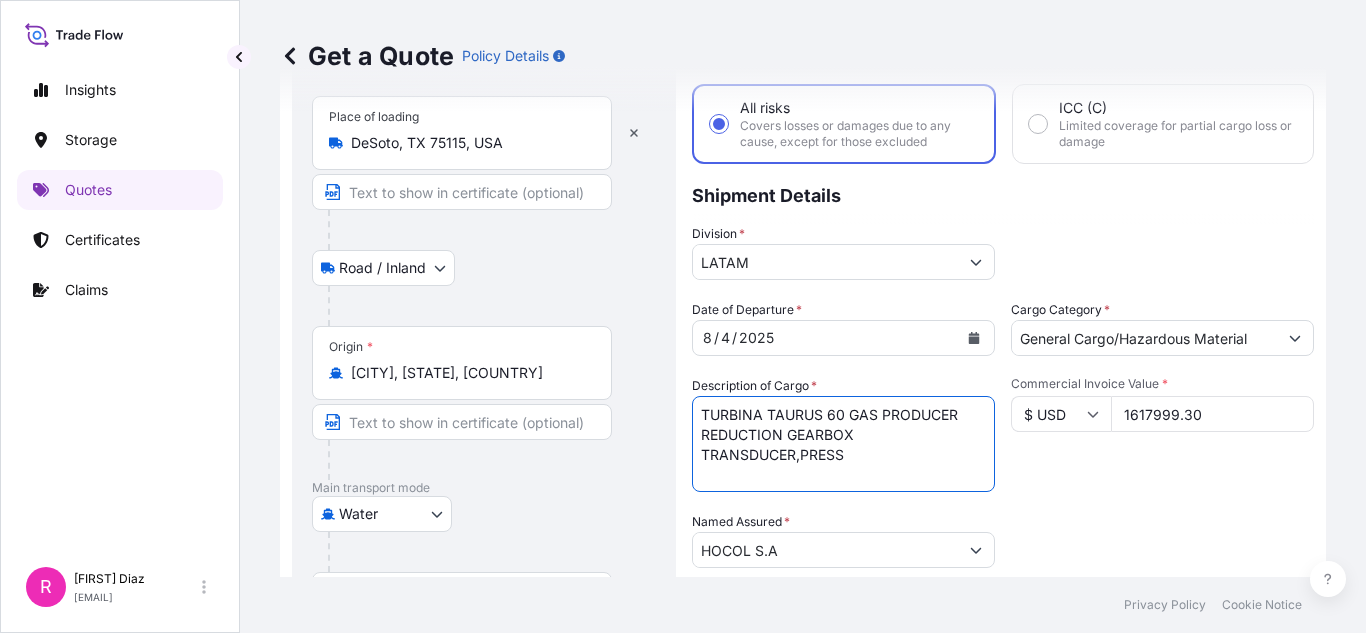 click on "TURBINA TAURUS 60 GAS PRODUCER
REDUCTION GEARBOX TRANSDUCER,PRESS" at bounding box center (843, 444) 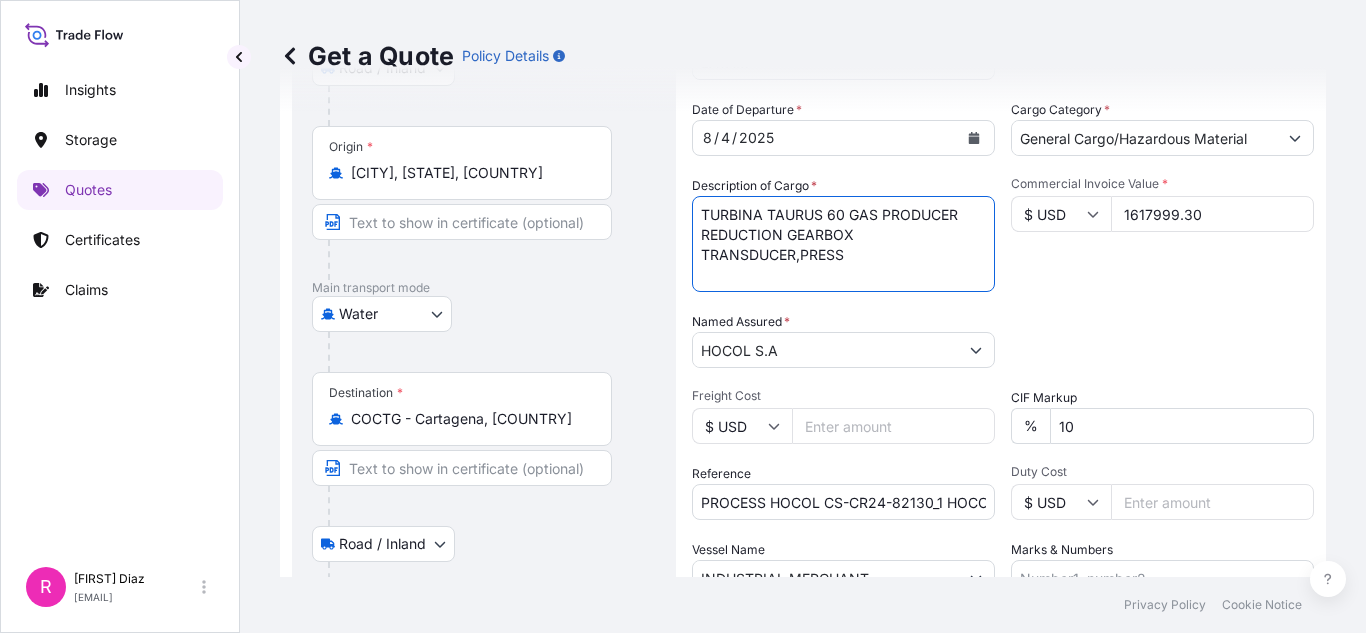 click on "TURBINA TAURUS 60 GAS PRODUCER
REDUCTION GEARBOX TRANSDUCER,PRESS" at bounding box center (843, 244) 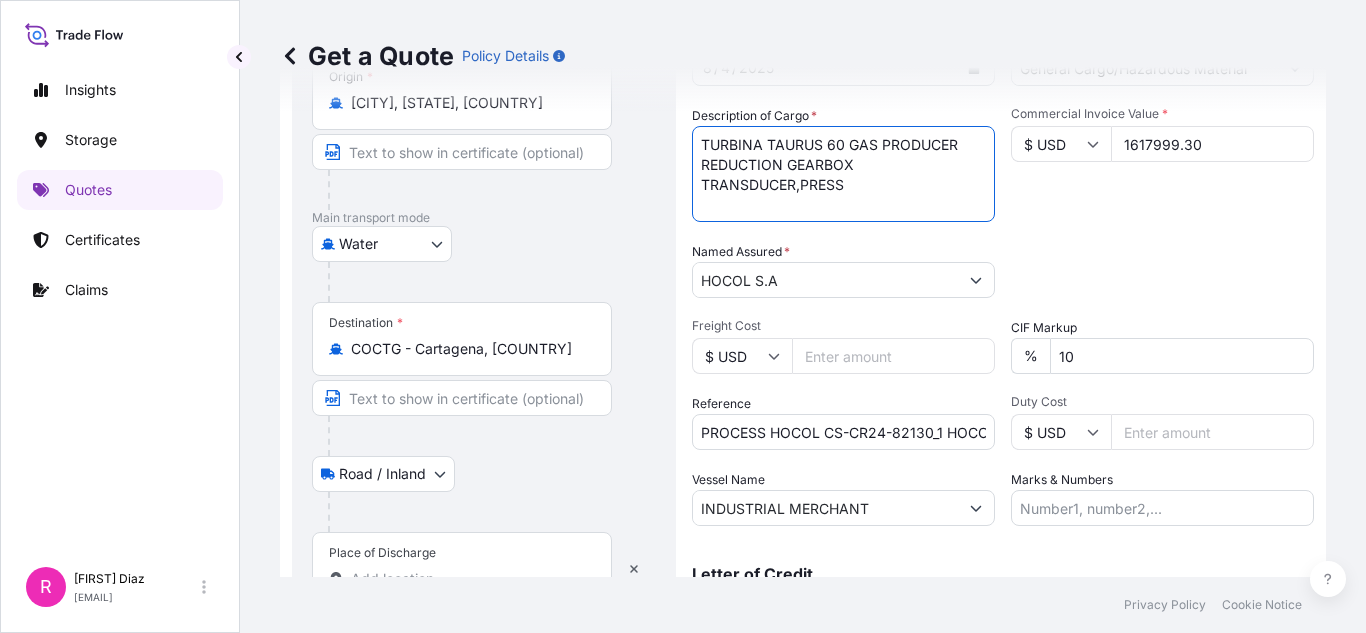 scroll, scrollTop: 400, scrollLeft: 0, axis: vertical 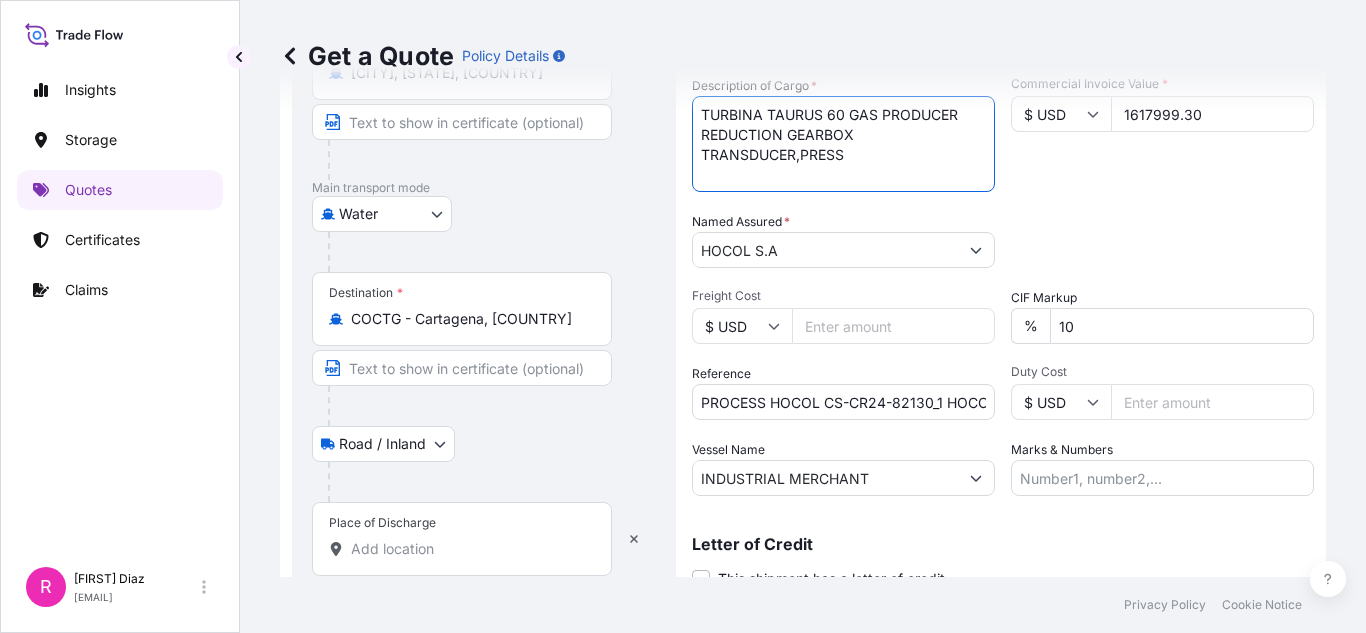 click on "TURBINA TAURUS 60 GAS PRODUCER
REDUCTION GEARBOX TRANSDUCER,PRESS" at bounding box center (843, 144) 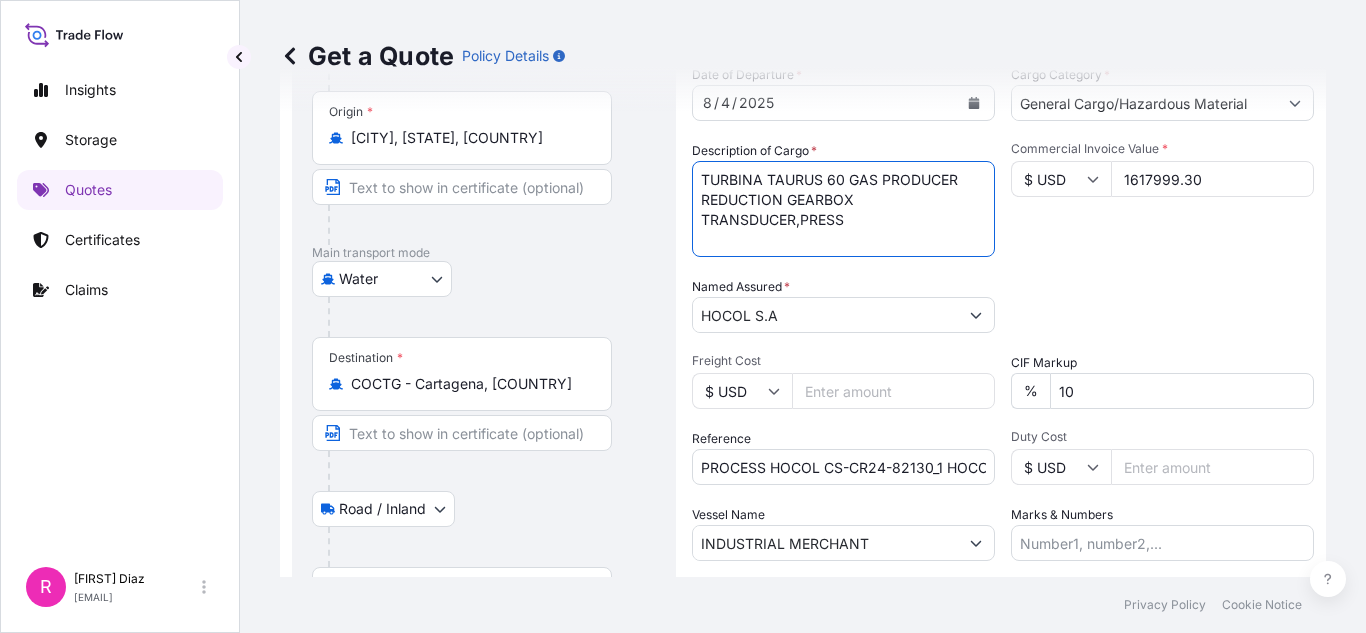 scroll, scrollTop: 300, scrollLeft: 0, axis: vertical 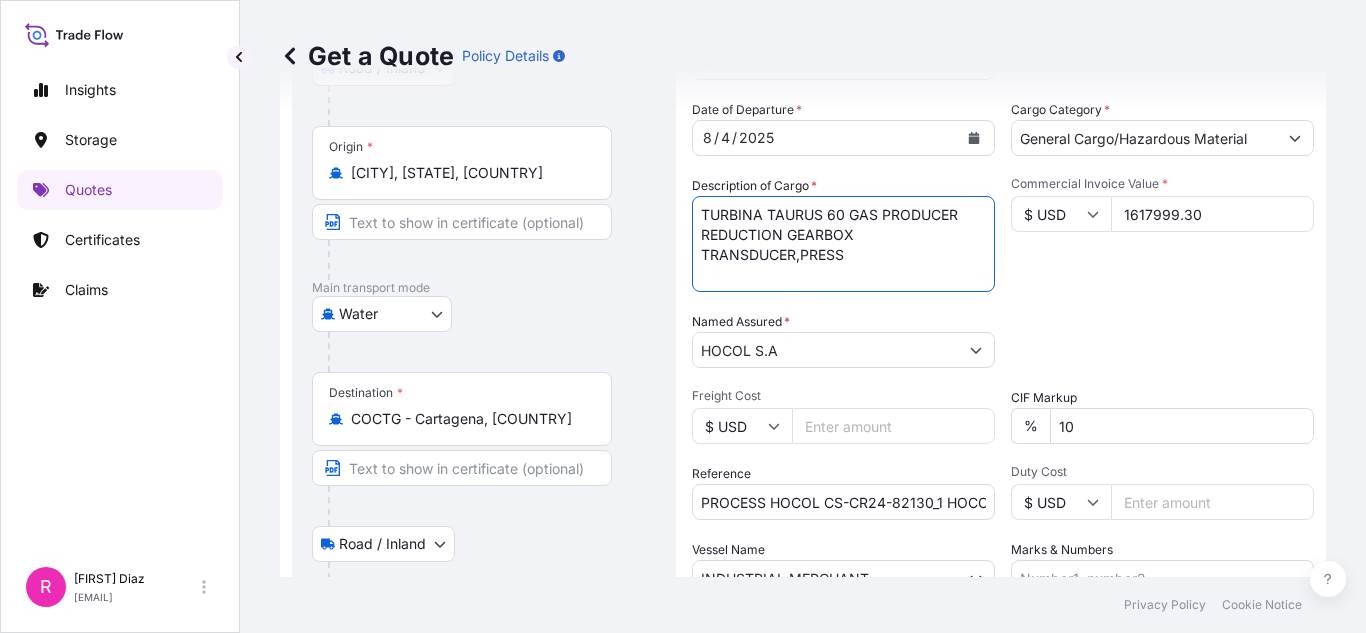type on "TURBINA TAURUS 60 GAS PRODUCER
REDUCTION GEARBOX TRANSDUCER,PRESS" 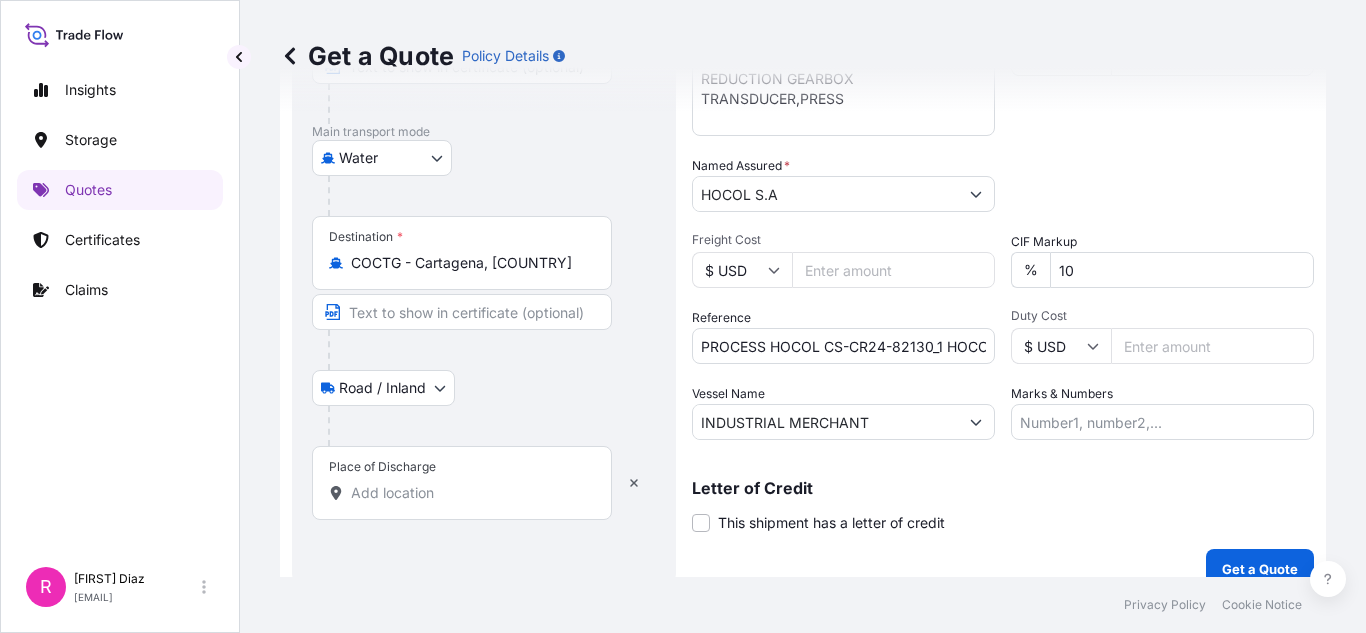 scroll, scrollTop: 480, scrollLeft: 0, axis: vertical 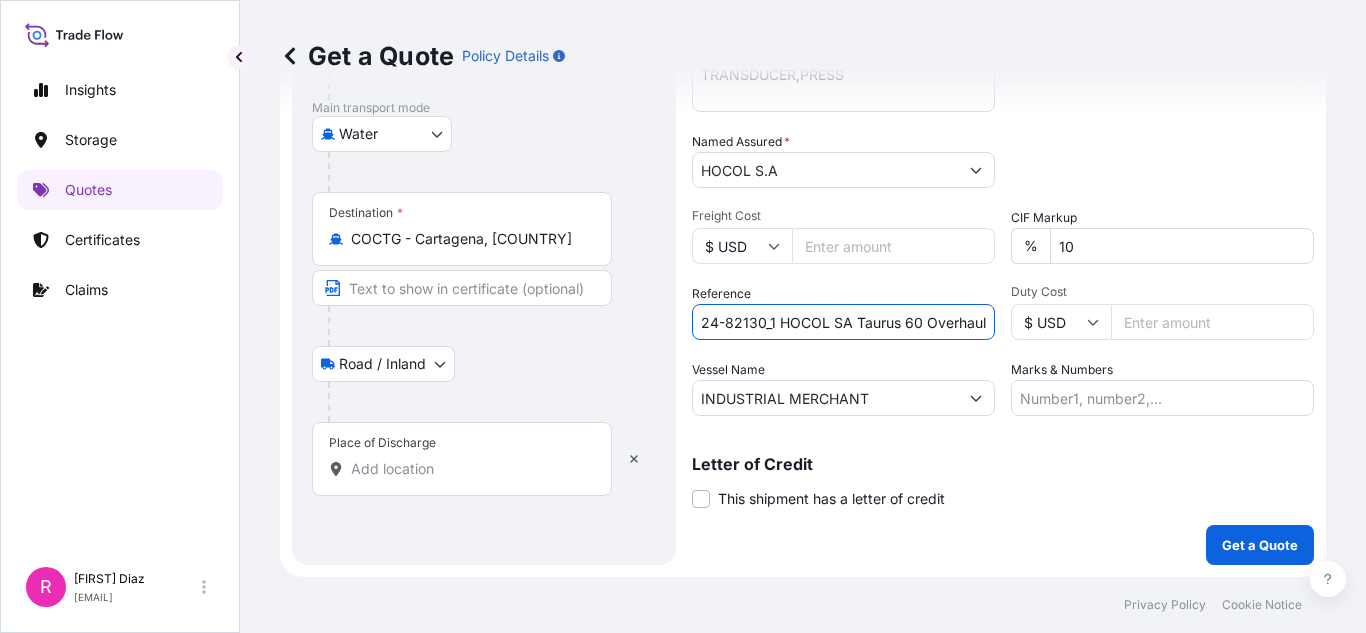 drag, startPoint x: 826, startPoint y: 321, endPoint x: 1060, endPoint y: 313, distance: 234.13672 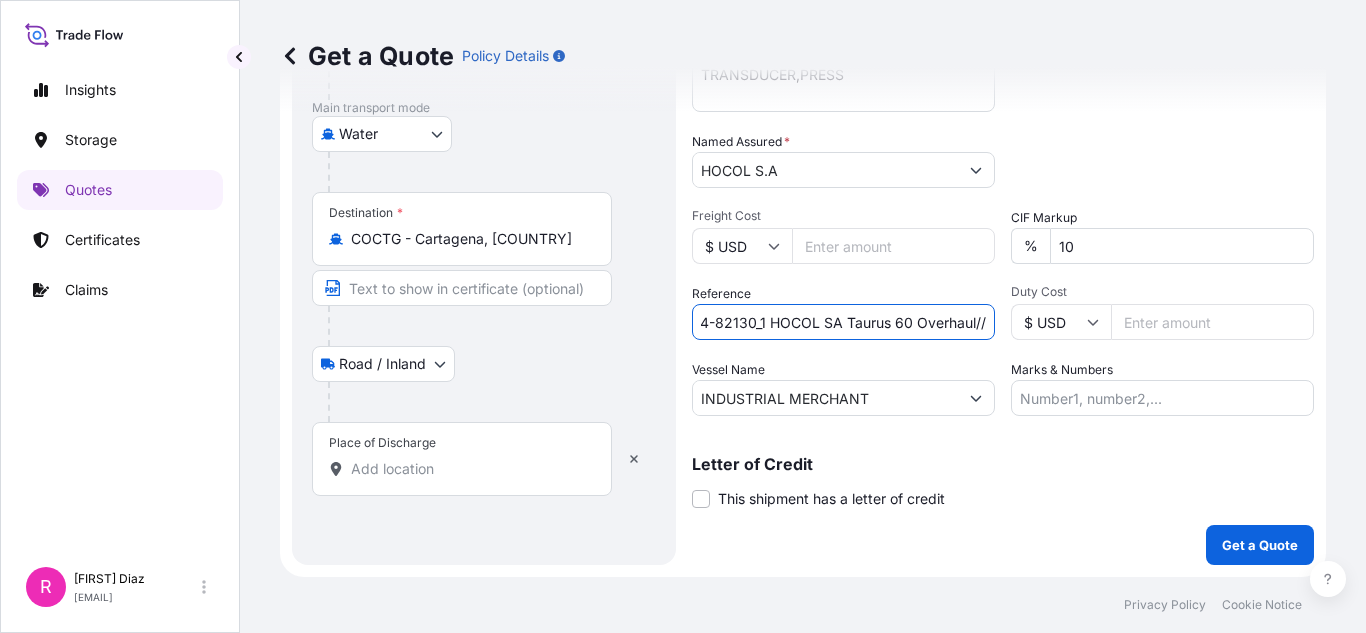 paste on "BOOKING B256048B" 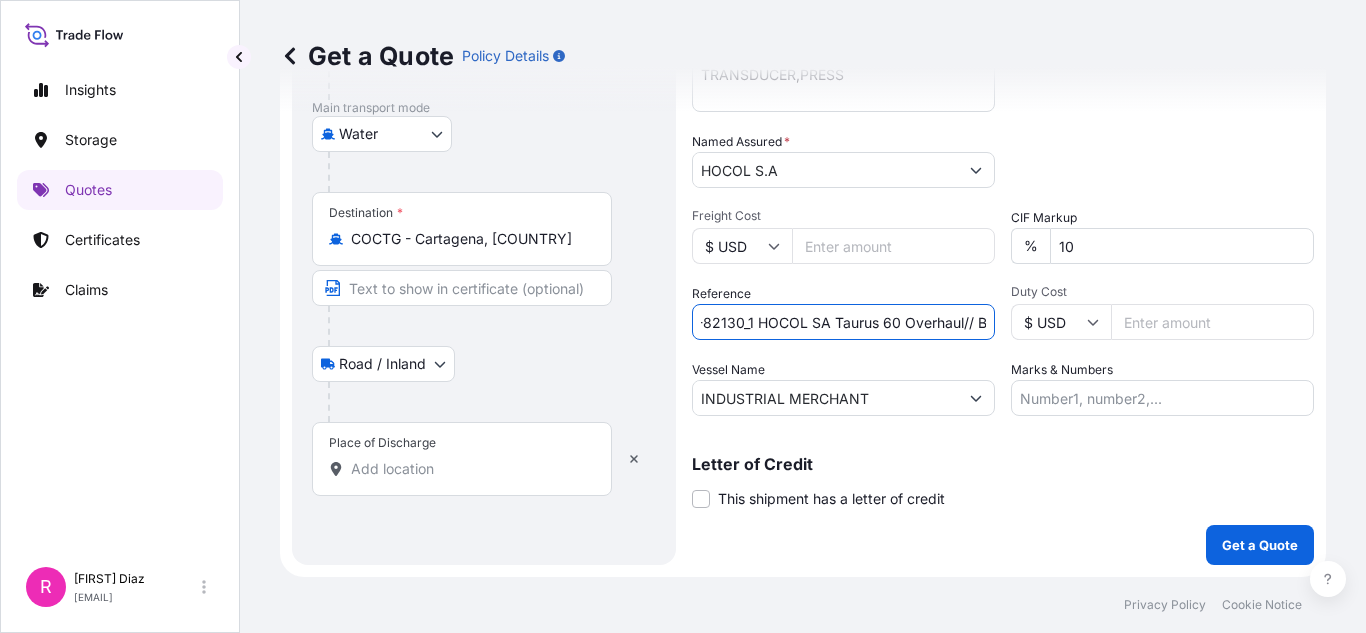 scroll, scrollTop: 0, scrollLeft: 328, axis: horizontal 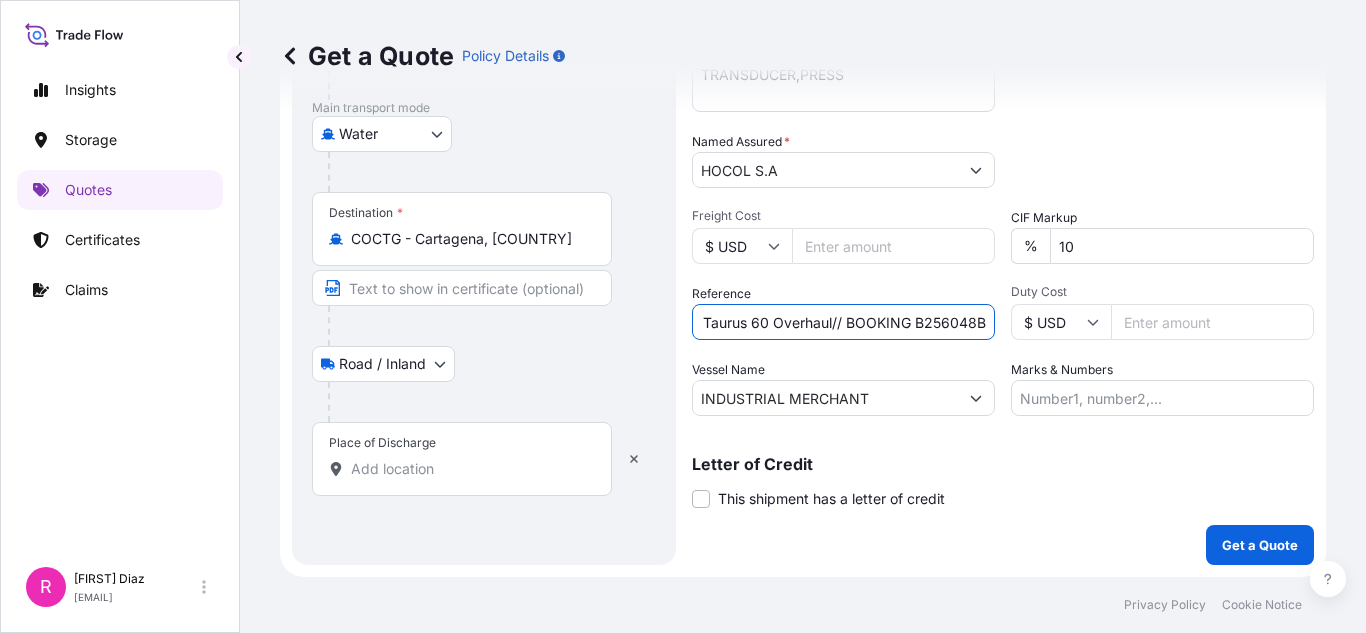 drag, startPoint x: 802, startPoint y: 314, endPoint x: 813, endPoint y: 318, distance: 11.7046995 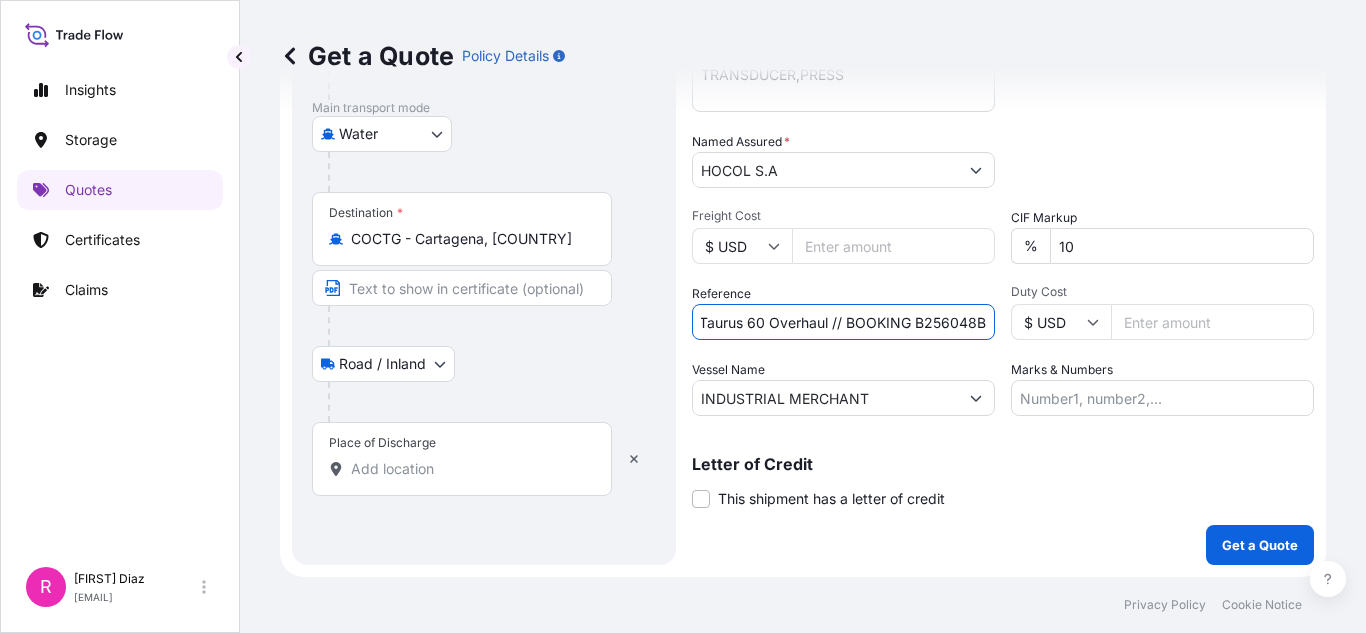 type on "PROCESS HOCOL CS-CR24-82130_1 HOCOL SA Taurus 60 Overhaul // BOOKING B256048B" 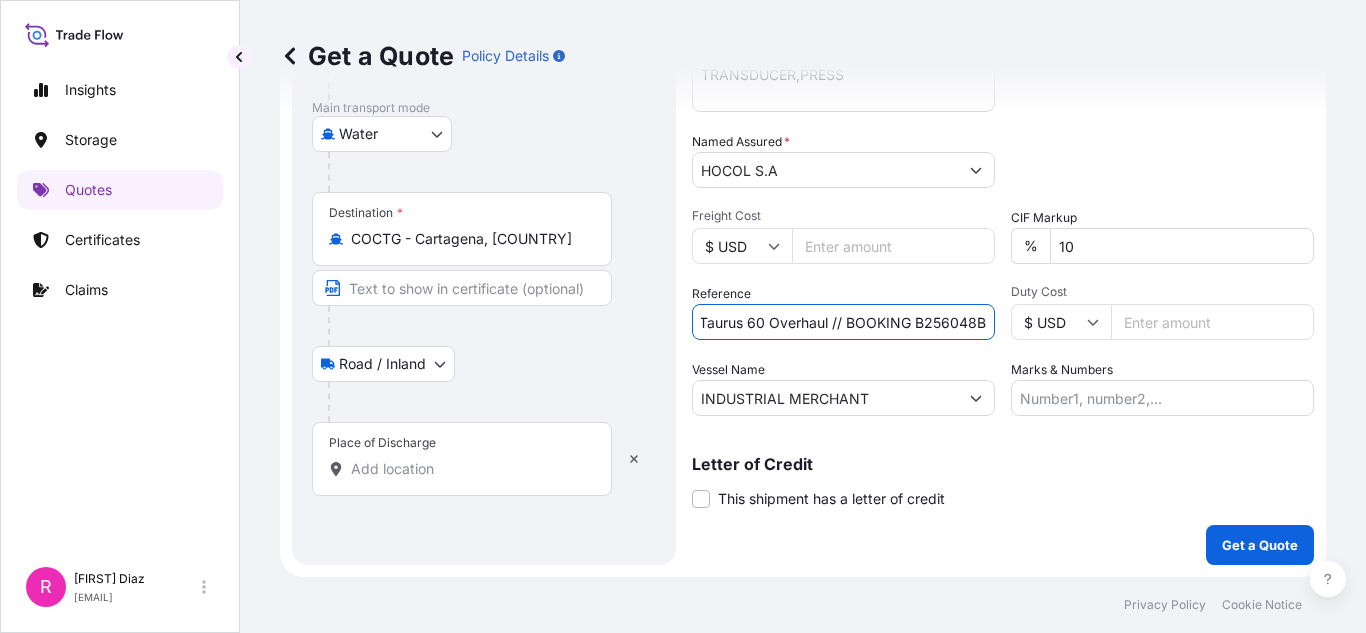 click on "Place of Discharge" at bounding box center [462, 459] 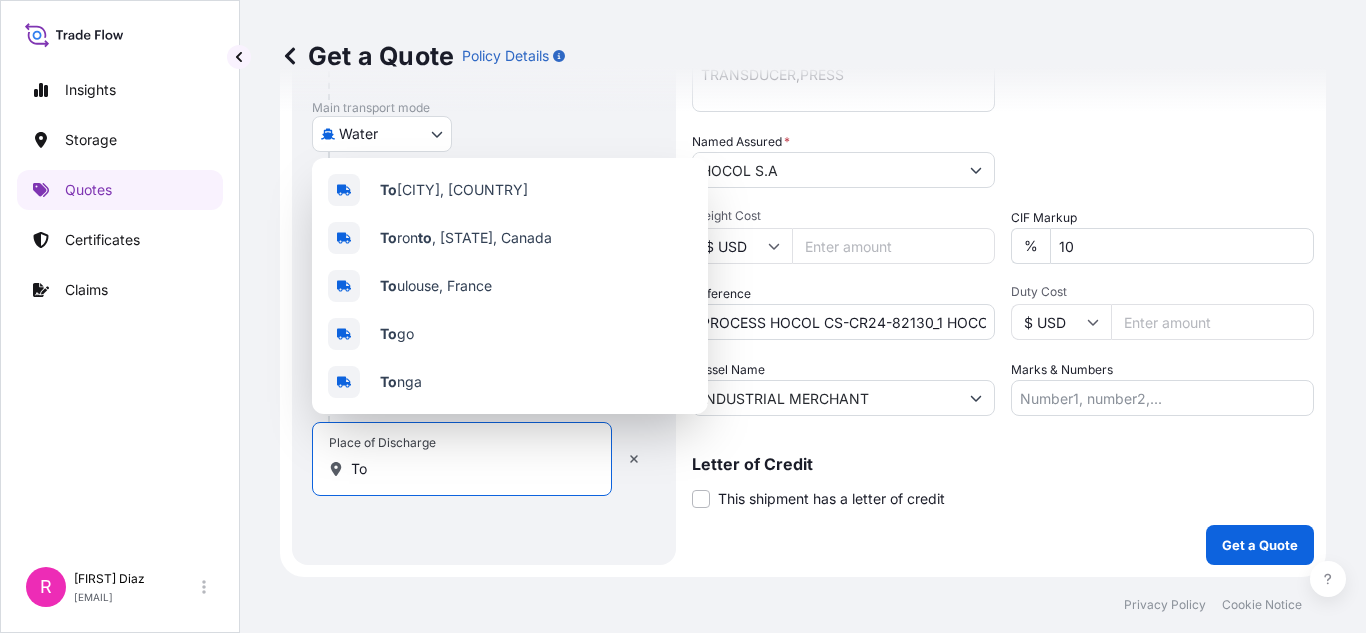 type on "To" 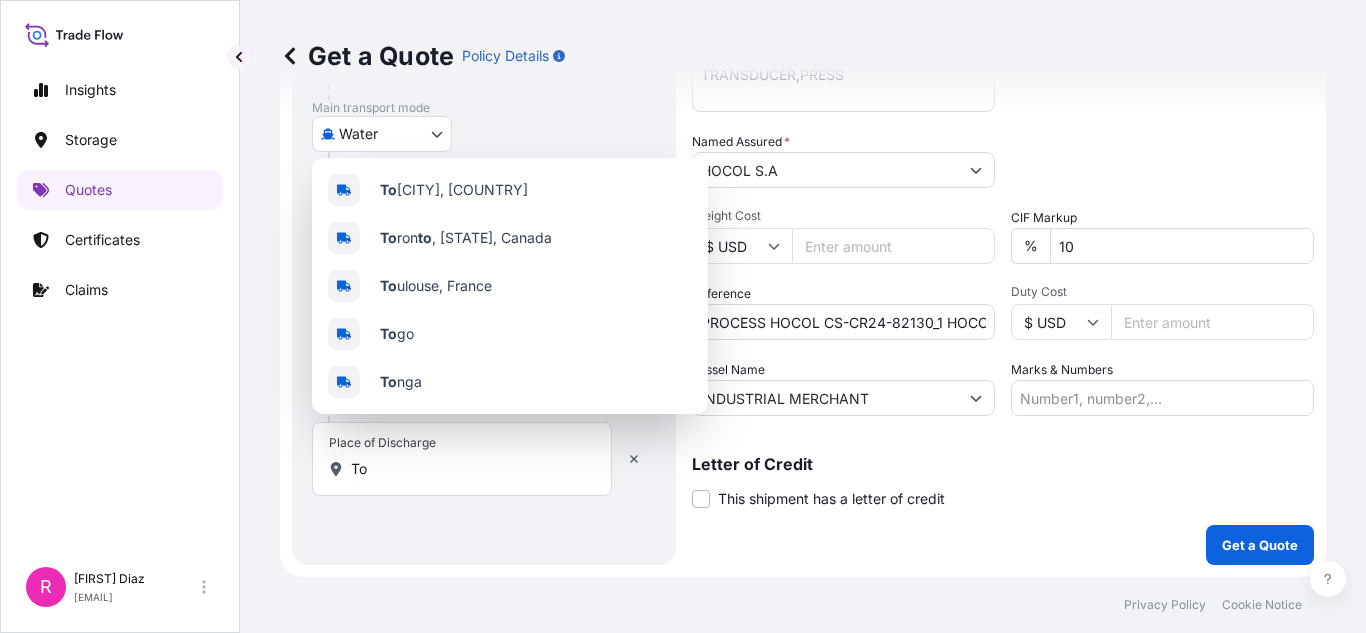 click on "Place of Discharge To" at bounding box center [462, 459] 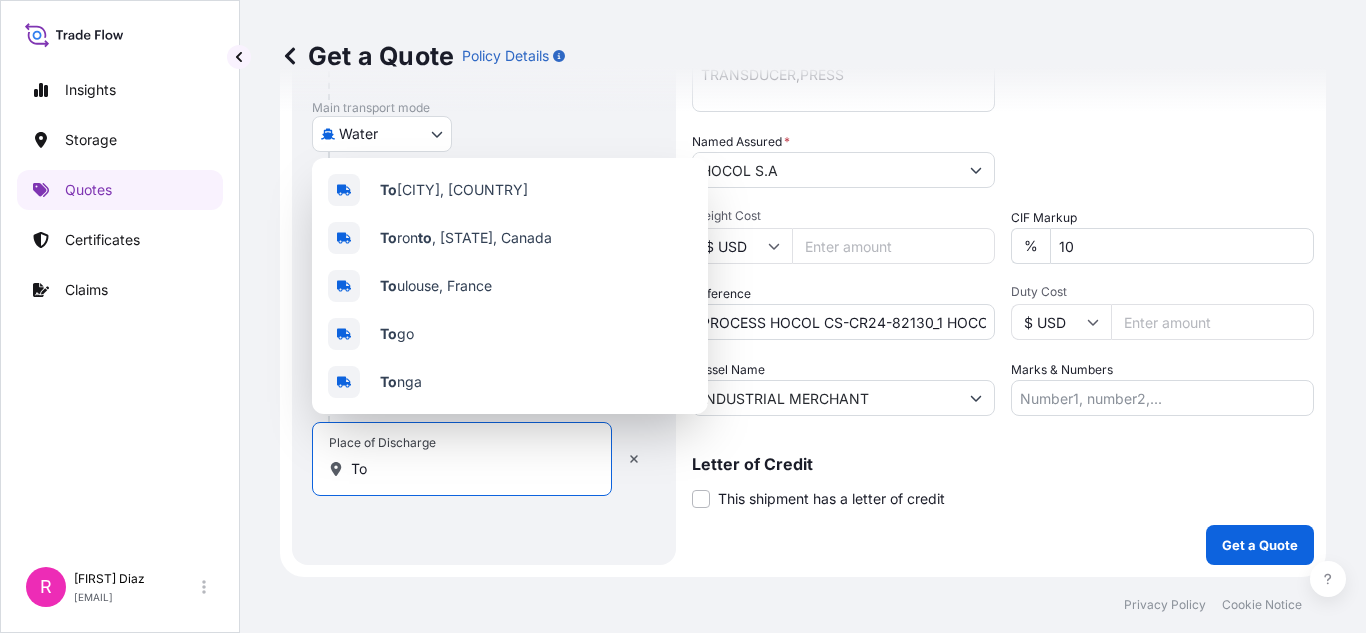 drag, startPoint x: 449, startPoint y: 472, endPoint x: 218, endPoint y: 508, distance: 233.78836 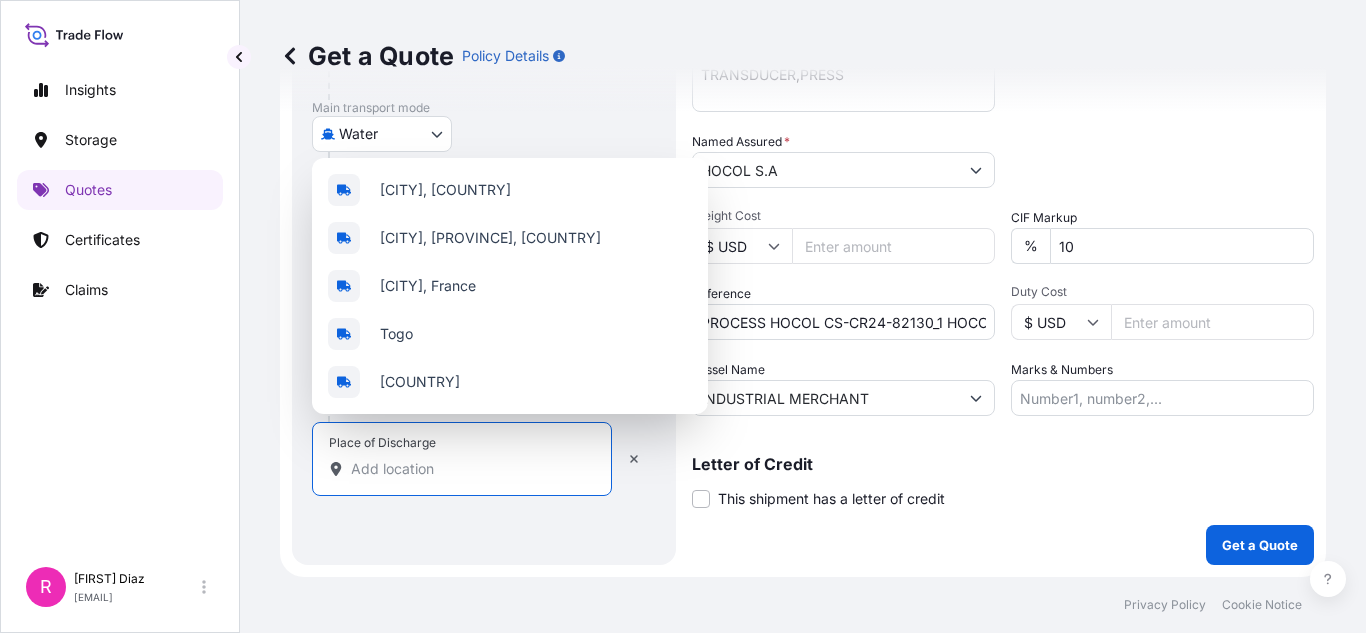 click on "Letter of Credit This shipment has a letter of credit Letter of credit * Letter of credit may not exceed 12000 characters" at bounding box center [1003, 470] 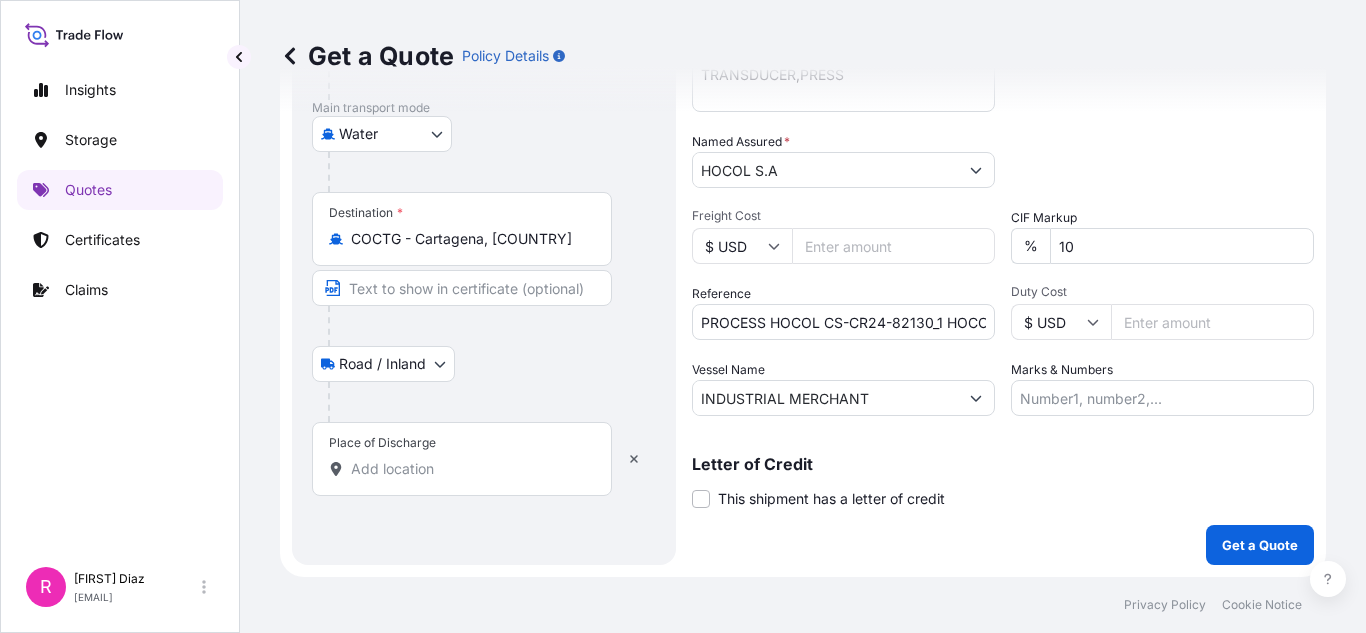 click on "Place of Discharge" at bounding box center [462, 459] 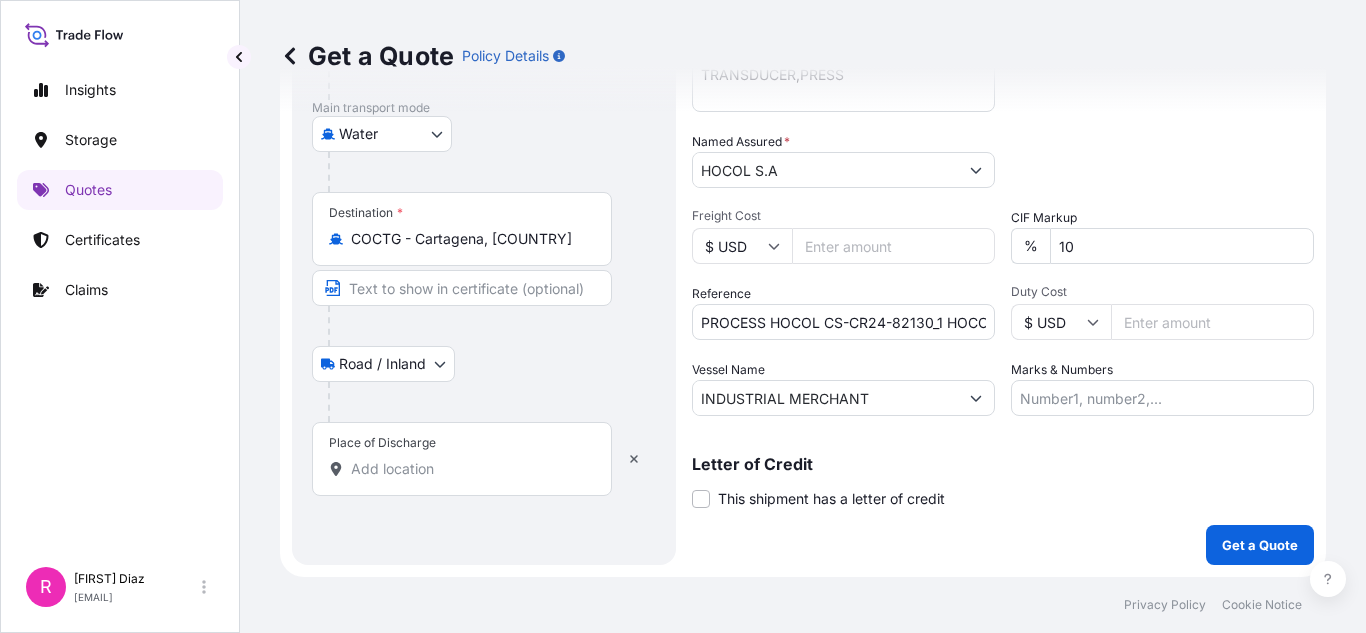 click on "Place of Discharge" at bounding box center (469, 469) 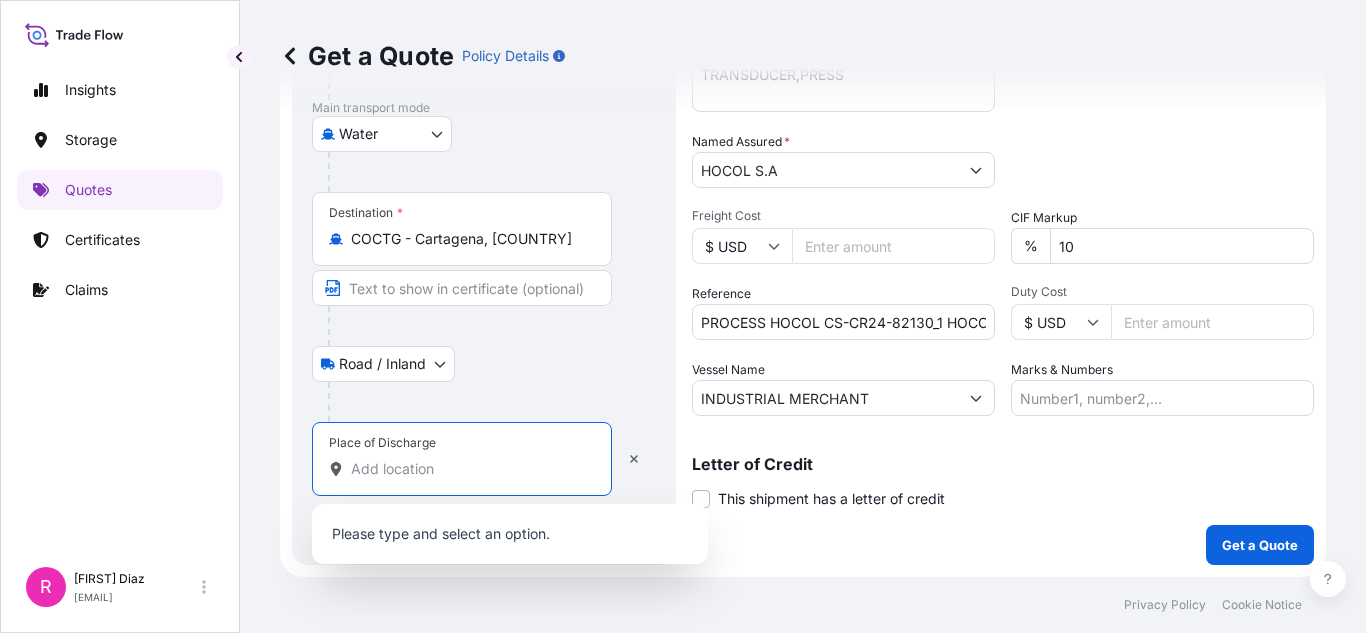 click on "Place of Discharge" at bounding box center [469, 469] 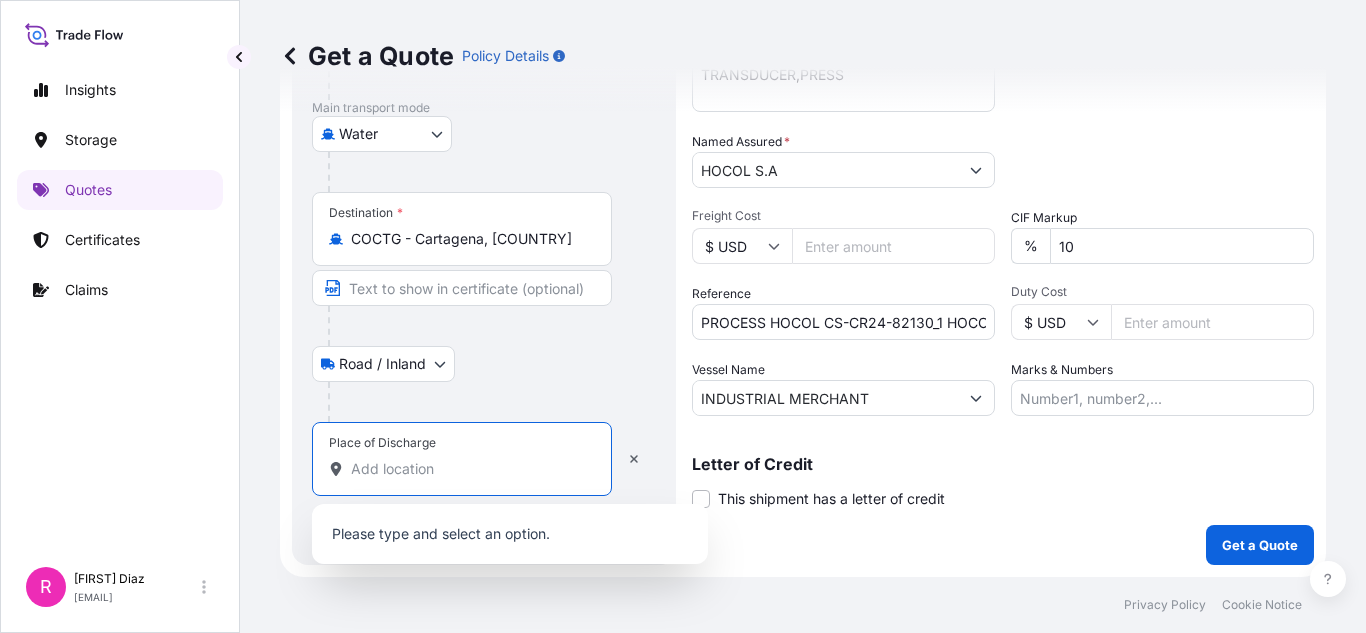 click on "Place of Discharge" at bounding box center [469, 469] 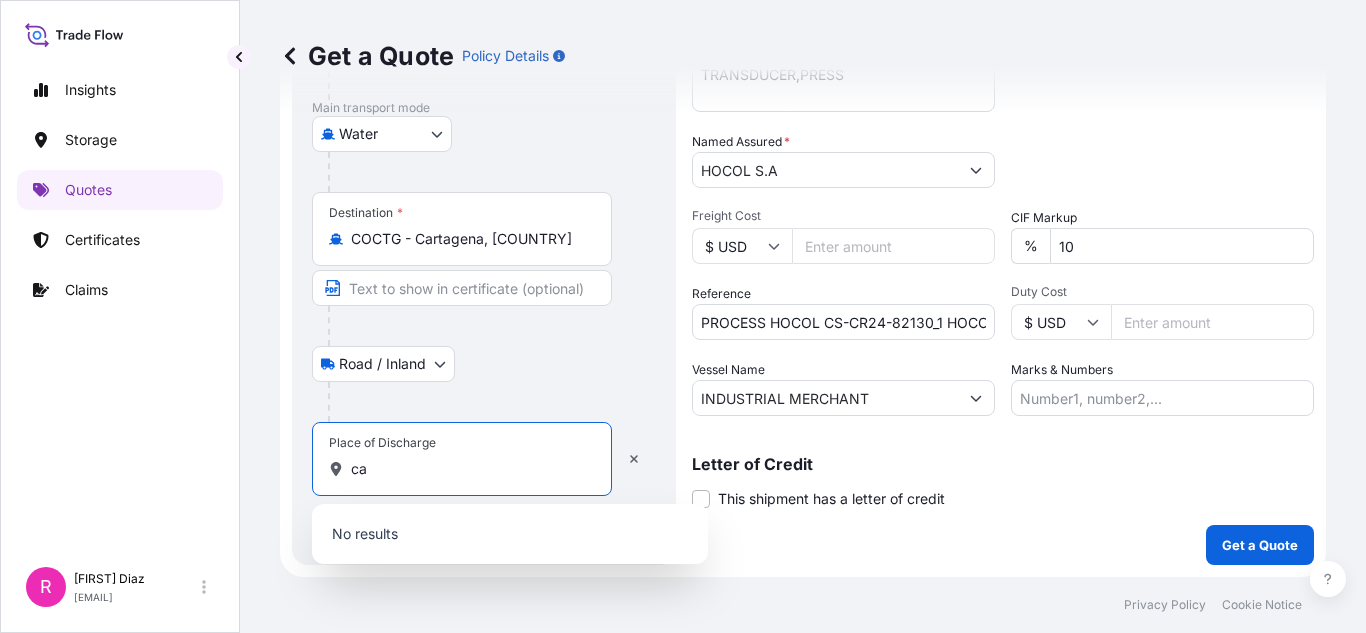 type on "c" 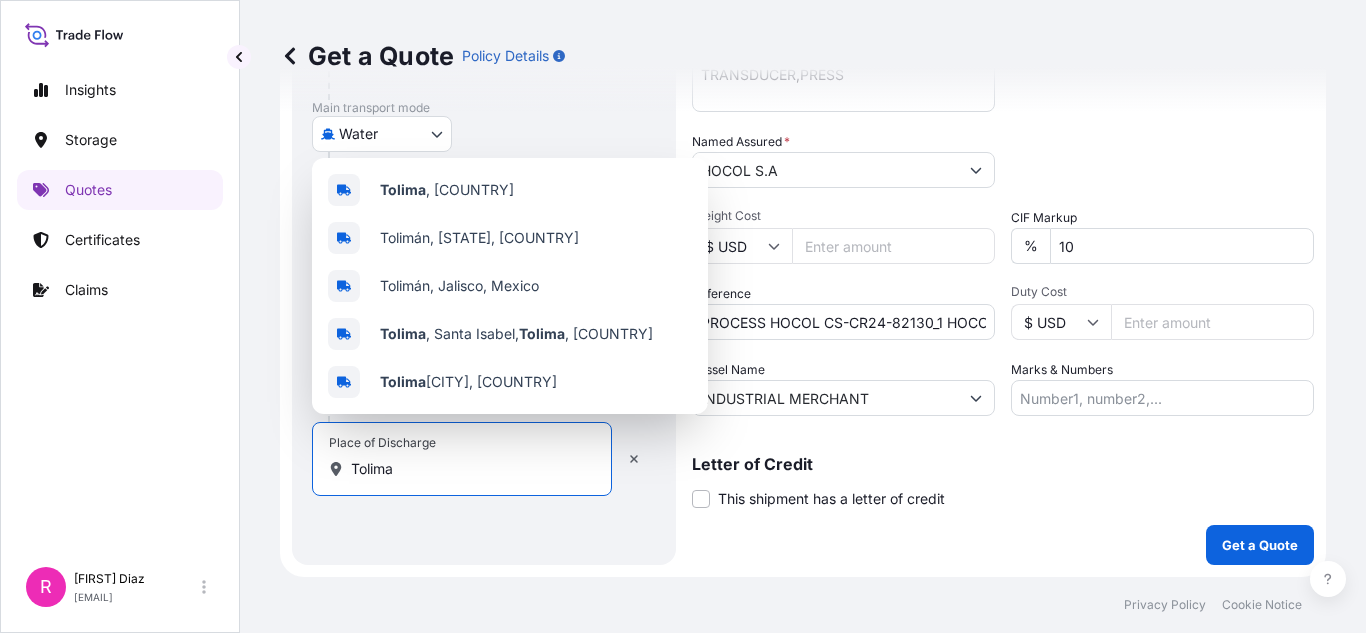 type on "Tolima" 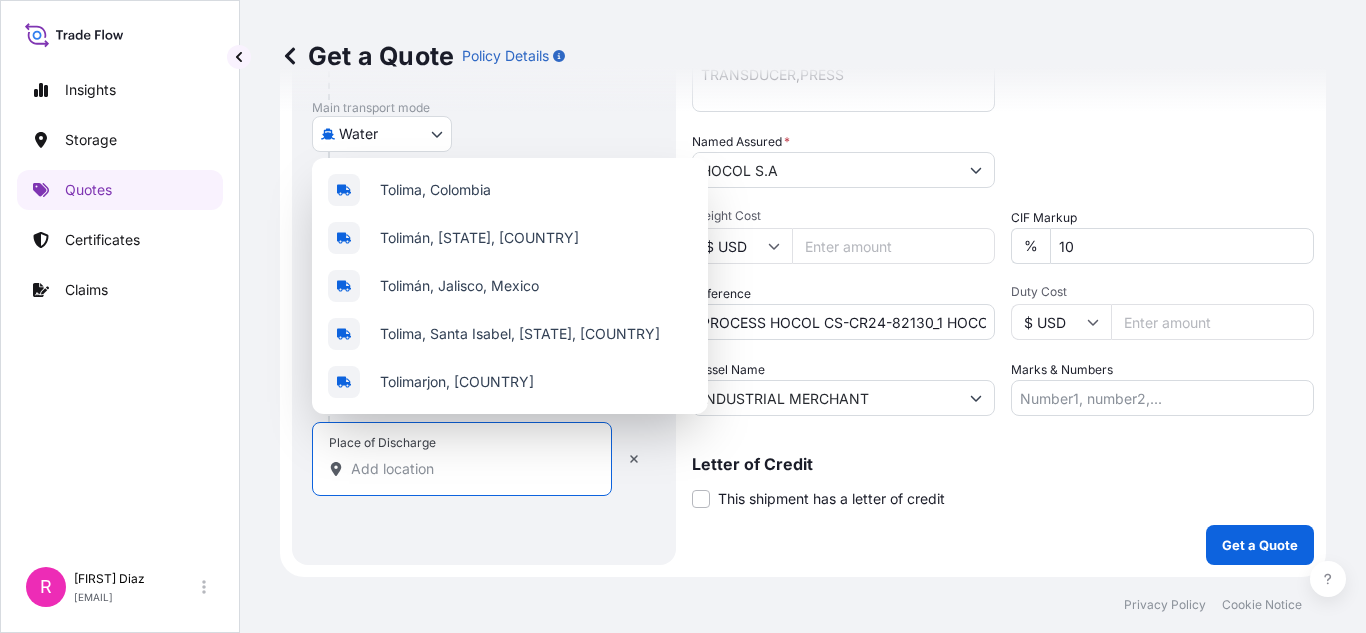 type on "a" 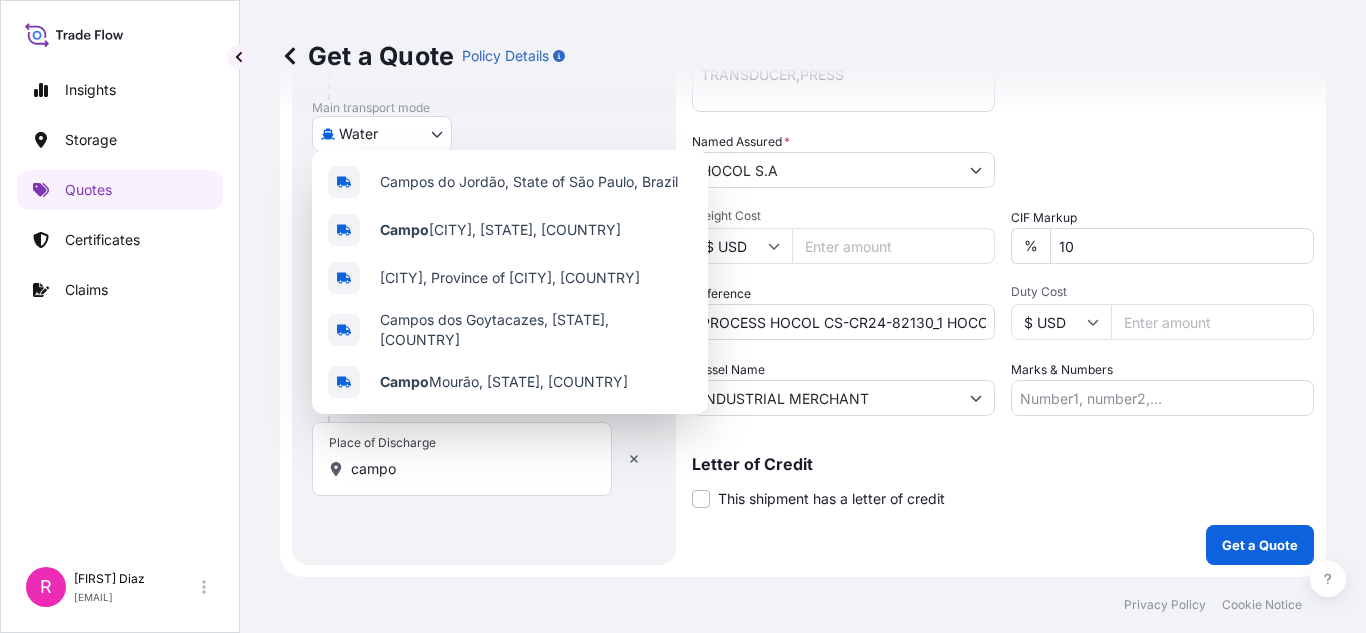 drag, startPoint x: 472, startPoint y: 497, endPoint x: 467, endPoint y: 488, distance: 10.29563 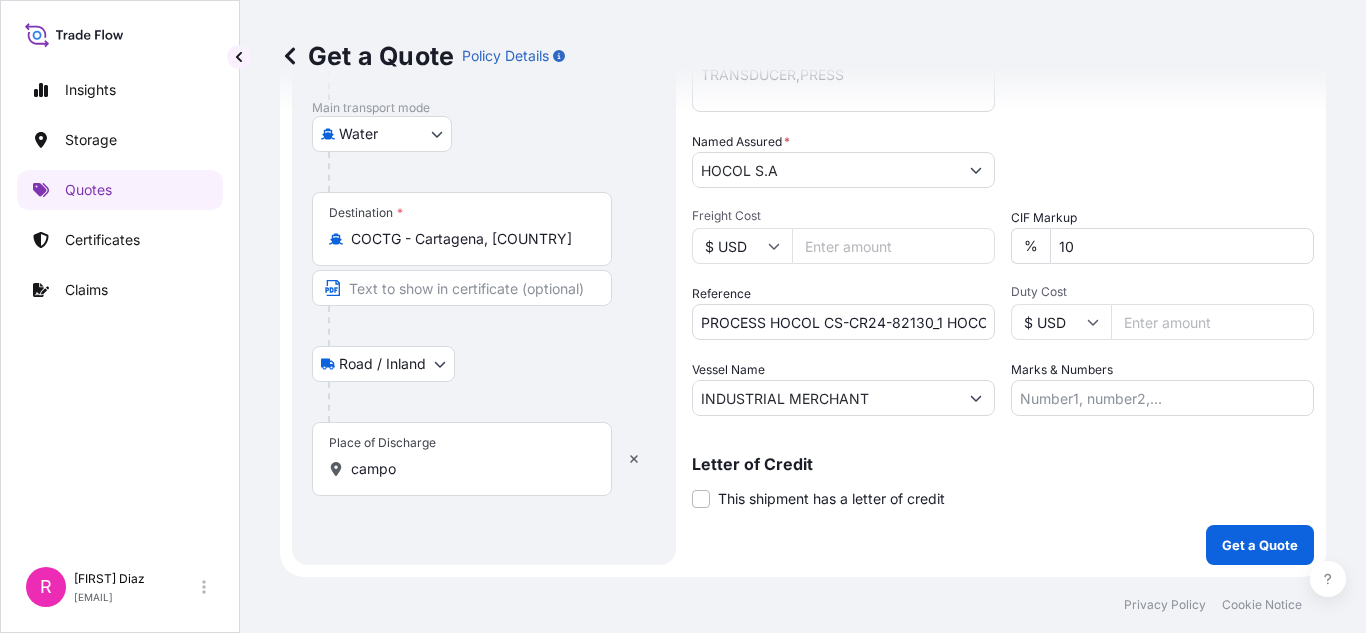 click on "campo" at bounding box center (469, 469) 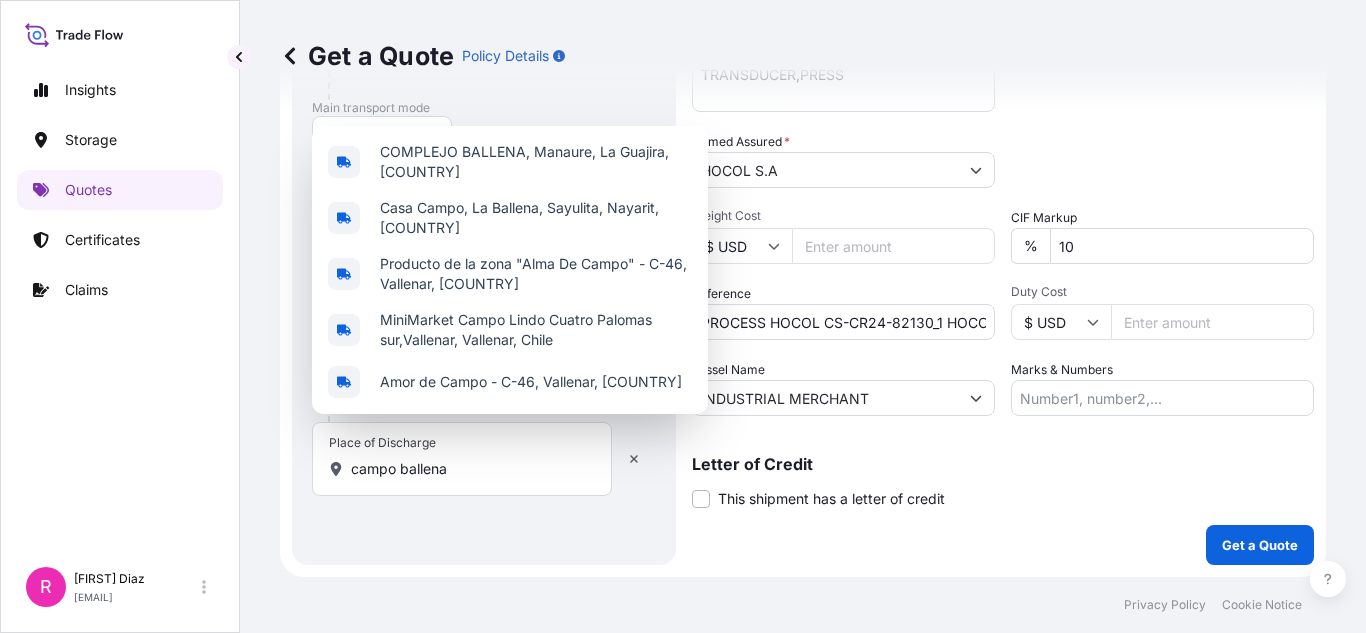 click on "Place of Discharge campo ballena" at bounding box center [462, 459] 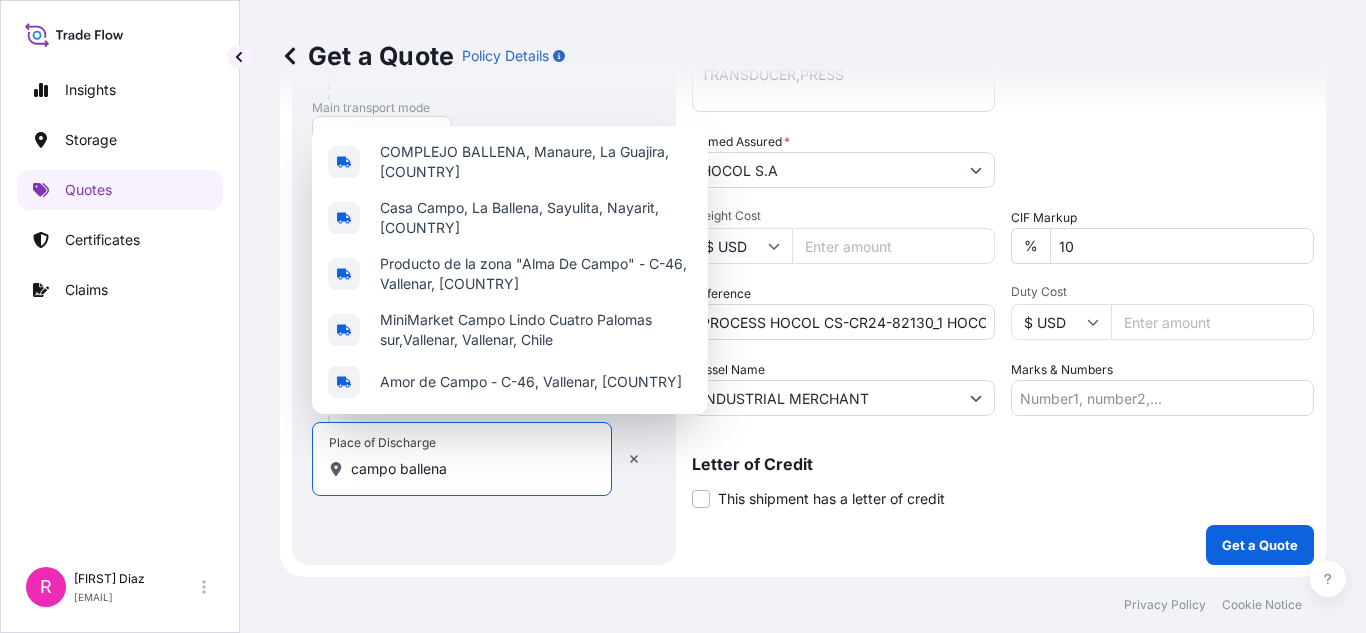 click on "campo ballena" at bounding box center [469, 469] 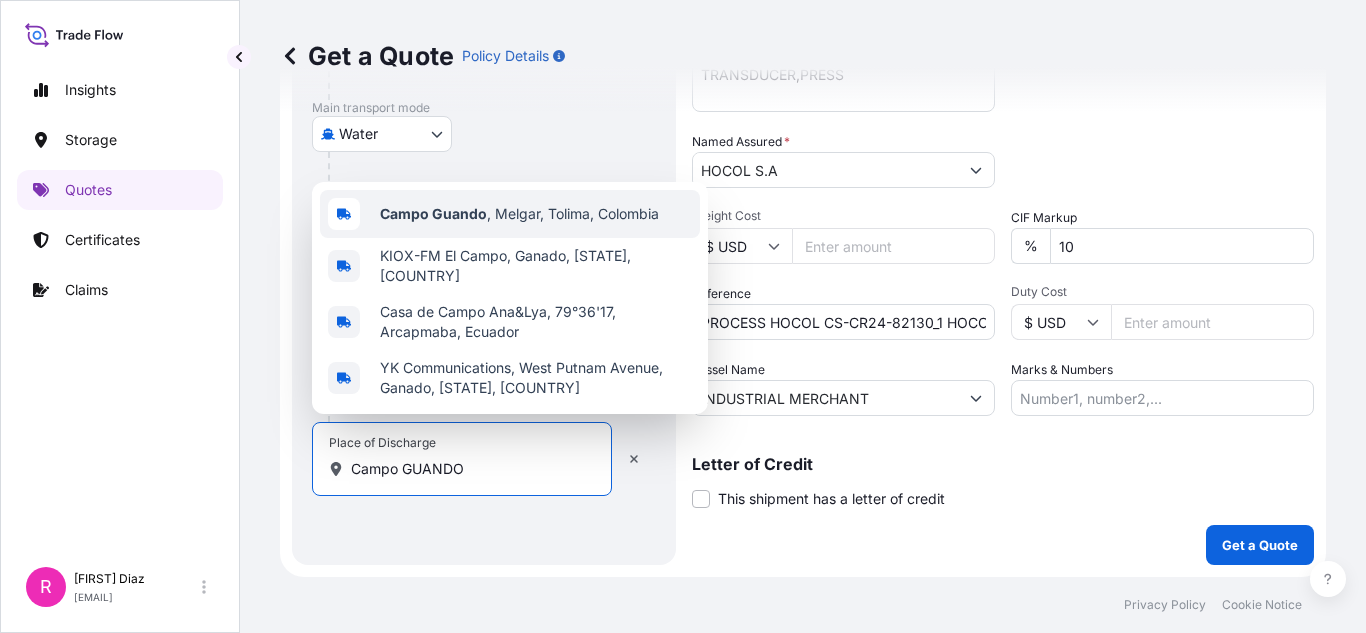 click on "Campo Guando , Melgar, [STATE], [COUNTRY]" at bounding box center [519, 214] 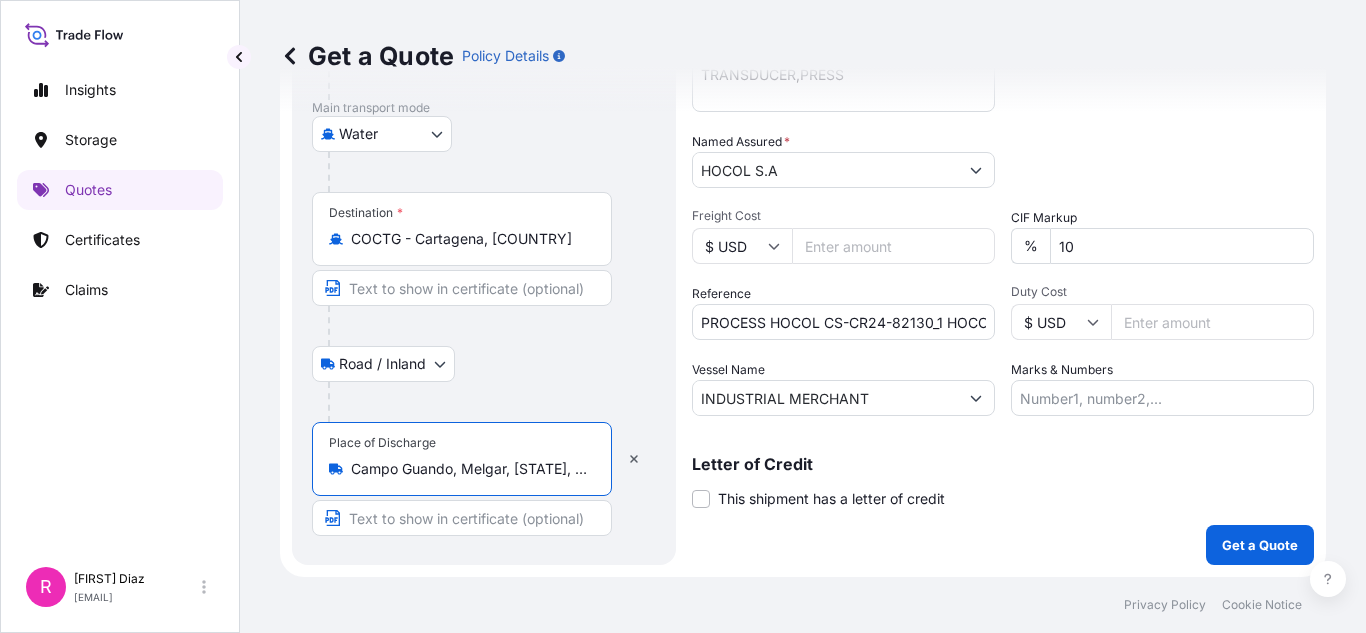 scroll, scrollTop: 0, scrollLeft: 42, axis: horizontal 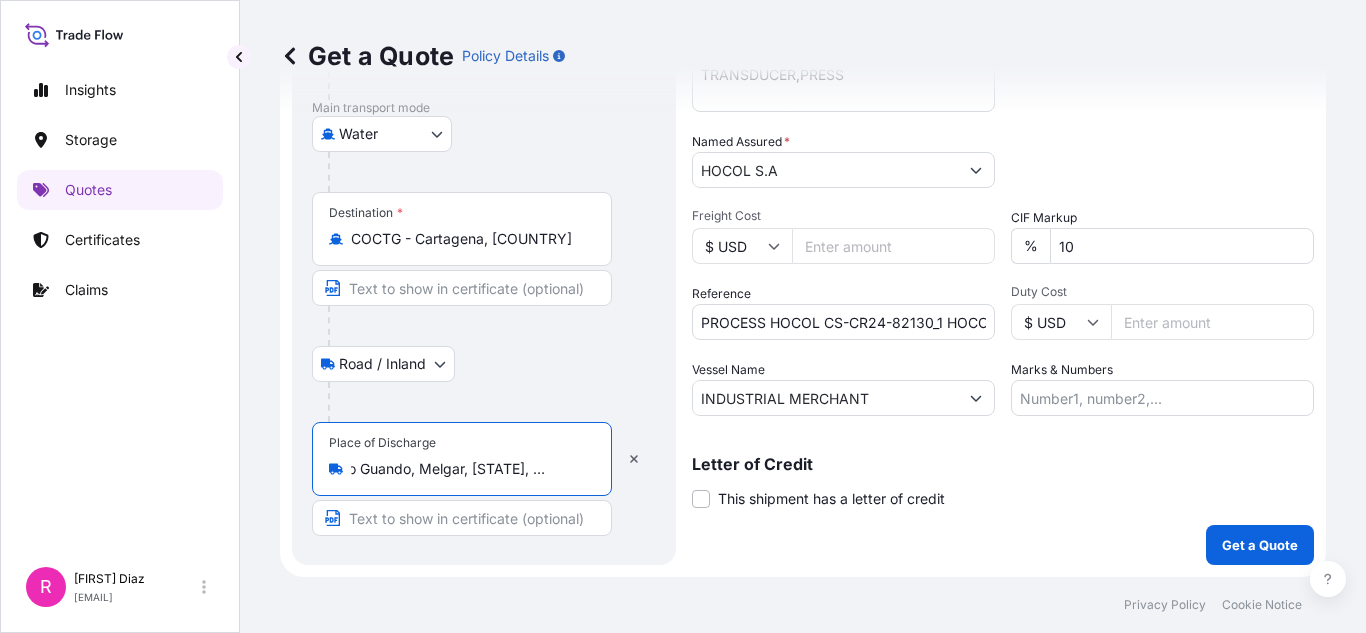 drag, startPoint x: 455, startPoint y: 471, endPoint x: 652, endPoint y: 447, distance: 198.45654 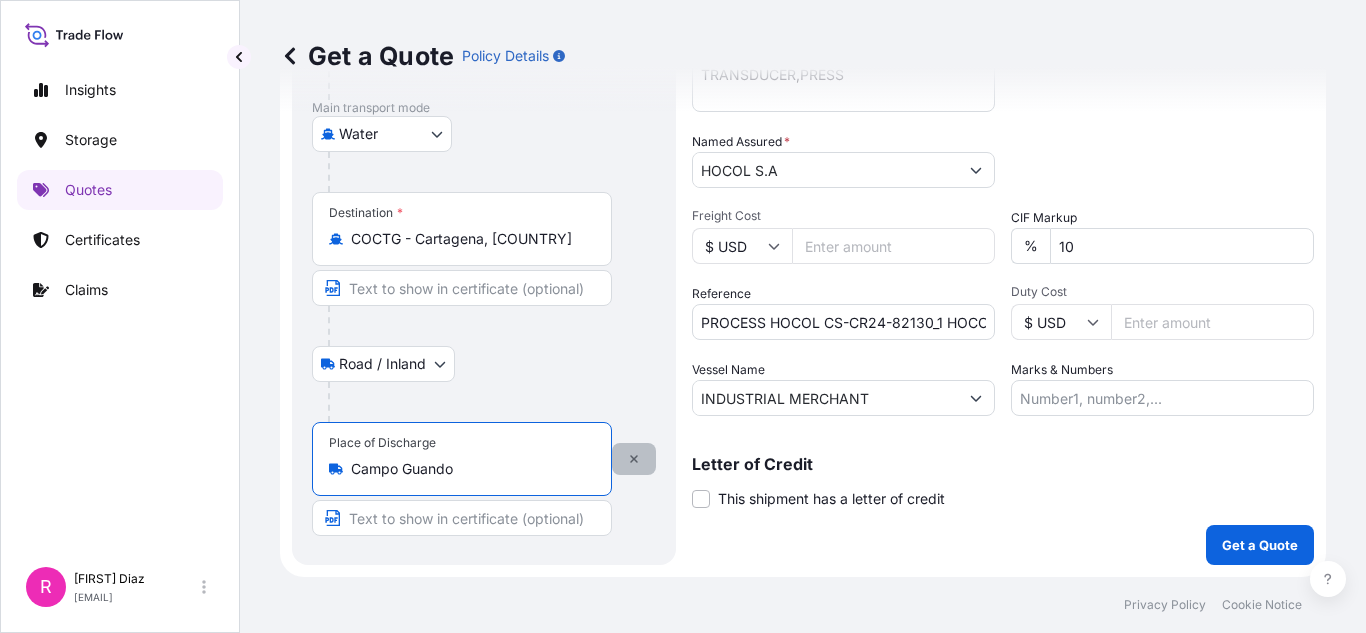 scroll, scrollTop: 0, scrollLeft: 0, axis: both 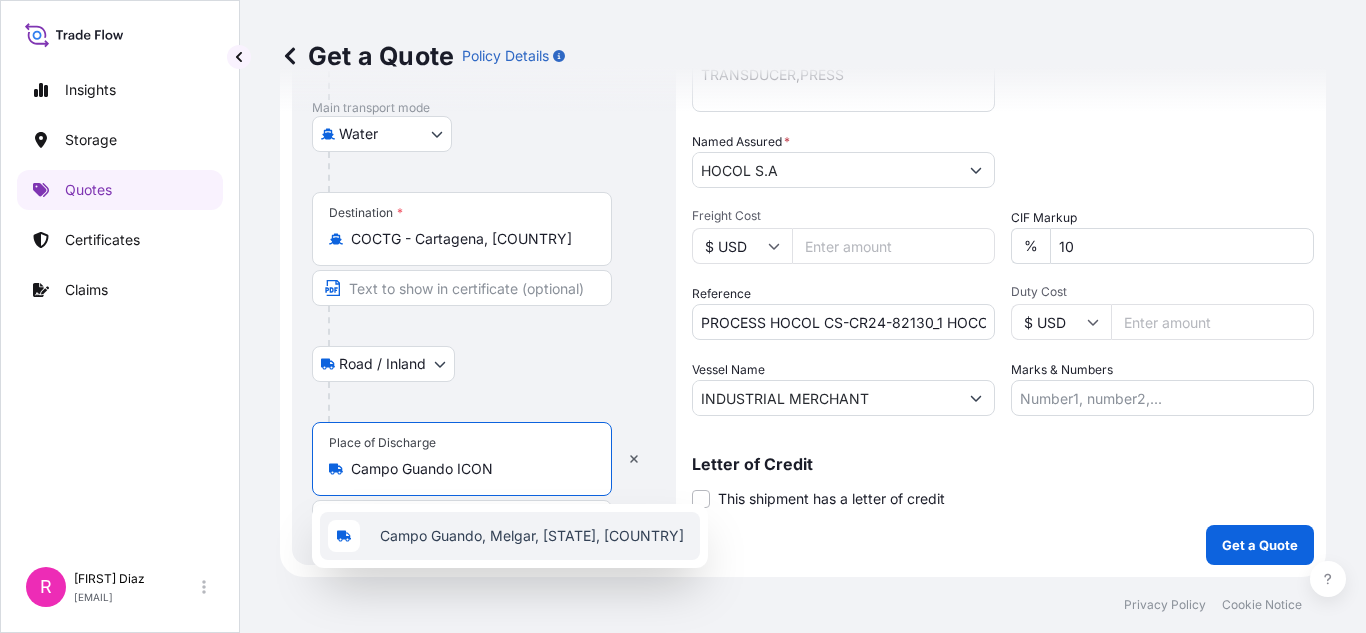click on "Campo Guando, Melgar, [STATE], [COUNTRY]" at bounding box center [510, 536] 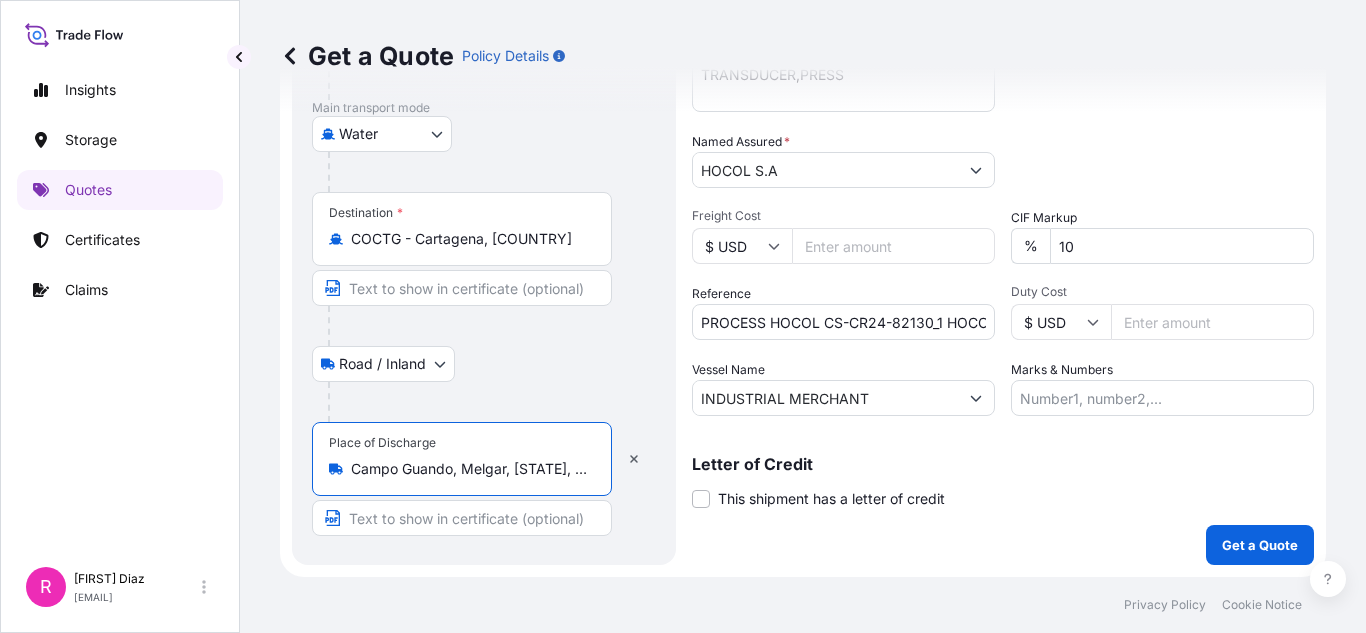 type on "Campo Guando, Melgar, [STATE], [COUNTRY]" 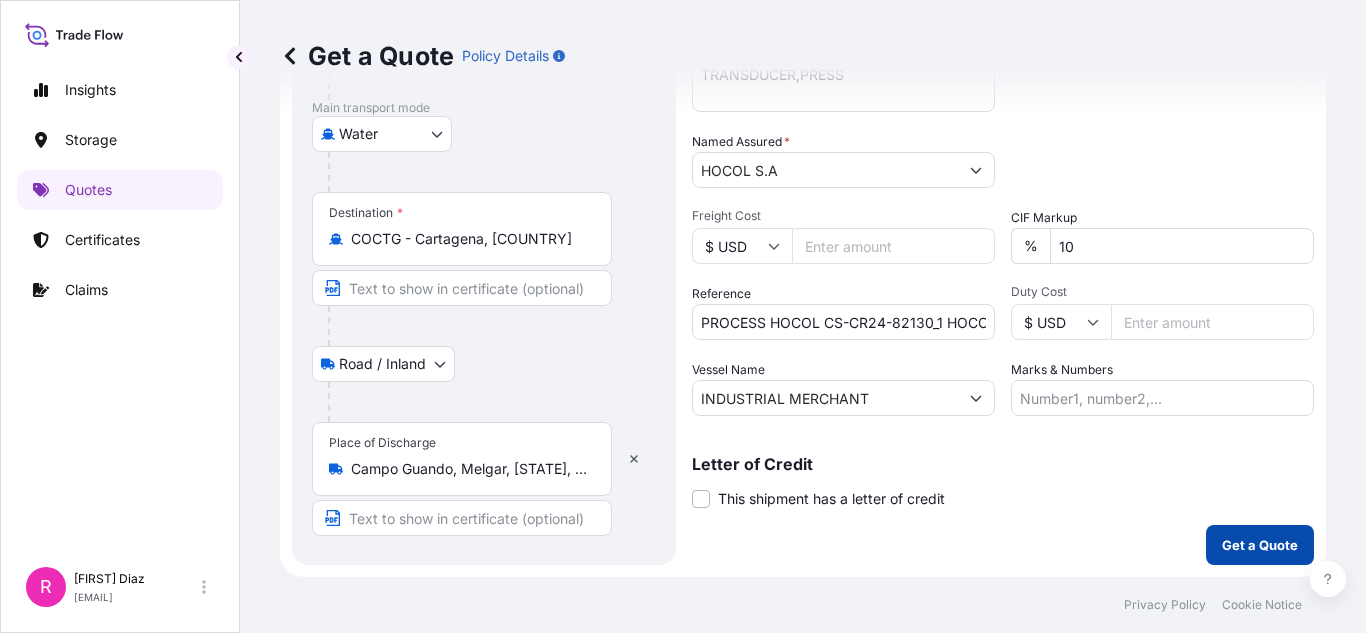 click on "Get a Quote" at bounding box center [1260, 545] 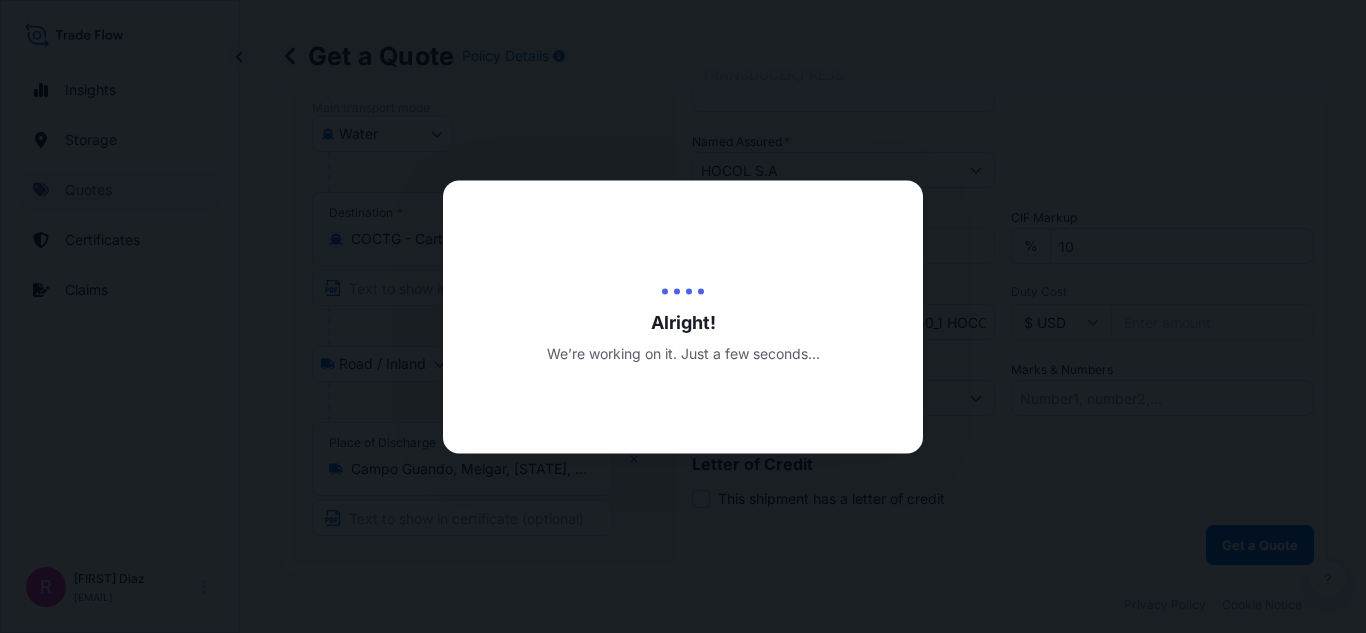 scroll, scrollTop: 0, scrollLeft: 0, axis: both 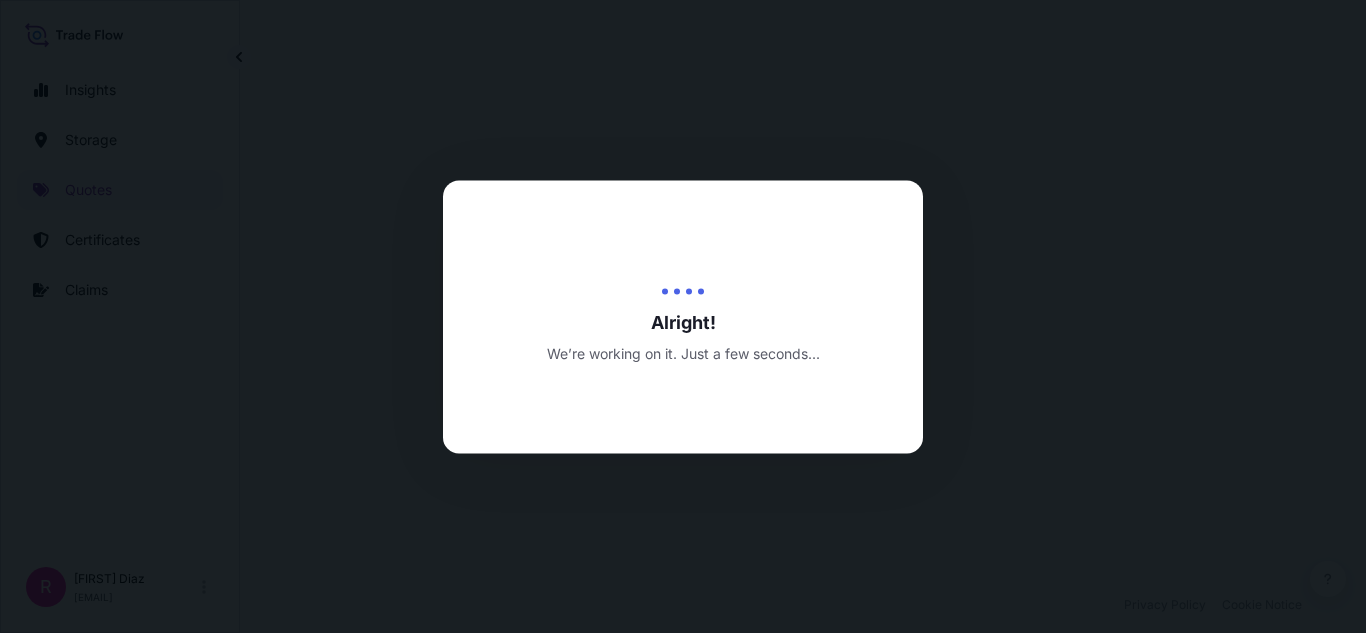 click at bounding box center (683, 316) 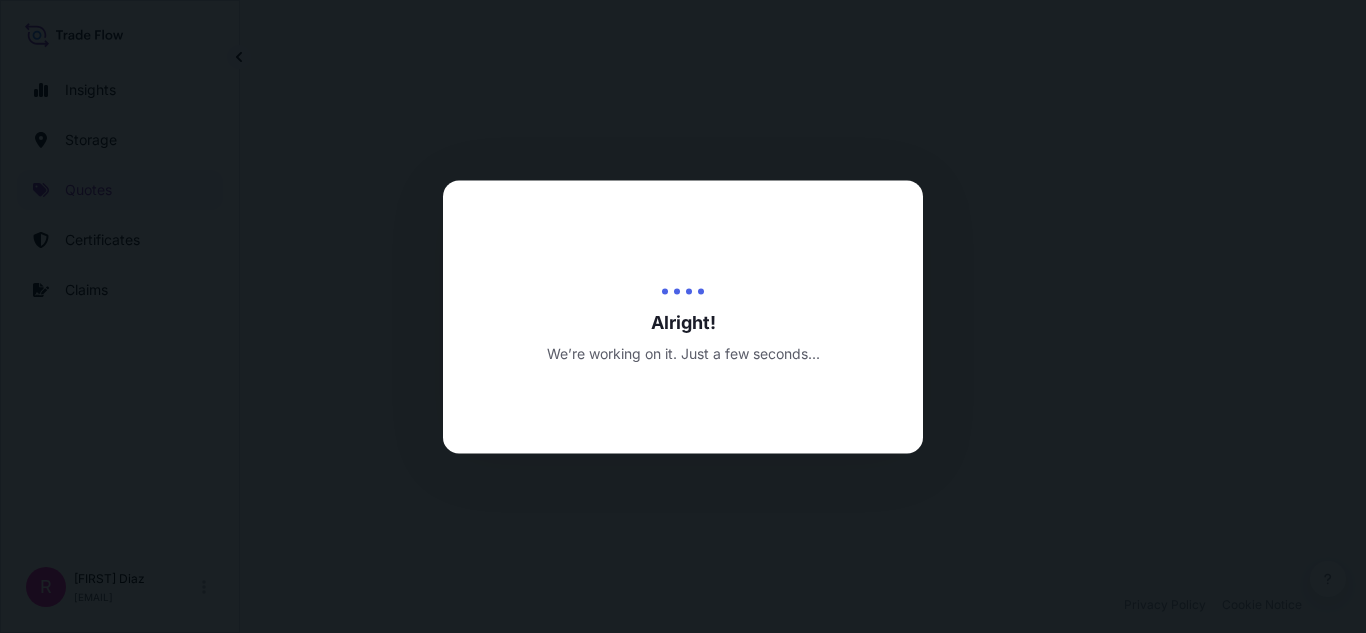 select on "Road / Inland" 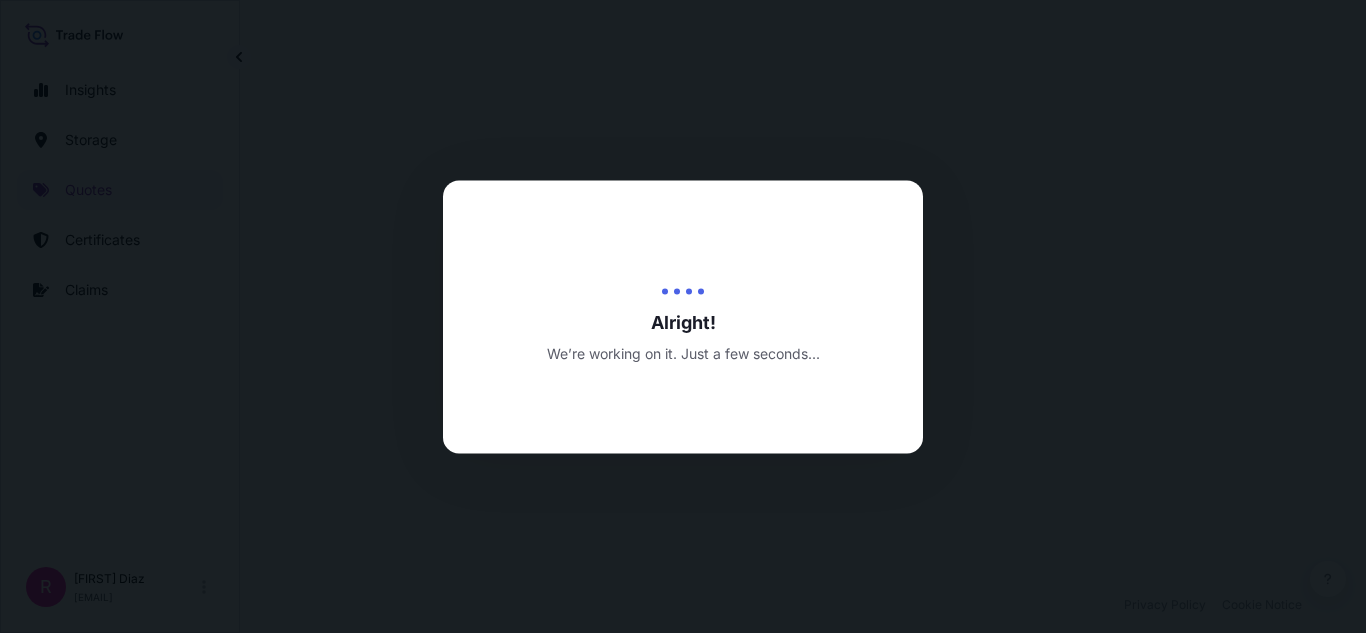 select on "Road / Inland" 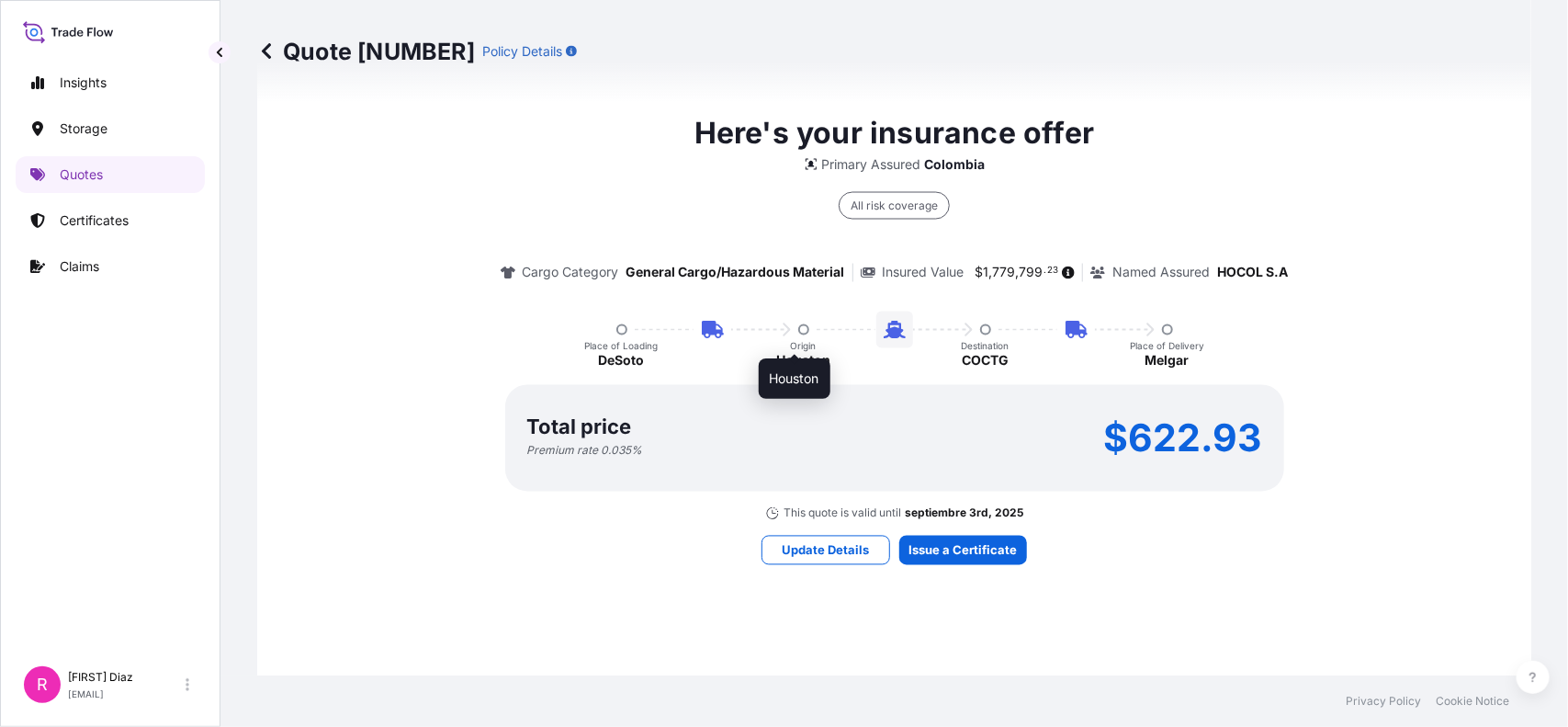 scroll, scrollTop: 1357, scrollLeft: 0, axis: vertical 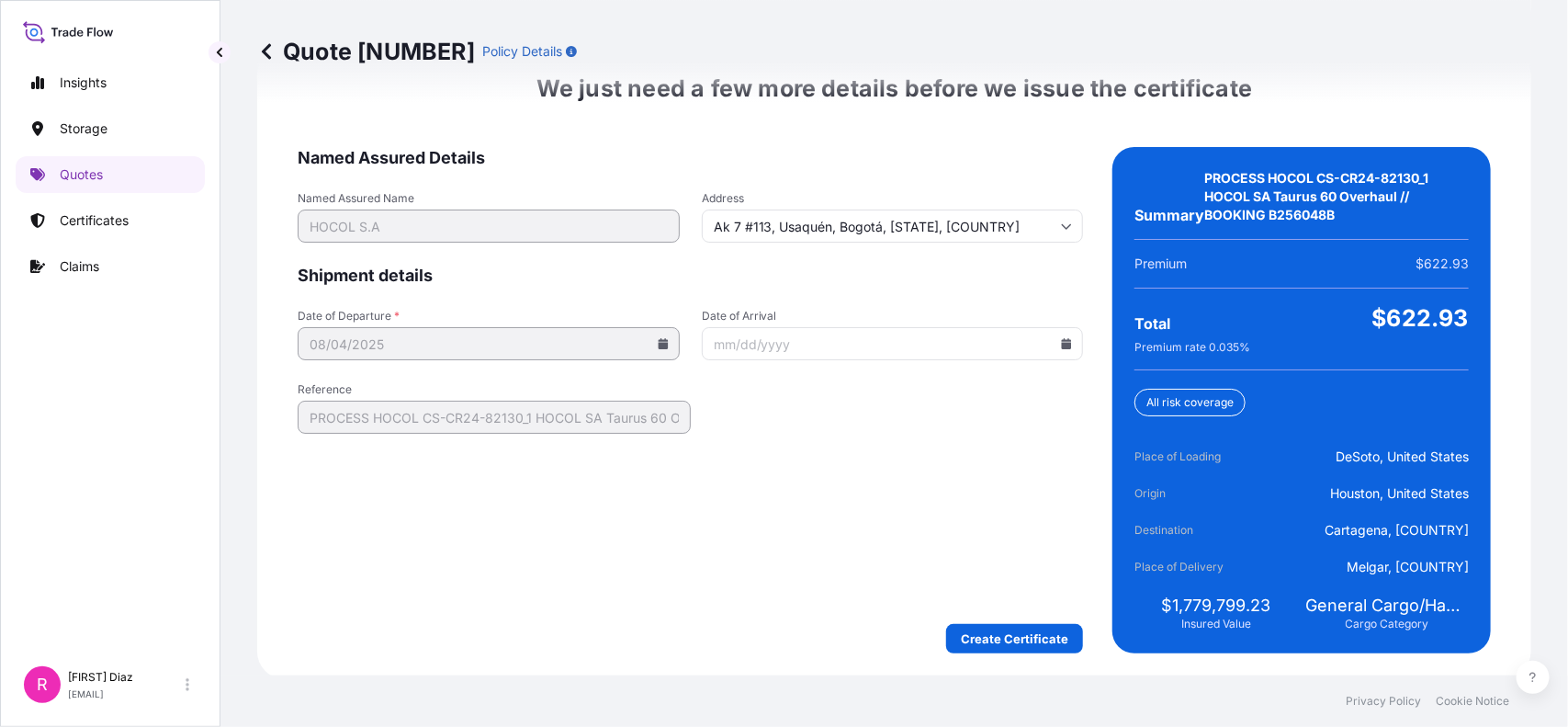 click on "Date of Arrival" at bounding box center [893, 344] 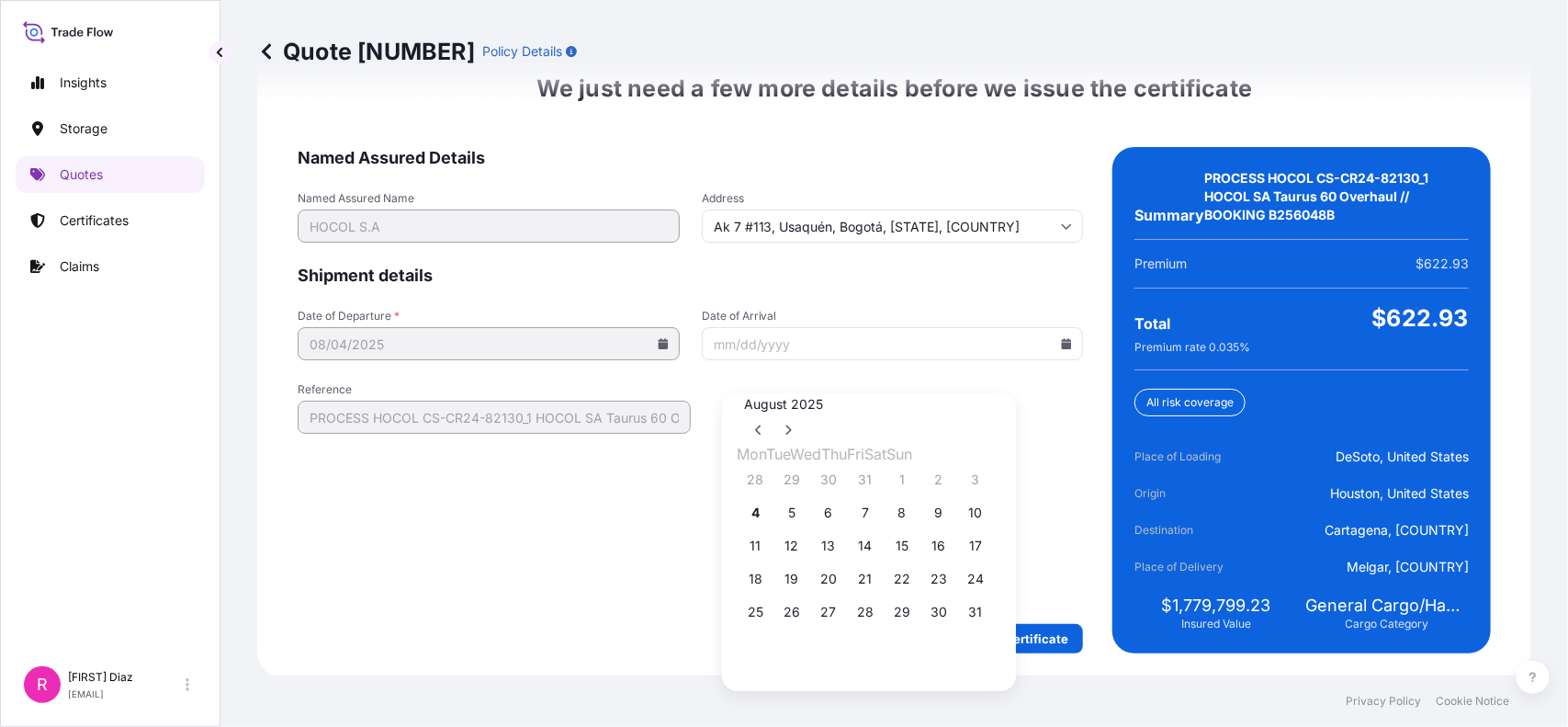 click on "Named Assured Details Named Assured Name   HOCOL S.A Address   Ak 7 #113, Usaquén, Bogotá, Cundinamarca, Colombia Shipment details Date of Departure   * 08/04/2025 Date of Arrival   Reference   PROCESS HOCOL CS-CR24-82130_1 HOCOL SA Taurus 60 Overhaul // BOOKING B256048B Create Certificate" at bounding box center (690, 400) 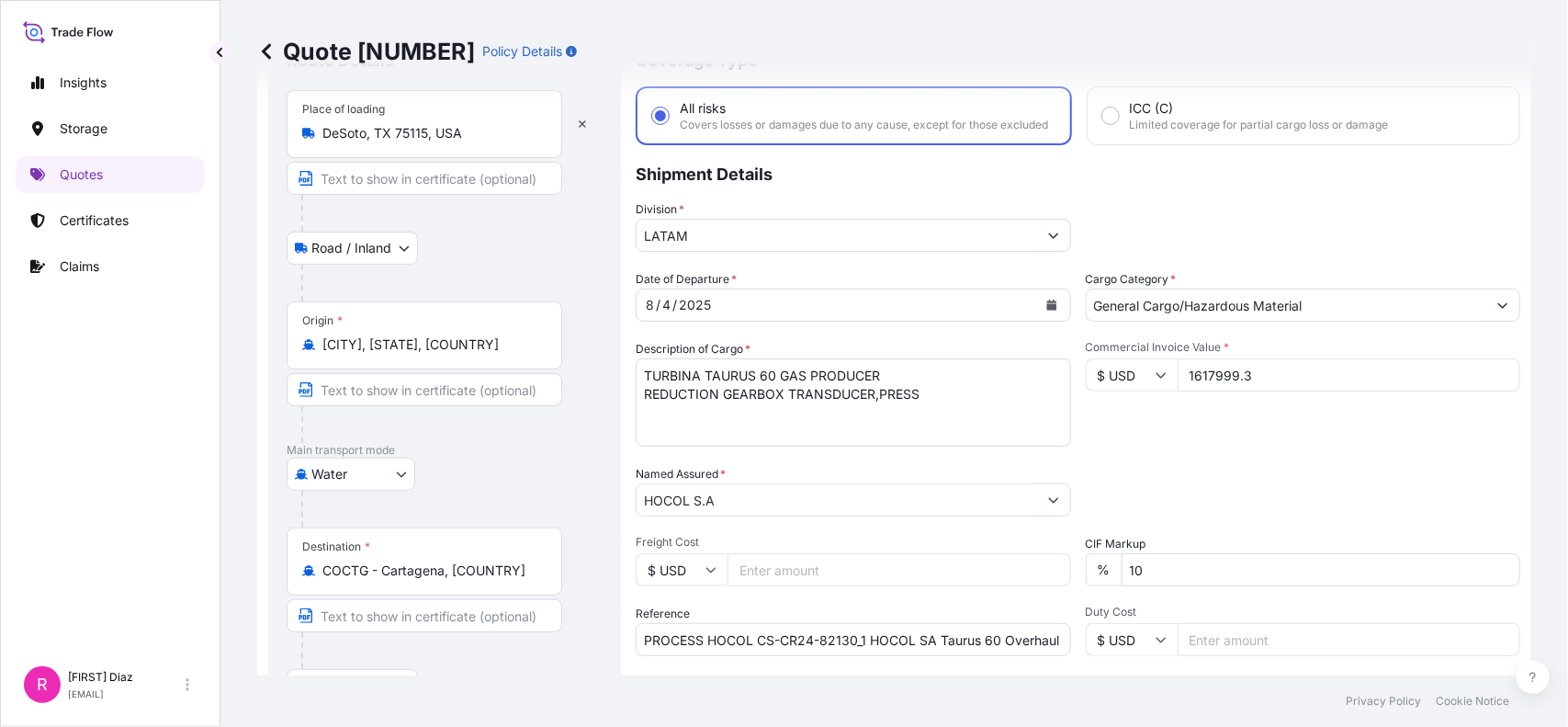 scroll, scrollTop: 0, scrollLeft: 0, axis: both 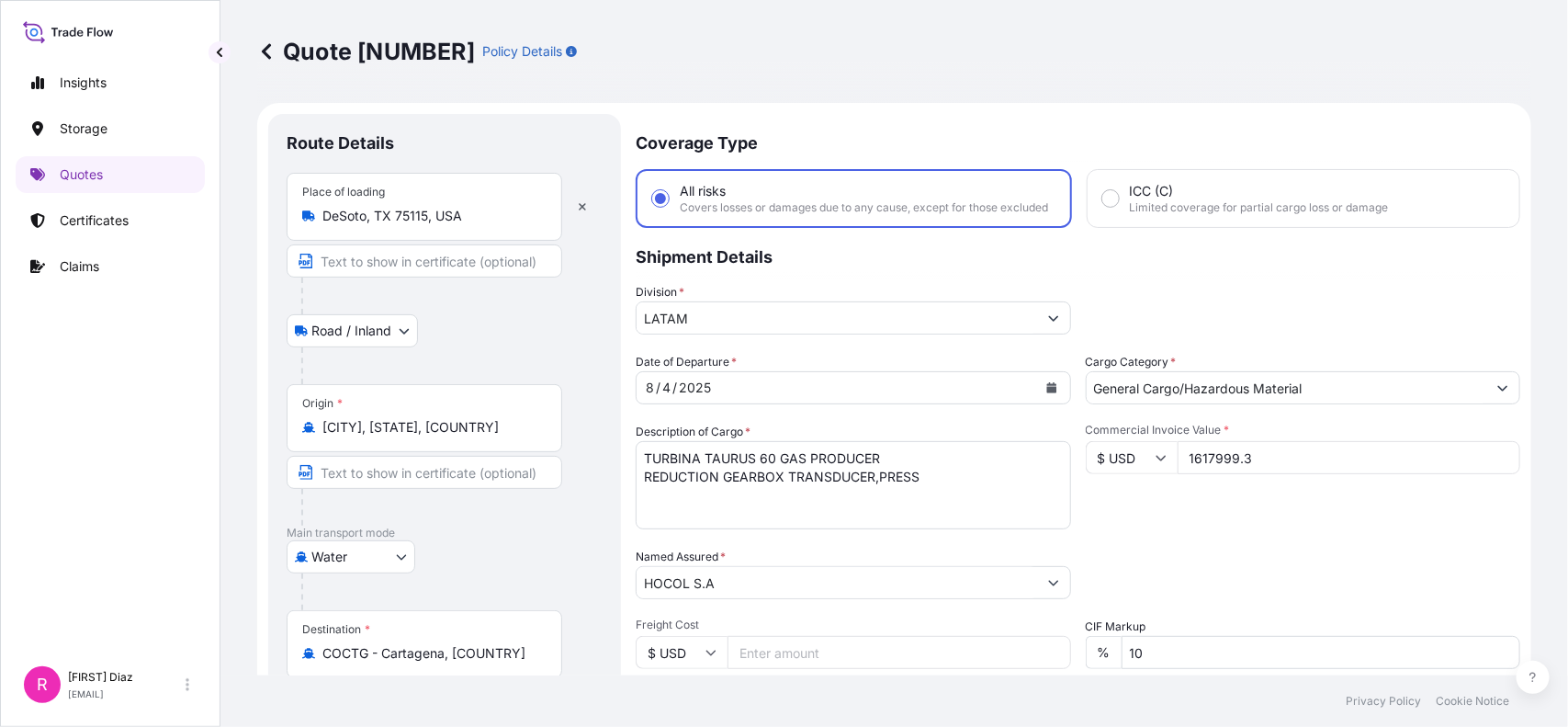 drag, startPoint x: 1067, startPoint y: 415, endPoint x: 1027, endPoint y: 401, distance: 42.37924 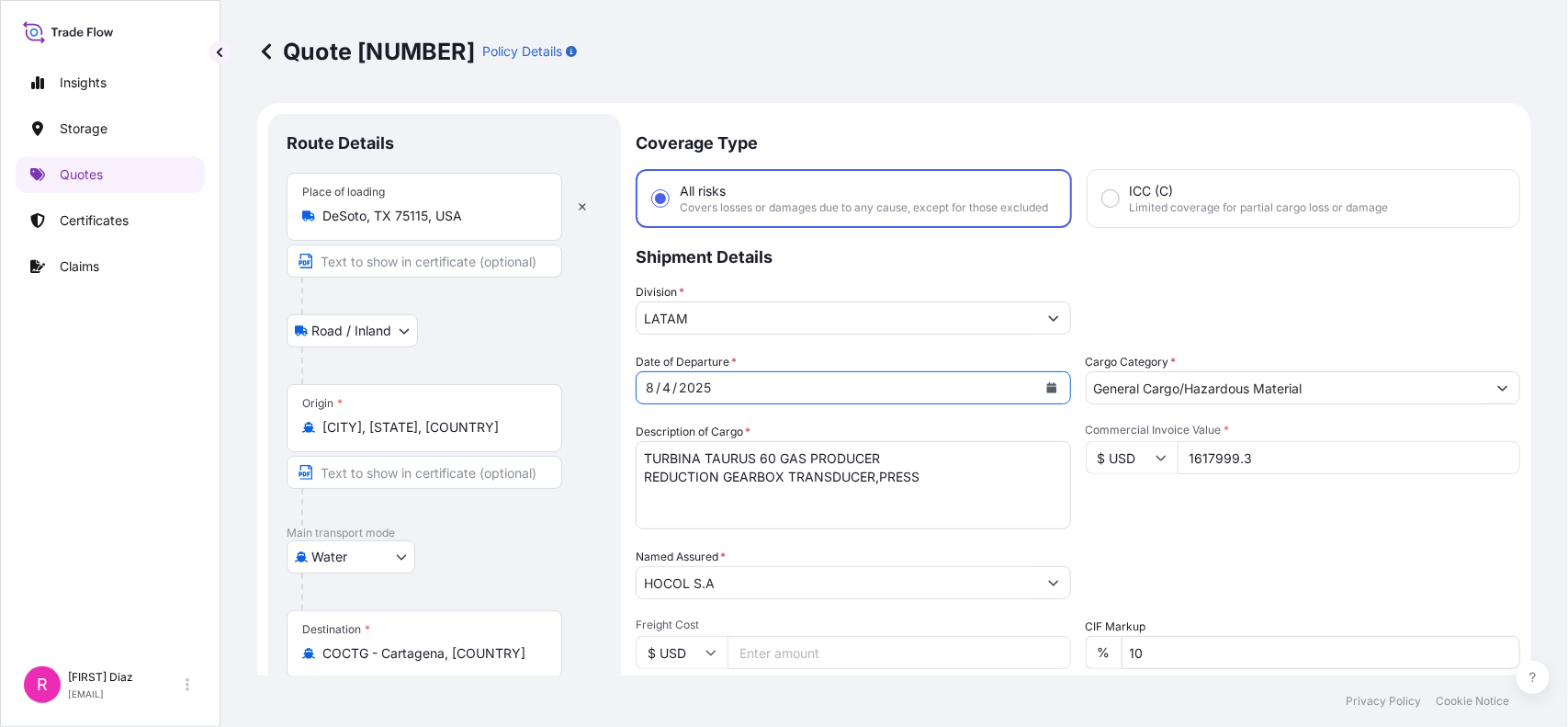 click at bounding box center (1052, 388) 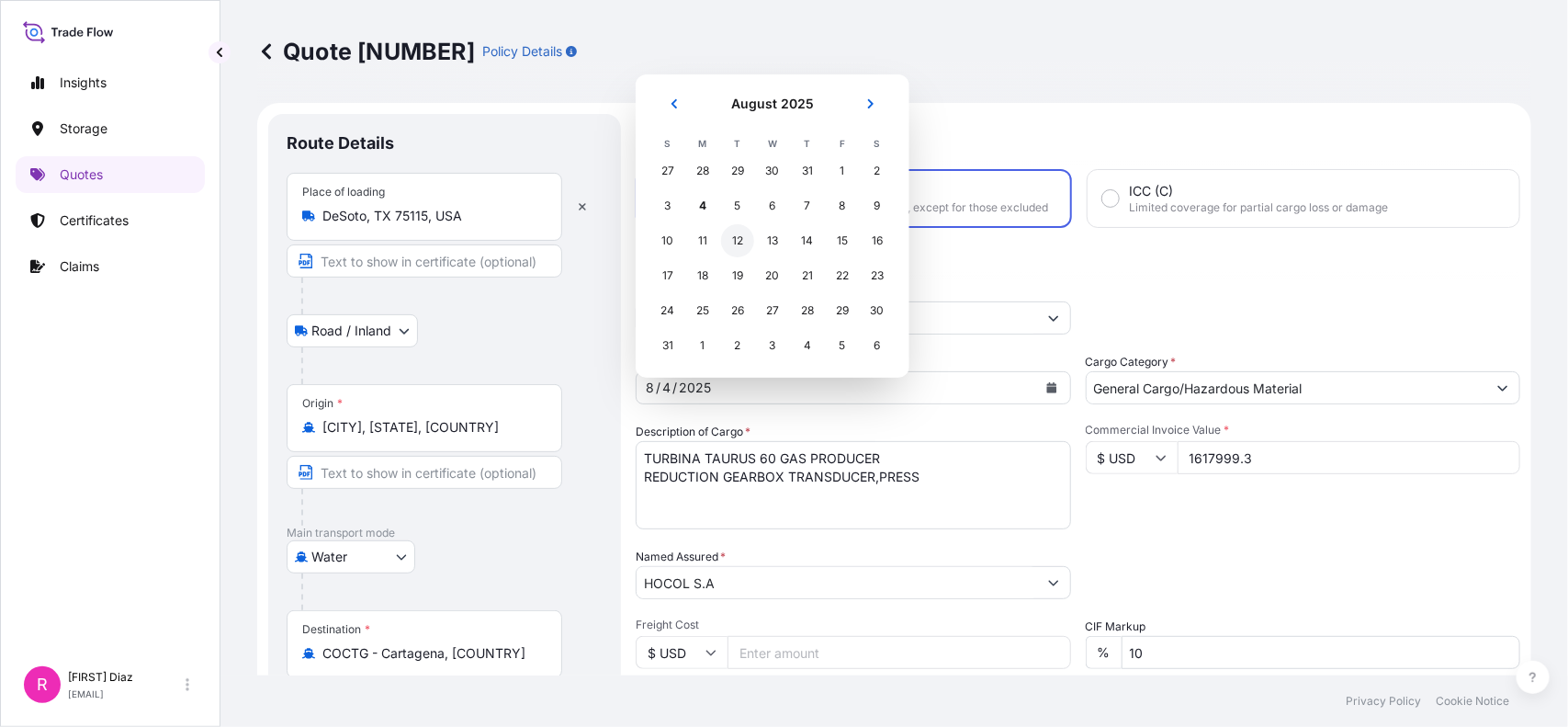 click on "11" at bounding box center [703, 241] 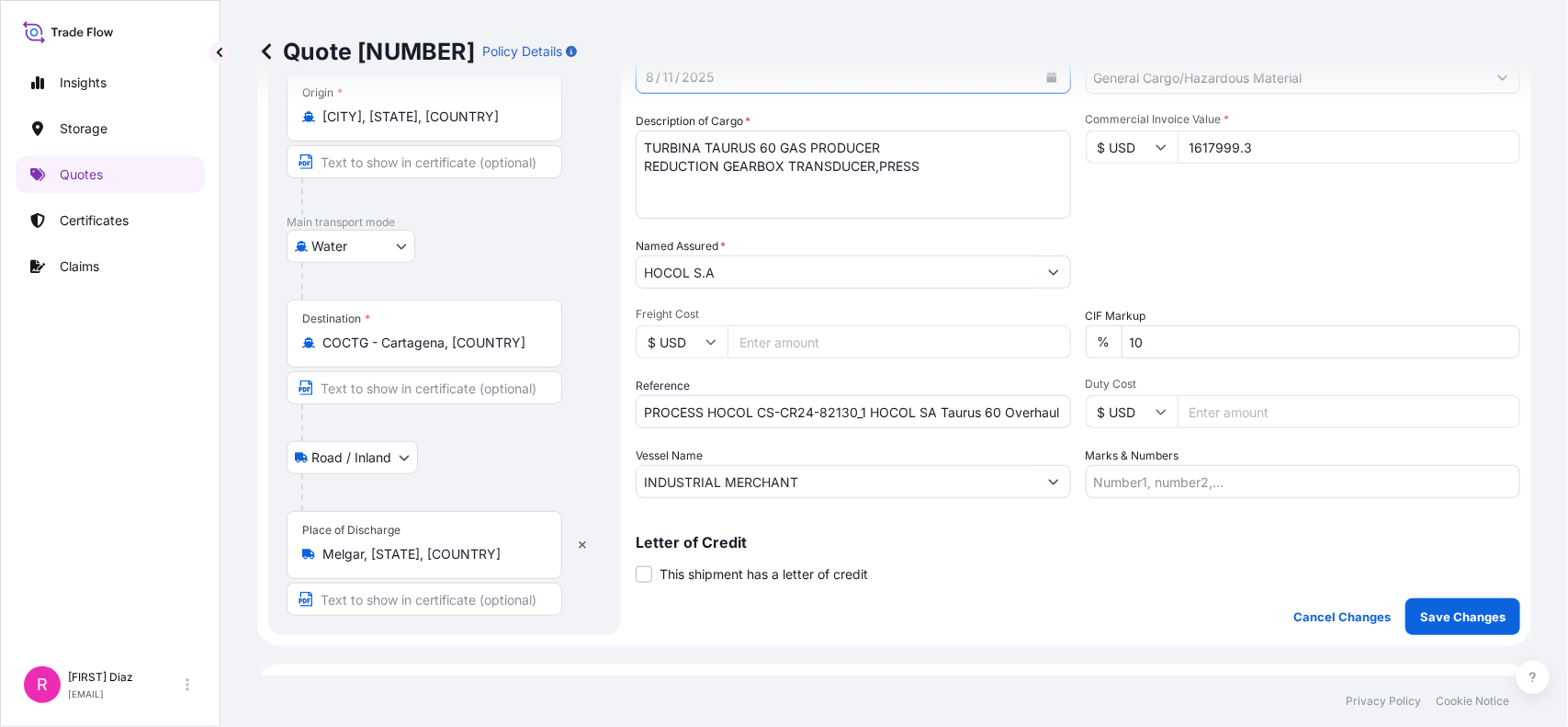 scroll, scrollTop: 345, scrollLeft: 0, axis: vertical 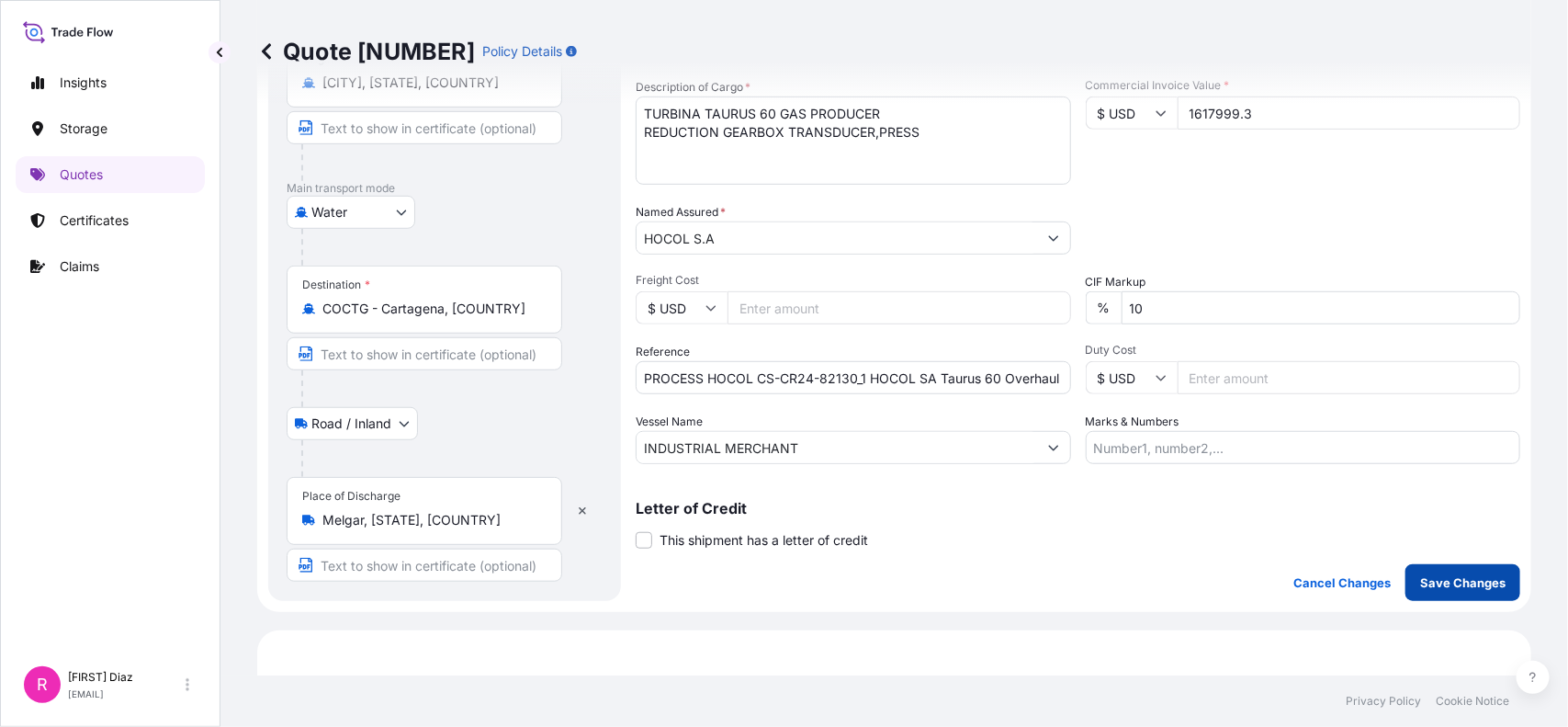 click on "Save Changes" at bounding box center (1462, 583) 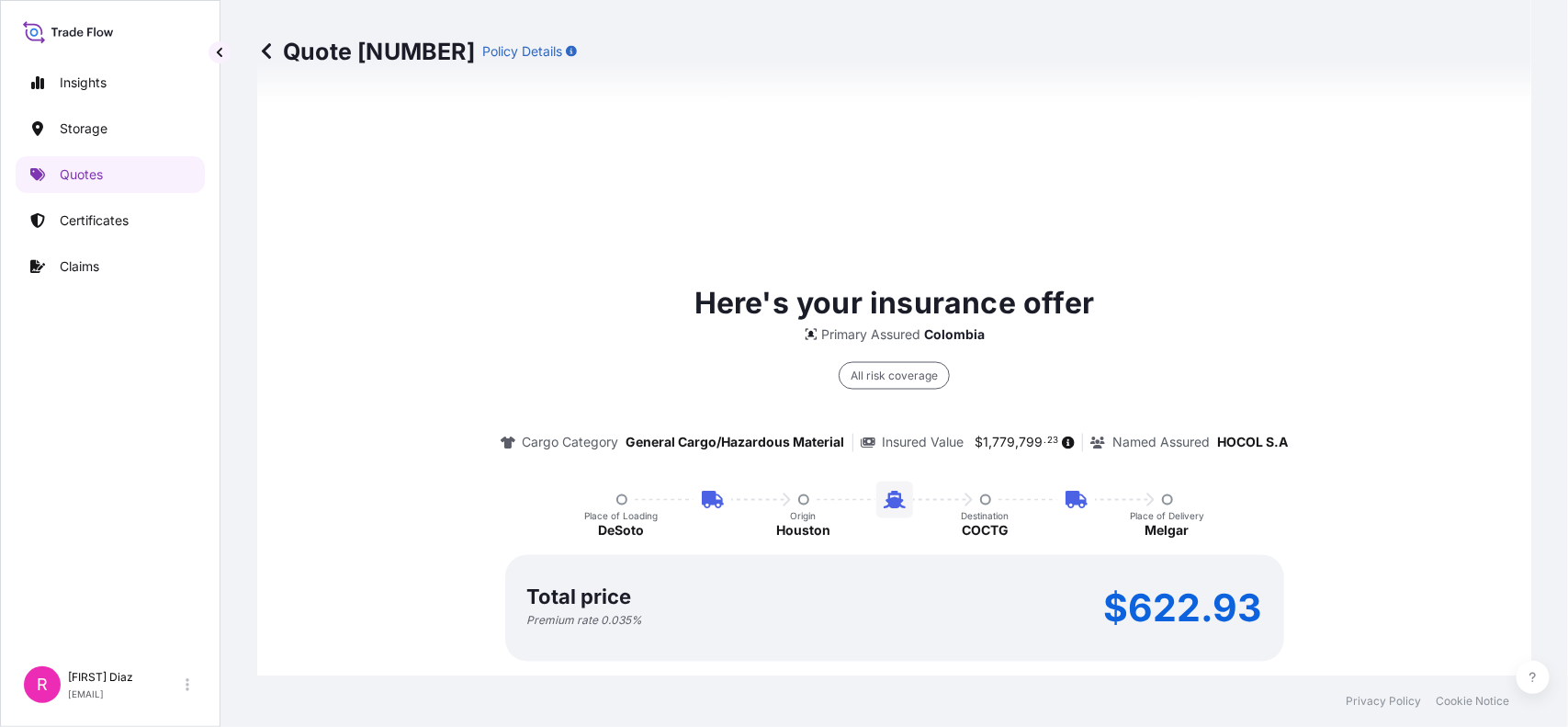 select on "Road / Inland" 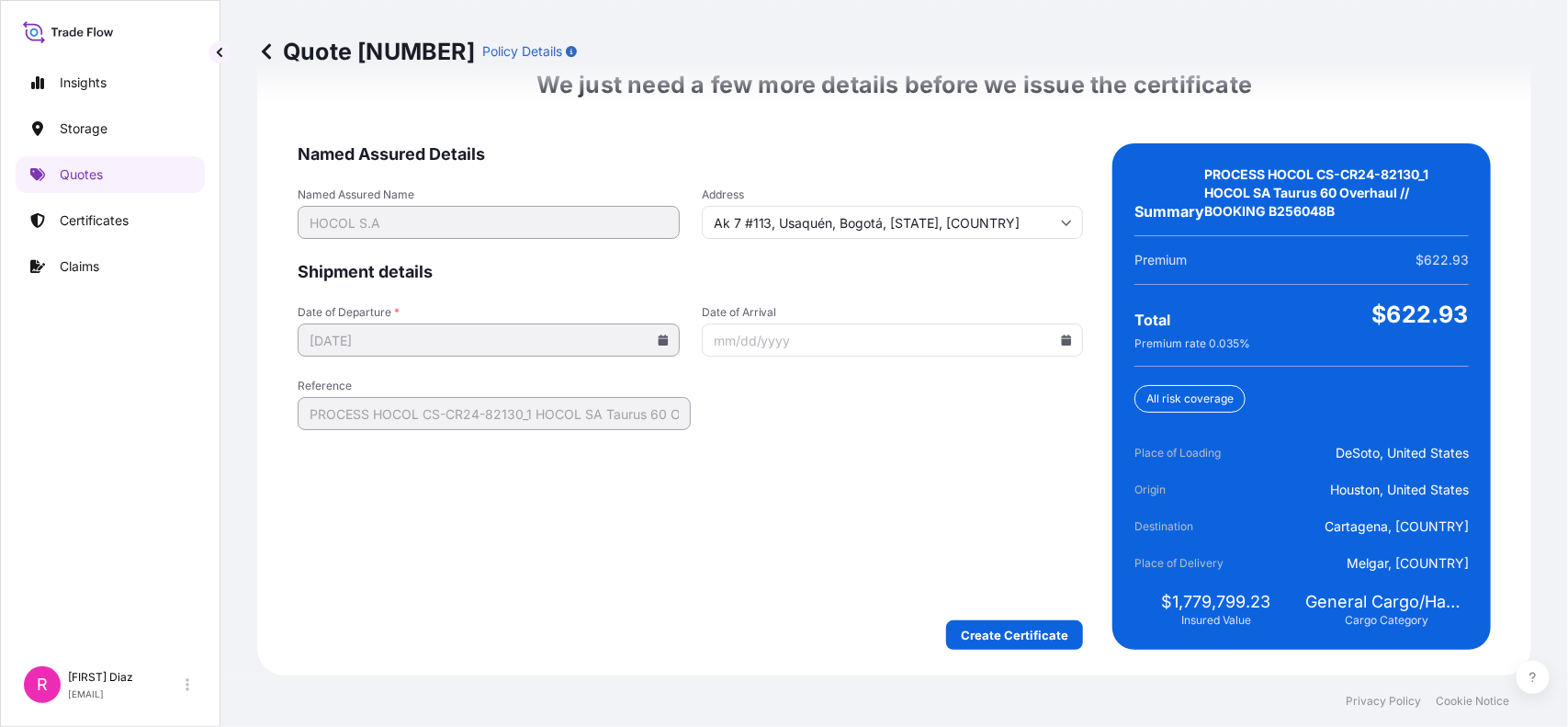 scroll, scrollTop: 2985, scrollLeft: 0, axis: vertical 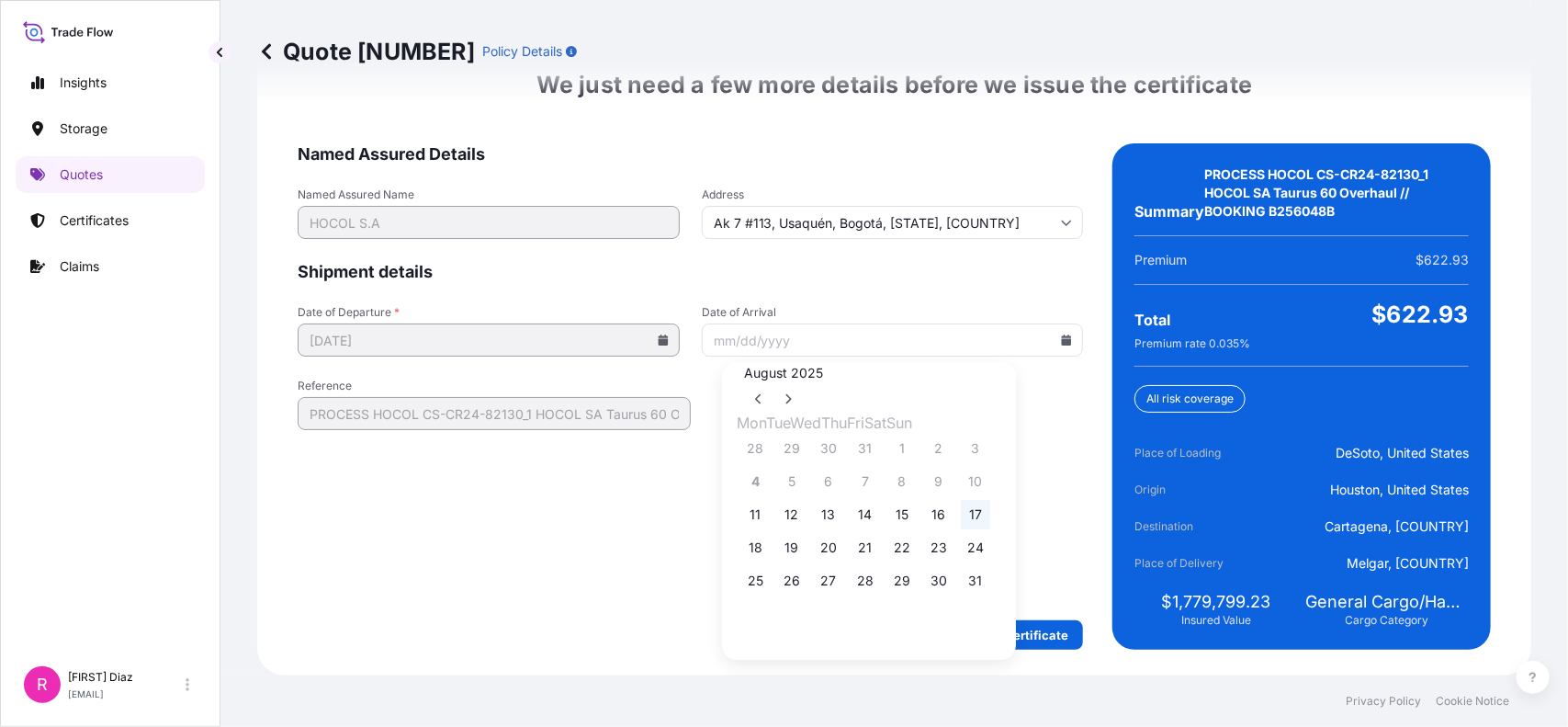 drag, startPoint x: 993, startPoint y: 548, endPoint x: 1015, endPoint y: 527, distance: 30.41381 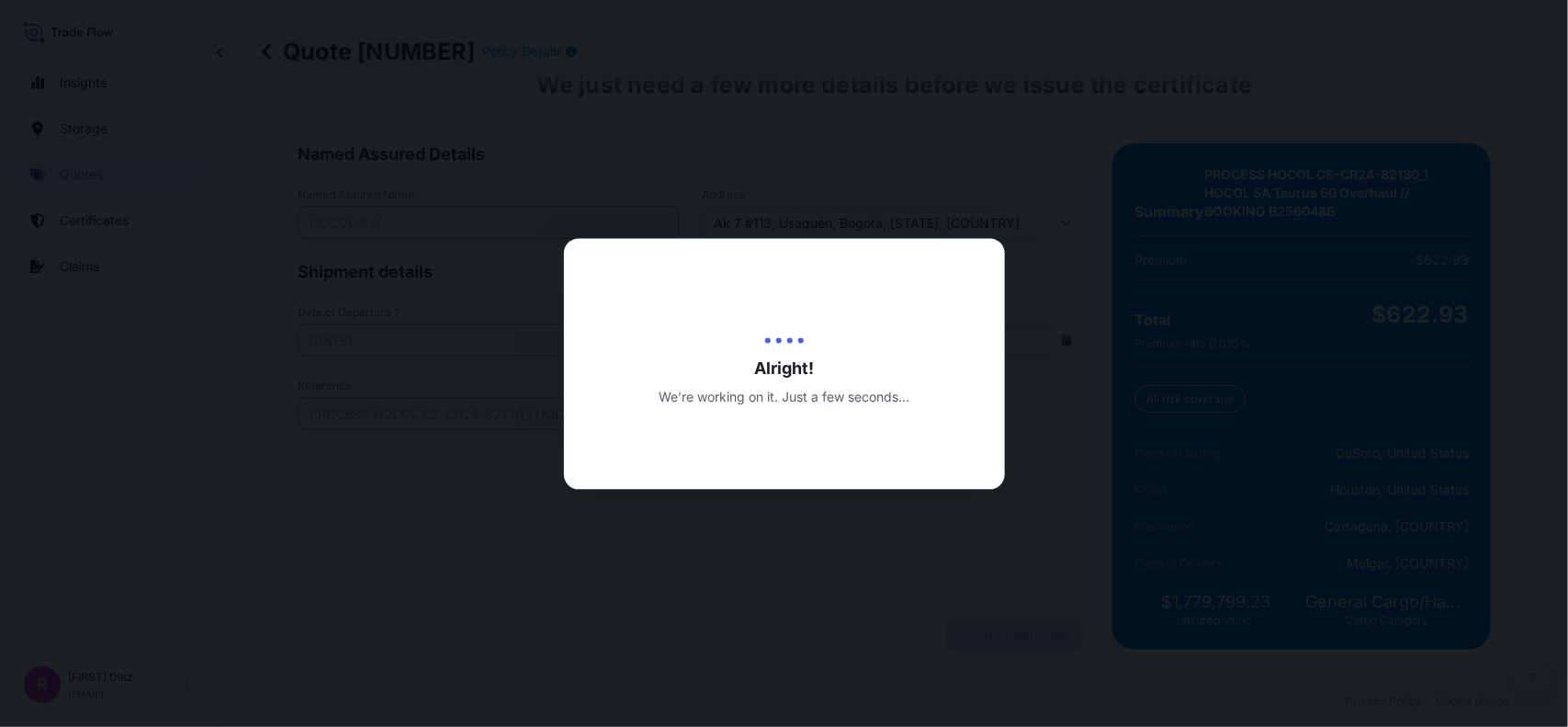 drag, startPoint x: 1476, startPoint y: 369, endPoint x: 1563, endPoint y: 370, distance: 87.00575 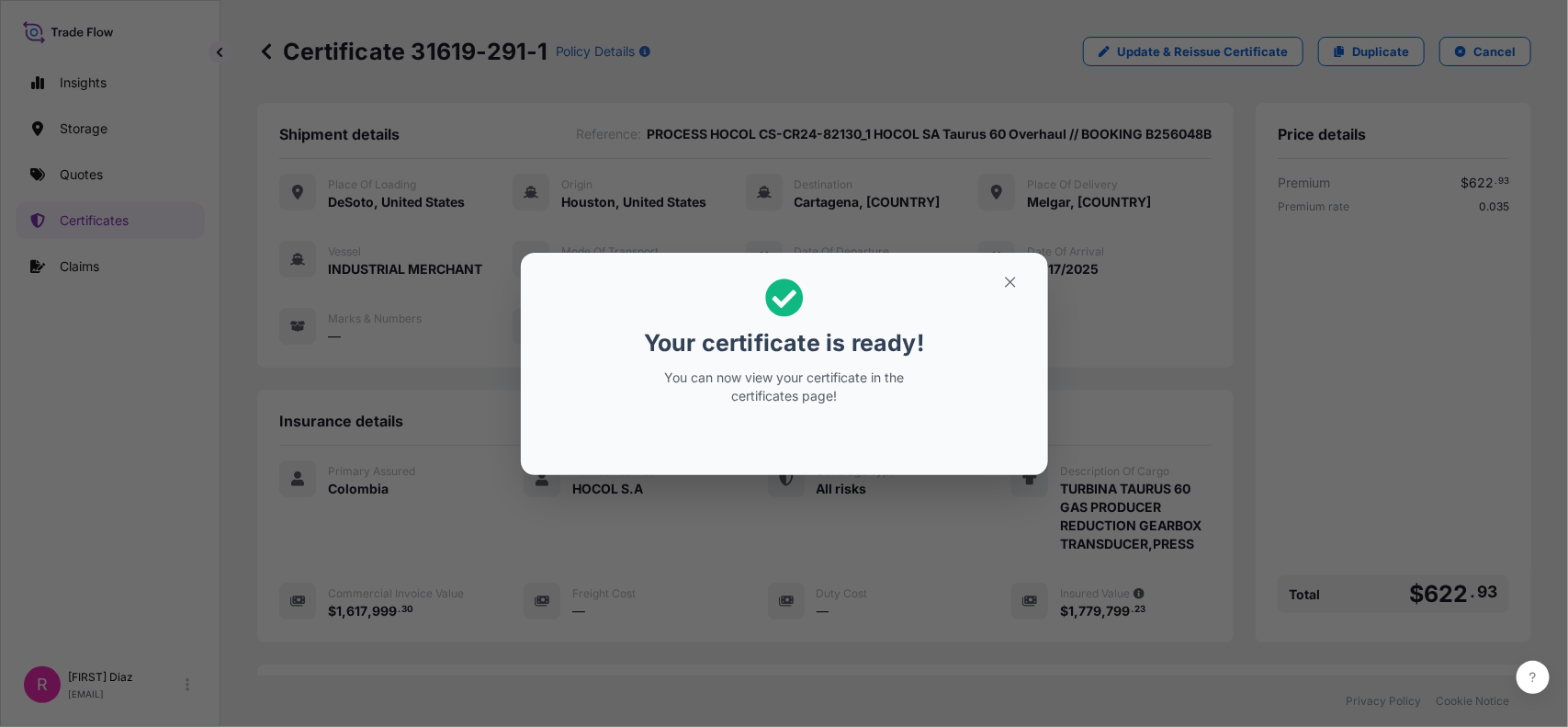 click at bounding box center (1010, 282) 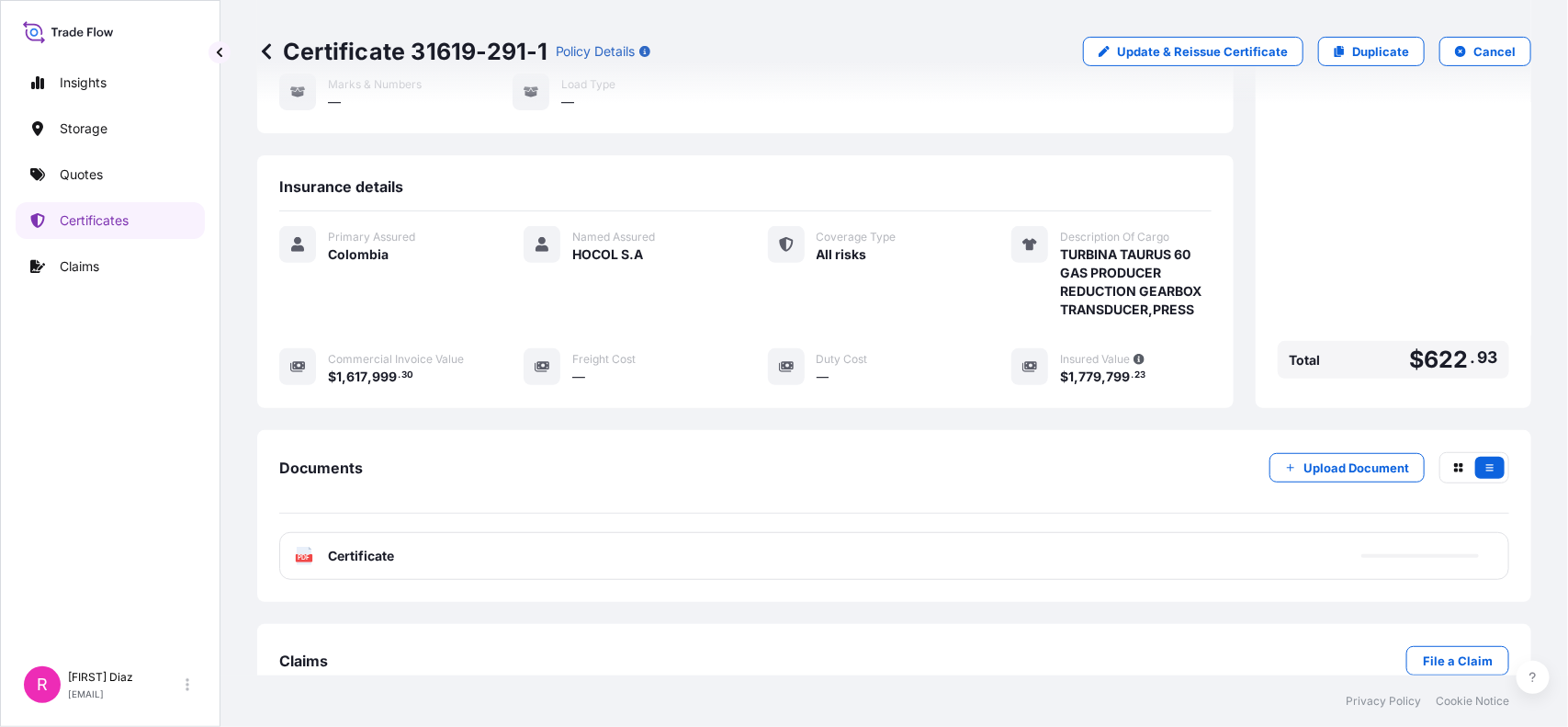 scroll, scrollTop: 271, scrollLeft: 0, axis: vertical 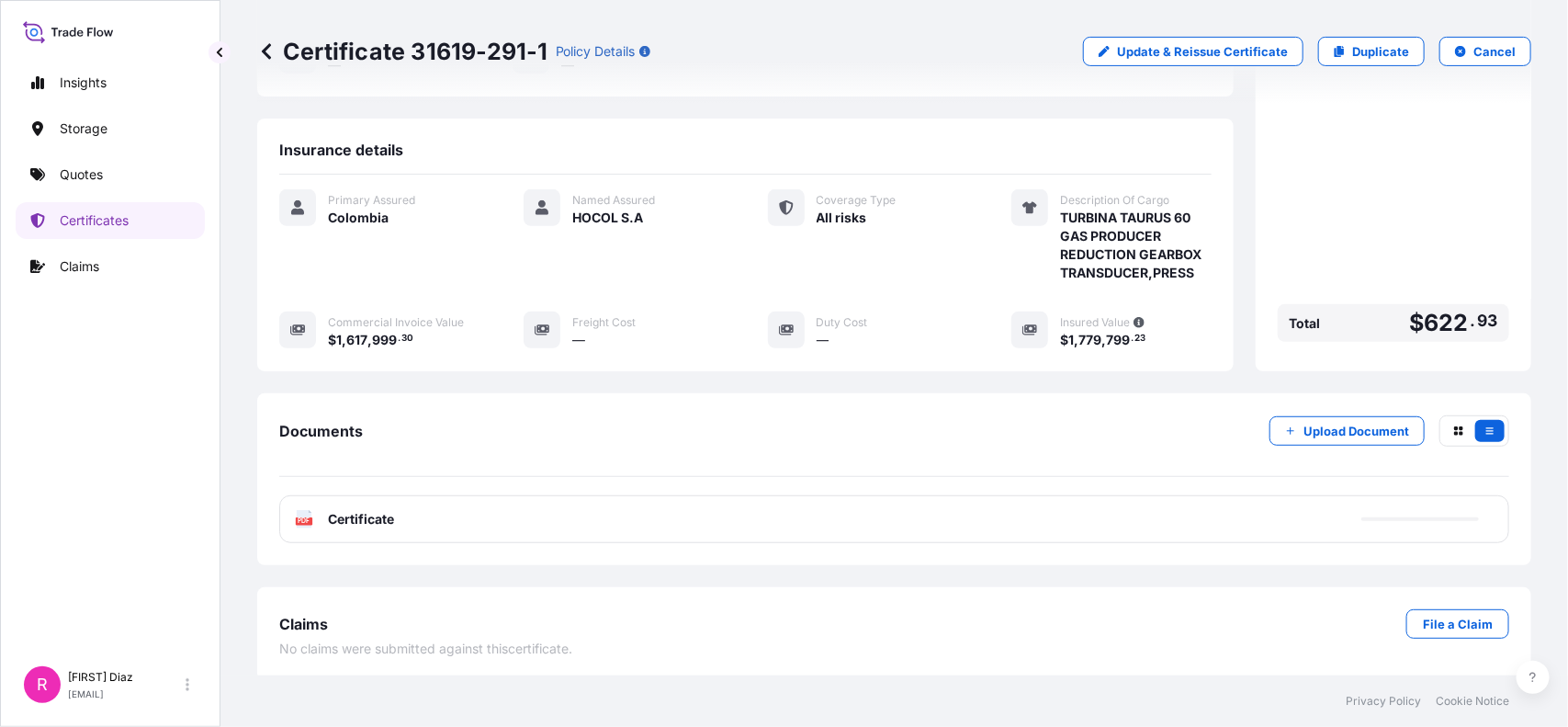 click on "PDF Certificate" at bounding box center [894, 519] 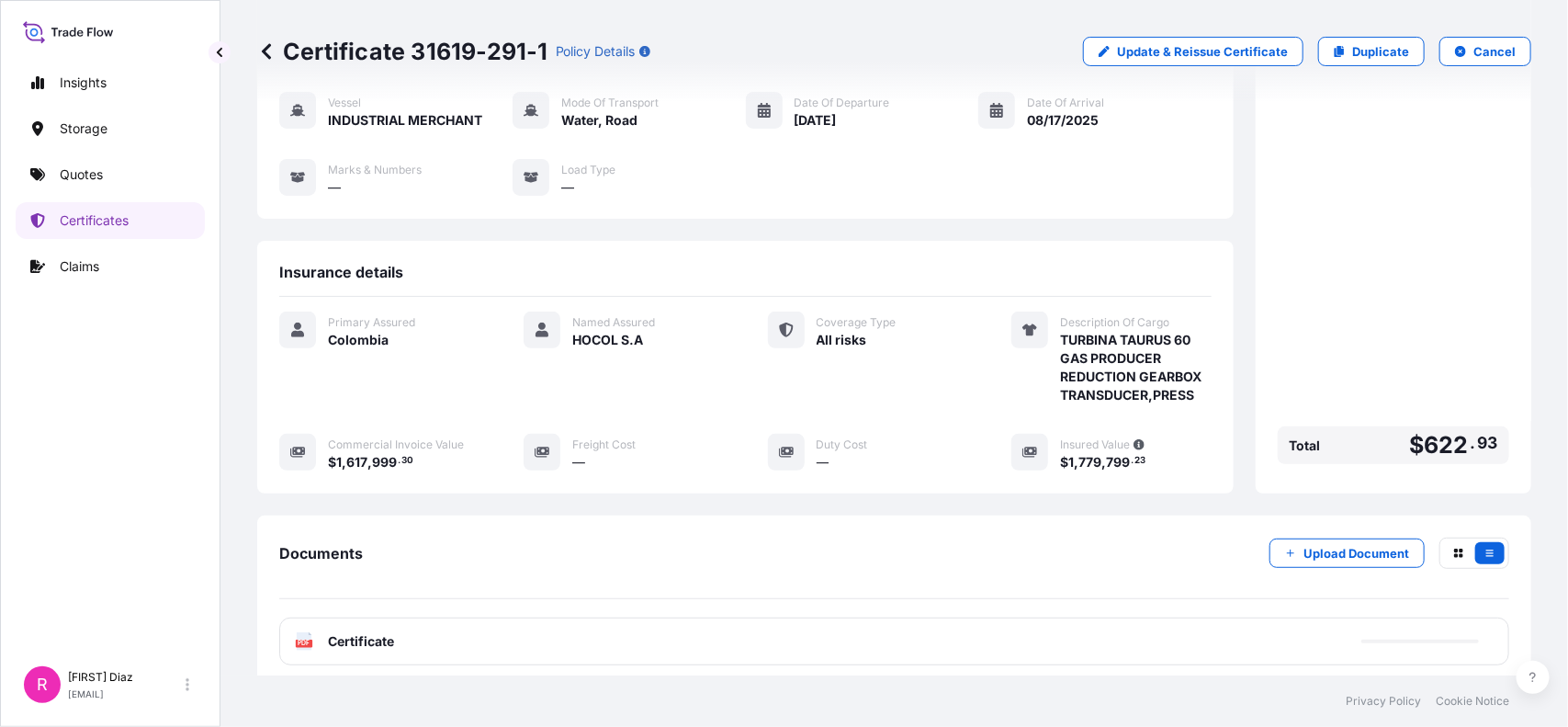 scroll, scrollTop: 0, scrollLeft: 0, axis: both 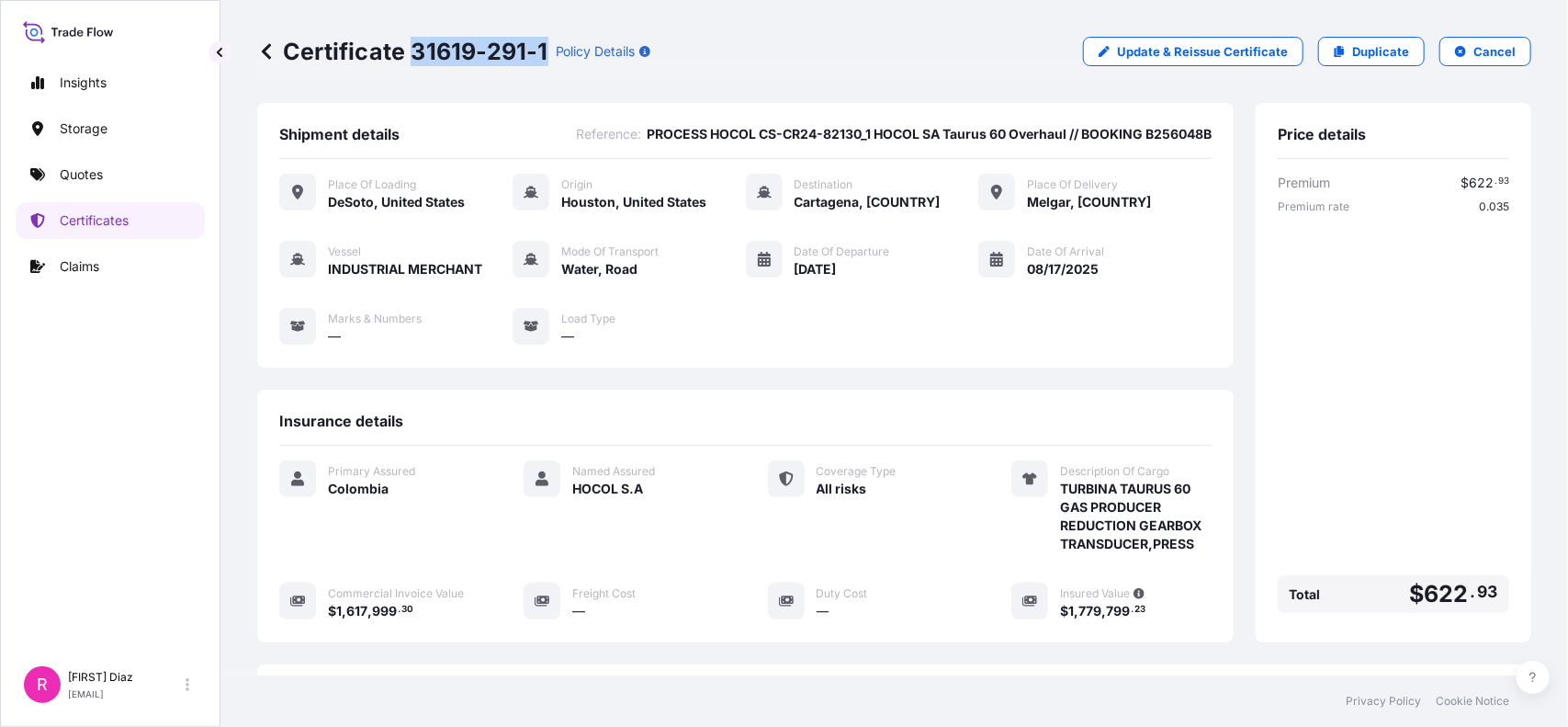 drag, startPoint x: 414, startPoint y: 57, endPoint x: 545, endPoint y: 44, distance: 131.64346 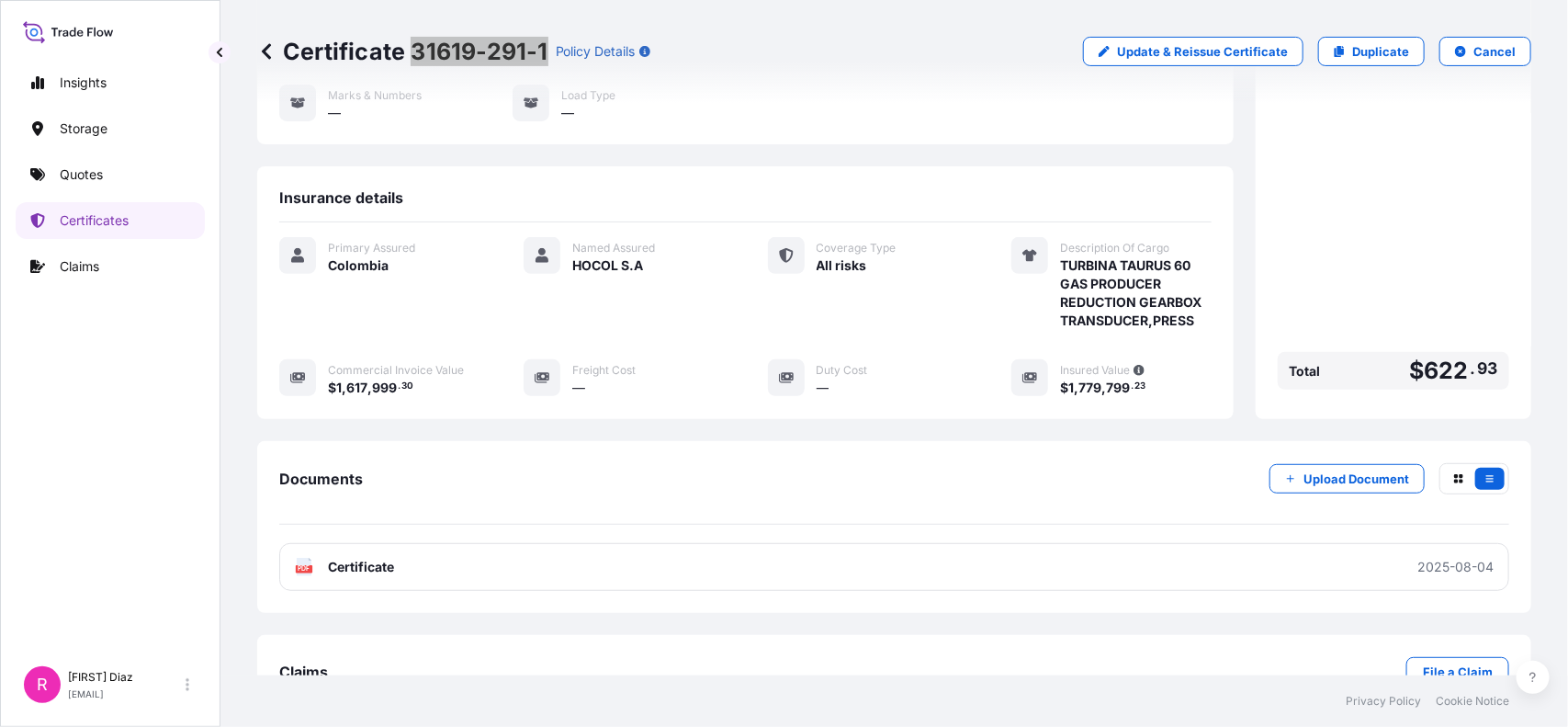 scroll, scrollTop: 230, scrollLeft: 0, axis: vertical 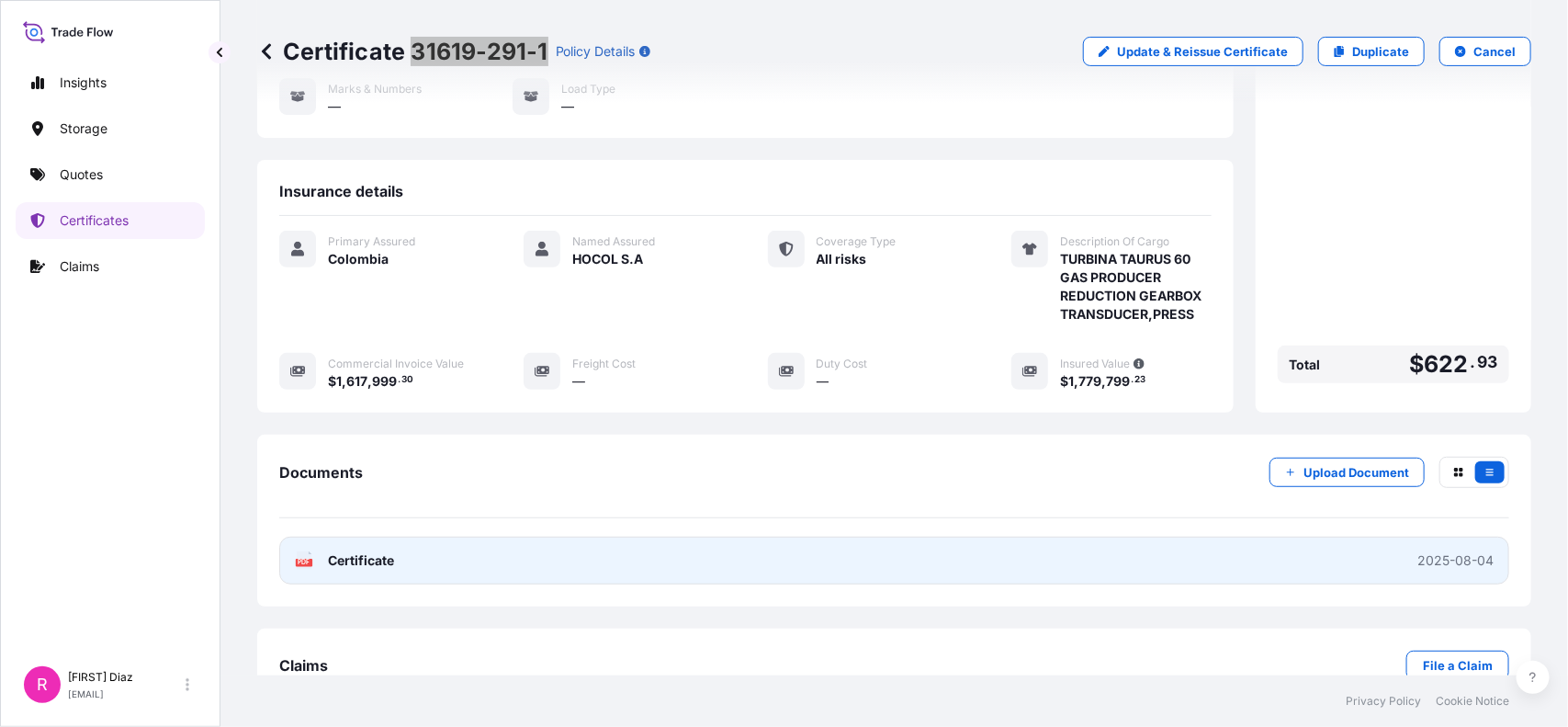 click on "PDF Certificate 2025-08-04" at bounding box center (894, 561) 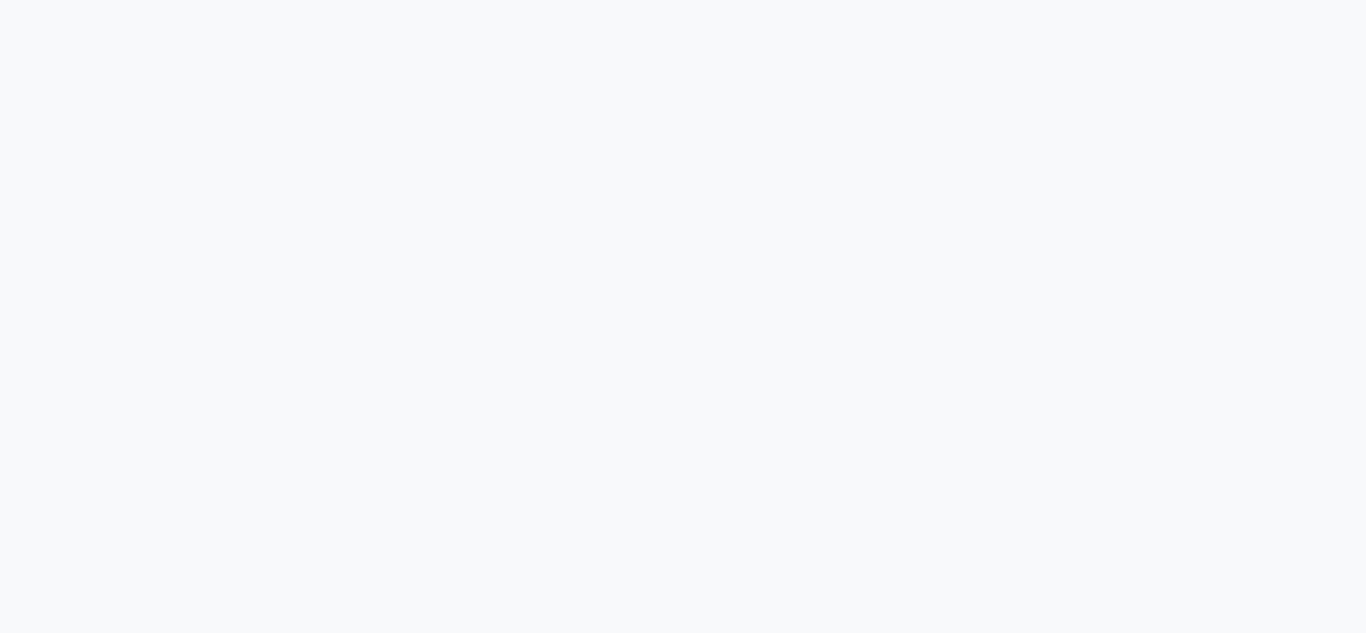 scroll, scrollTop: 0, scrollLeft: 0, axis: both 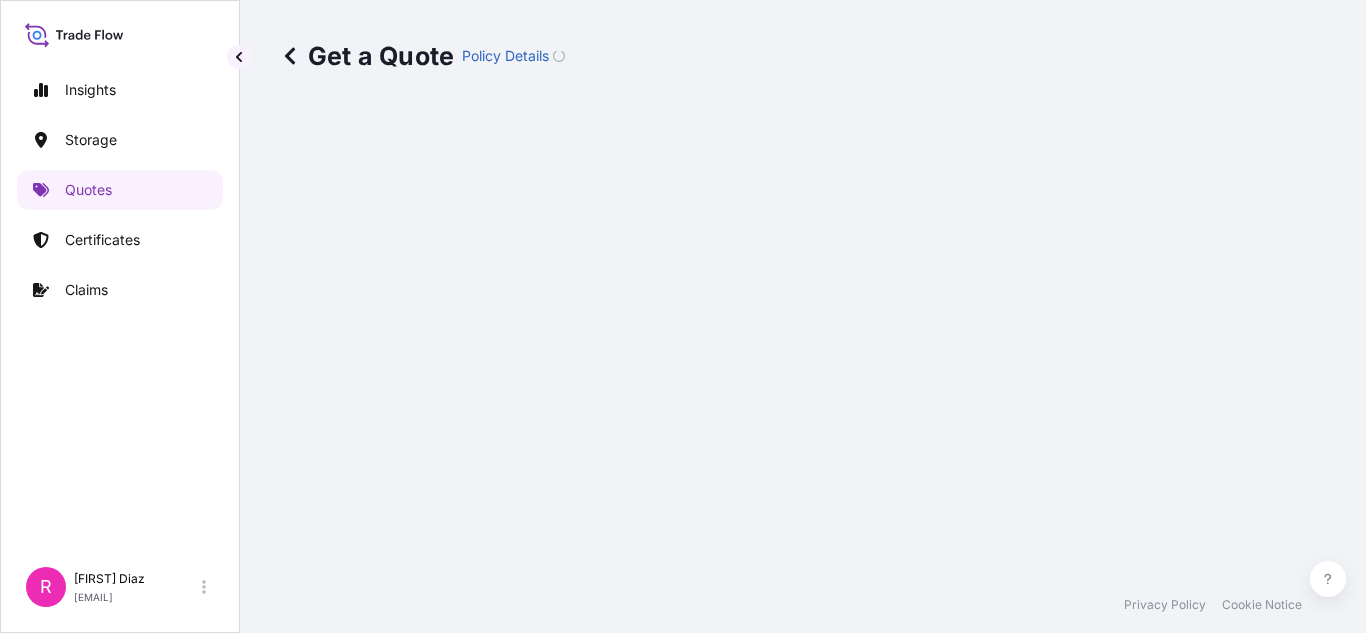 select on "Water" 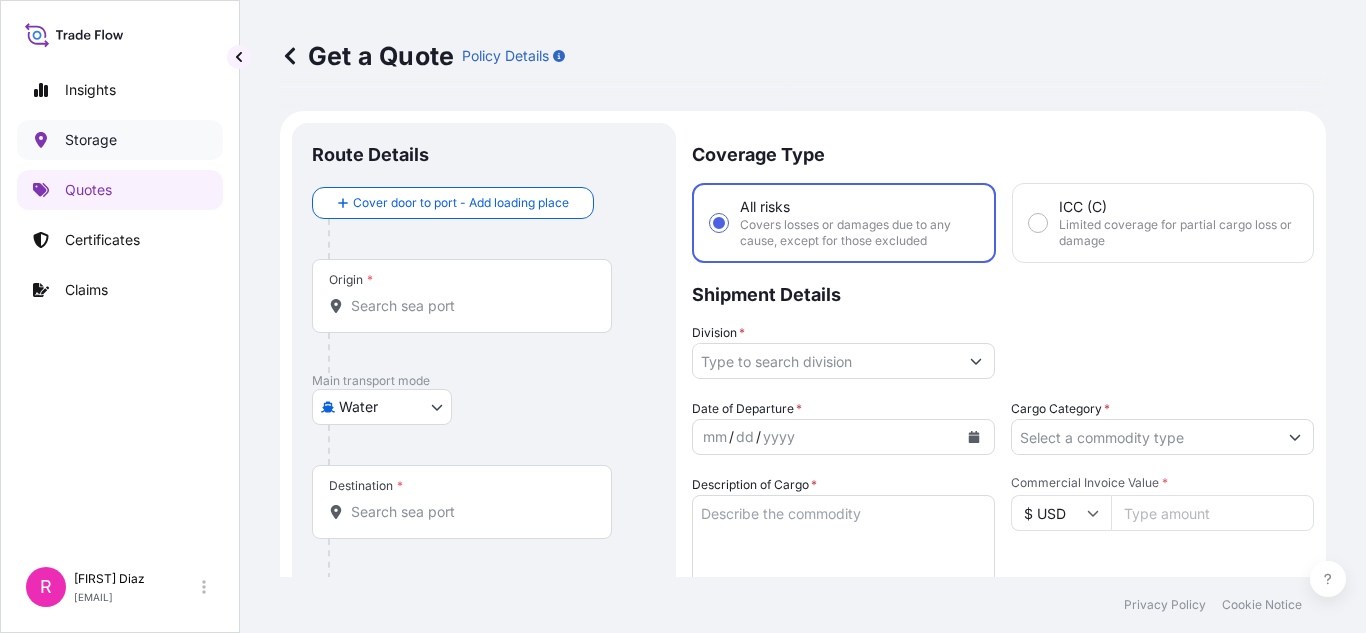 scroll, scrollTop: 0, scrollLeft: 0, axis: both 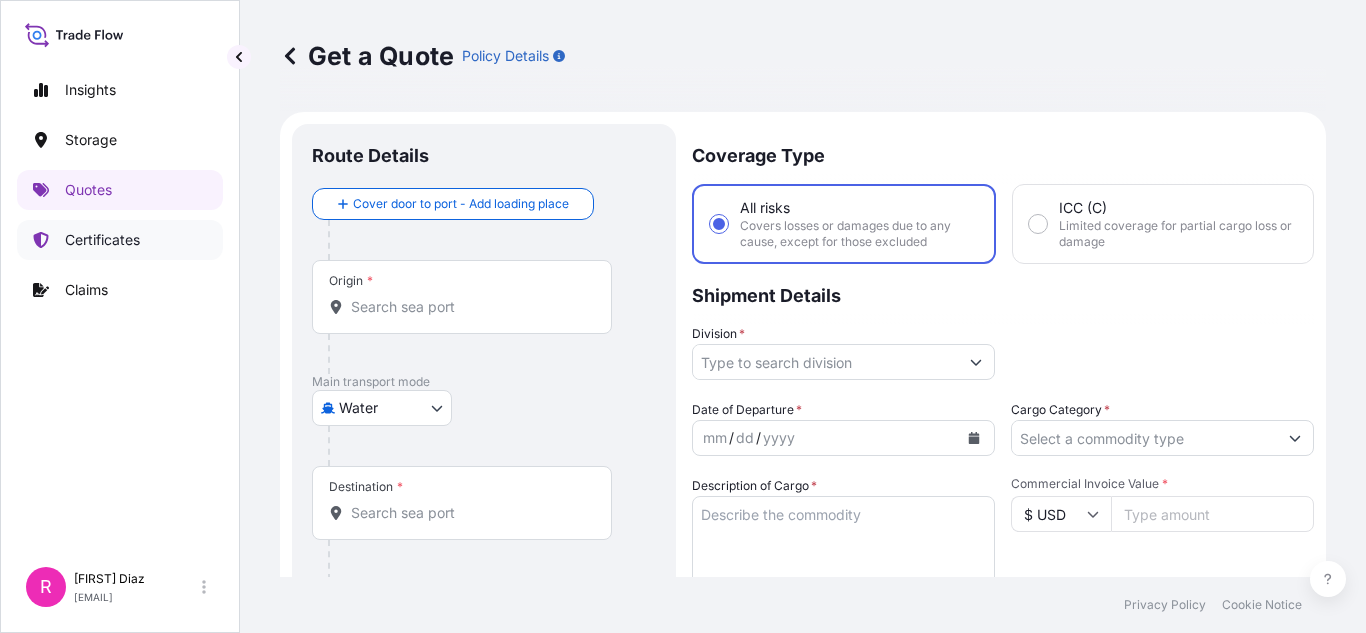 click on "Certificates" at bounding box center (120, 240) 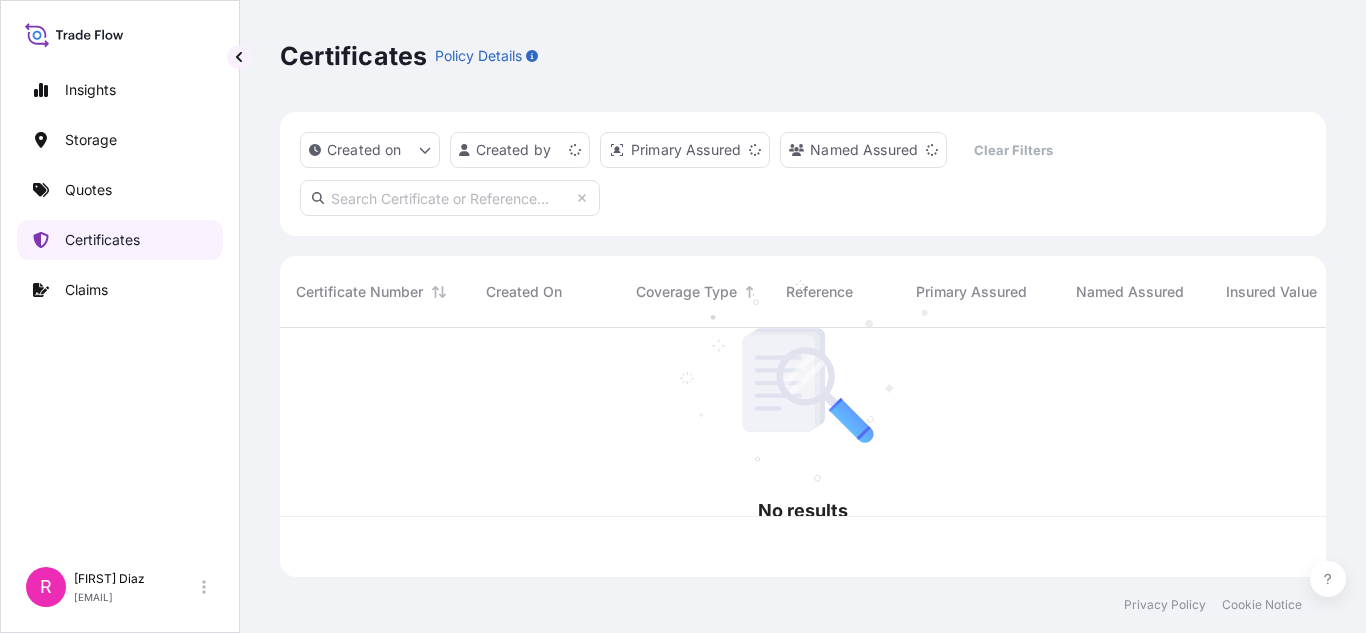 scroll, scrollTop: 16, scrollLeft: 16, axis: both 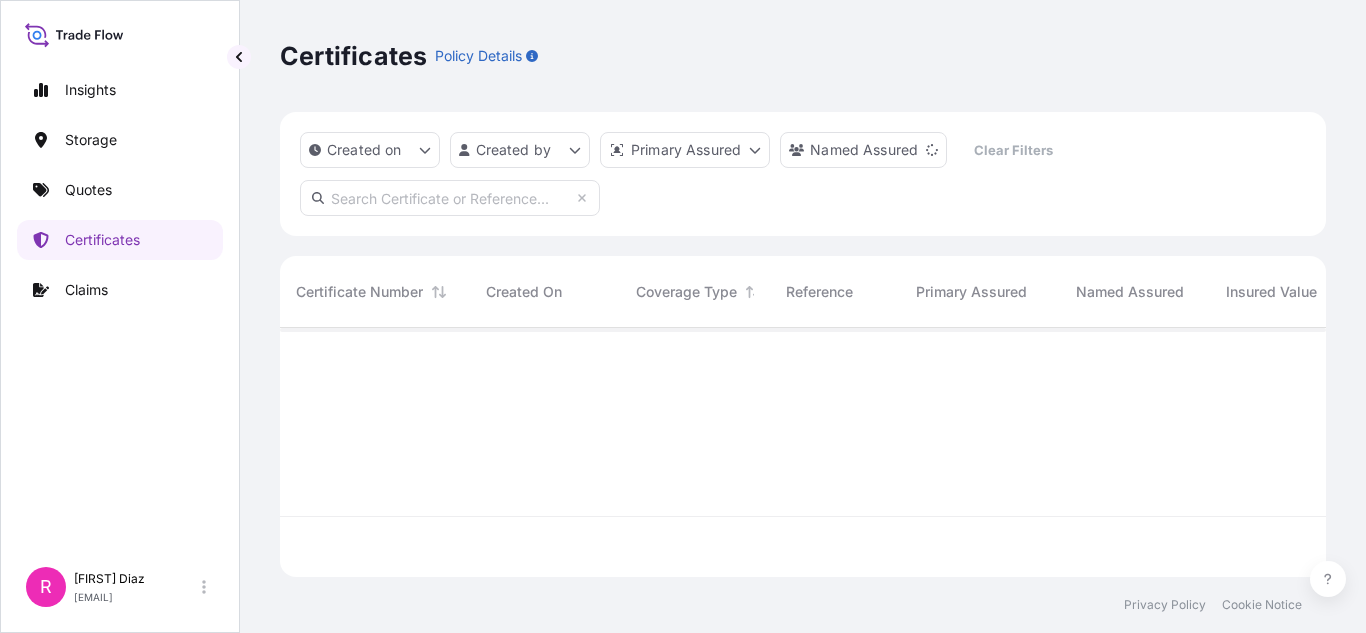 click on "Created on Created by Primary Assured Named Assured Clear Filters" at bounding box center [803, 174] 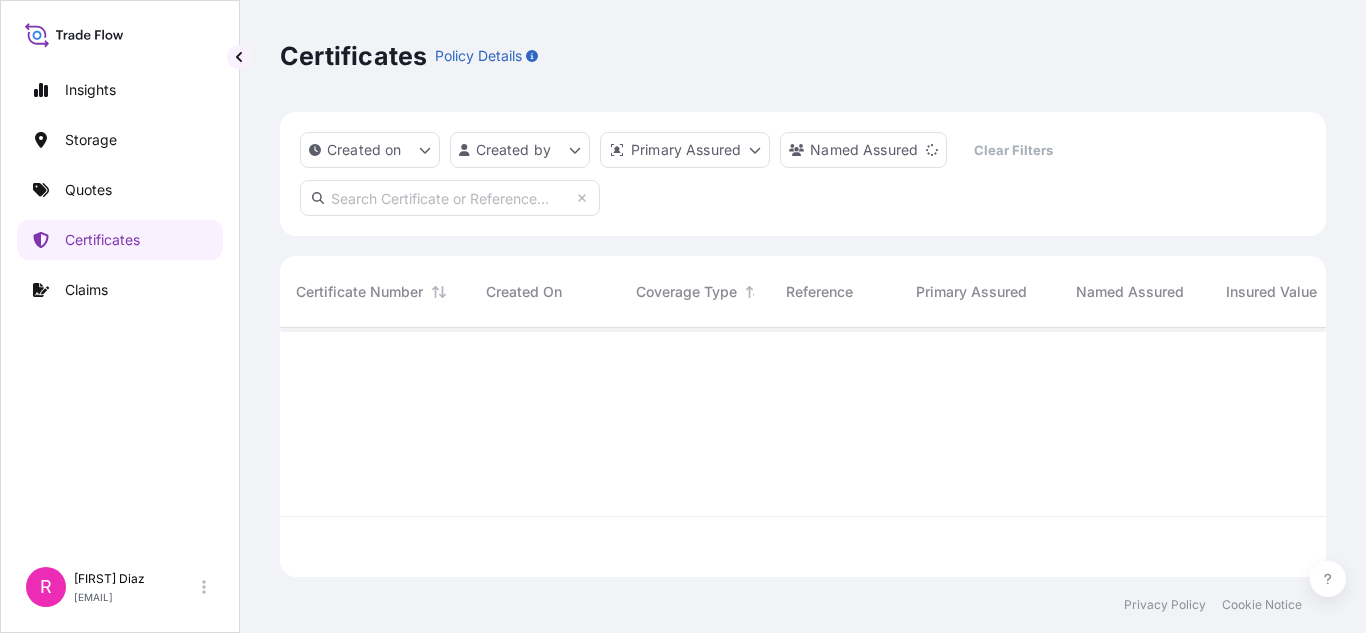 click at bounding box center (450, 198) 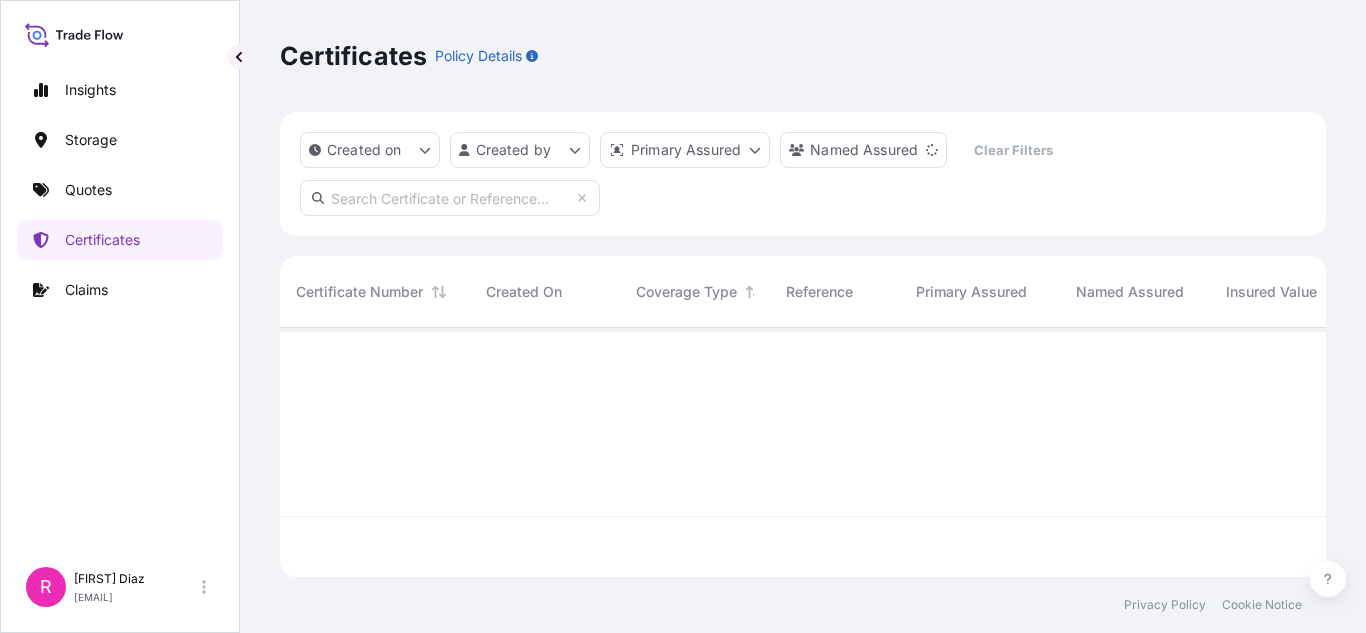paste on "31619-21-2" 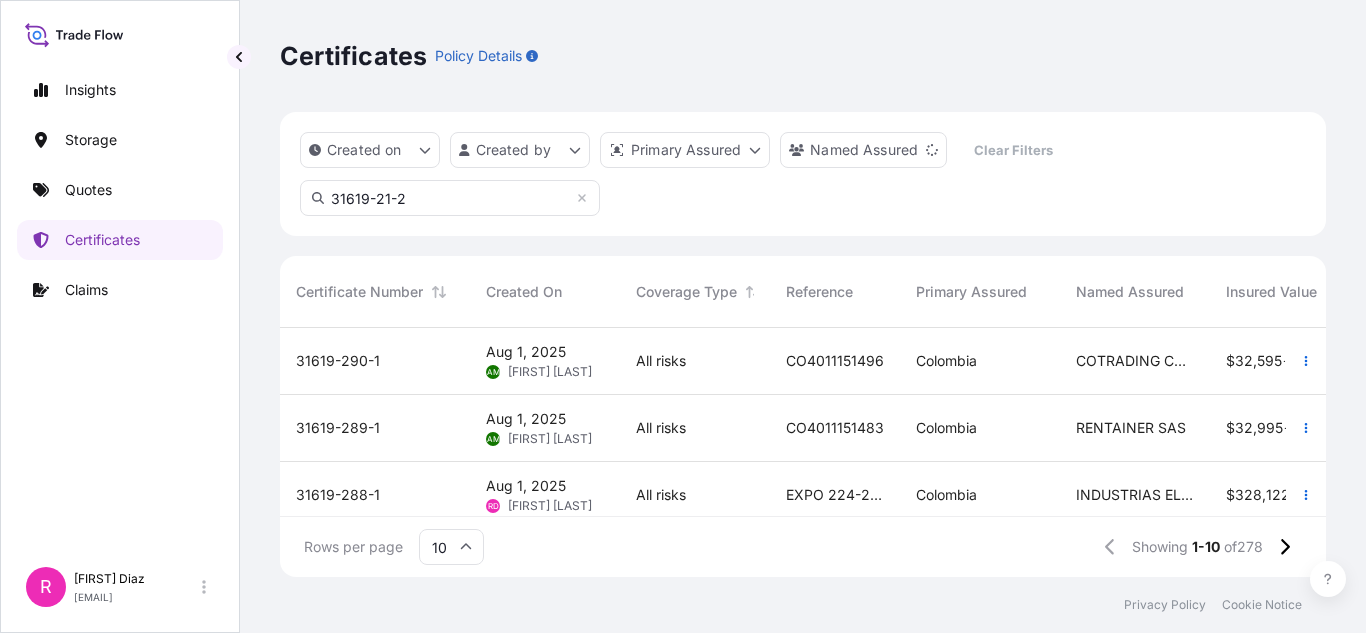 scroll, scrollTop: 16, scrollLeft: 16, axis: both 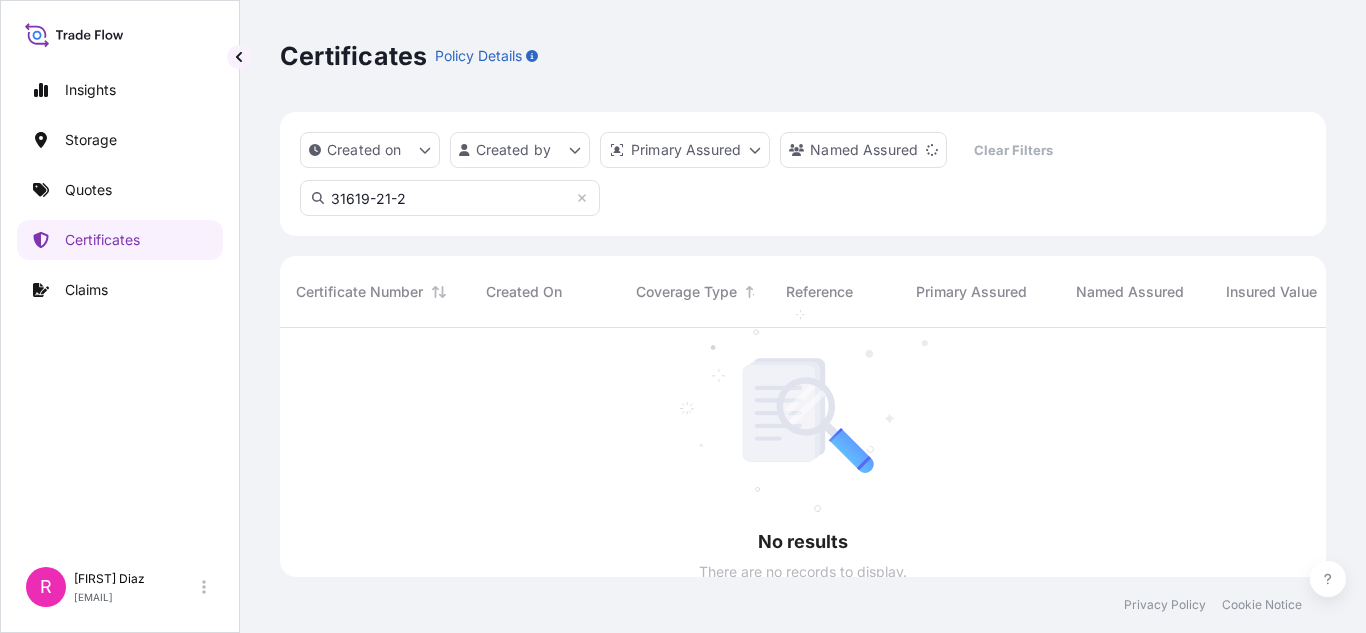 click at bounding box center [1135, 452] 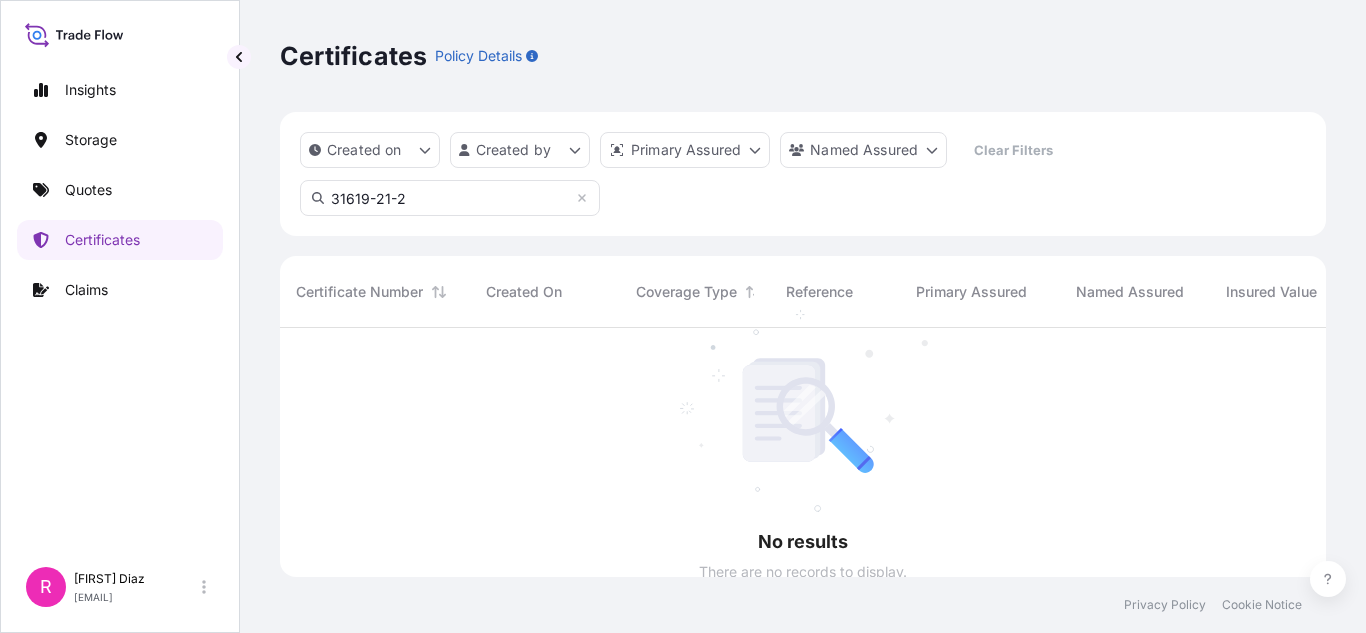 click on "31619-21-2" at bounding box center [450, 198] 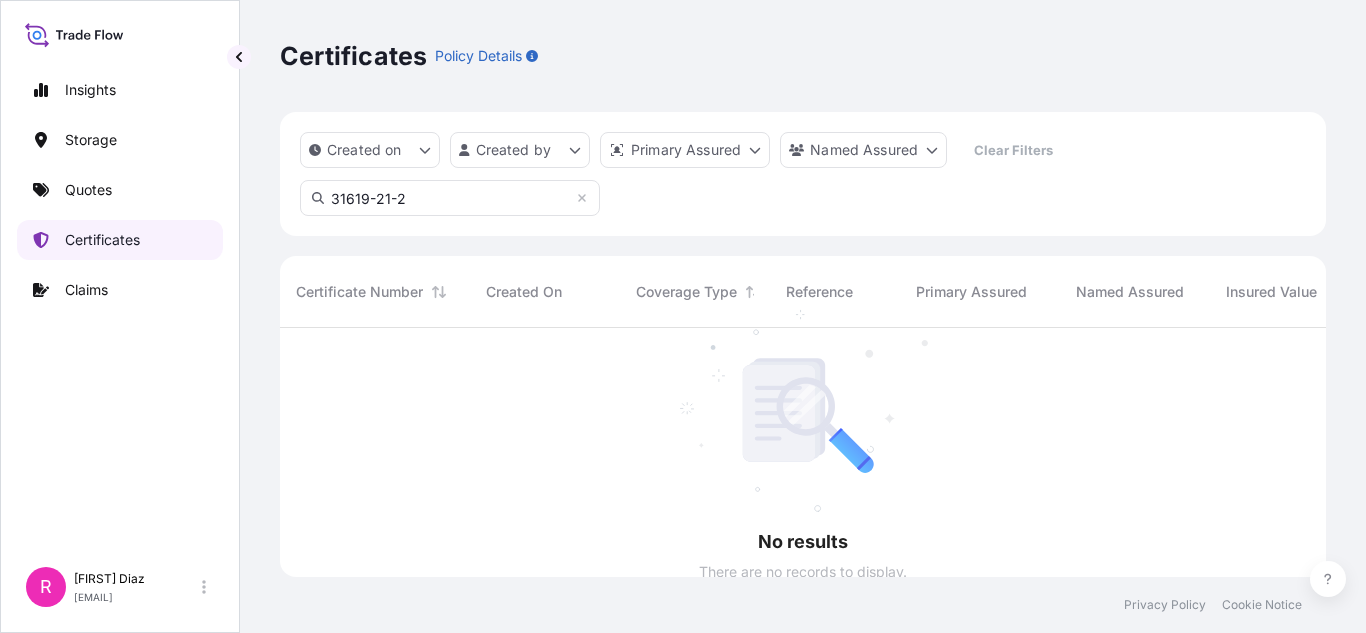 click on "Certificates" at bounding box center [120, 240] 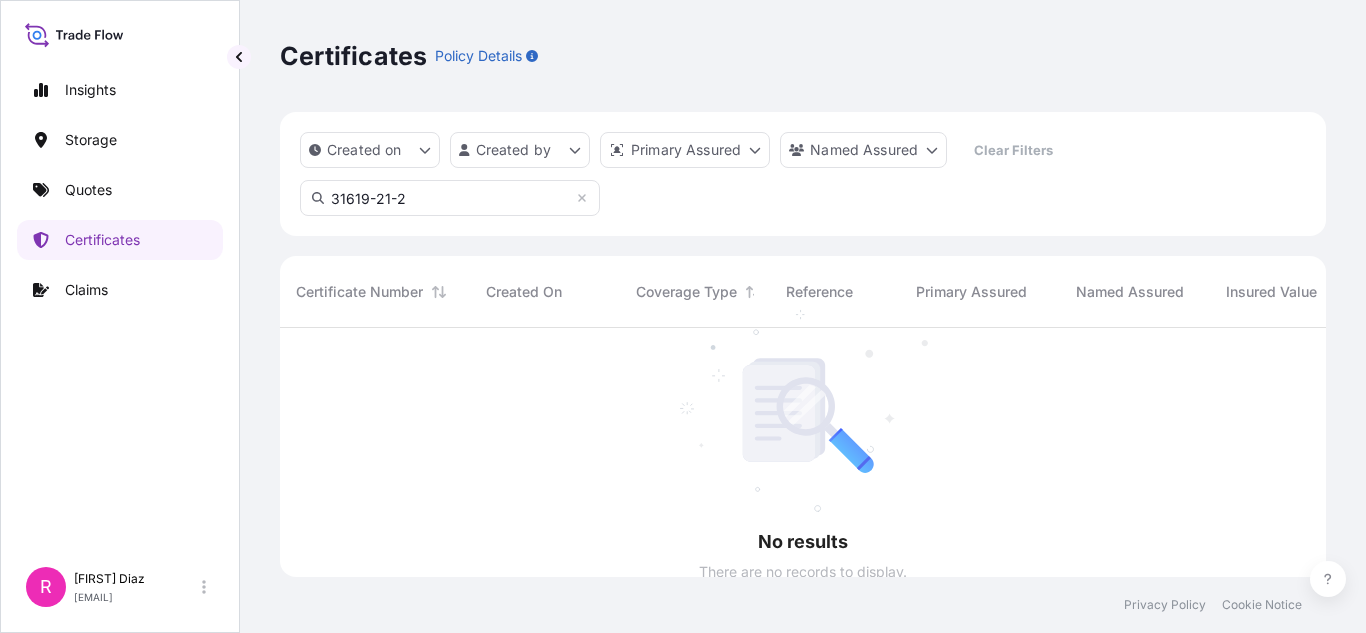 click on "31619-21-2" at bounding box center [450, 198] 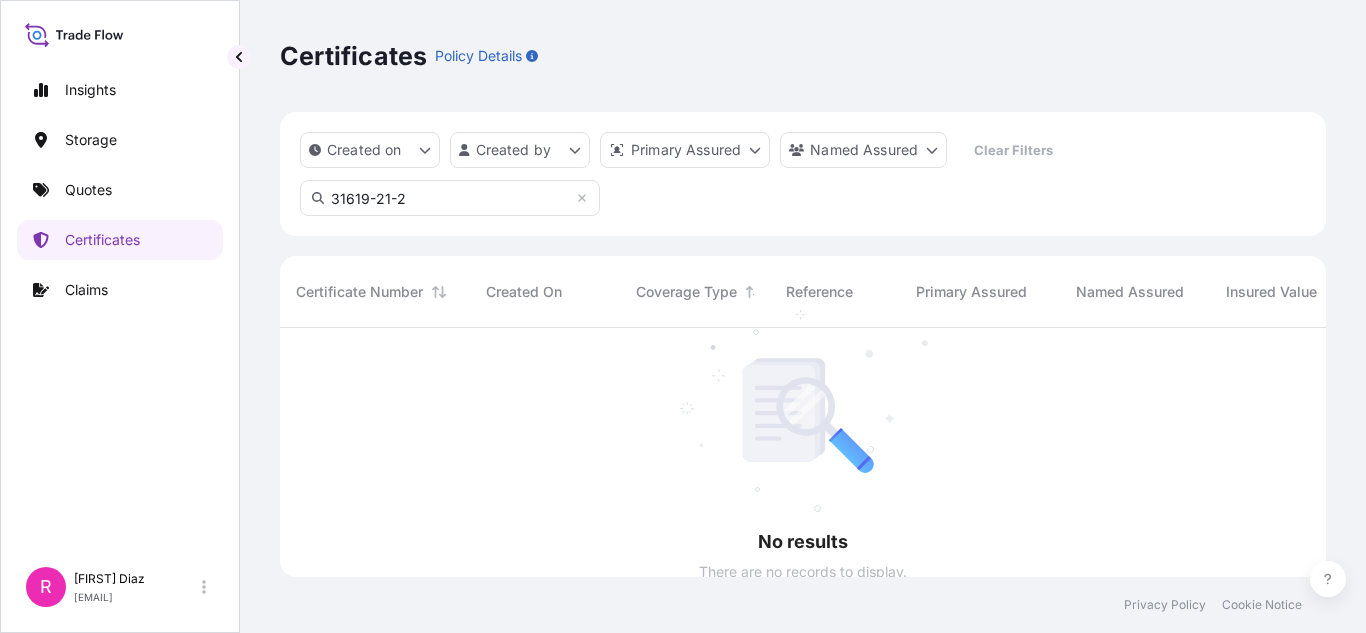 click on "31619-21-2" at bounding box center [450, 198] 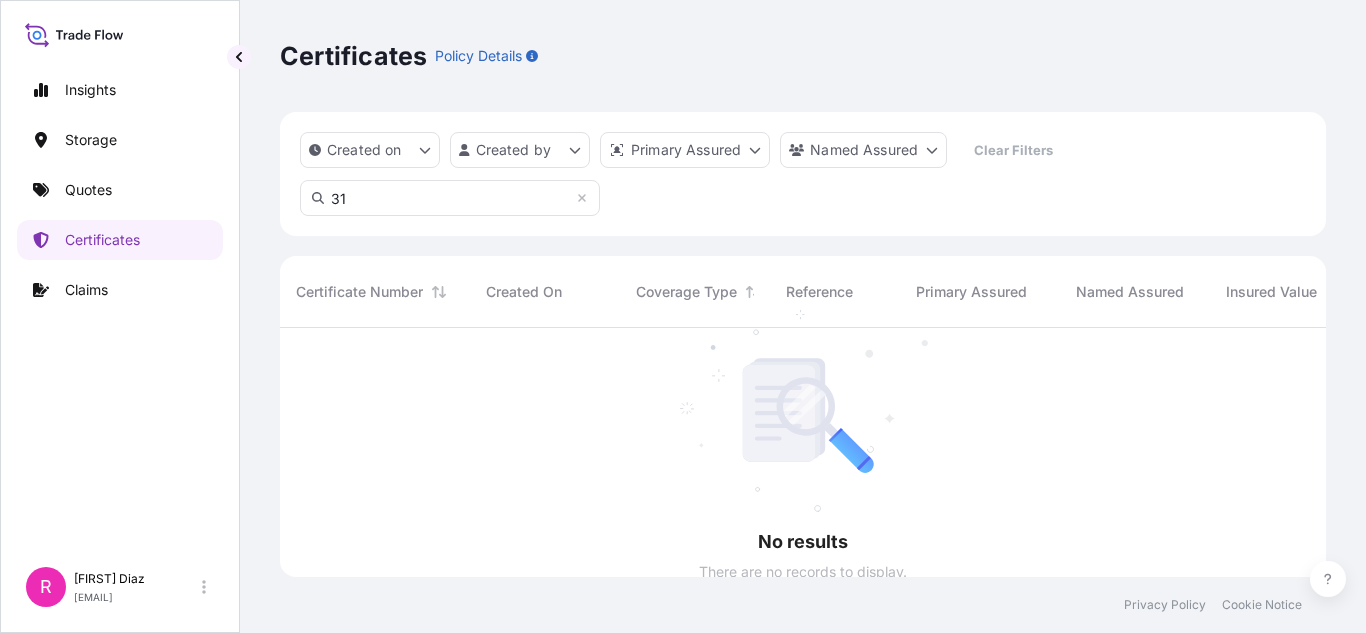 type on "3" 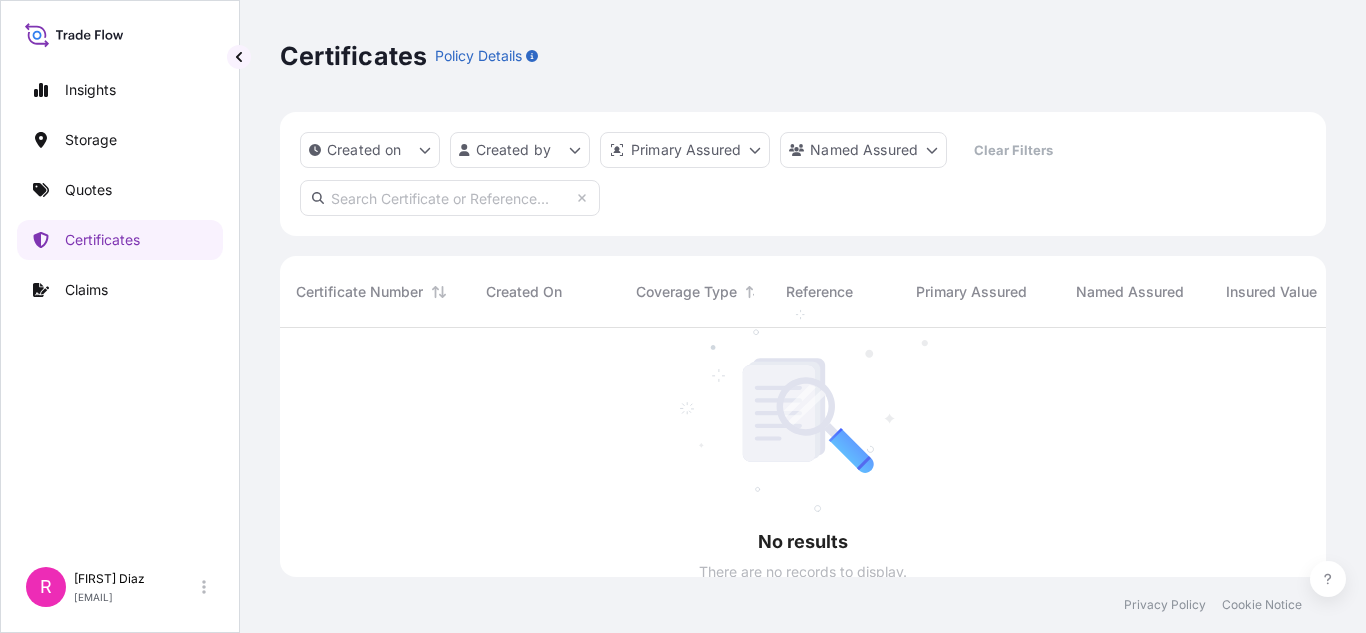 scroll, scrollTop: 245, scrollLeft: 1031, axis: both 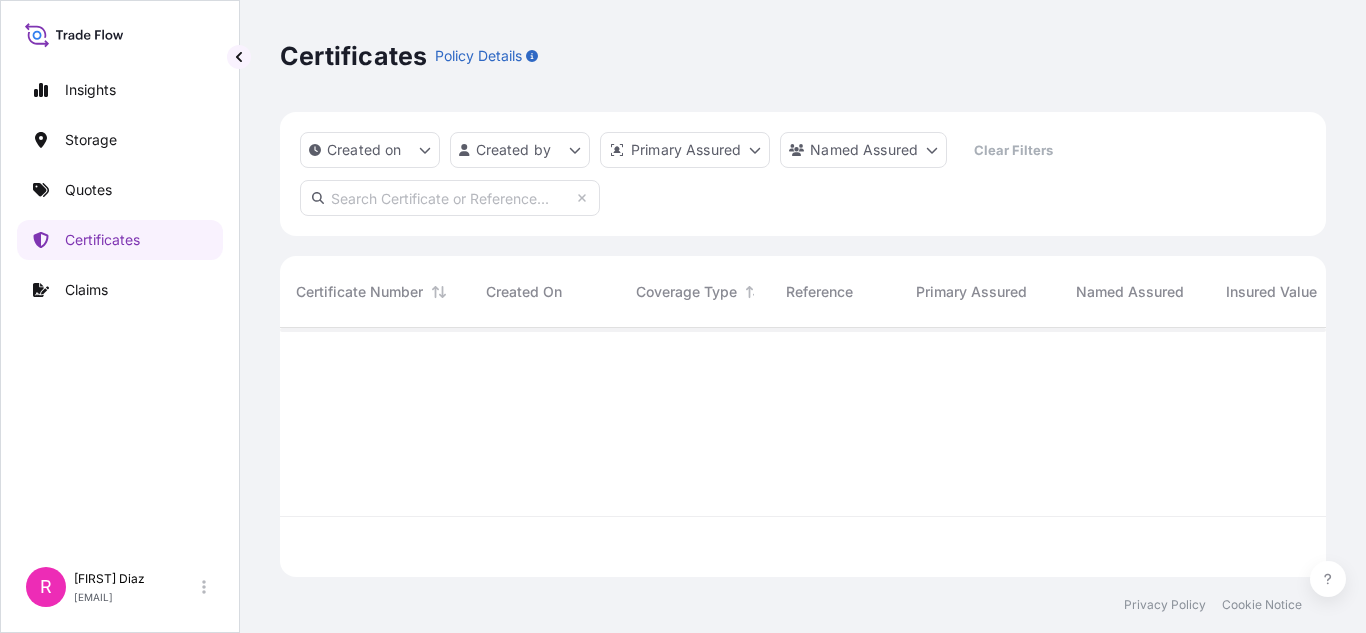 click at bounding box center (450, 198) 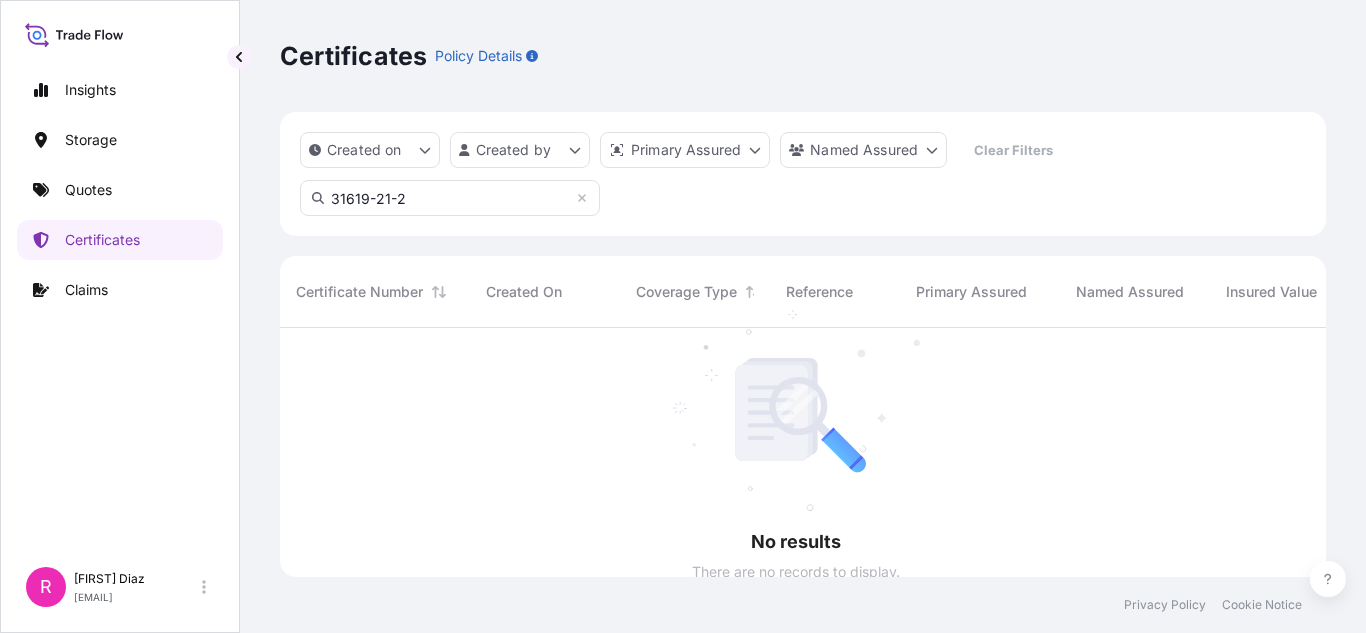 scroll, scrollTop: 16, scrollLeft: 16, axis: both 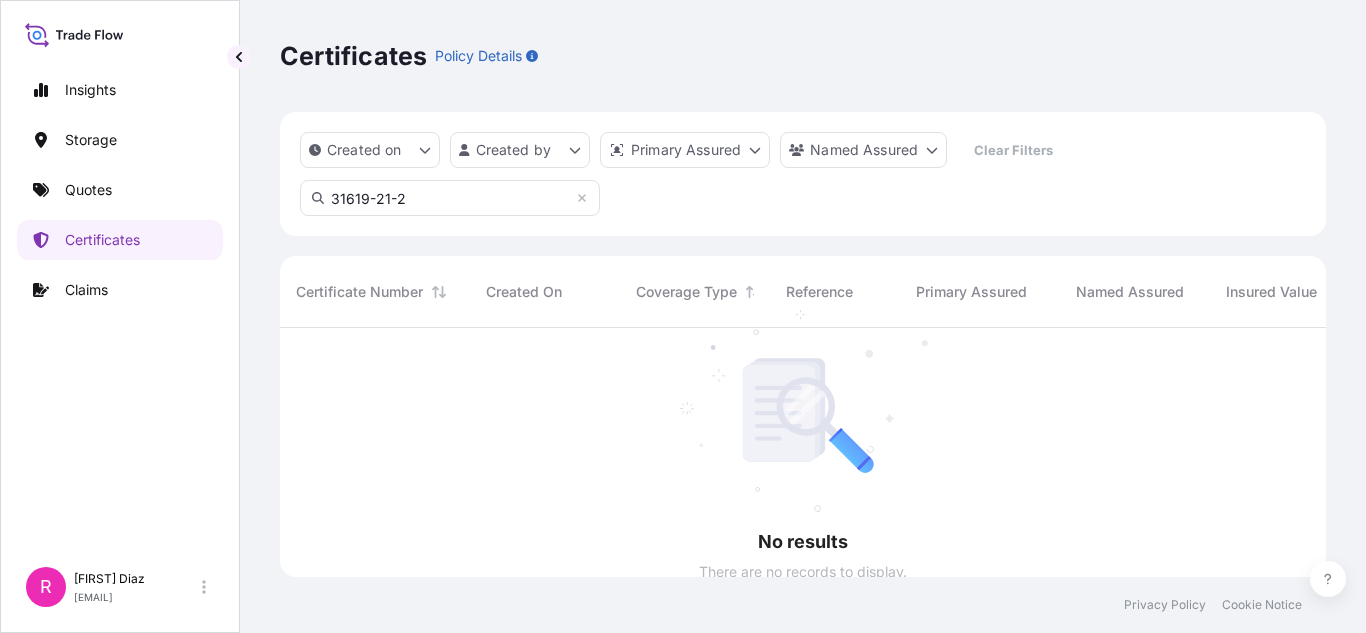 drag, startPoint x: 455, startPoint y: 201, endPoint x: 317, endPoint y: 201, distance: 138 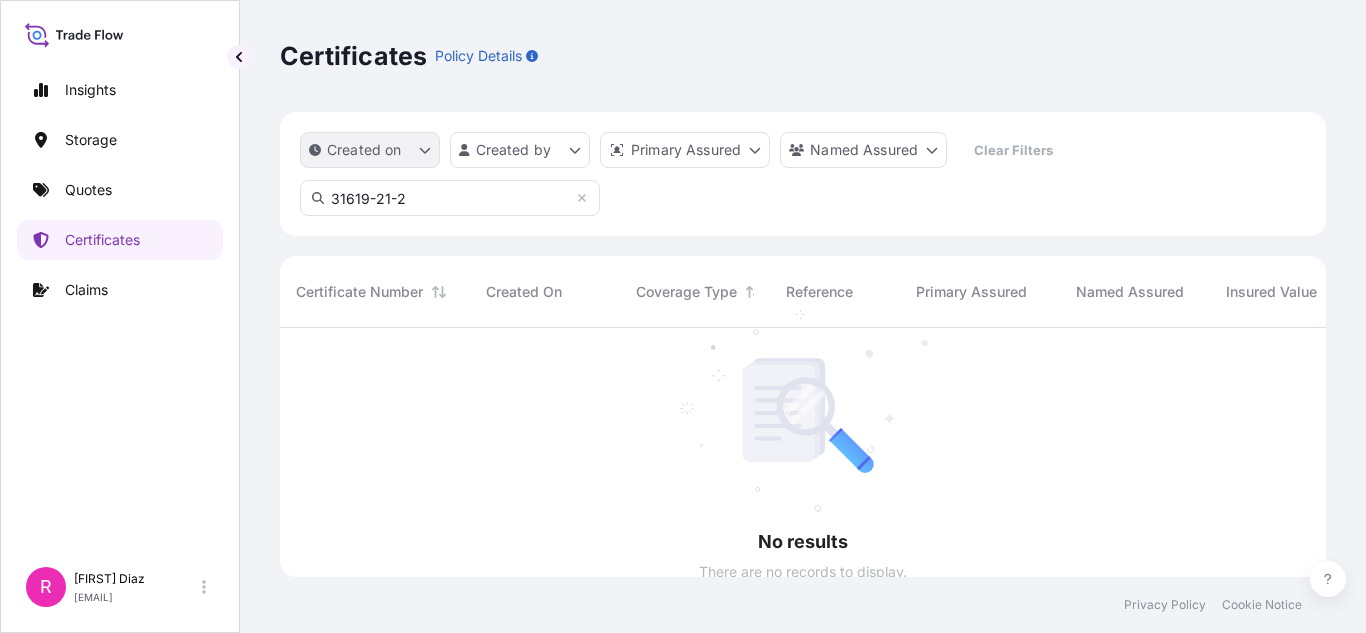 type on "31619-21-2" 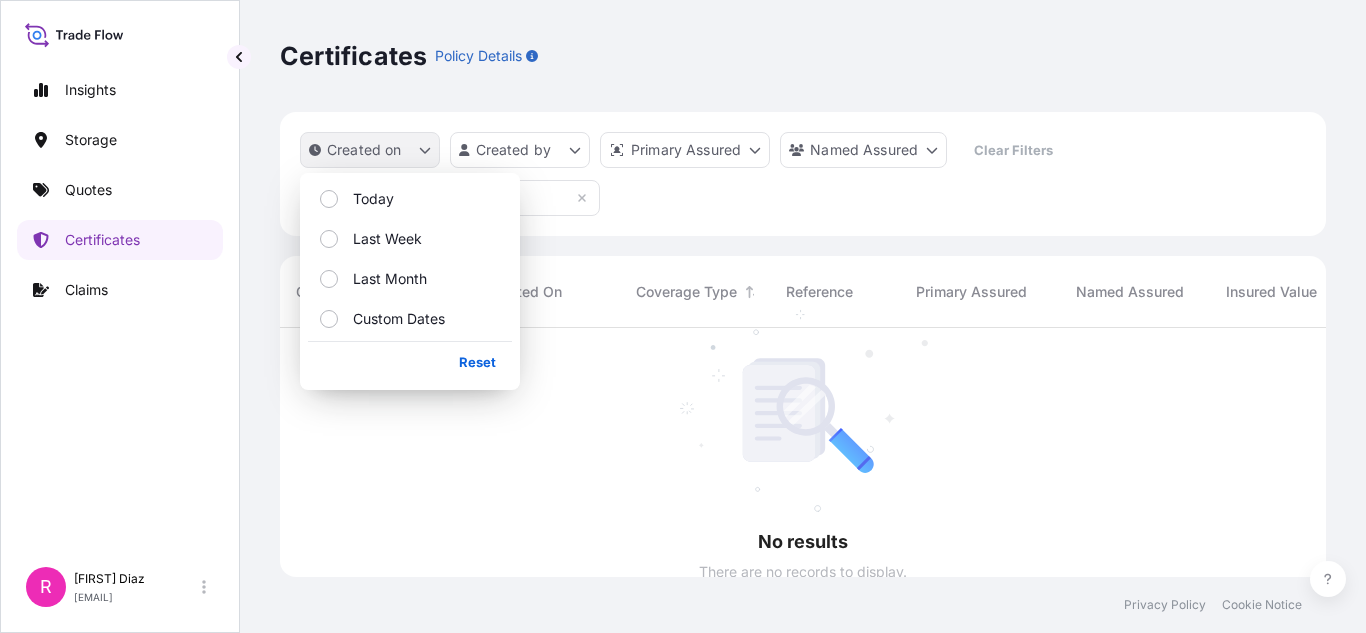 click on "Created on" at bounding box center [364, 150] 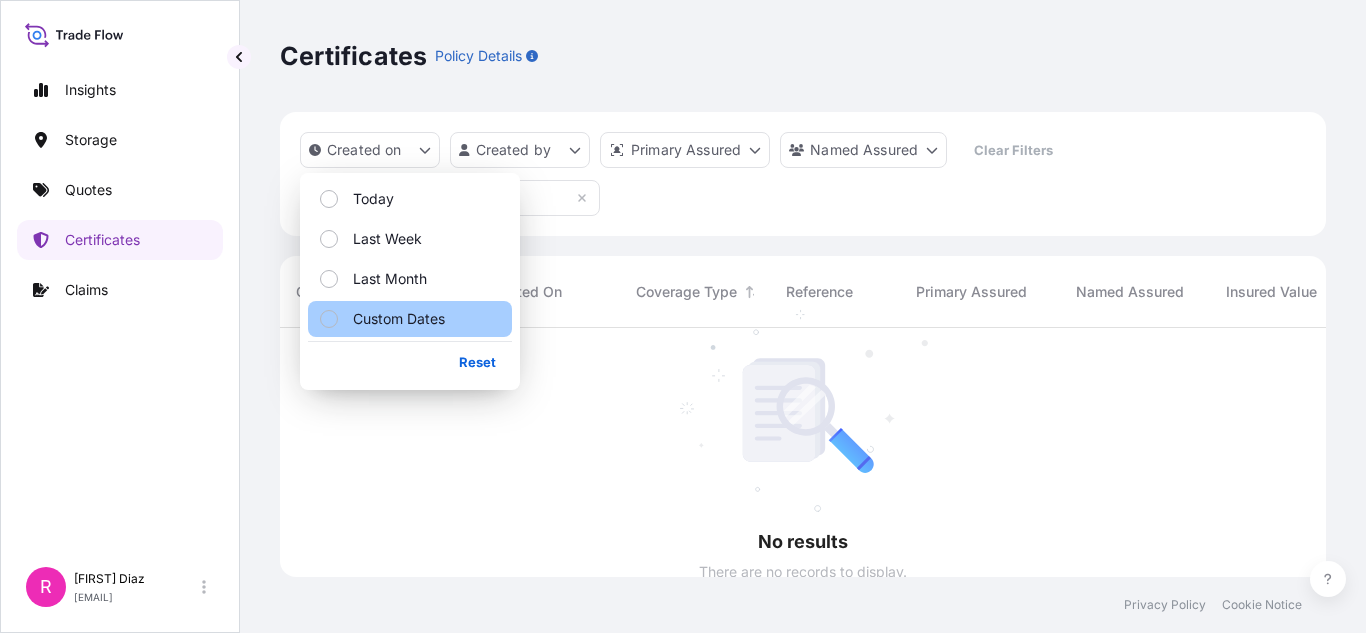 click on "Custom Dates" at bounding box center (410, 319) 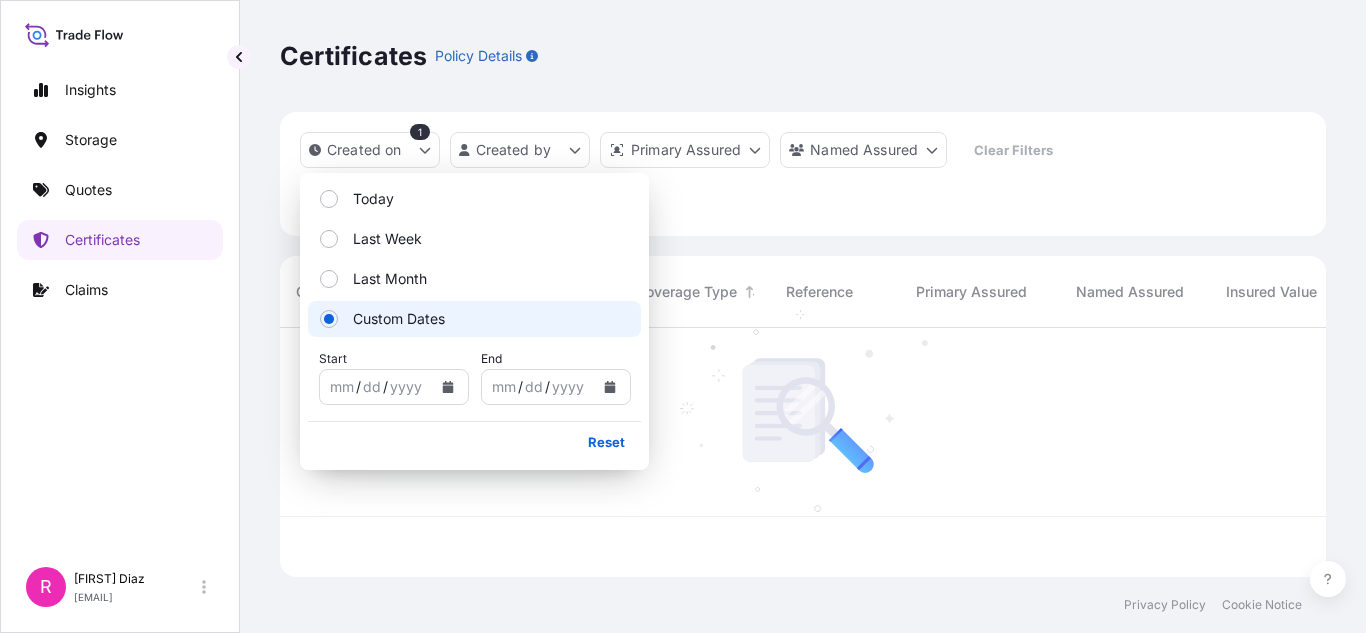 scroll, scrollTop: 245, scrollLeft: 1031, axis: both 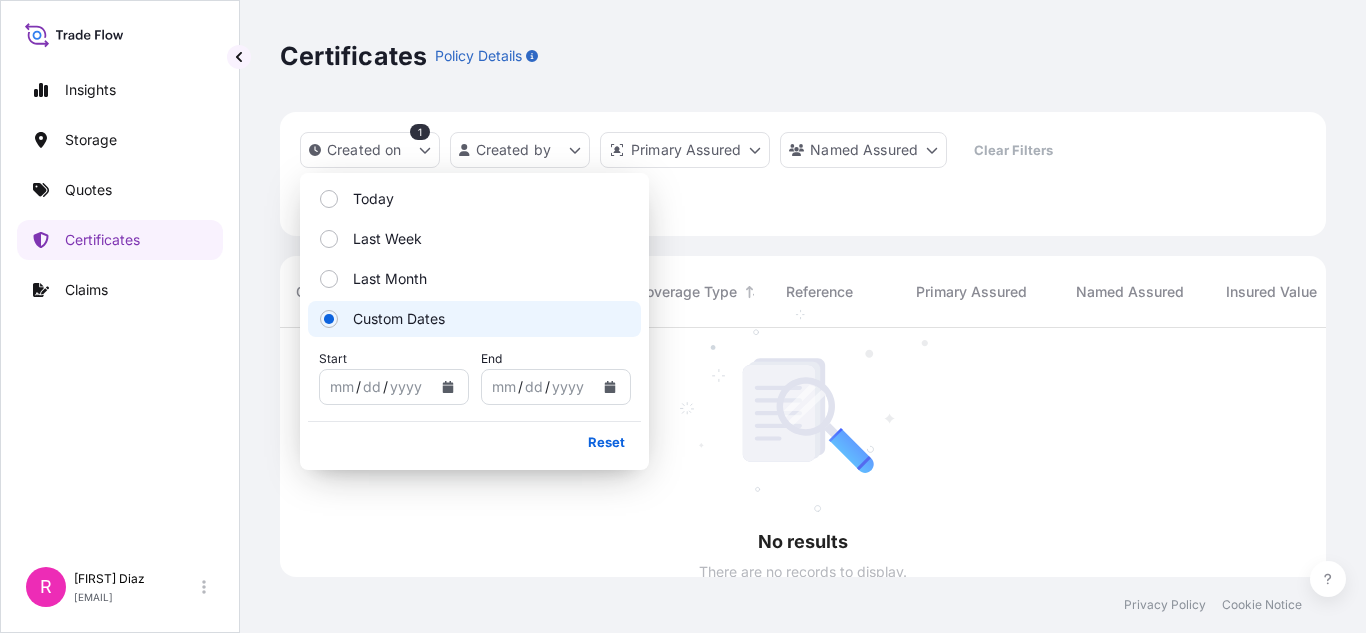 click on "mm / dd / yyyy" at bounding box center [376, 387] 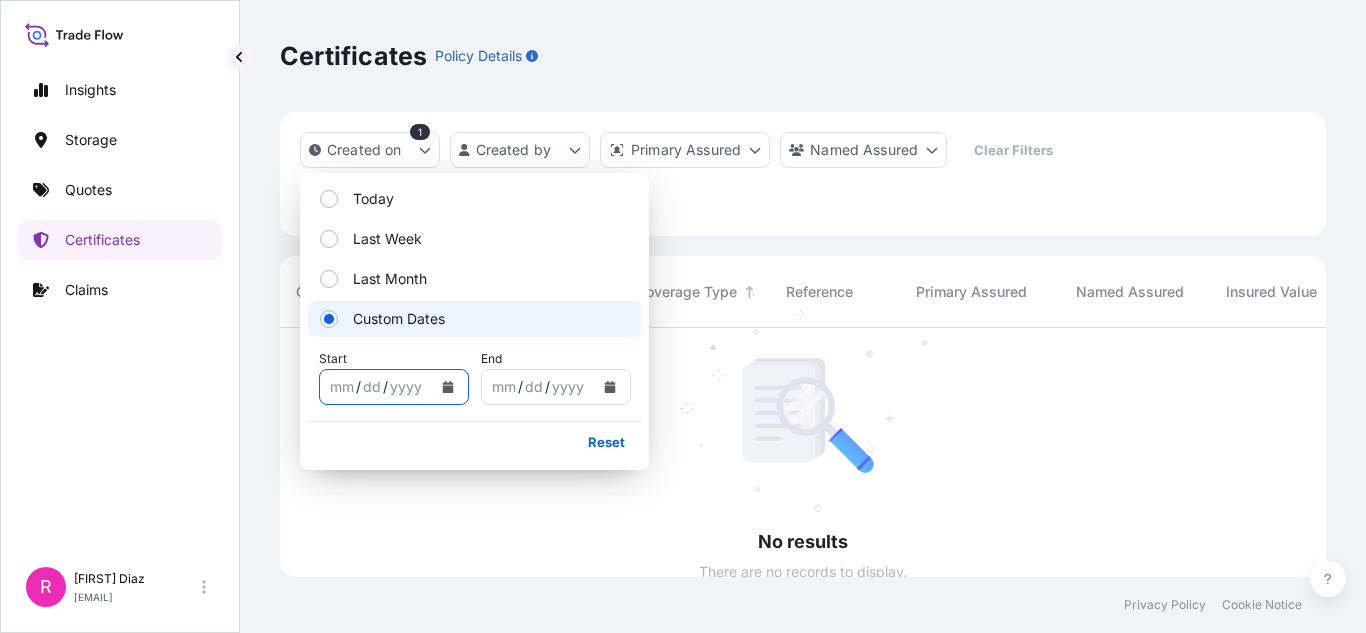 click at bounding box center (448, 387) 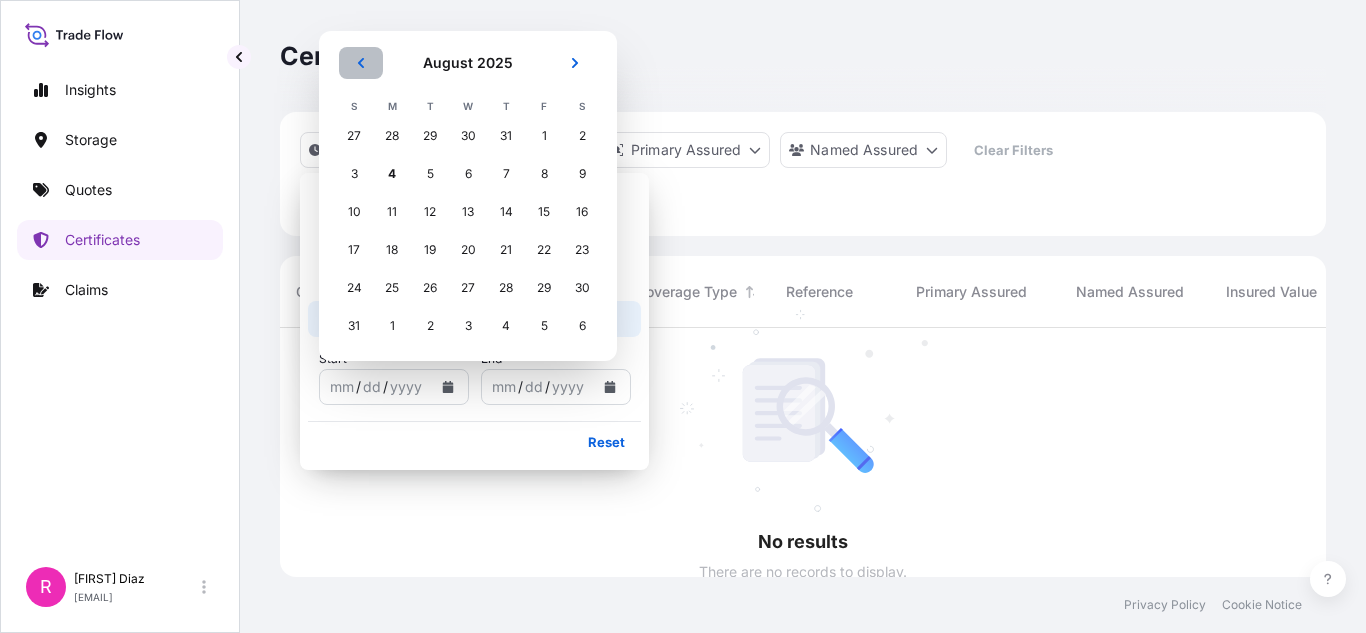 click at bounding box center [361, 63] 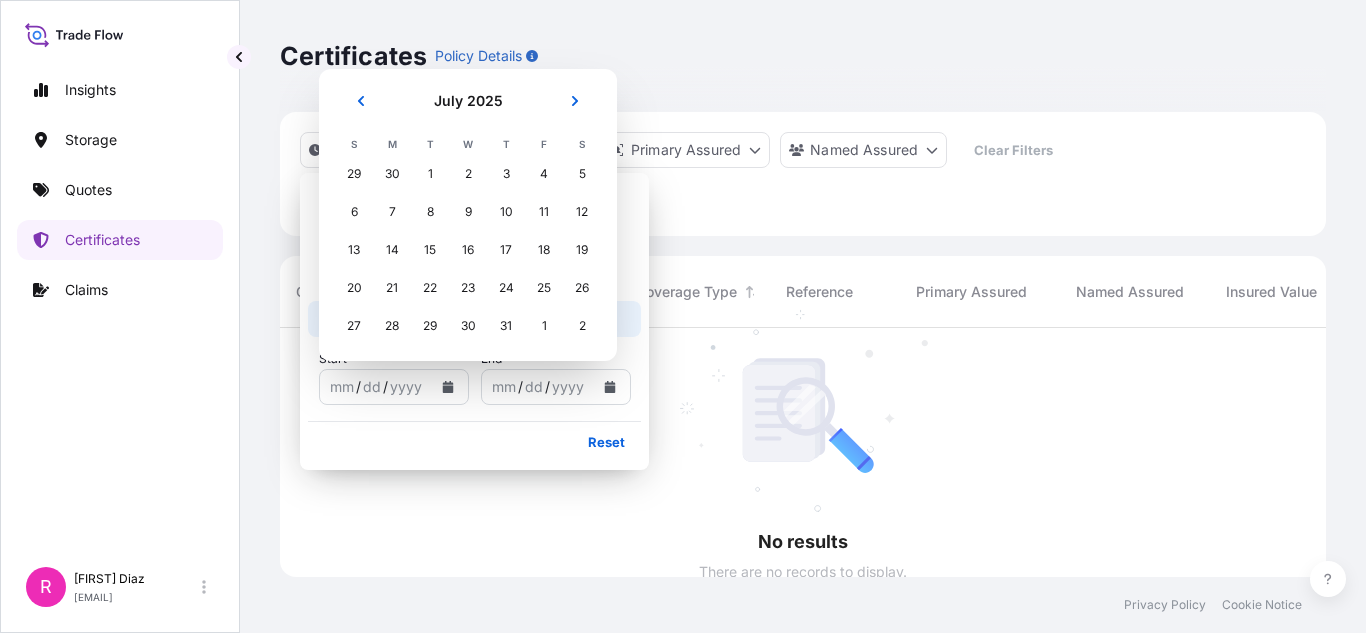 click on "Certificates" at bounding box center (353, 56) 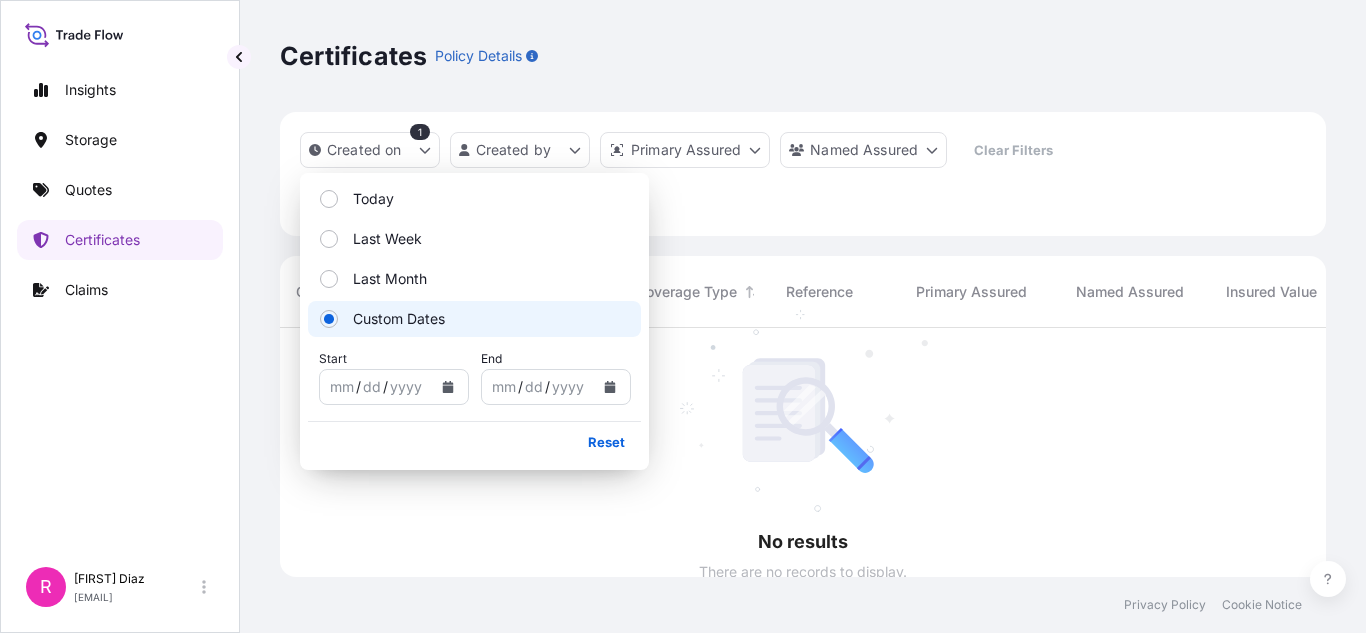 click on "Created on 1 Created by Primary Assured Named Assured Clear Filters 31619-21-2" at bounding box center [803, 174] 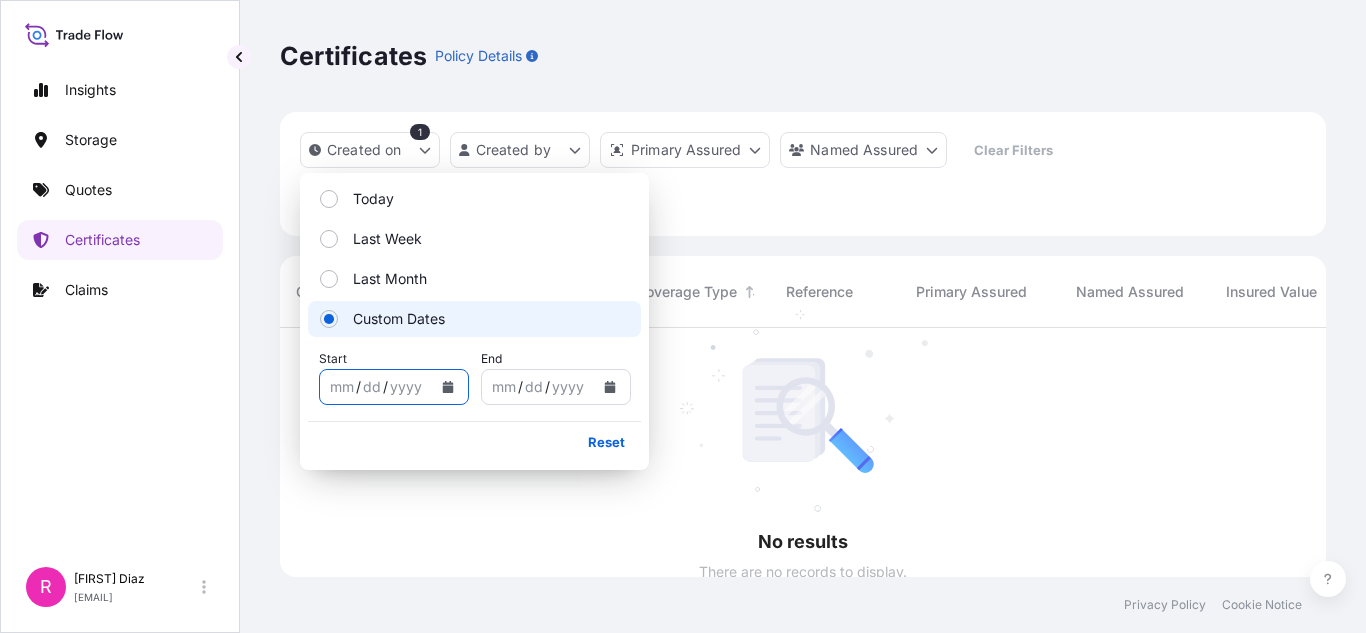 click at bounding box center (448, 387) 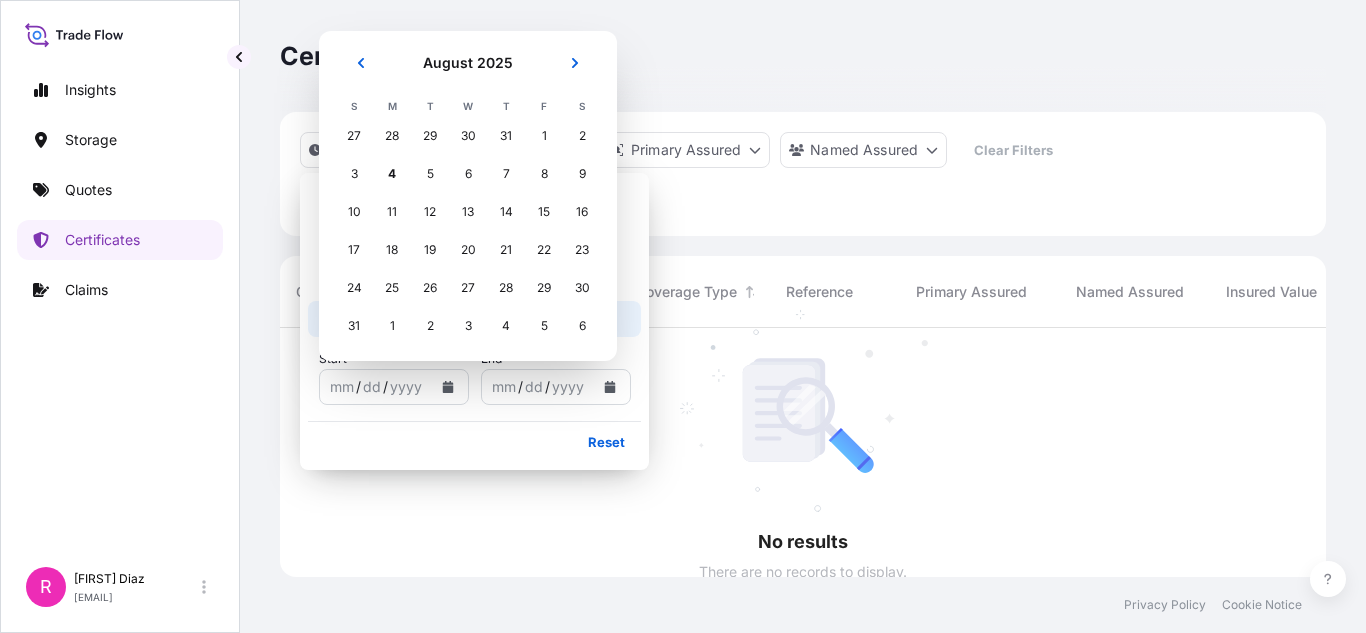 click on "August 2025 August 2025 S M T W T F S 27 28 29 30 31 1 2 3 4 5 6 7 8 9 10 11 12 13 14 15 16 17 18 19 20 21 22 23 24 25 26 27 28 29 30 31 1 2 3 4 5 6" at bounding box center (468, 196) 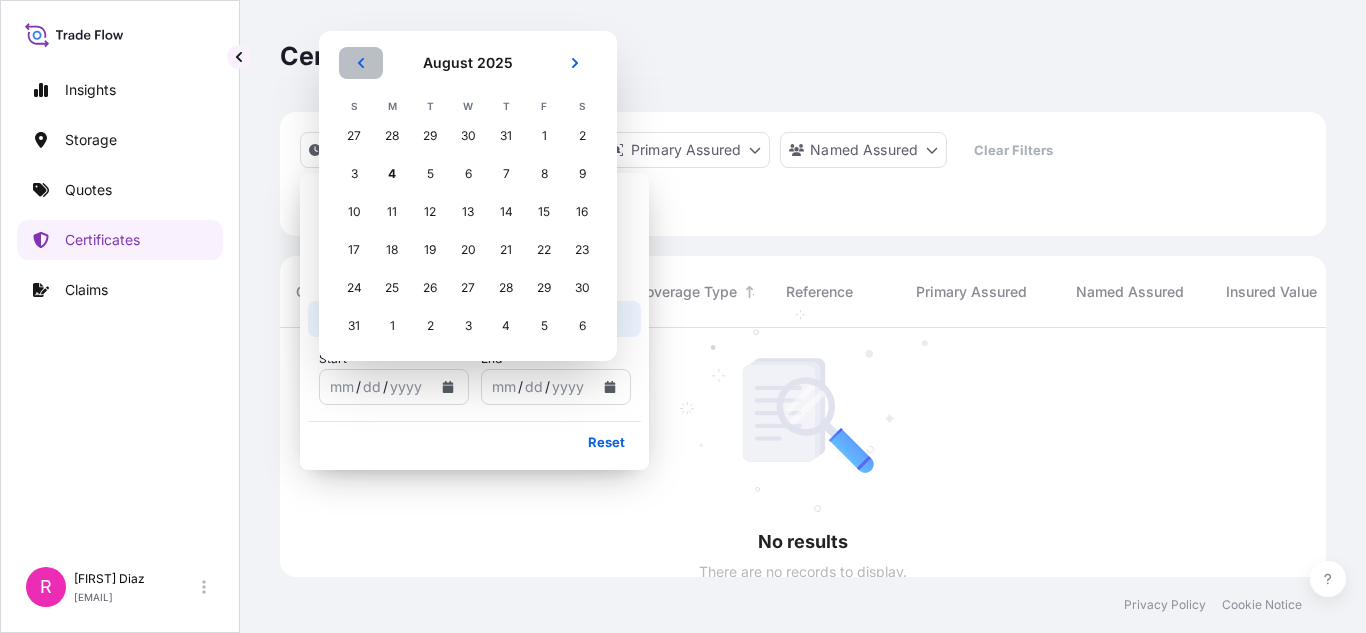 click 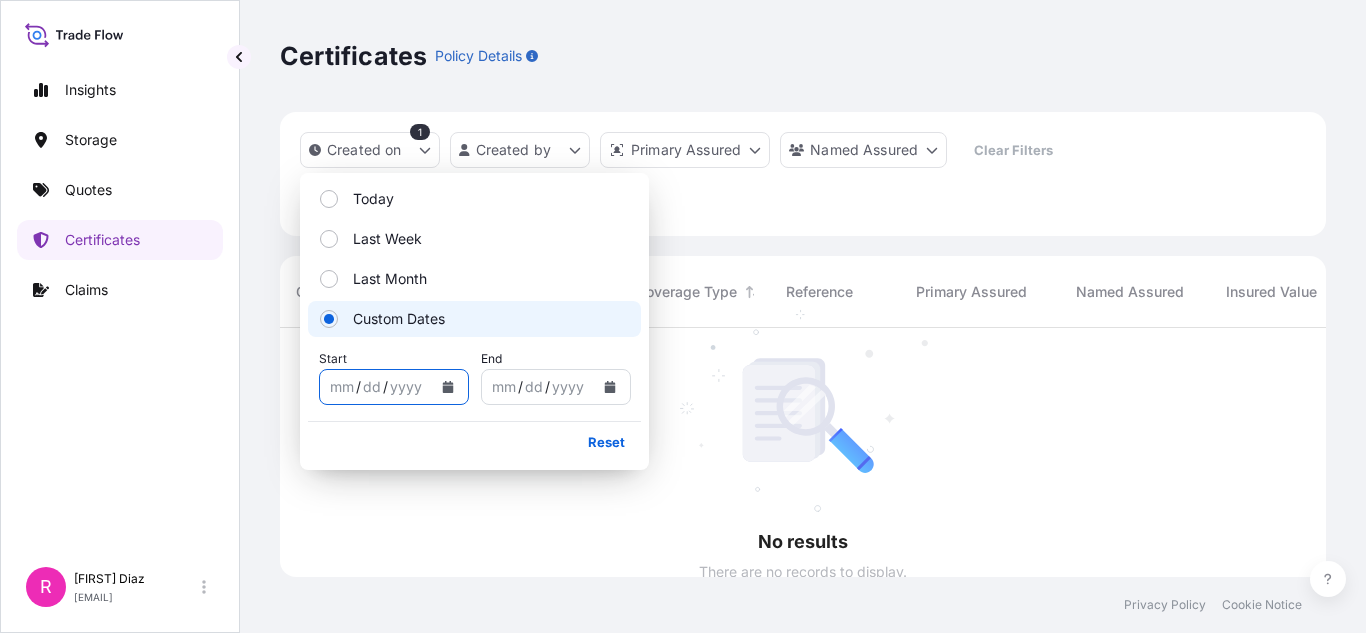 drag, startPoint x: 367, startPoint y: 108, endPoint x: 504, endPoint y: 340, distance: 269.43088 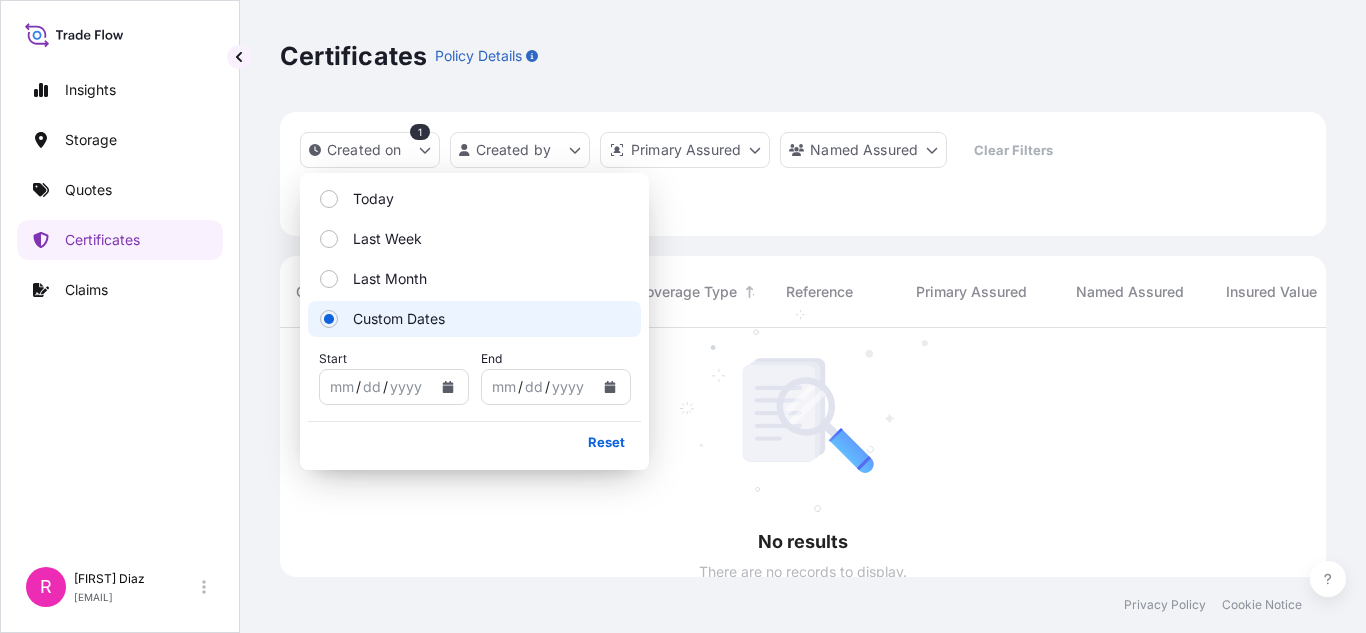 drag, startPoint x: 472, startPoint y: 388, endPoint x: 460, endPoint y: 391, distance: 12.369317 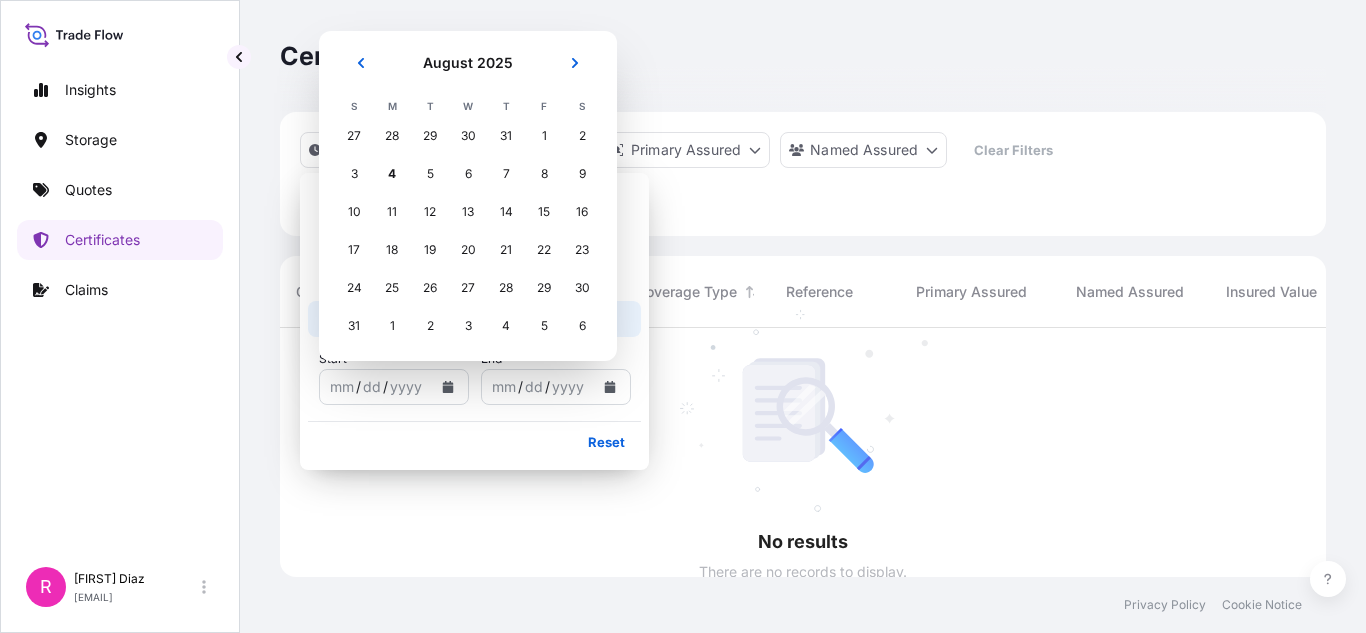 click at bounding box center [361, 63] 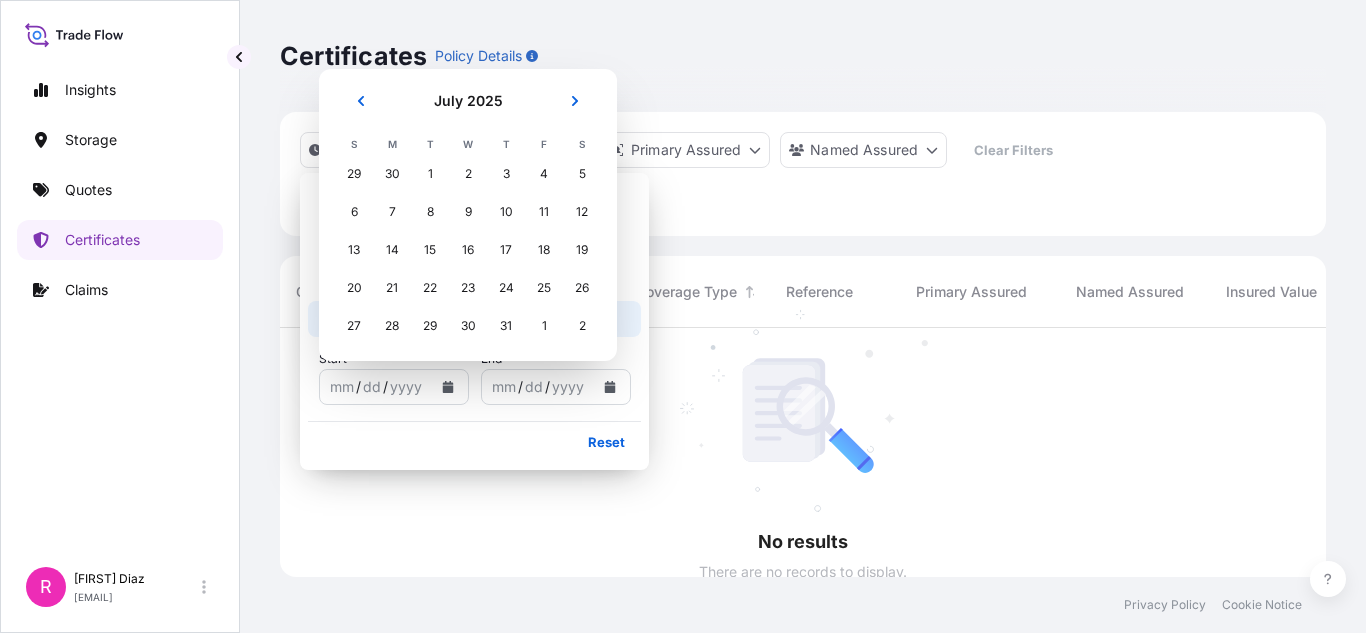click at bounding box center [361, 101] 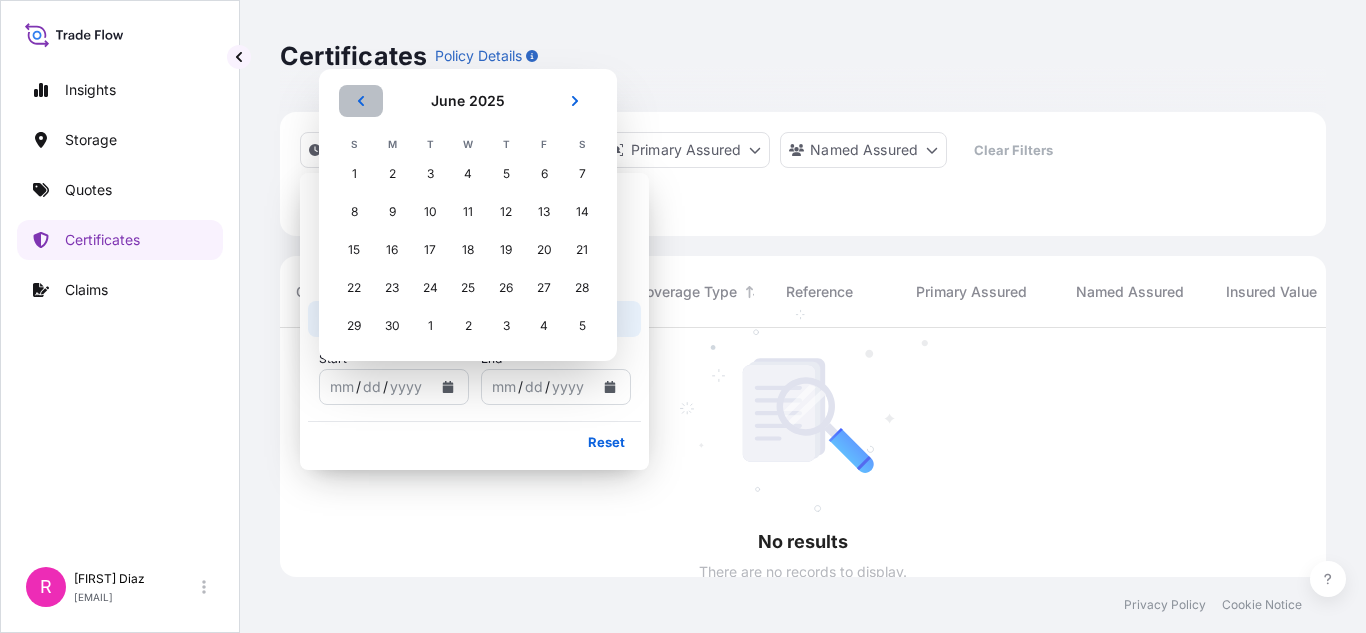 click 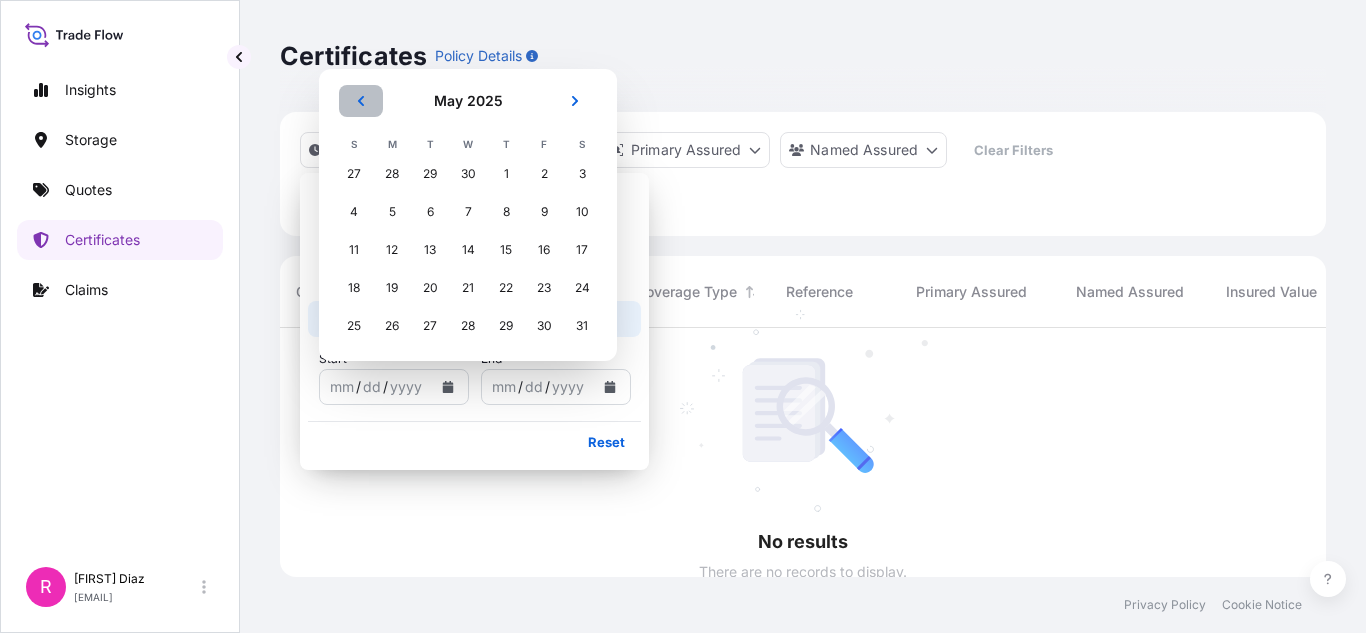 click at bounding box center (361, 101) 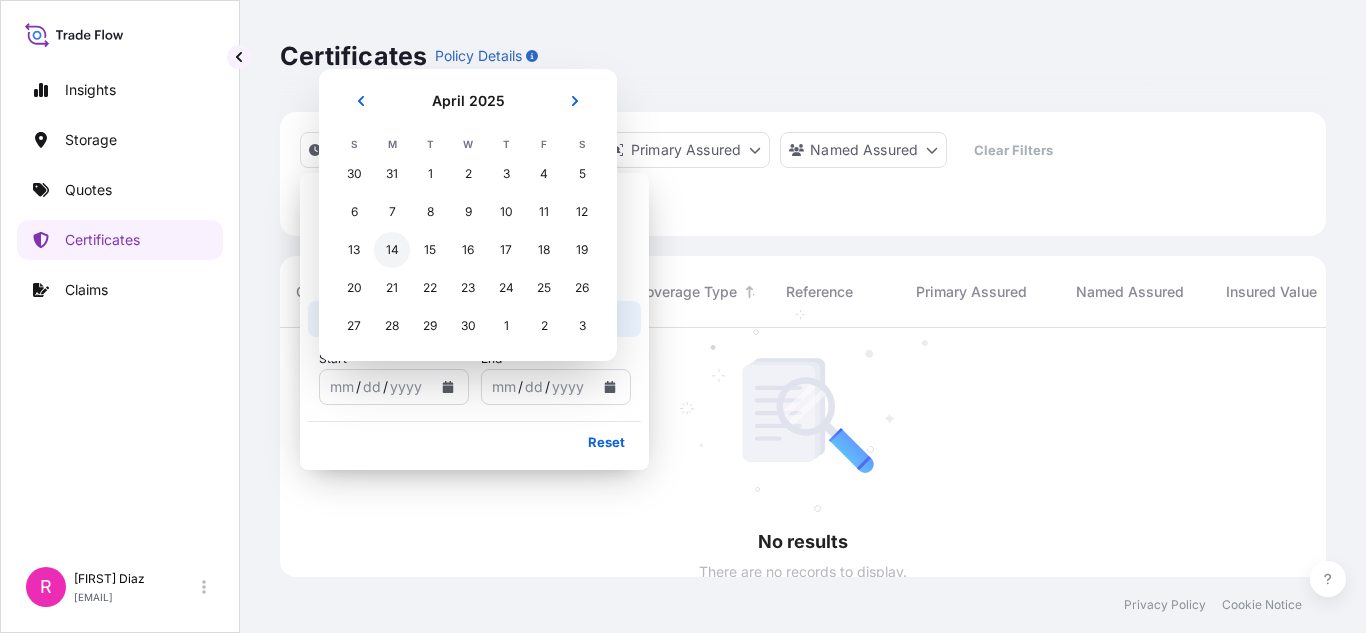 click on "14" at bounding box center [392, 250] 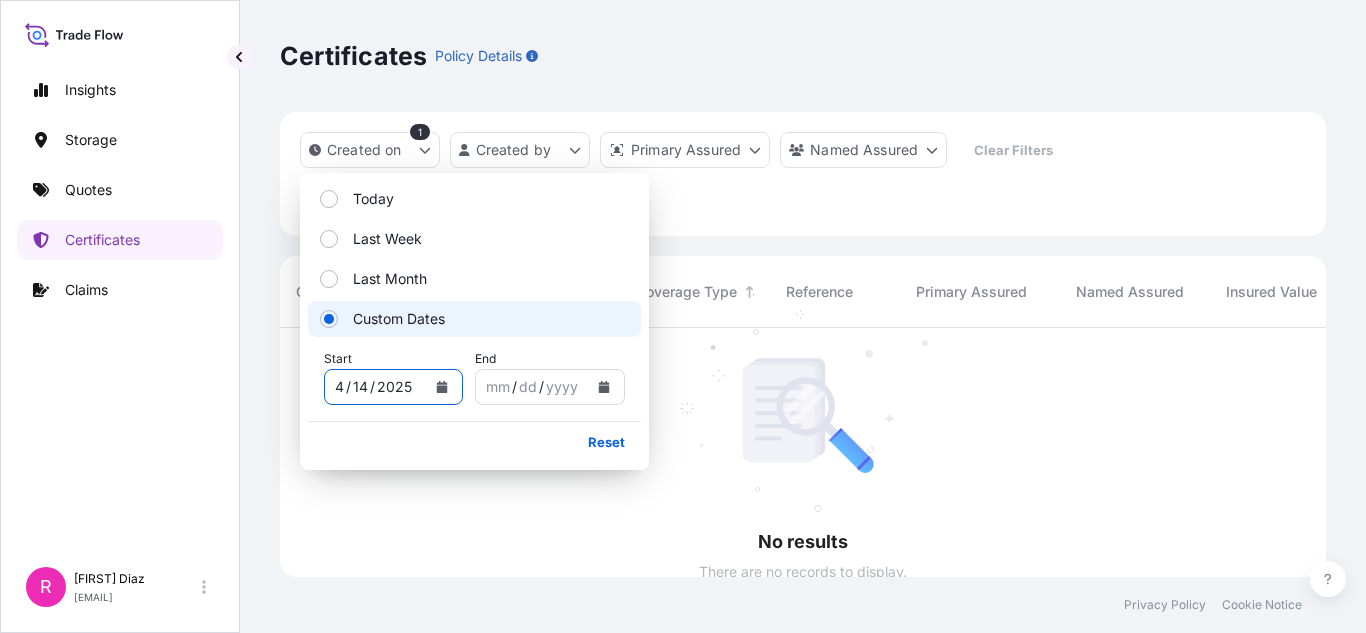click on "2025" at bounding box center [394, 387] 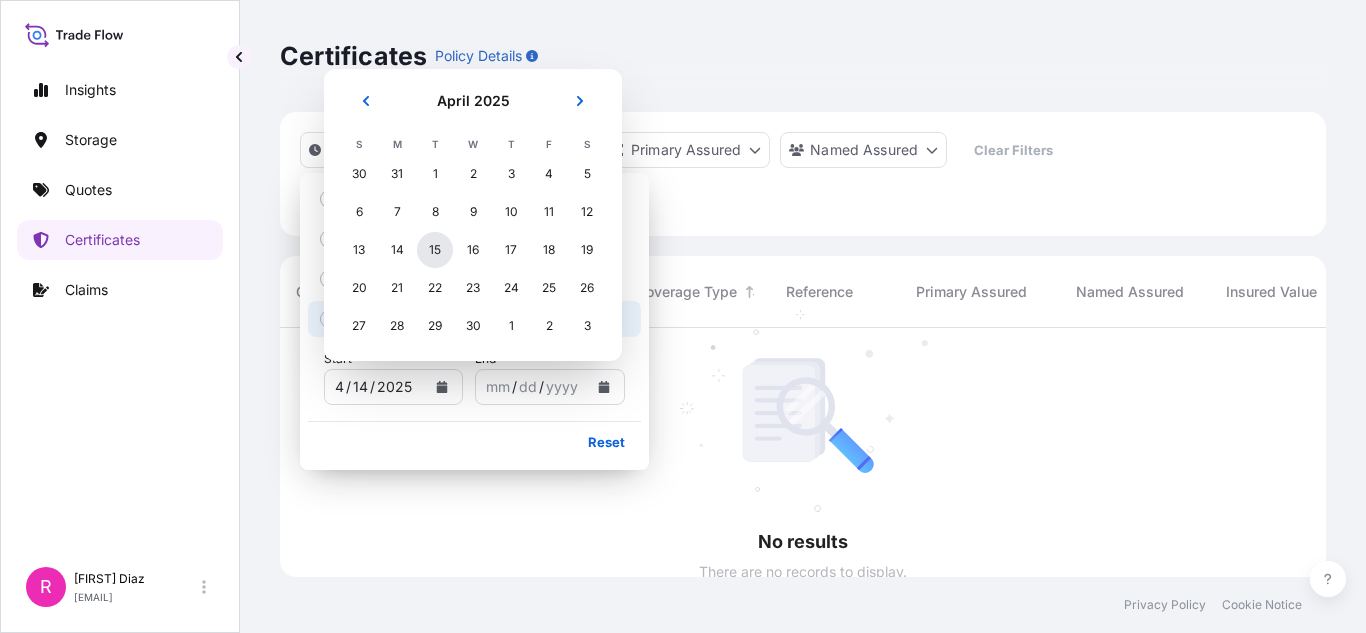 click on "15" at bounding box center [435, 250] 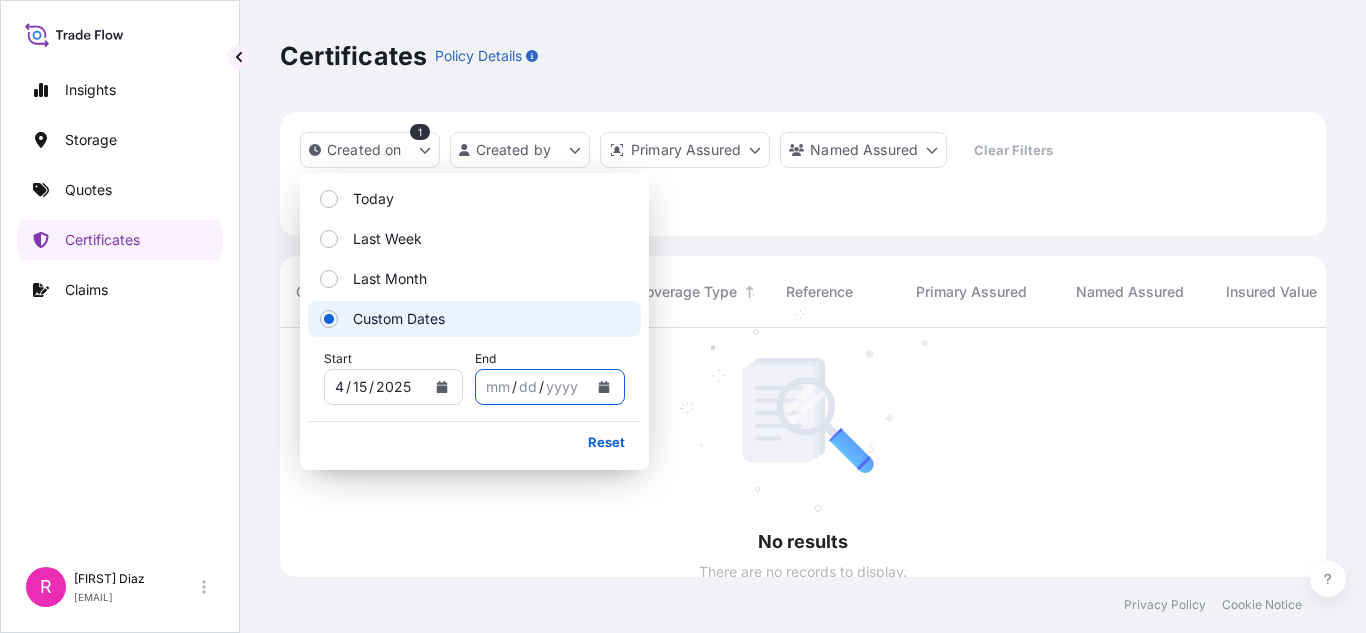 click at bounding box center (604, 387) 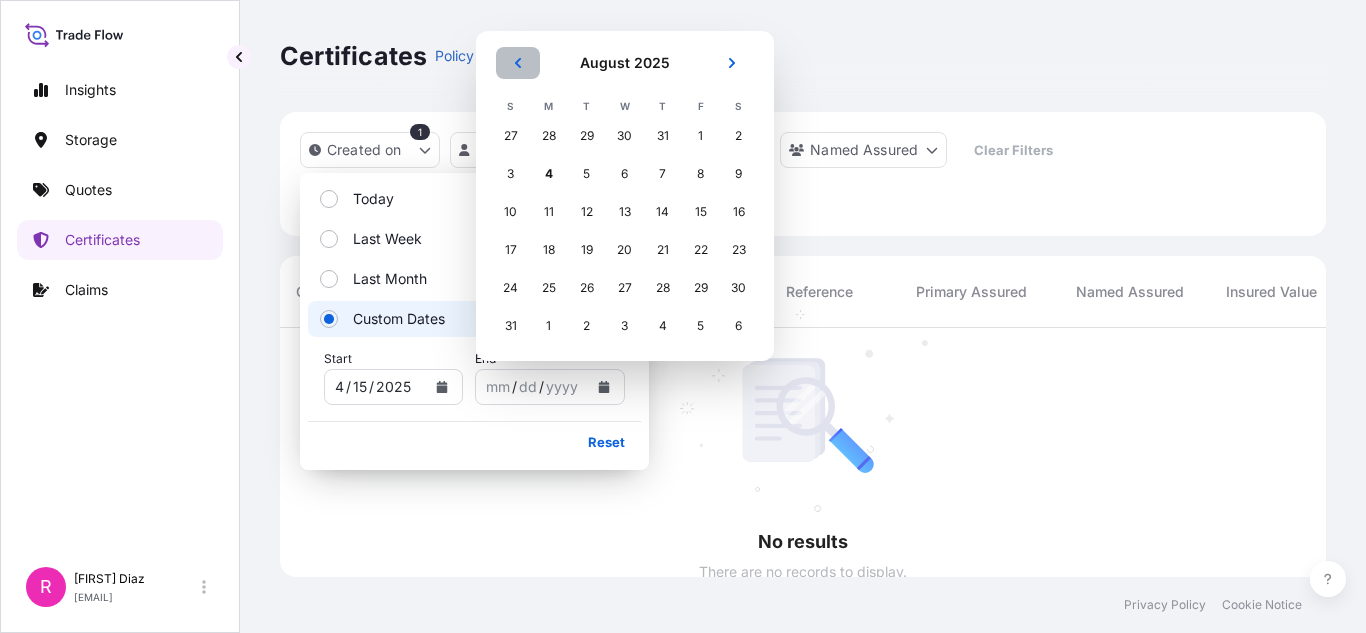 click 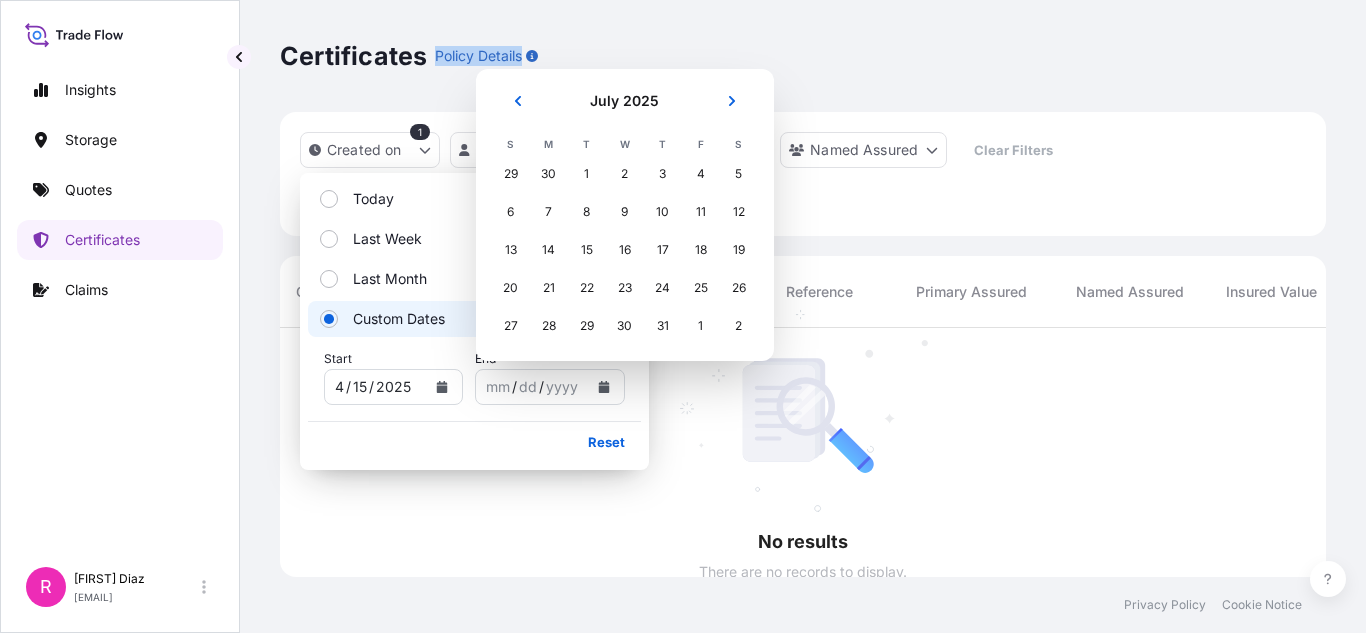 click on "Policy Details" at bounding box center [486, 56] 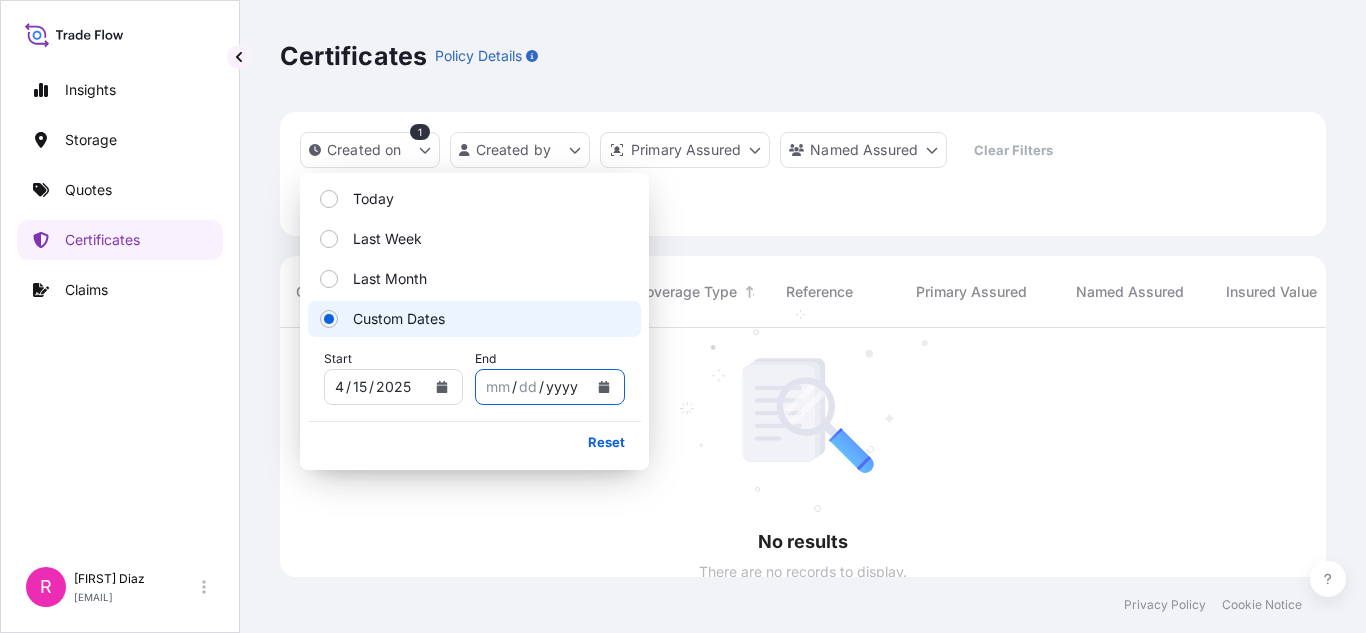 click on "End mm / dd / yyyy" at bounding box center [550, 377] 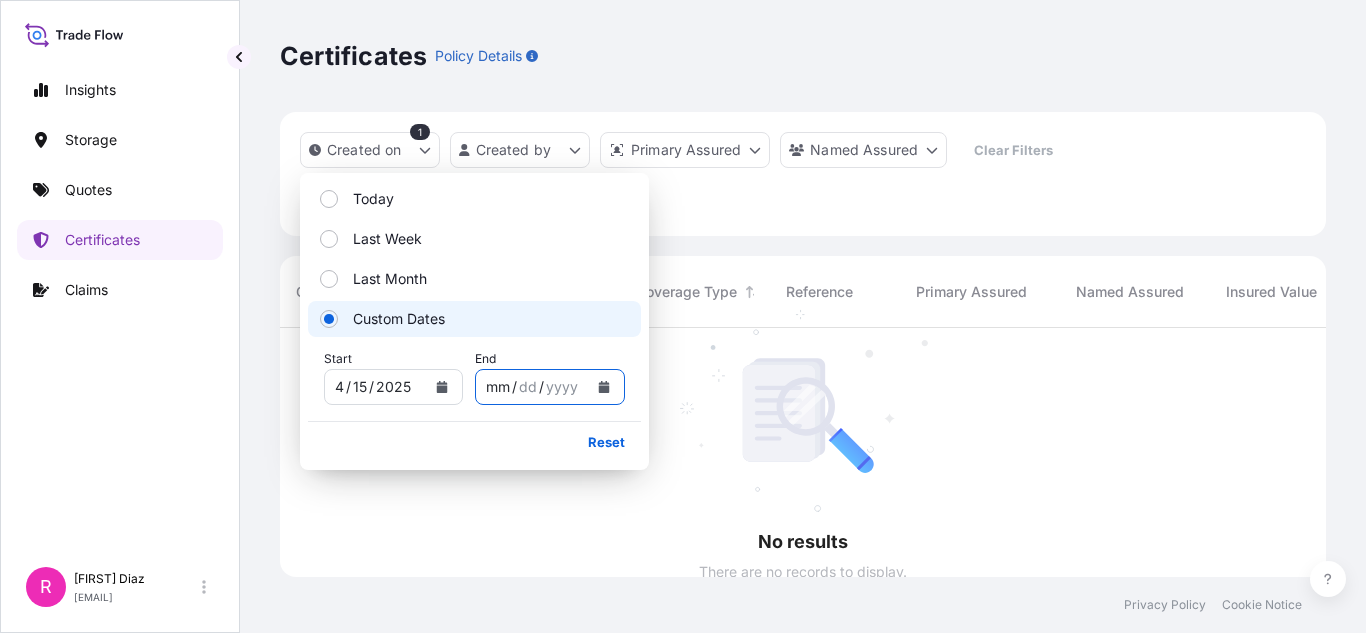 click on "mm / dd / yyyy" at bounding box center [532, 387] 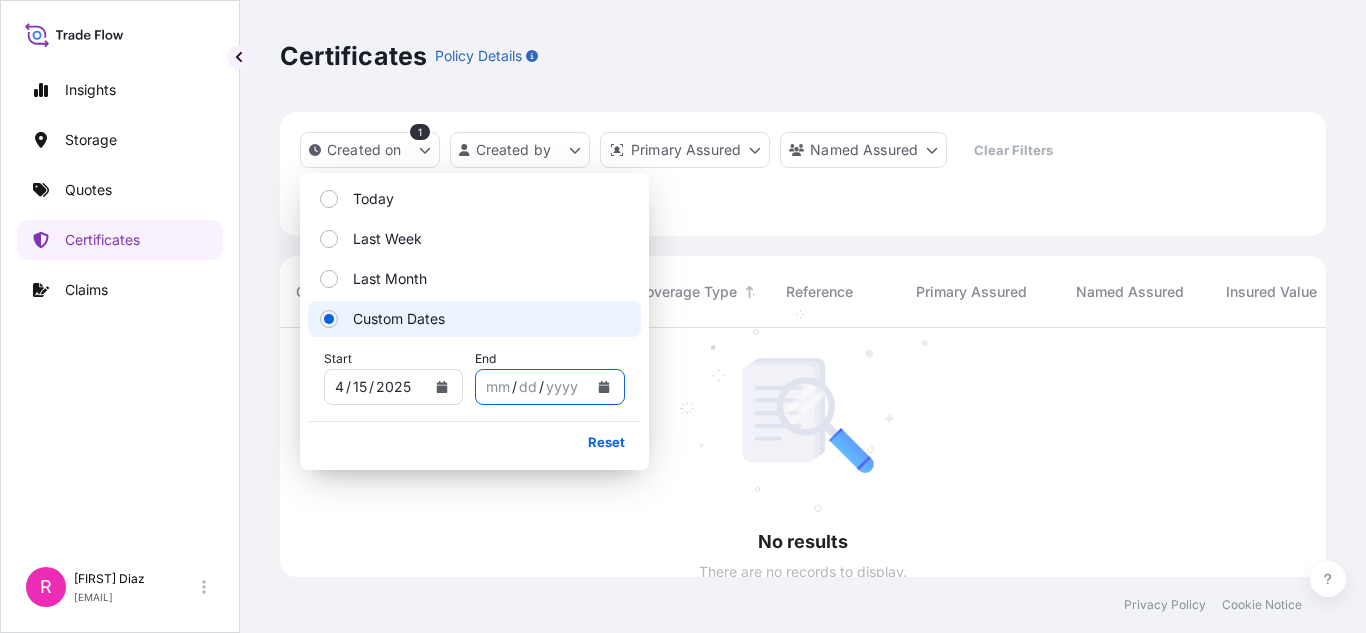 click at bounding box center (604, 387) 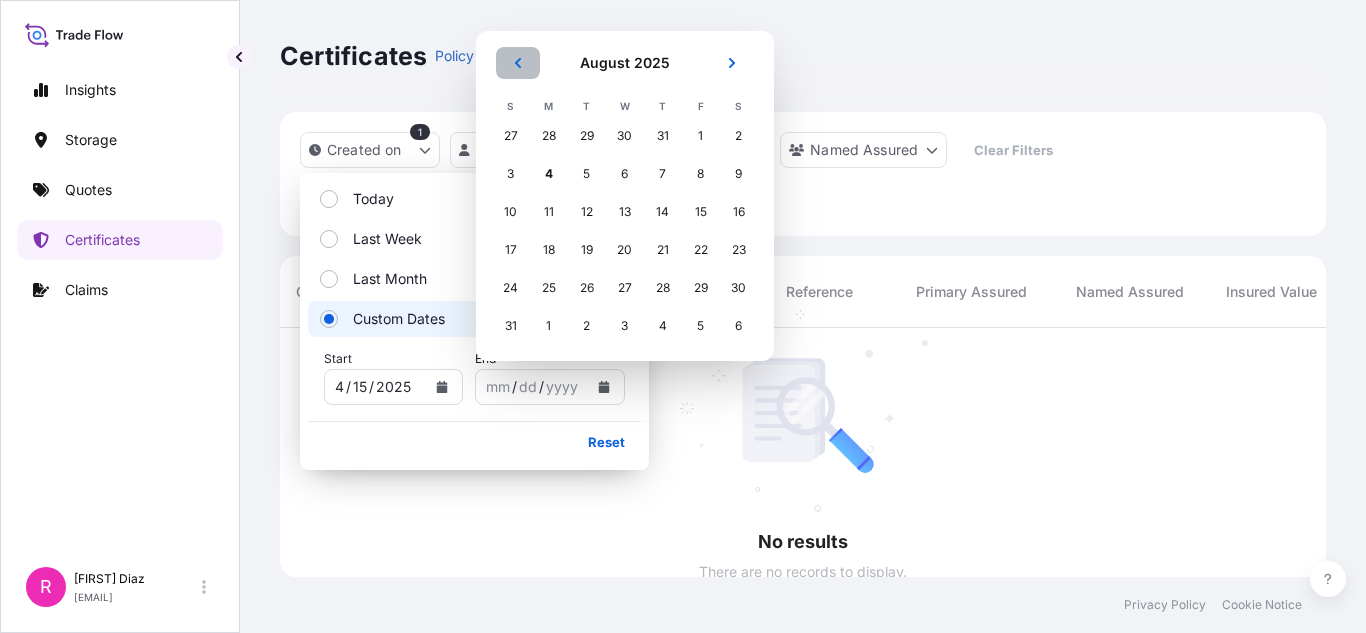 click at bounding box center (518, 63) 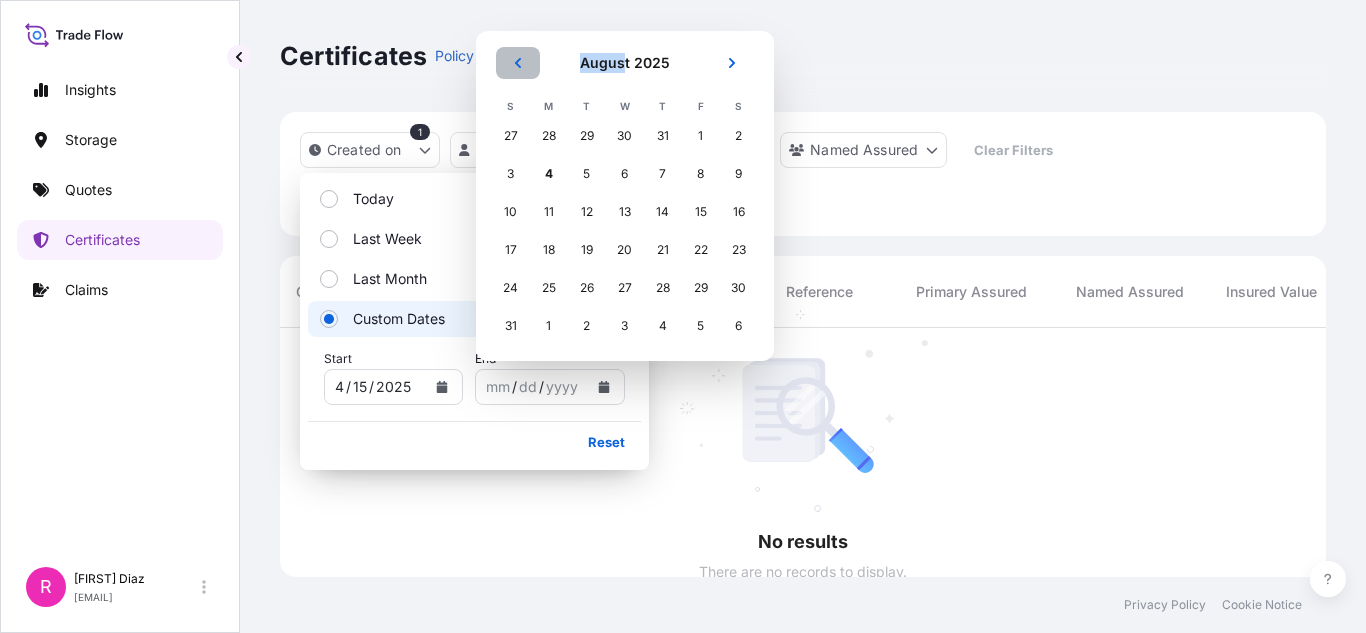 click on "August 2025 August 2025 S M T W T F S 27 28 29 30 31 1 2 3 4 5 6 7 8 9 10 11 12 13 14 15 16 17 18 19 20 21 22 23 24 25 26 27 28 29 30 31 1 2 3 4 5 6" at bounding box center [625, 196] 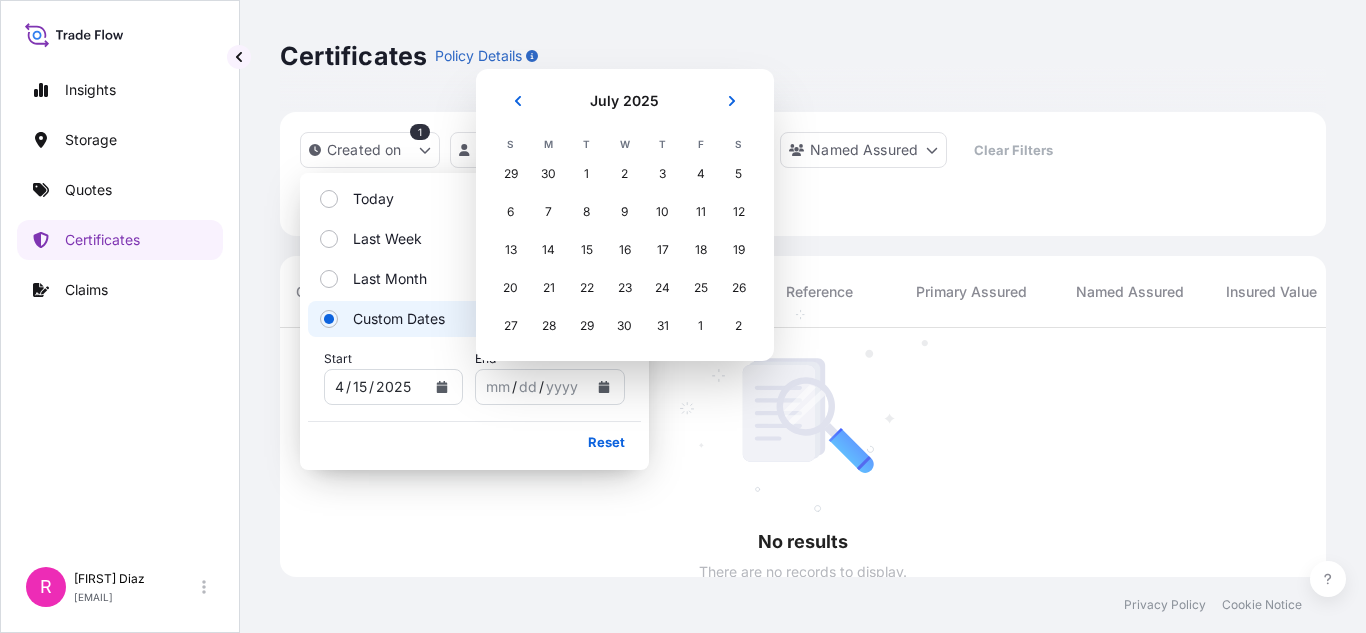 click on "July 2025 July 2025 S M T W T F S 29 30 1 2 3 4 5 6 7 8 9 10 11 12 13 14 15 16 17 18 19 20 21 22 23 24 25 26 27 28 29 30 31 1 2" at bounding box center (625, 215) 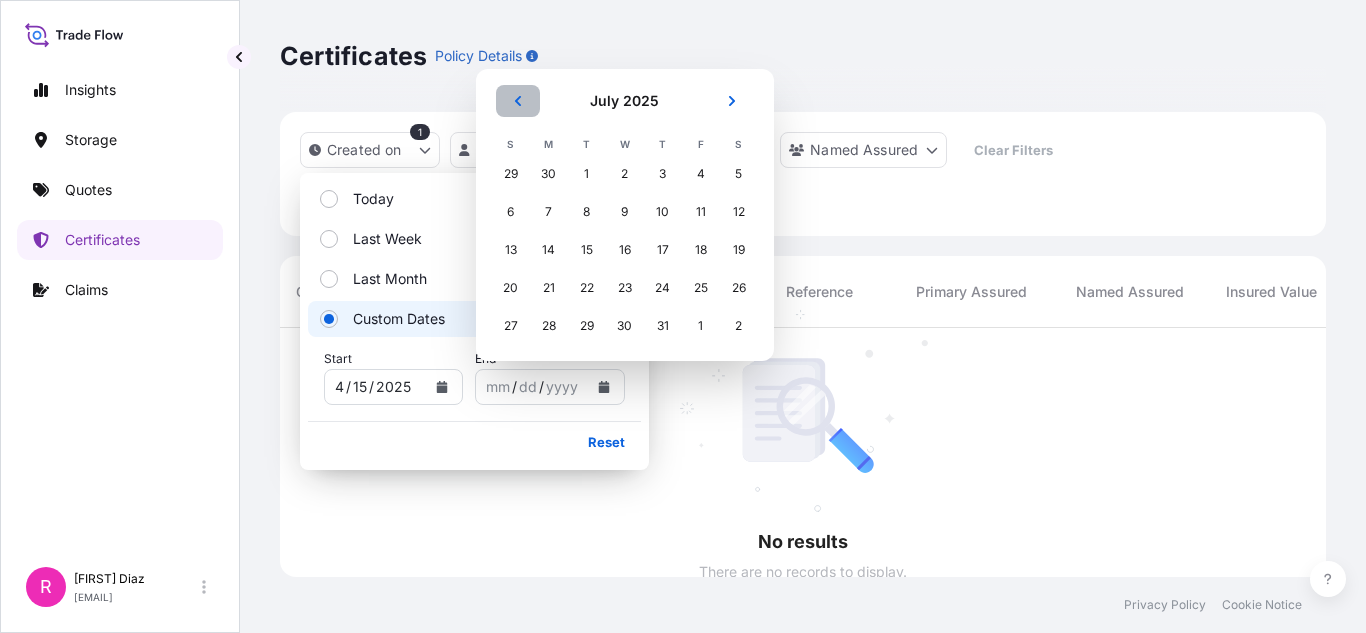 click at bounding box center [518, 101] 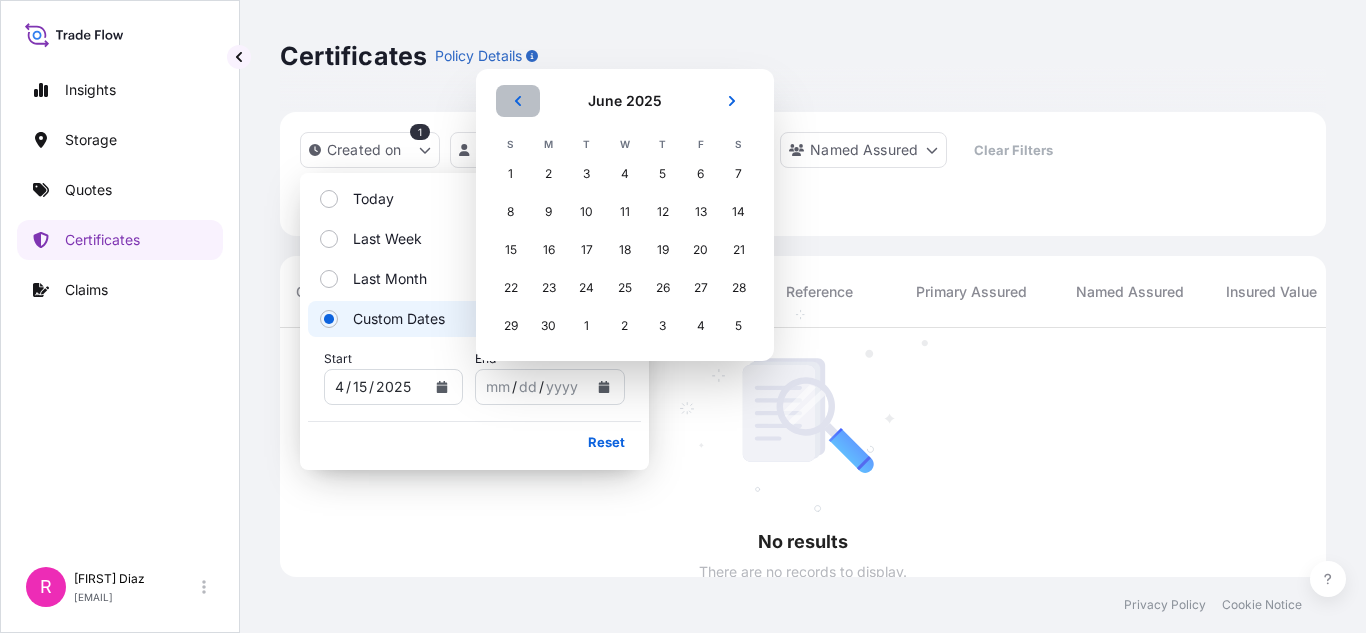 click 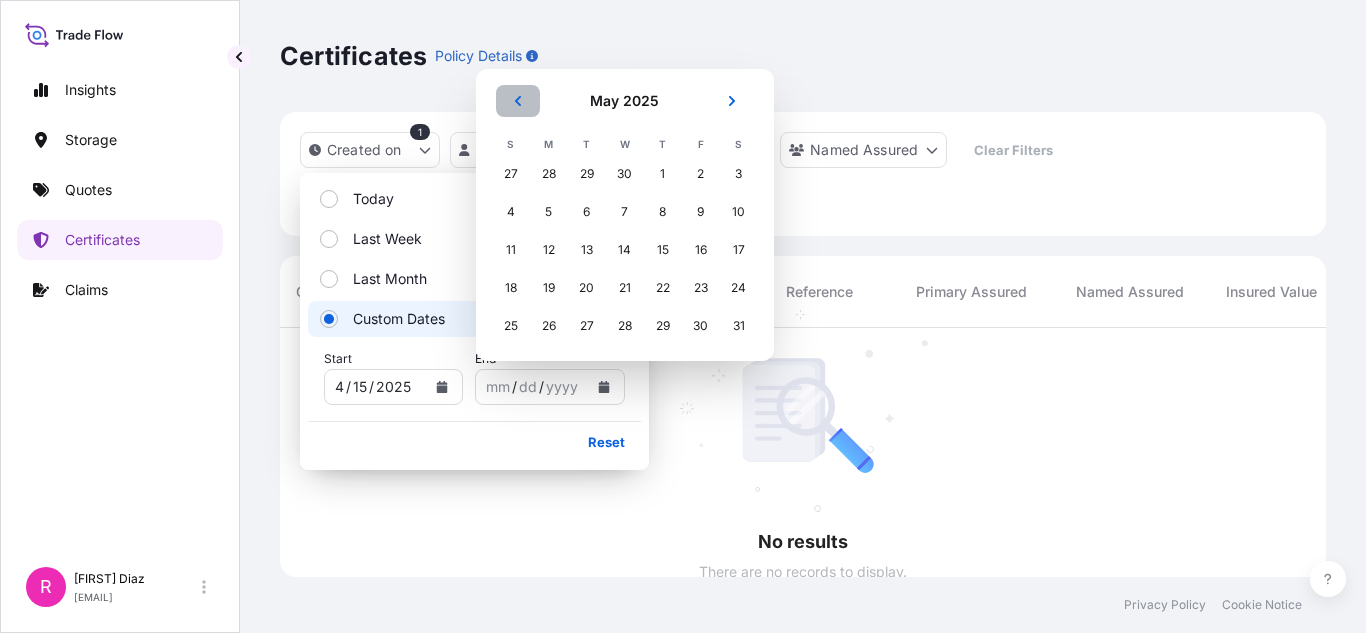 click 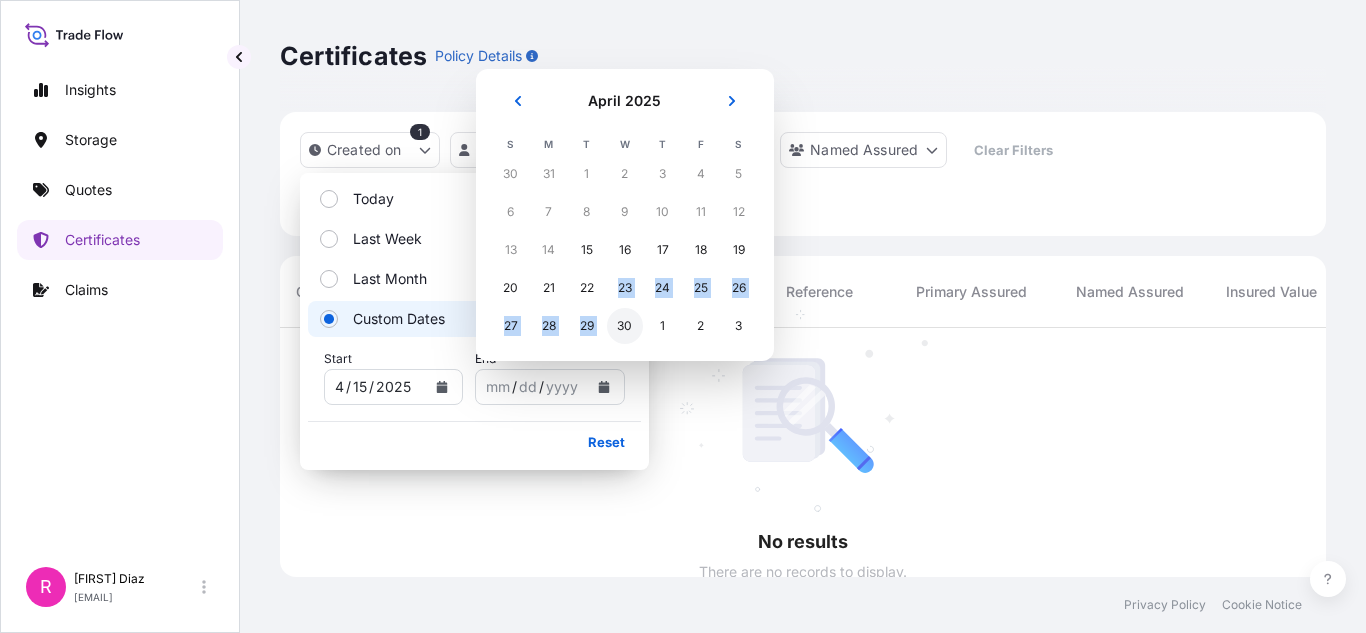 click on "30 31 1 2 3 4 5 6 7 8 9 10 11 12 13 14 15 16 17 18 19 20 21 22 23 24 25 26 27 28 29 30 1 2 3" at bounding box center [625, 250] 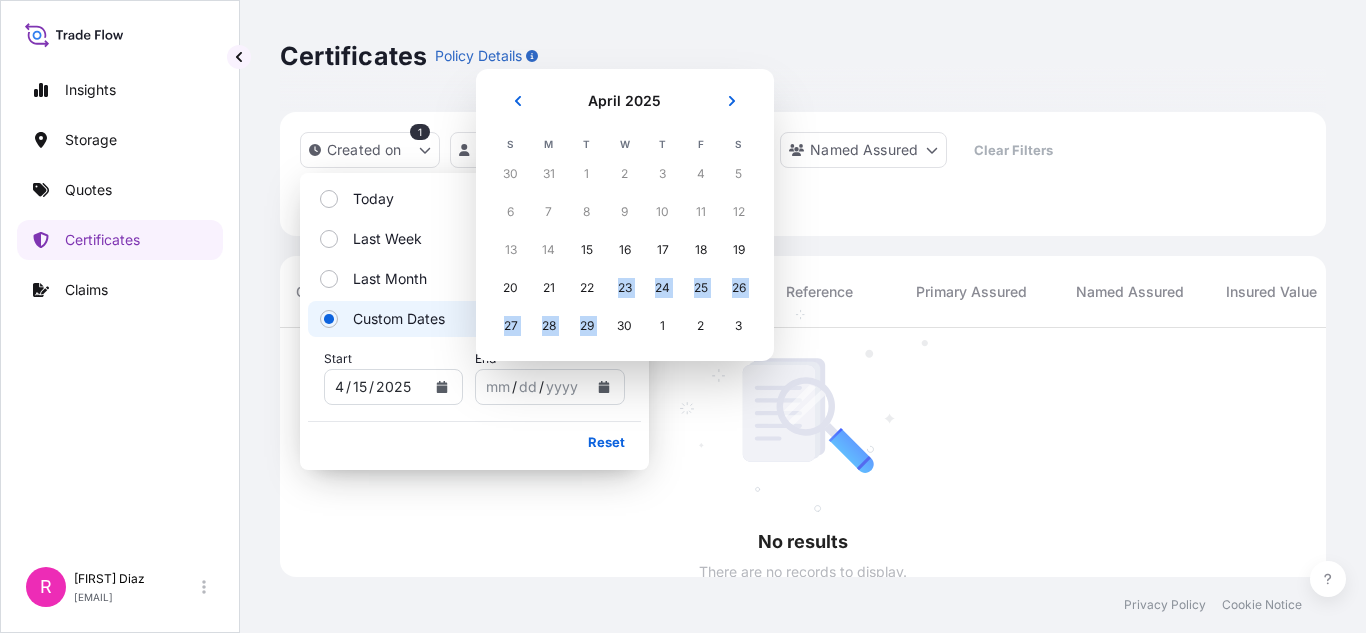 click on "30" at bounding box center (625, 326) 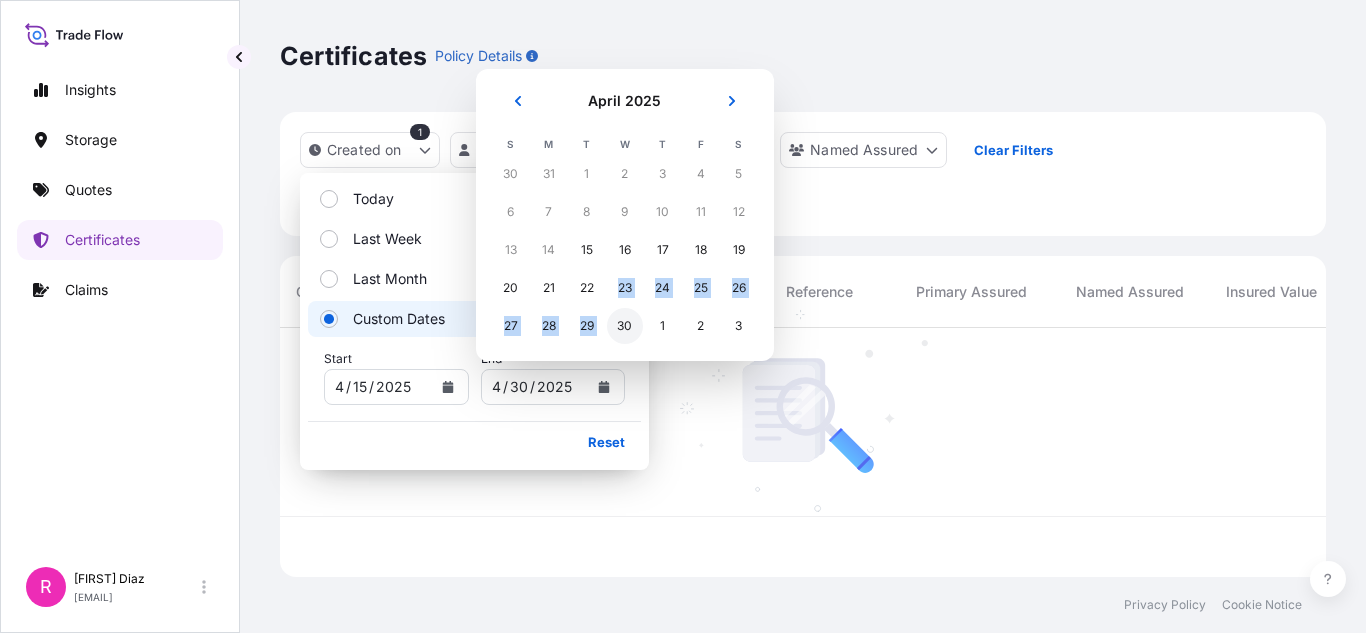 scroll, scrollTop: 245, scrollLeft: 1031, axis: both 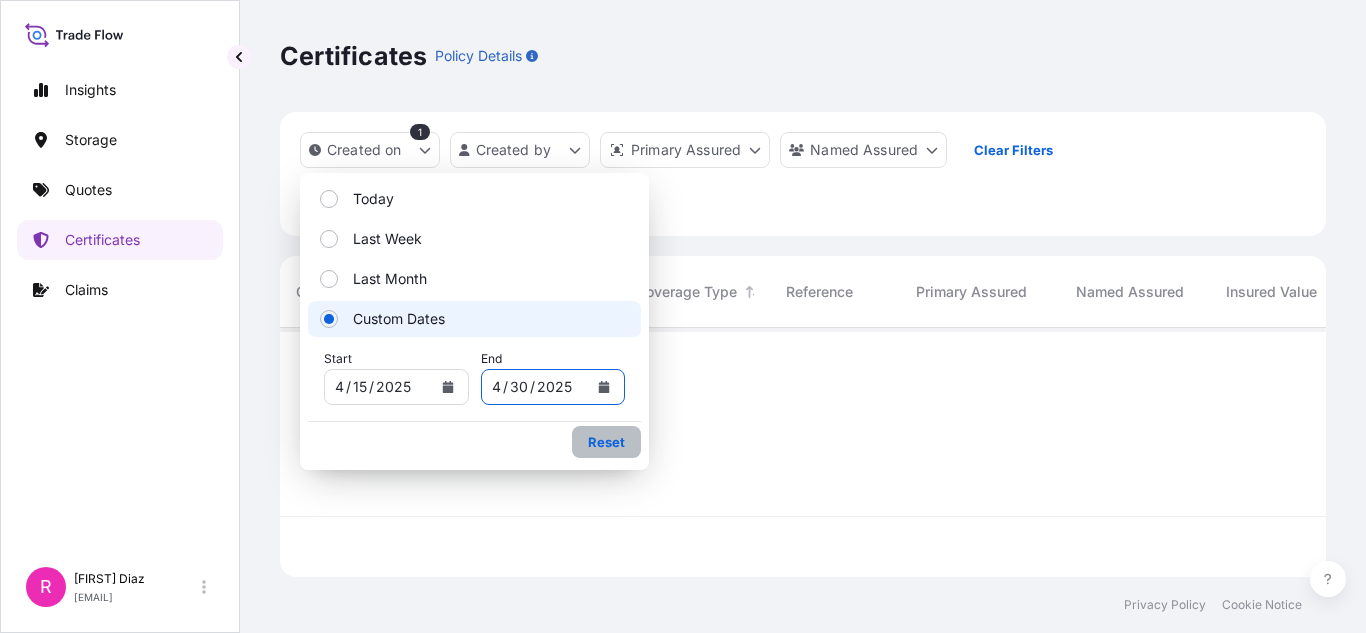 click on "Reset" at bounding box center [606, 442] 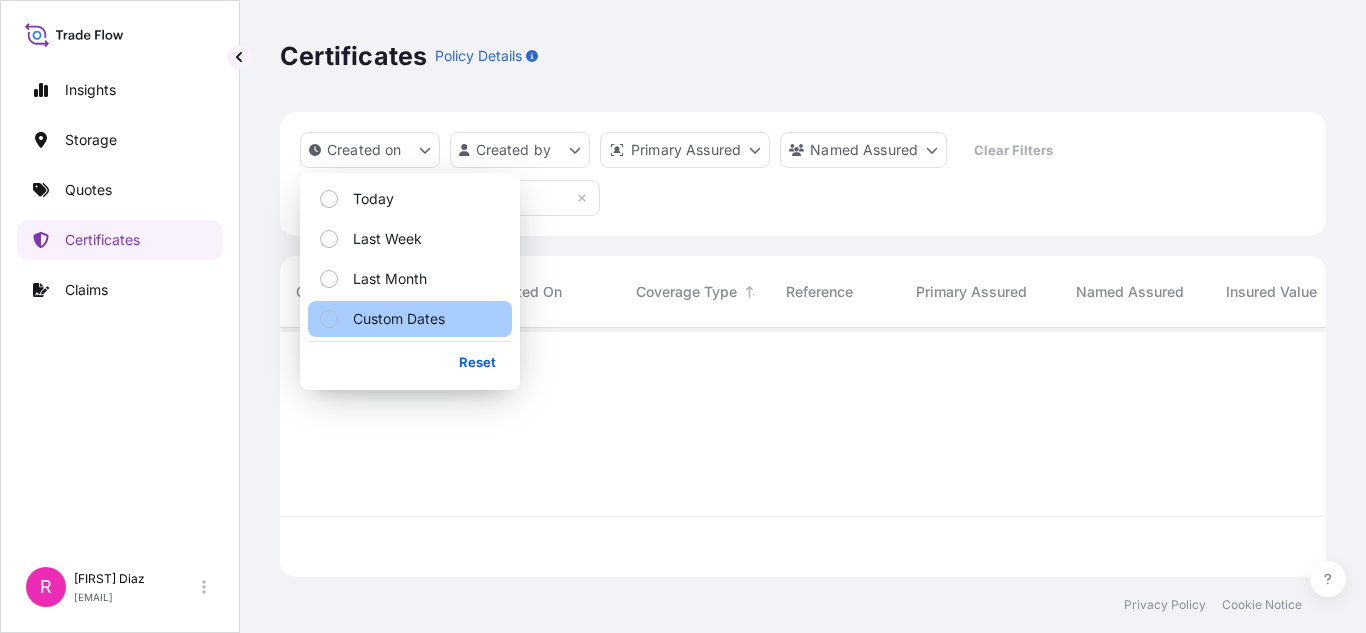 click on "Custom Dates" at bounding box center (399, 319) 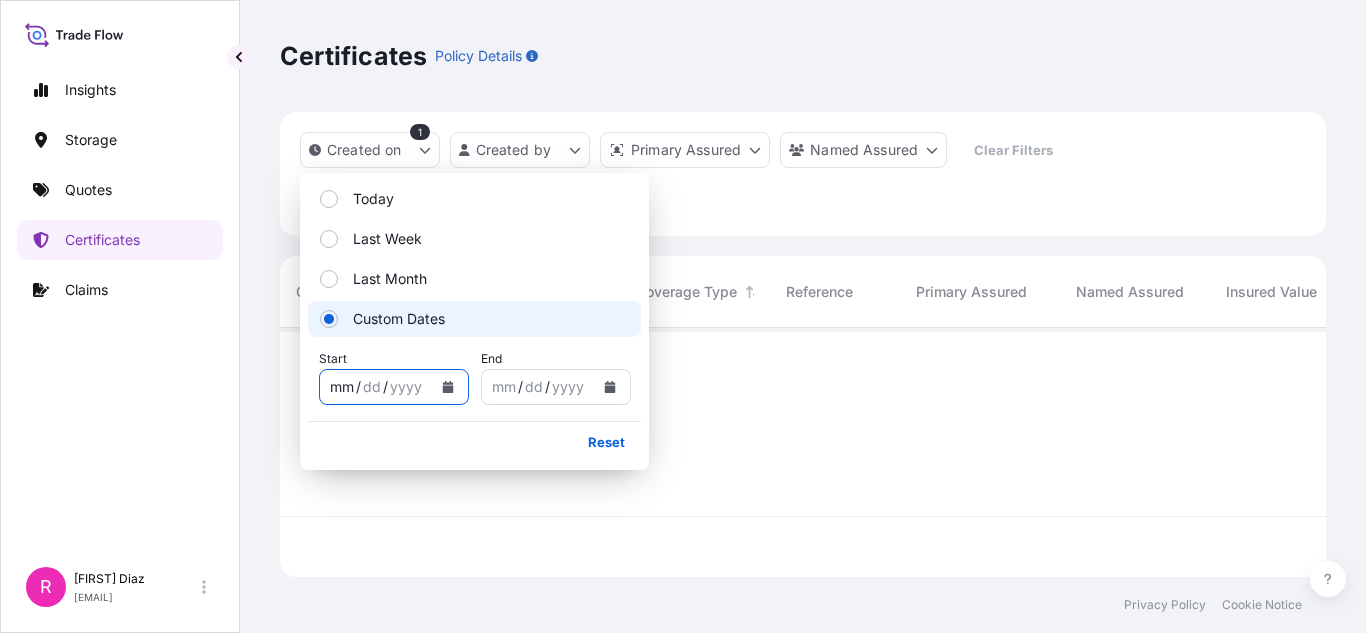 click on "mm / dd / yyyy" at bounding box center (376, 387) 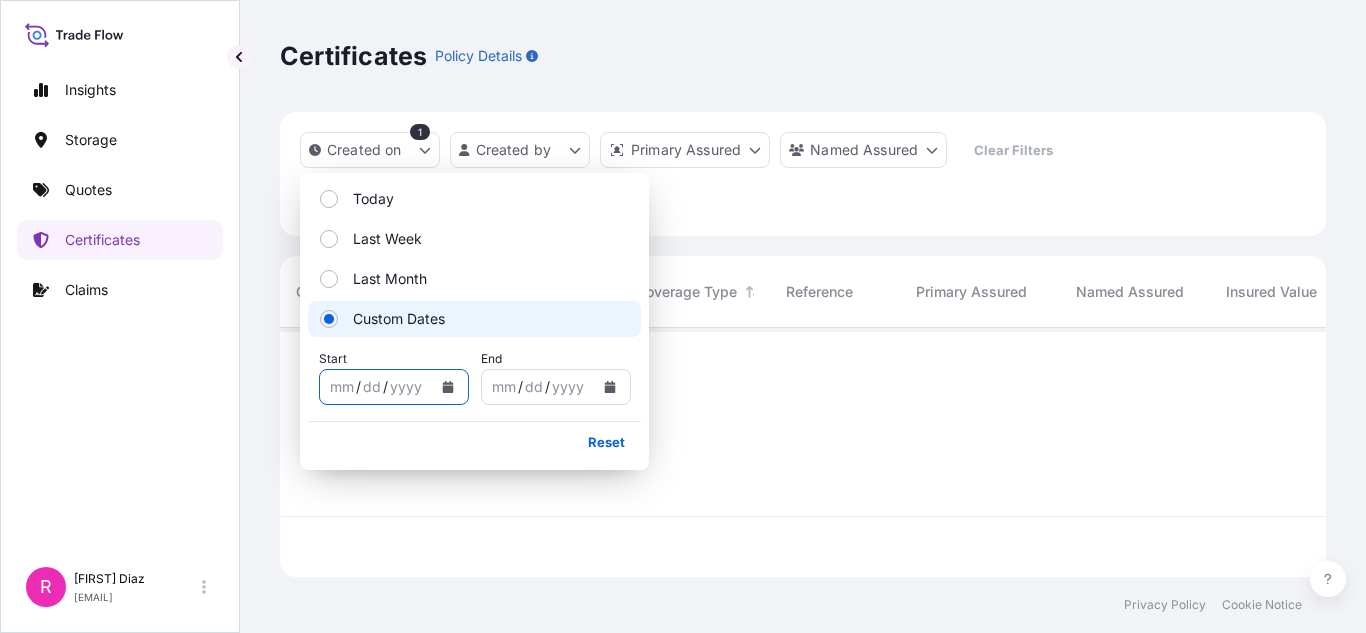 click at bounding box center [448, 387] 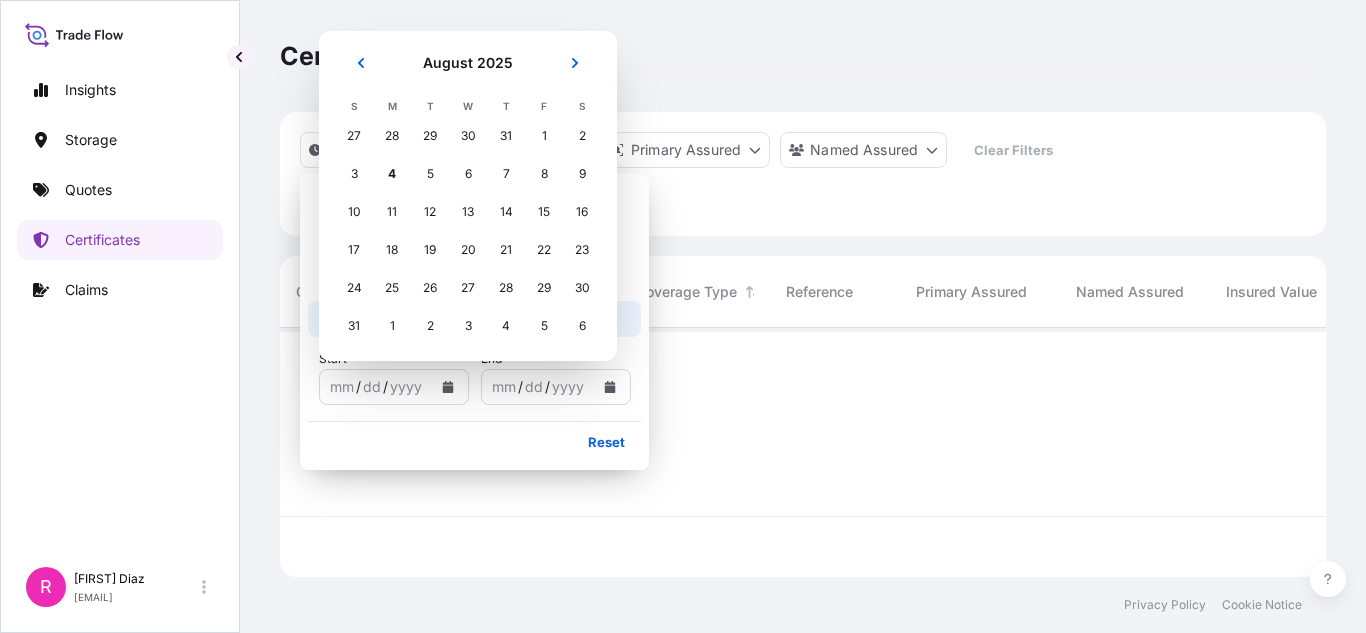 click on "August 2025 August 2025 S M T W T F S 27 28 29 30 31 1 2 3 4 5 6 7 8 9 10 11 12 13 14 15 16 17 18 19 20 21 22 23 24 25 26 27 28 29 30 31 1 2 3 4 5 6" at bounding box center [468, 196] 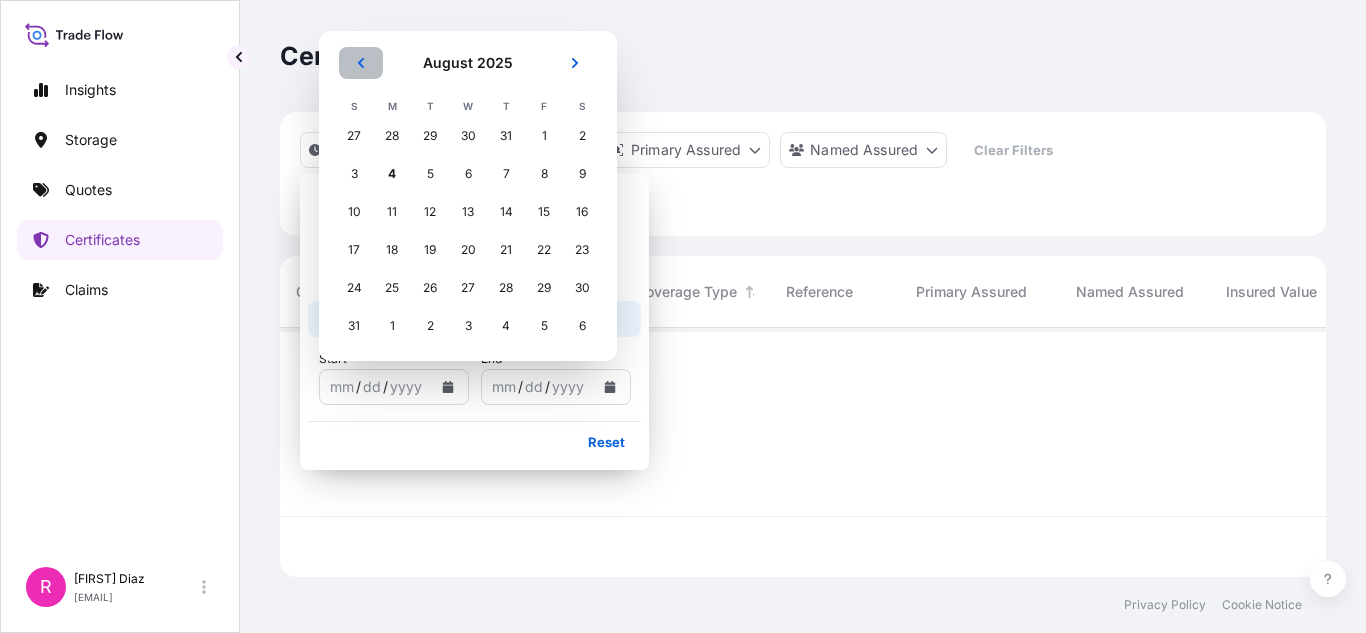 click 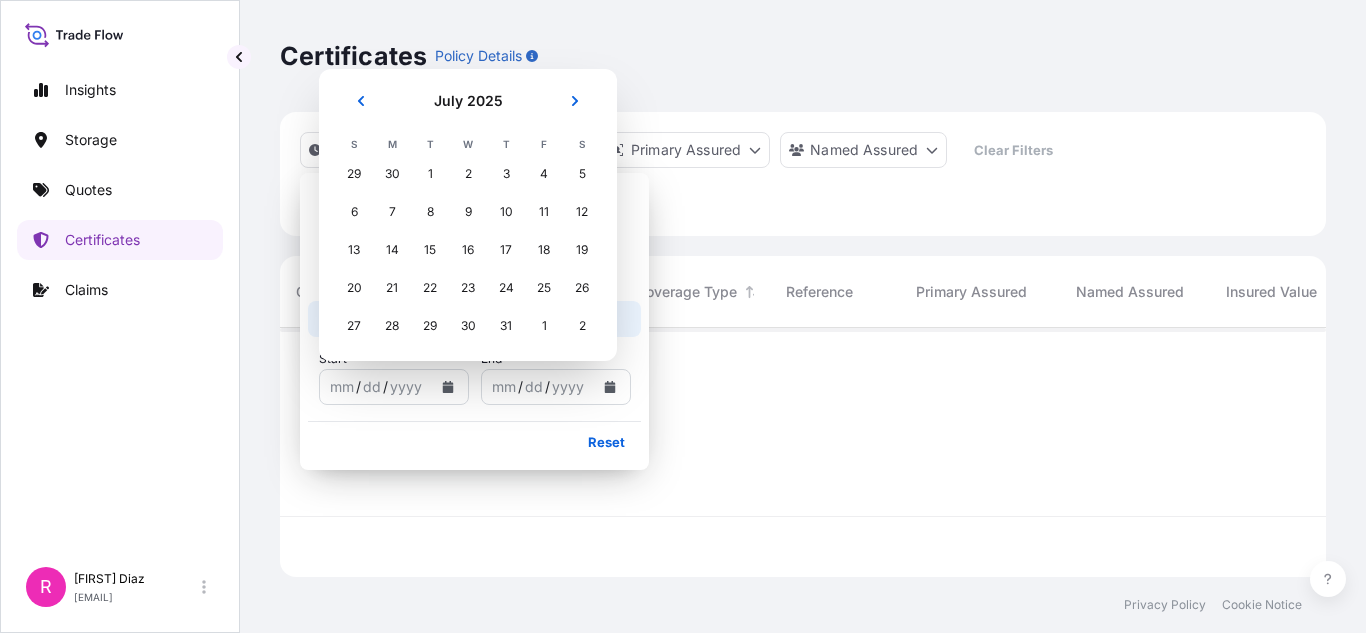 scroll, scrollTop: 16, scrollLeft: 16, axis: both 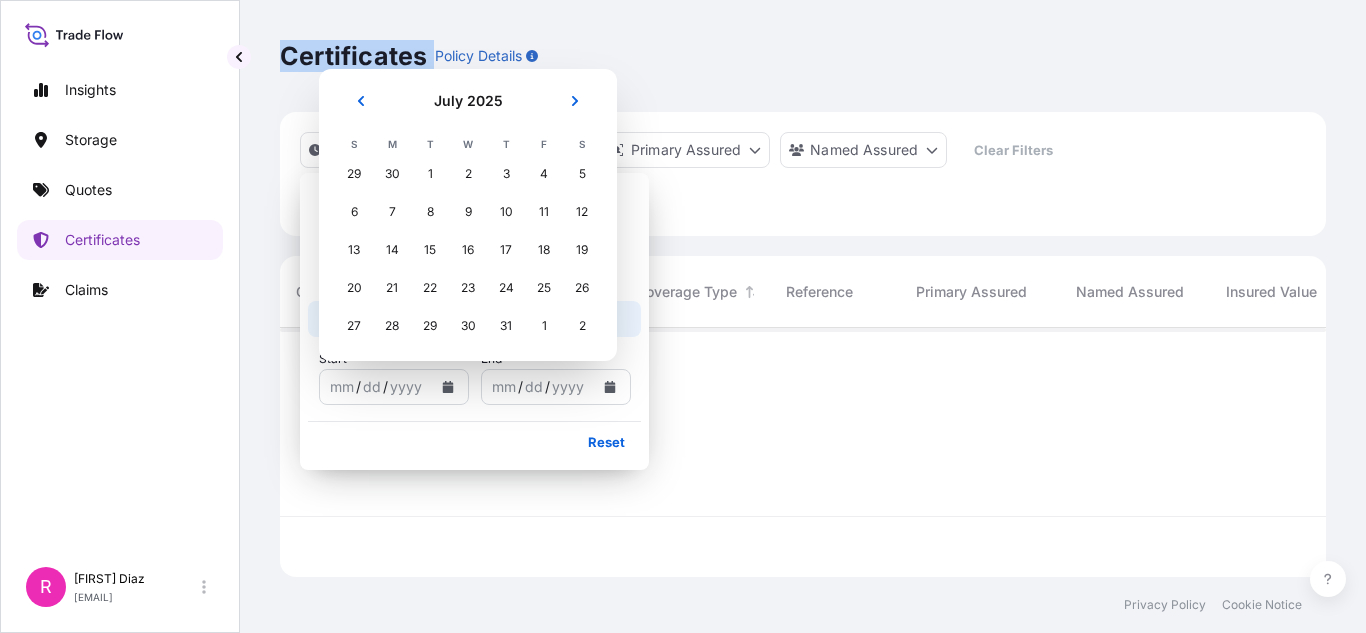 click on "Certificates" at bounding box center (353, 56) 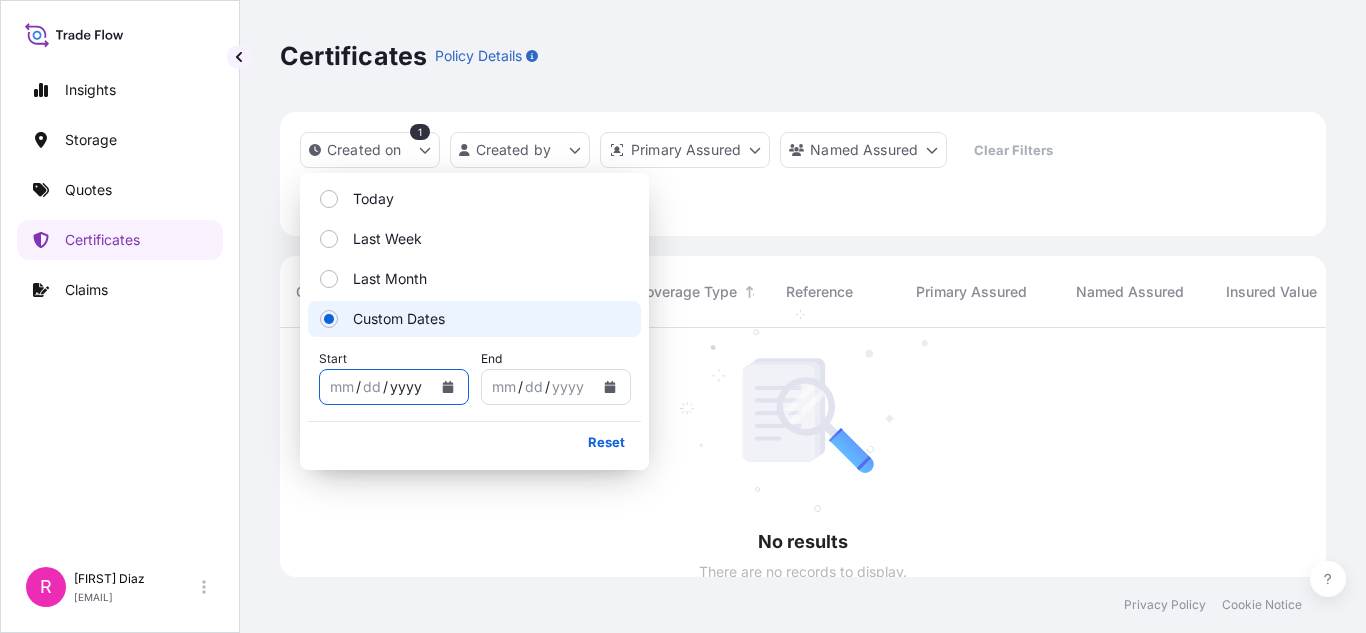 drag, startPoint x: 402, startPoint y: 352, endPoint x: 398, endPoint y: 373, distance: 21.377558 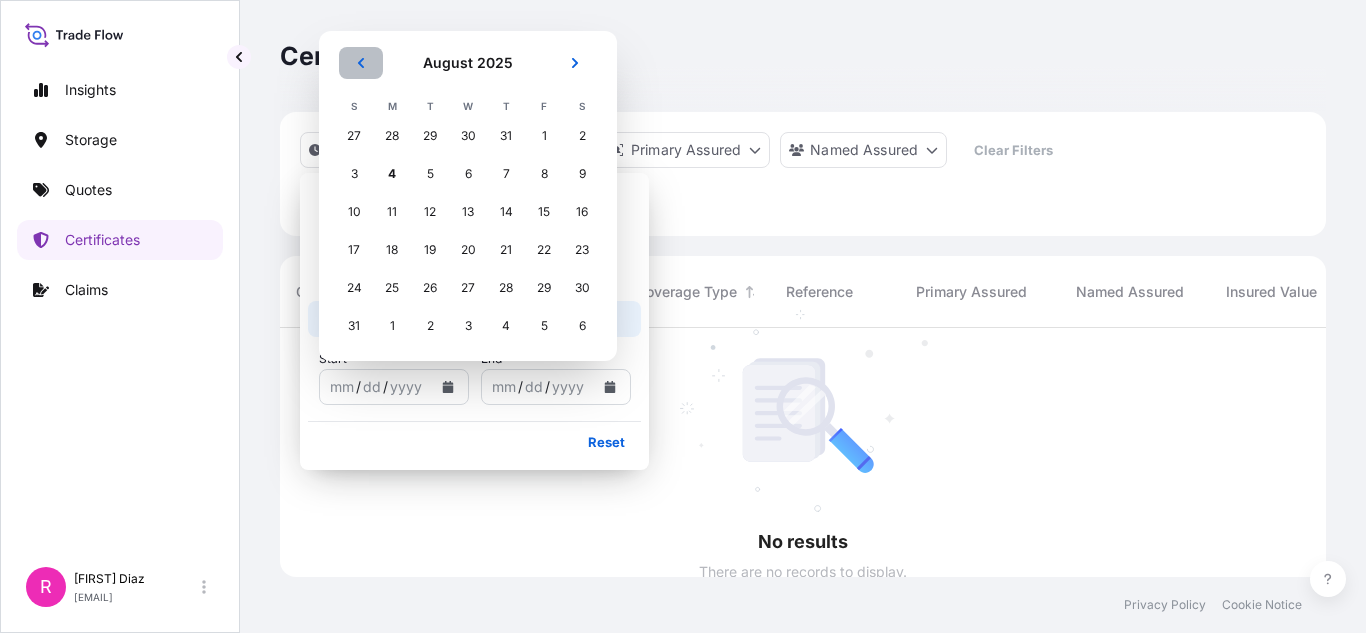 click at bounding box center (361, 63) 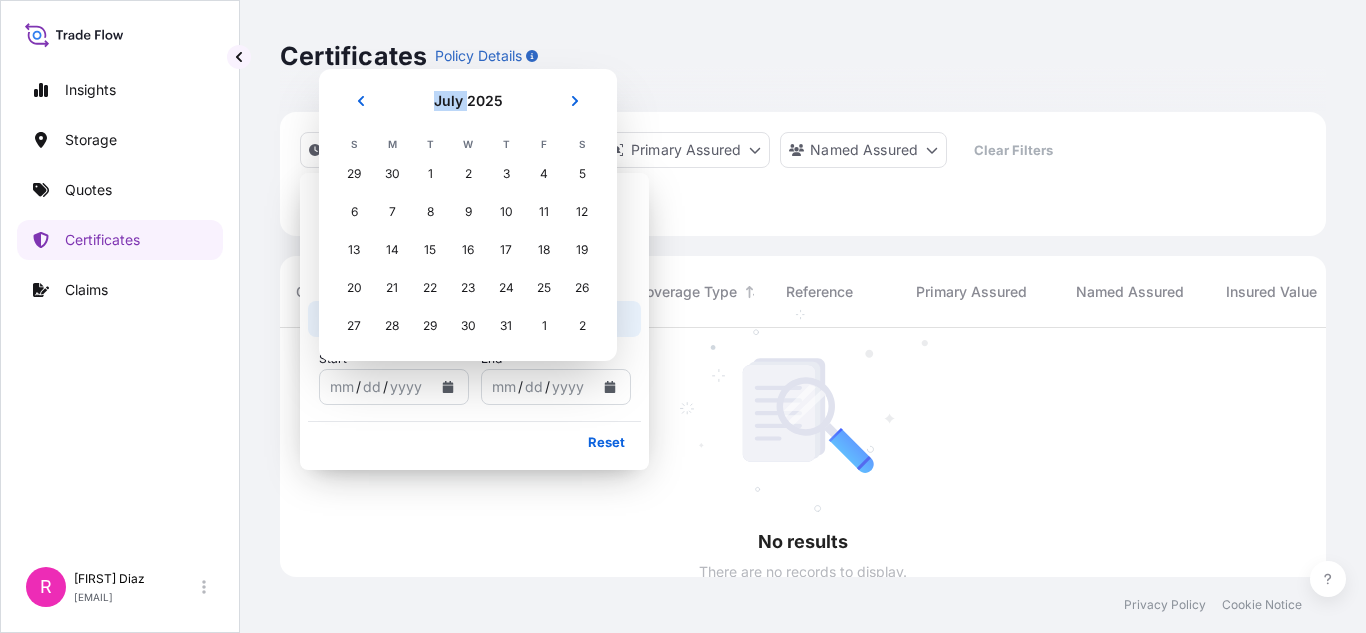 click on "July 2025 July 2025 S M T W T F S 29 30 1 2 3 4 5 6 7 8 9 10 11 12 13 14 15 16 17 18 19 20 21 22 23 24 25 26 27 28 29 30 31 1 2" at bounding box center [468, 215] 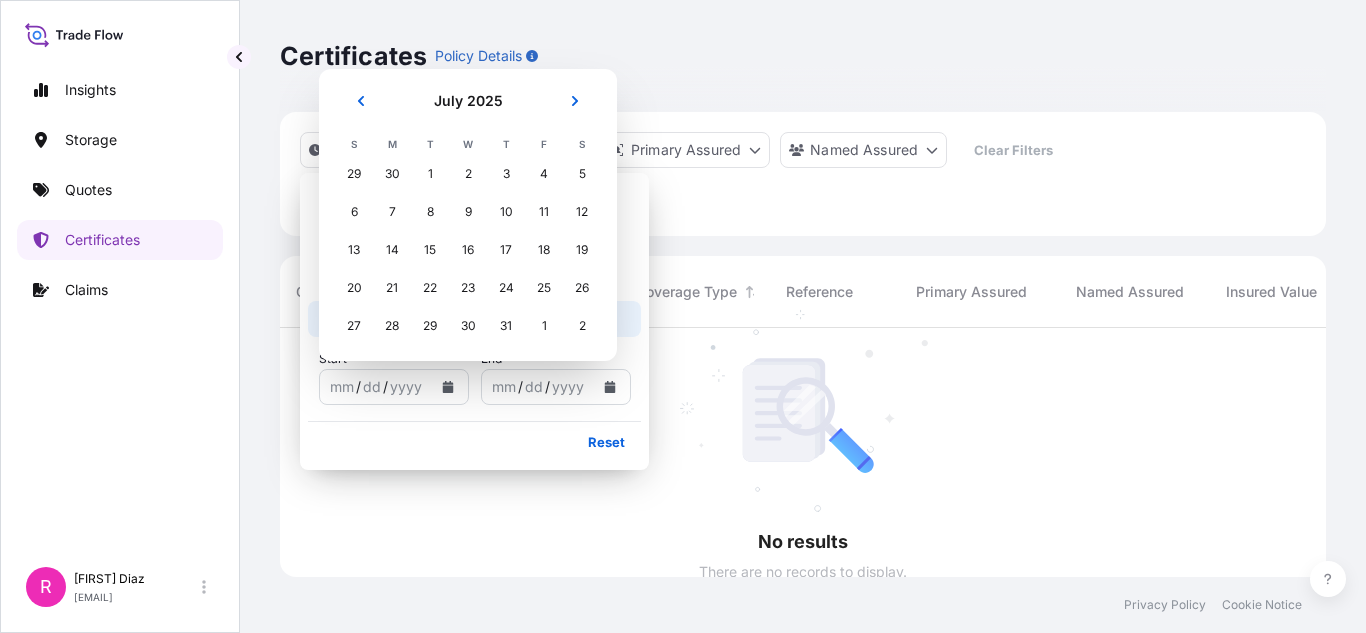 click on "July 2025" at bounding box center (468, 109) 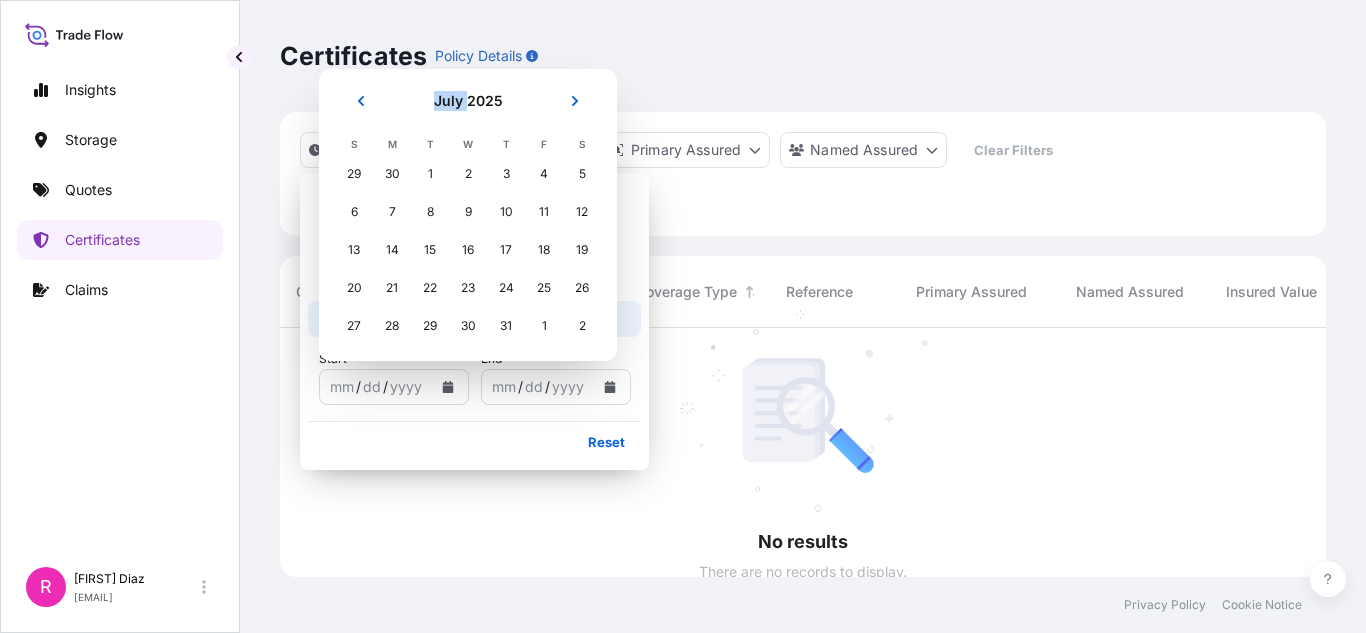 click on "July 2025" at bounding box center [468, 109] 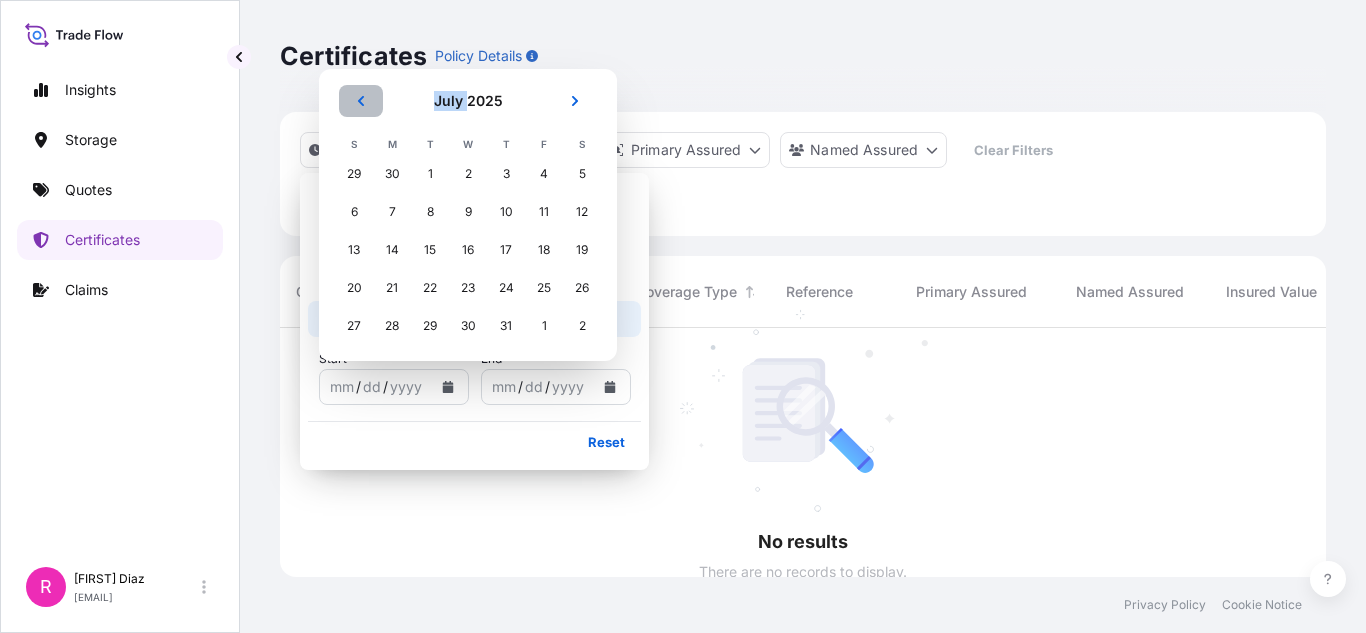 click at bounding box center [361, 101] 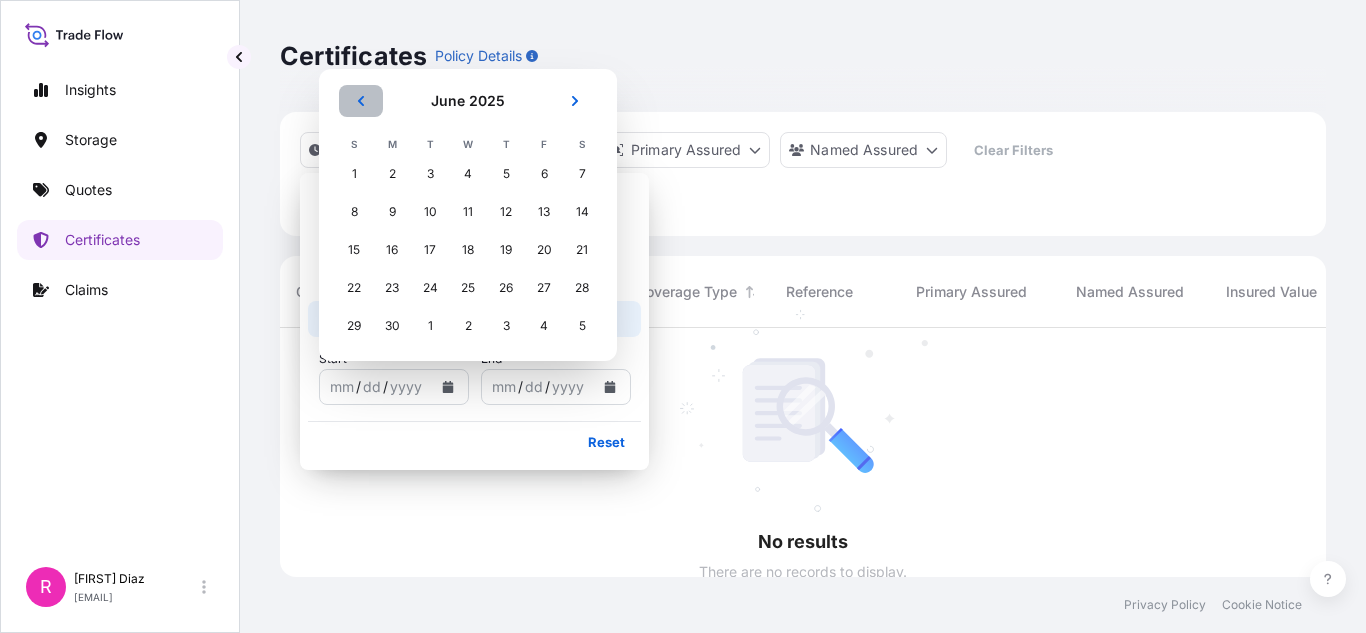 click at bounding box center [361, 101] 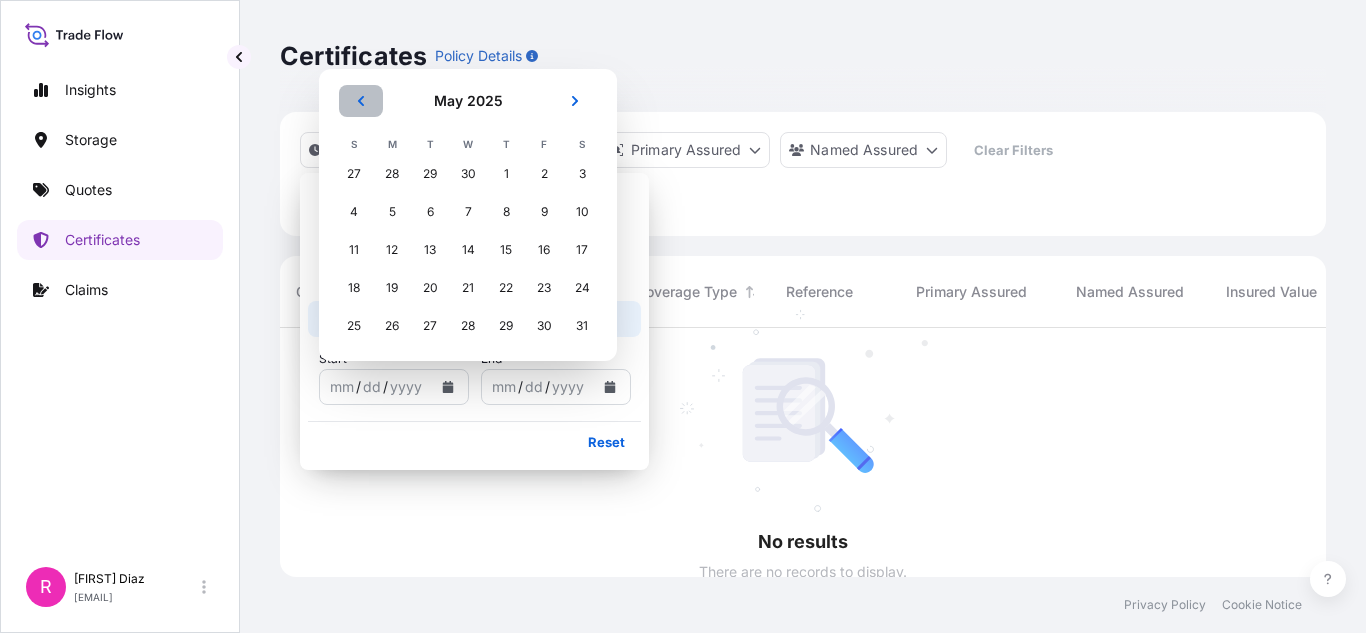 click at bounding box center [361, 101] 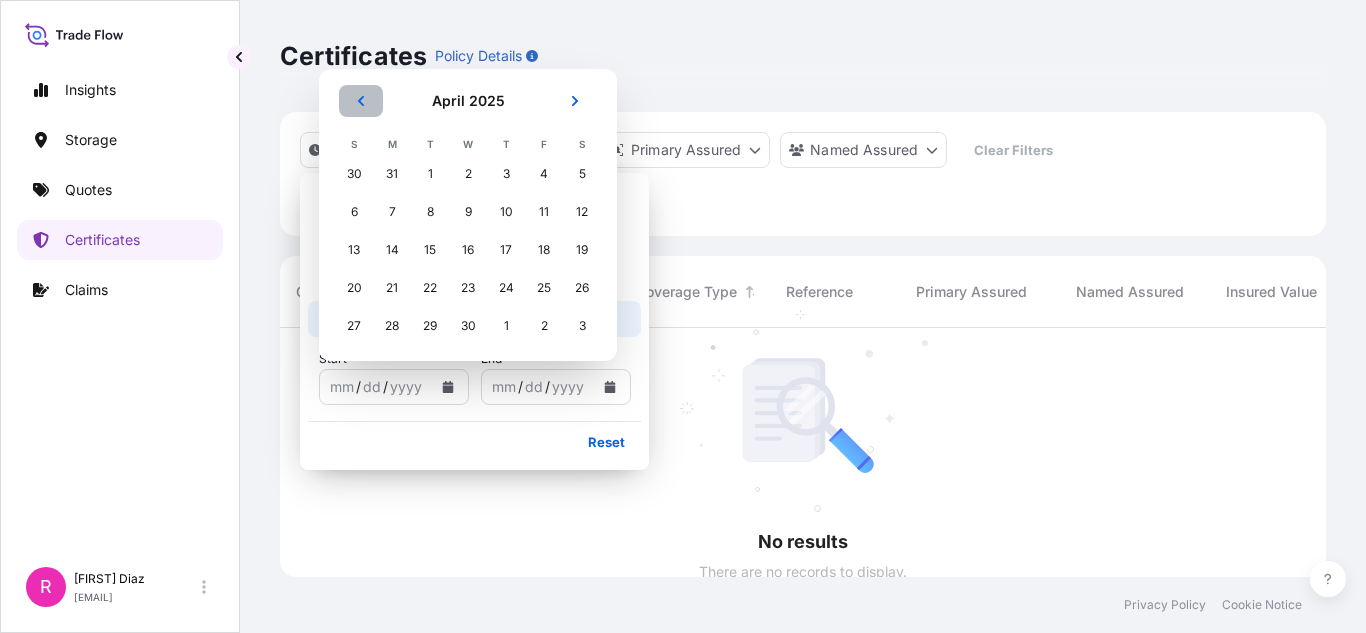 click at bounding box center [361, 101] 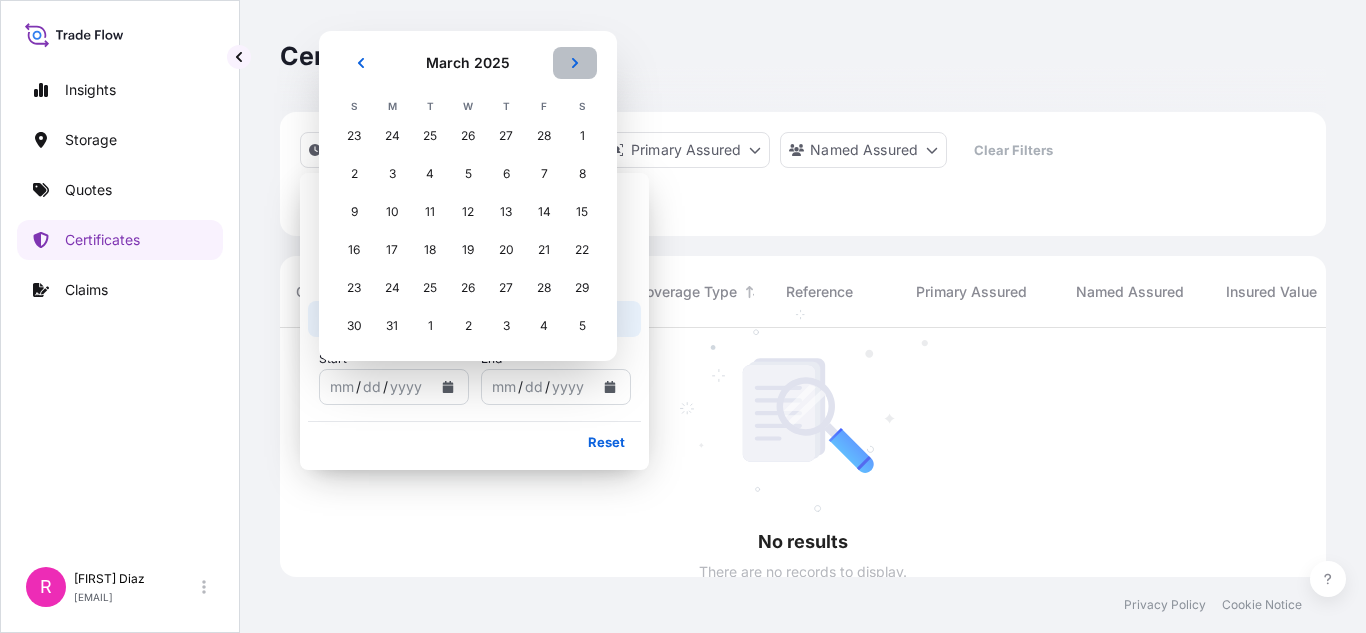 click at bounding box center [575, 63] 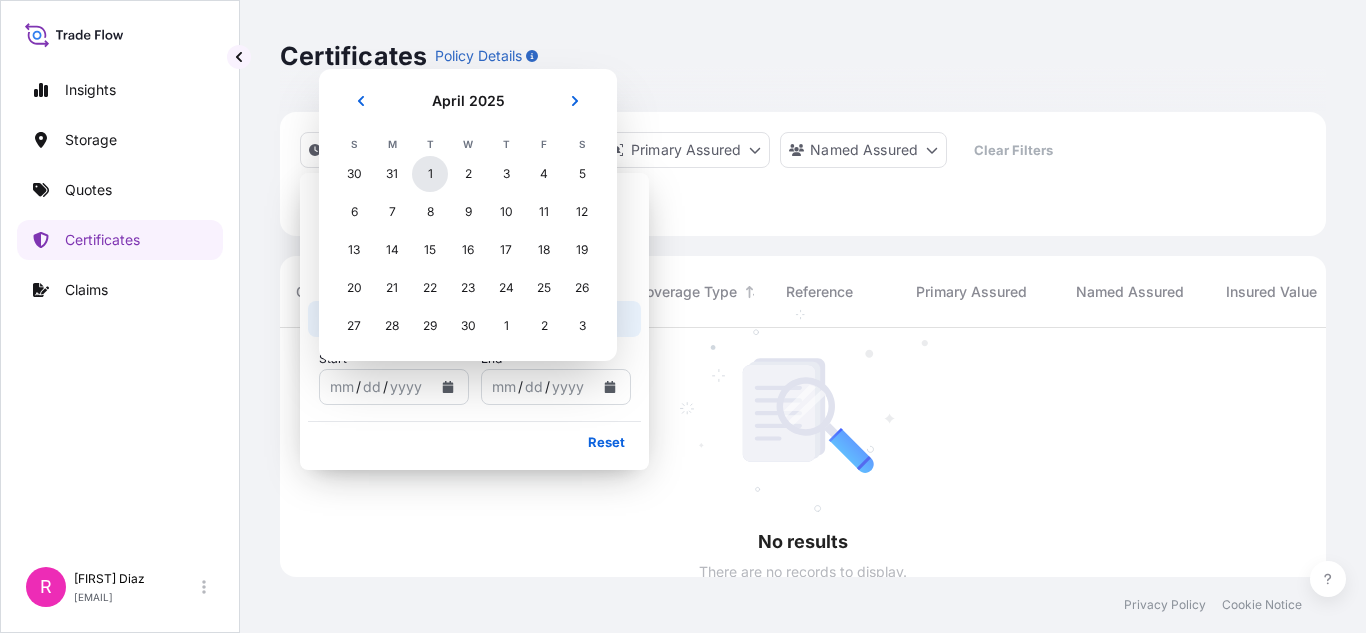 click on "1" at bounding box center [430, 174] 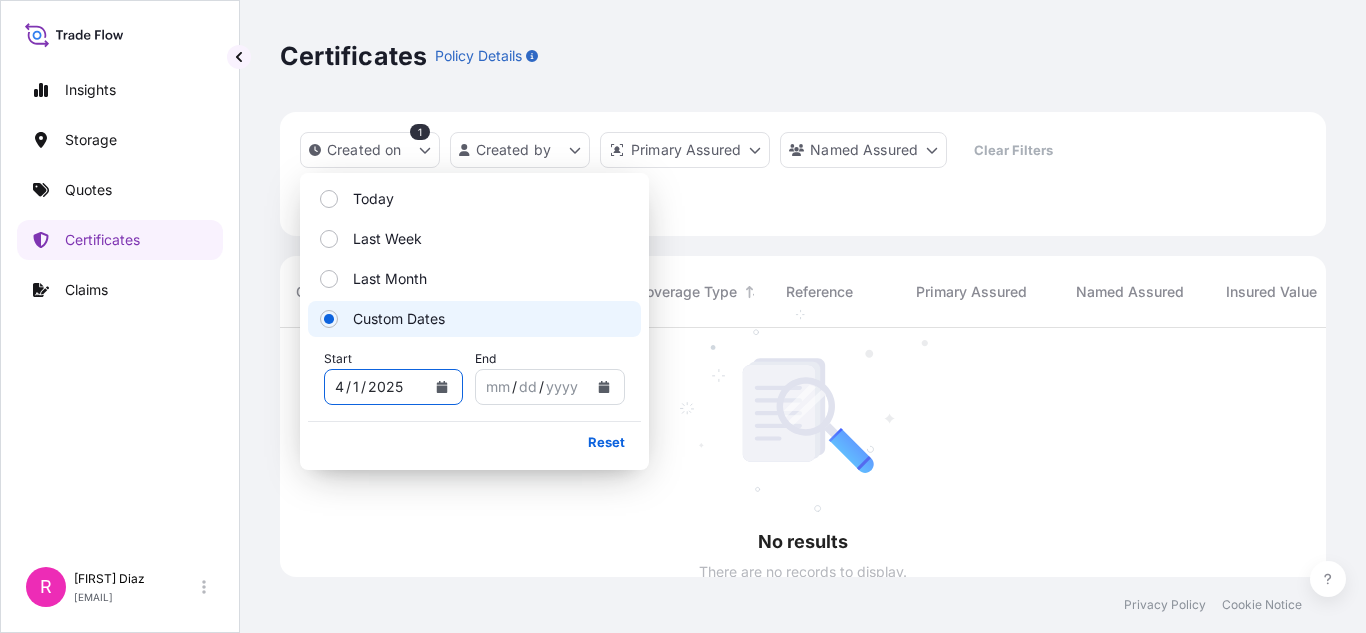 click 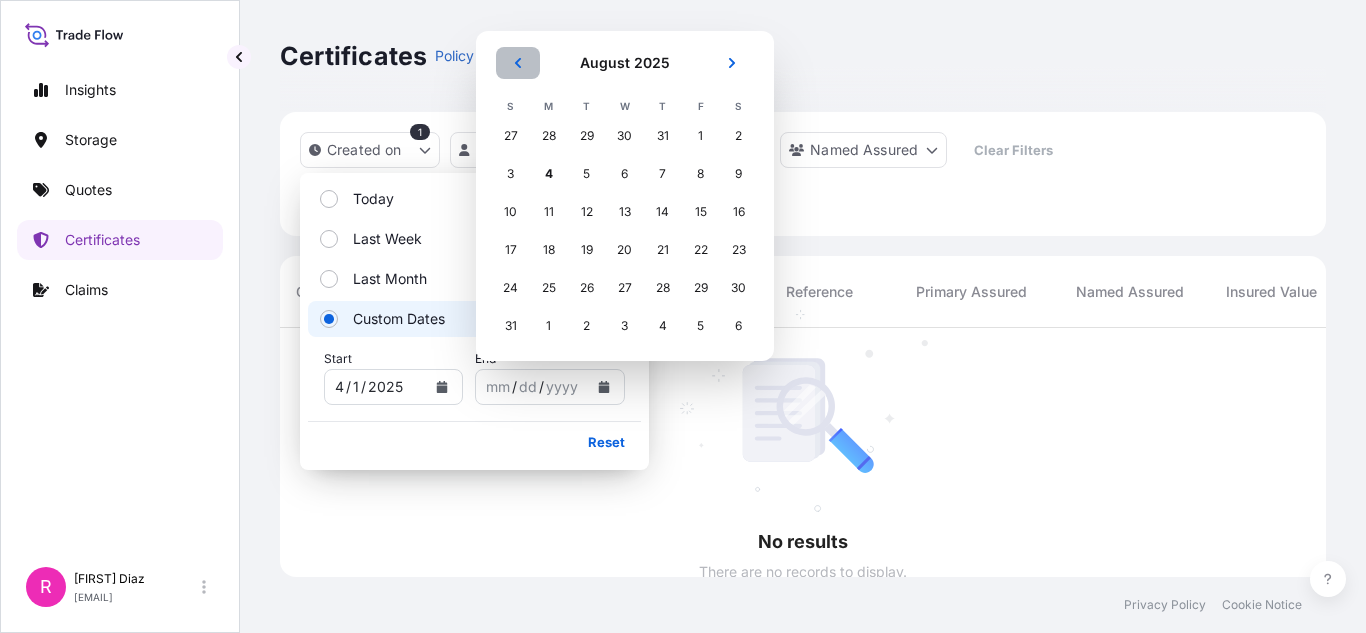 click 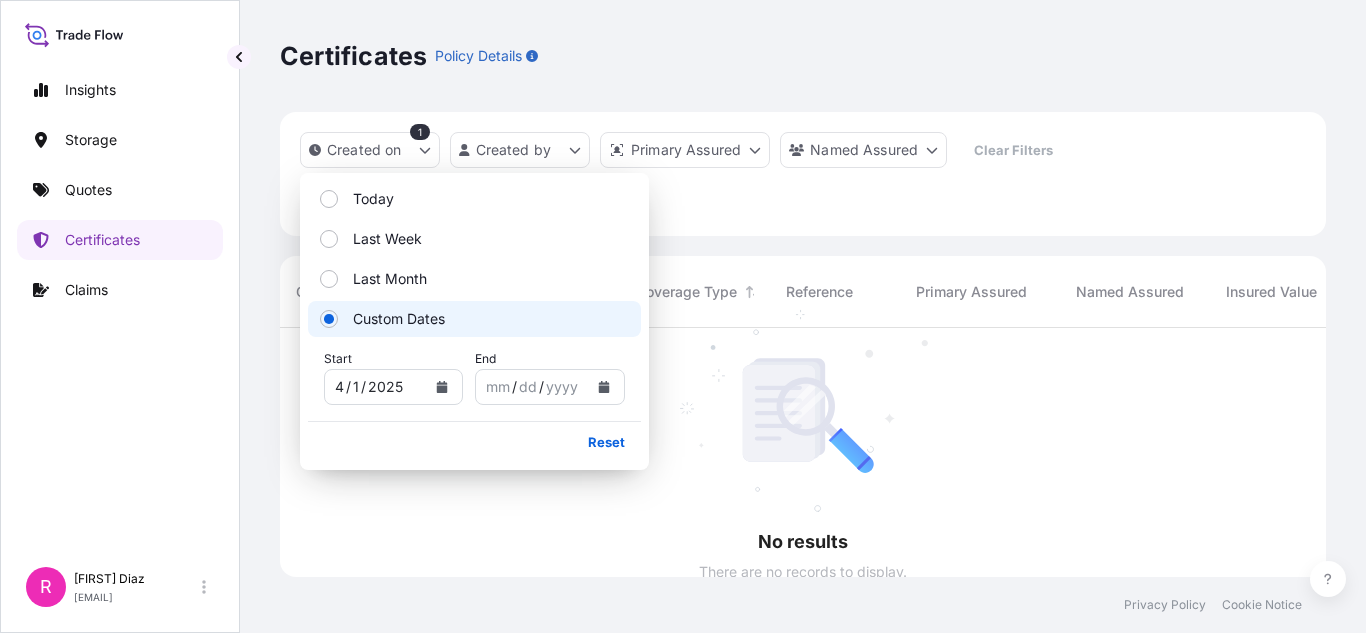 click on "Certificates Policy Details" at bounding box center [803, 56] 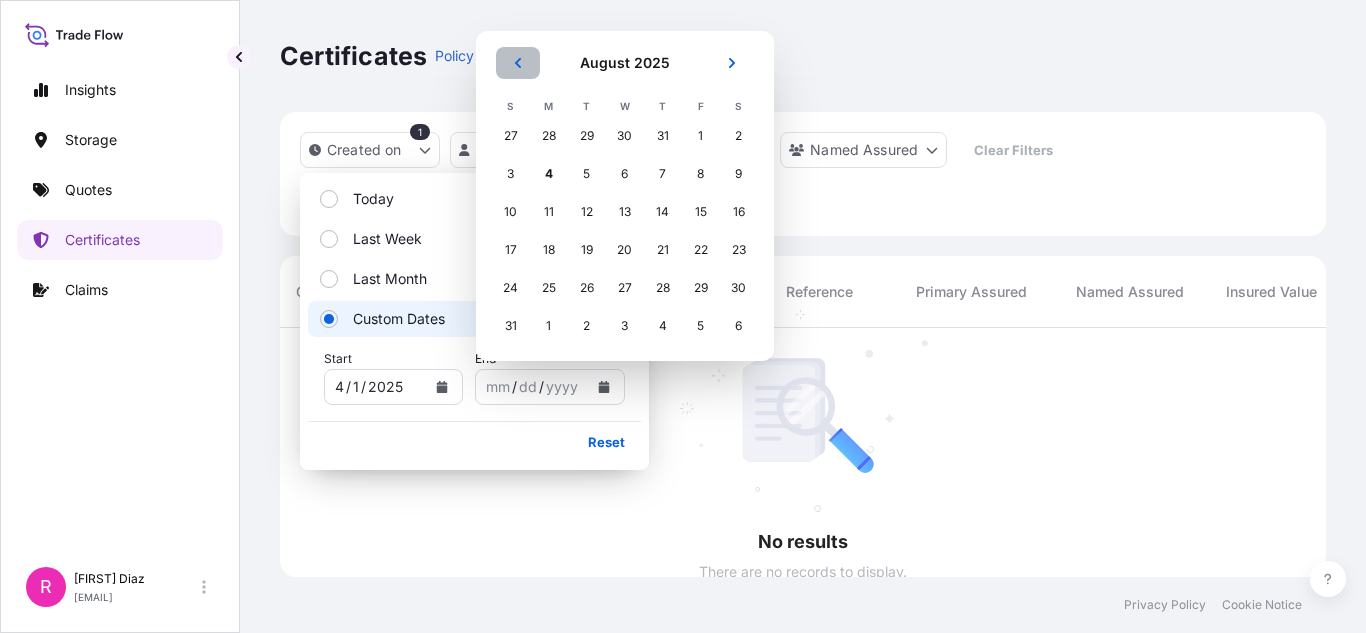 click at bounding box center [518, 63] 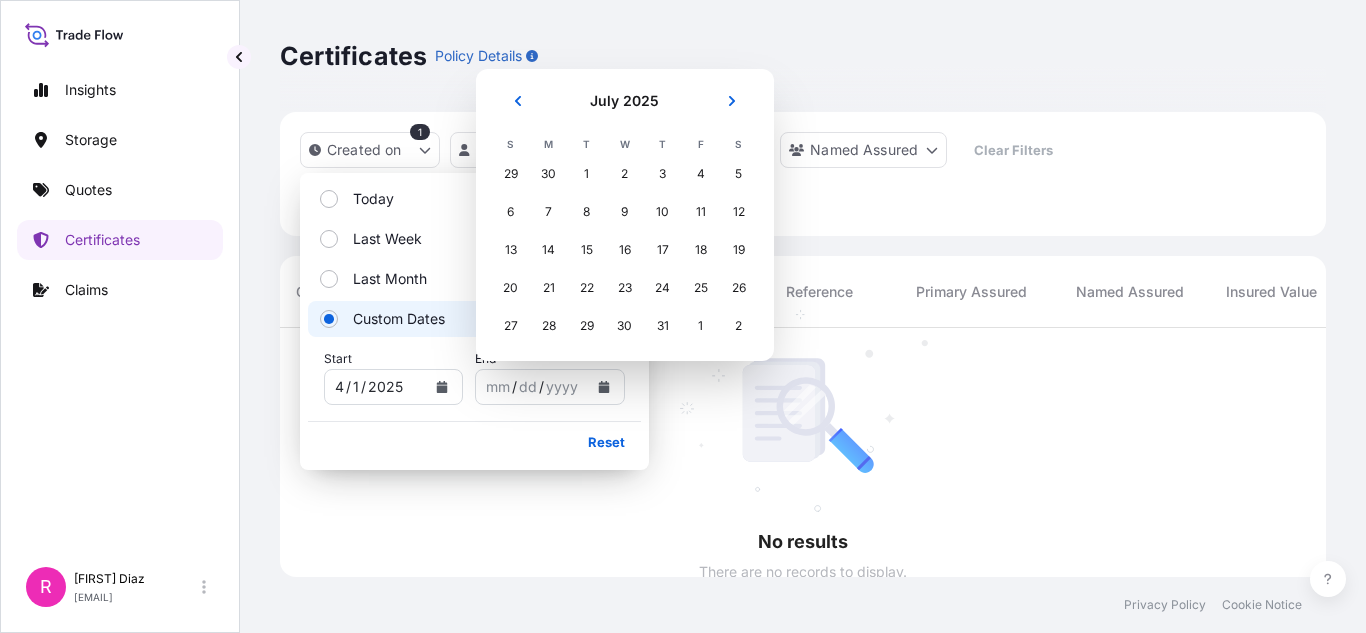 click at bounding box center [518, 101] 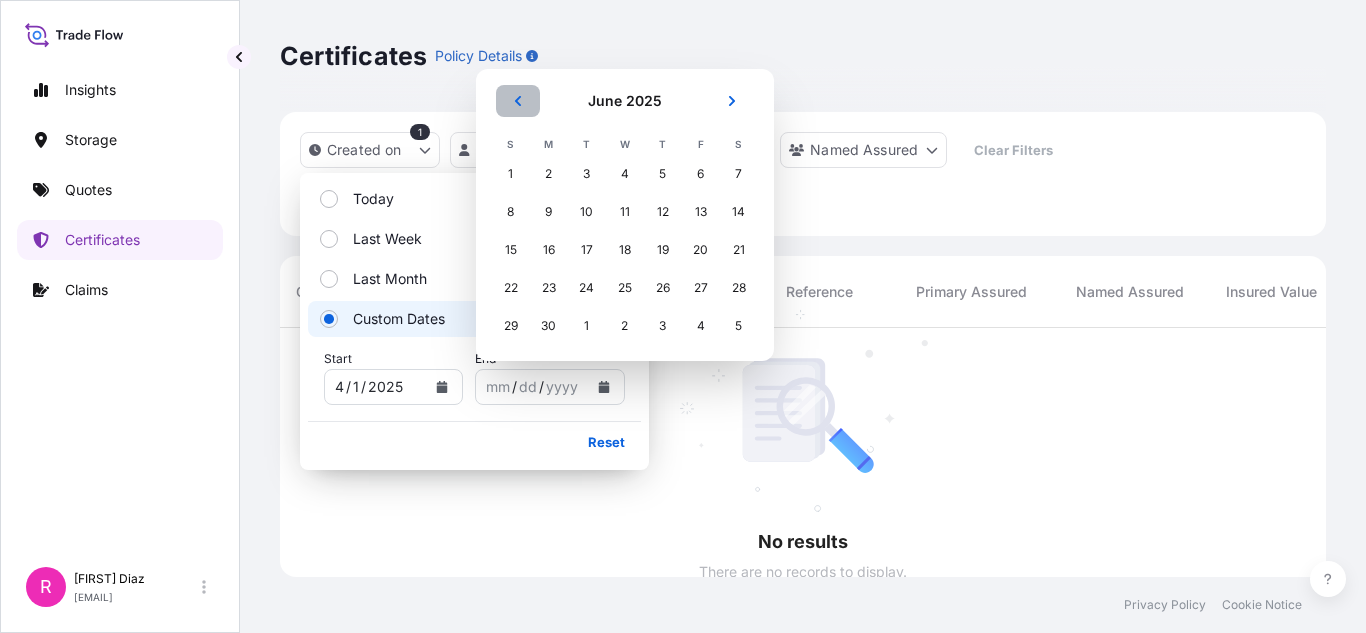click at bounding box center (518, 101) 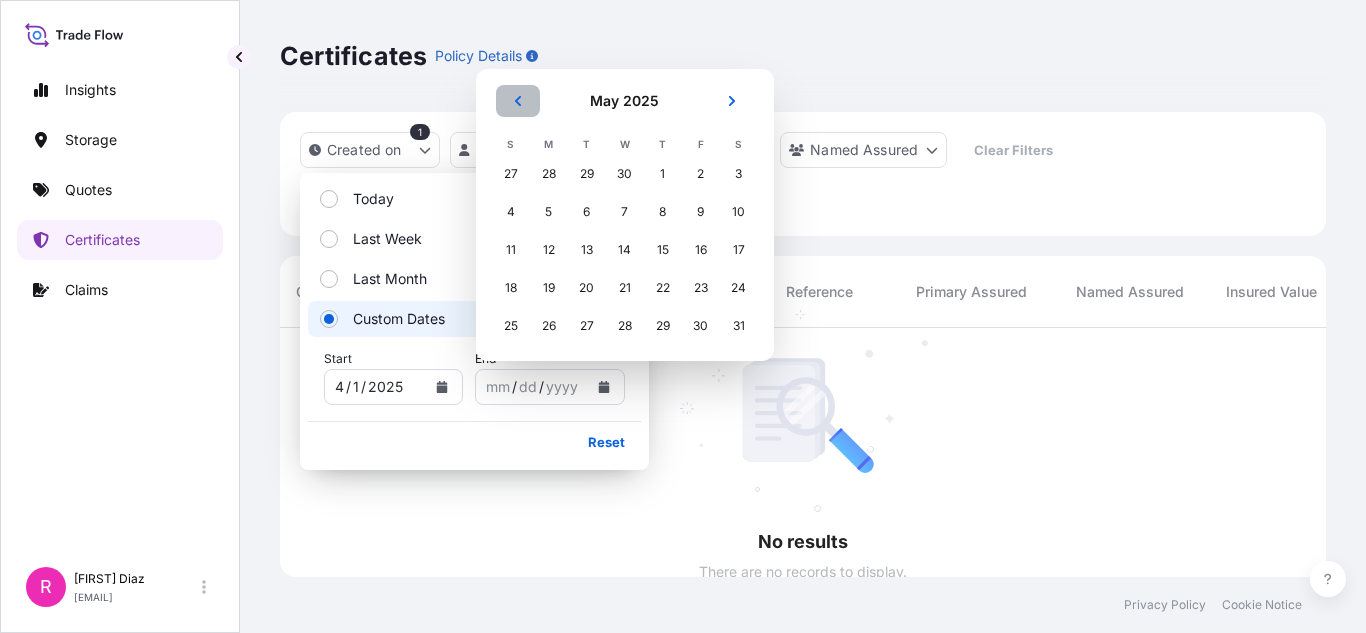 click at bounding box center [518, 101] 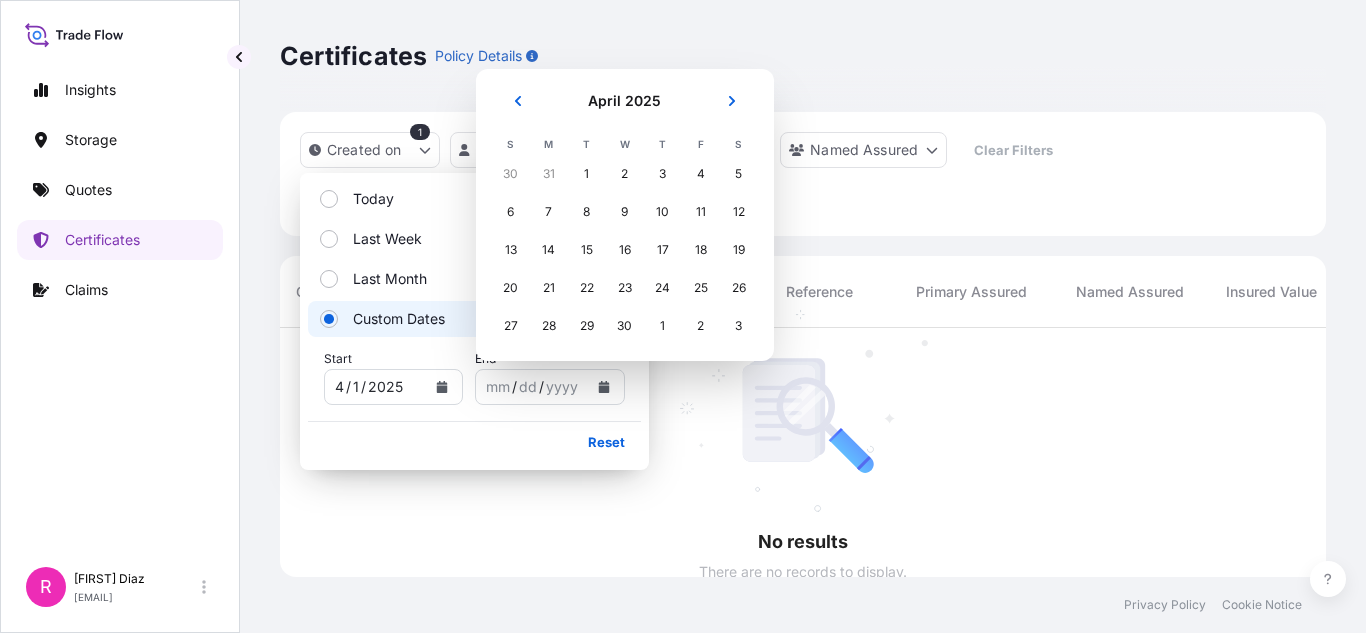 click on "30" at bounding box center (625, 326) 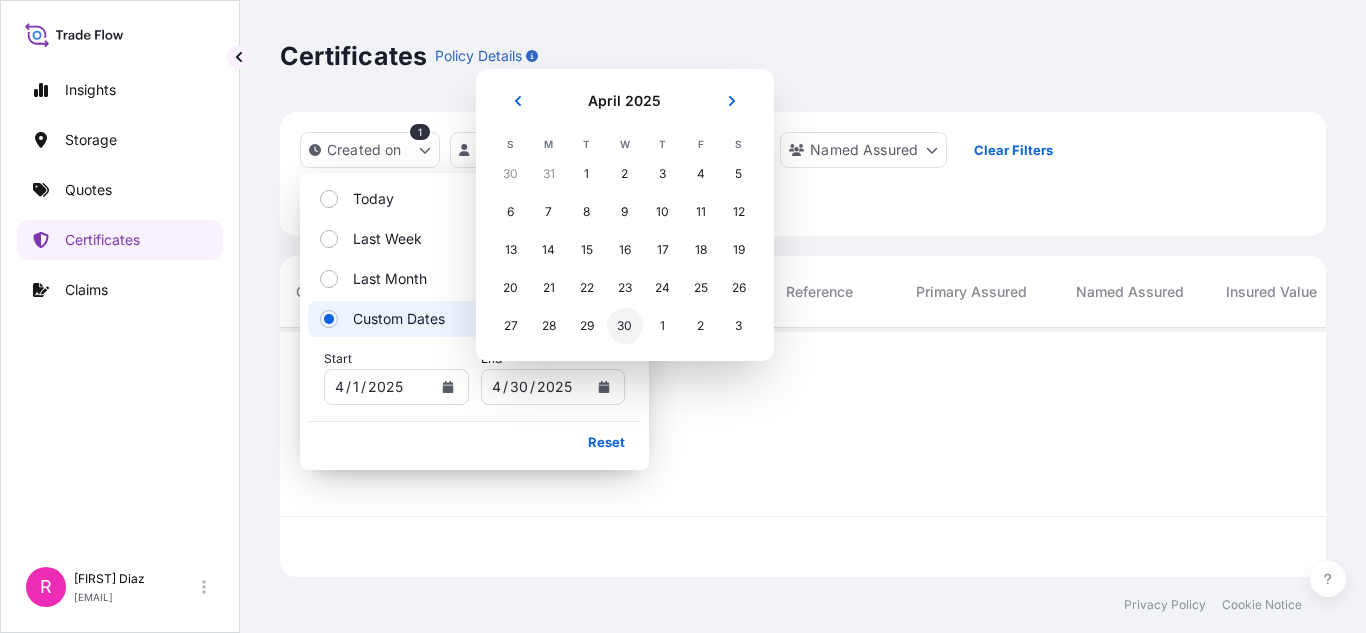 scroll, scrollTop: 245, scrollLeft: 1031, axis: both 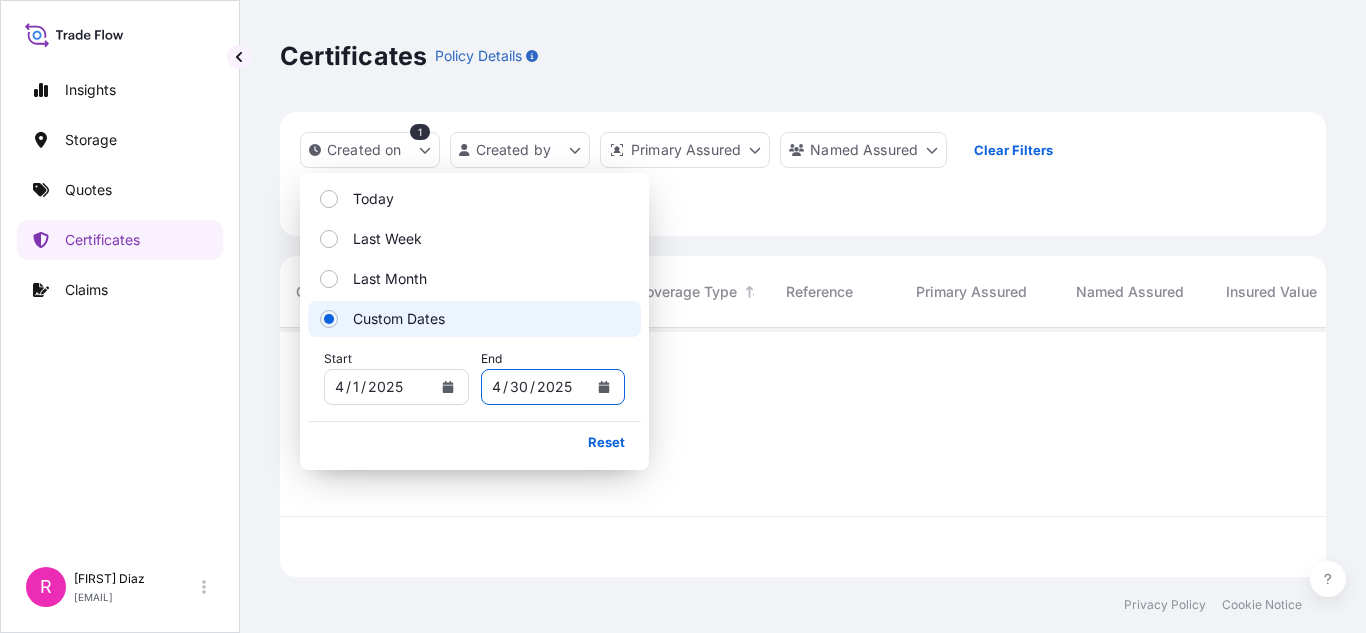 click at bounding box center (1135, 422) 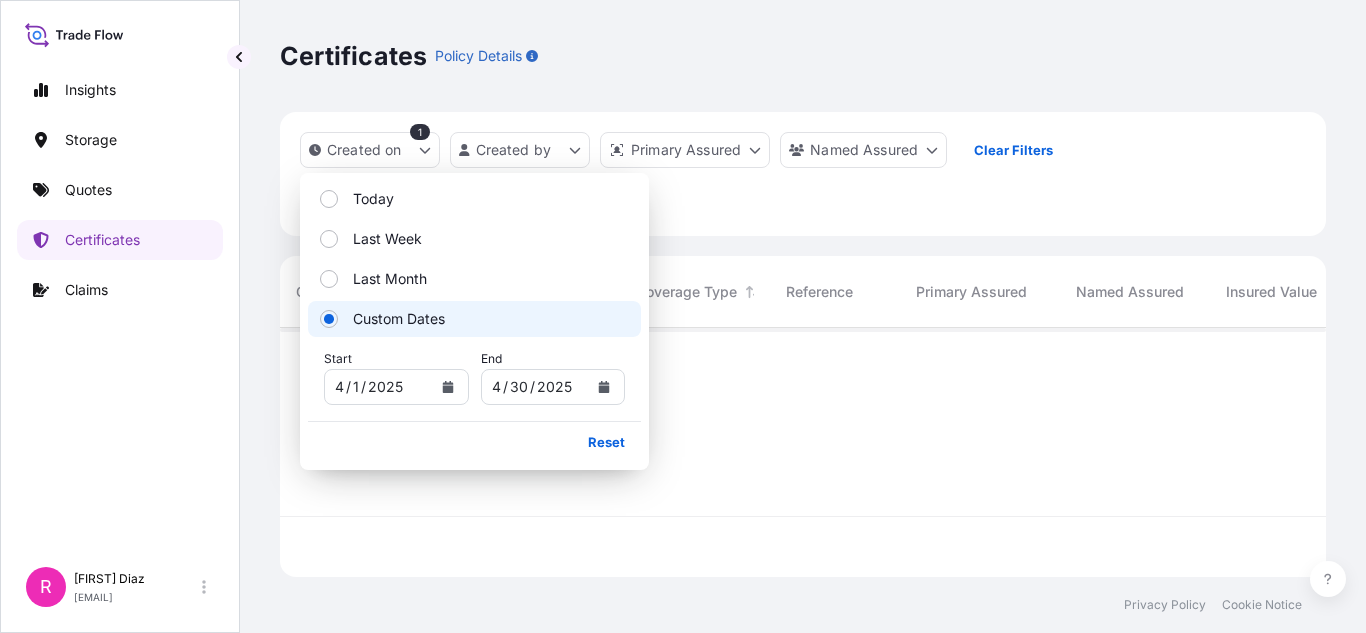 click on "Certificates Policy Details" at bounding box center (803, 56) 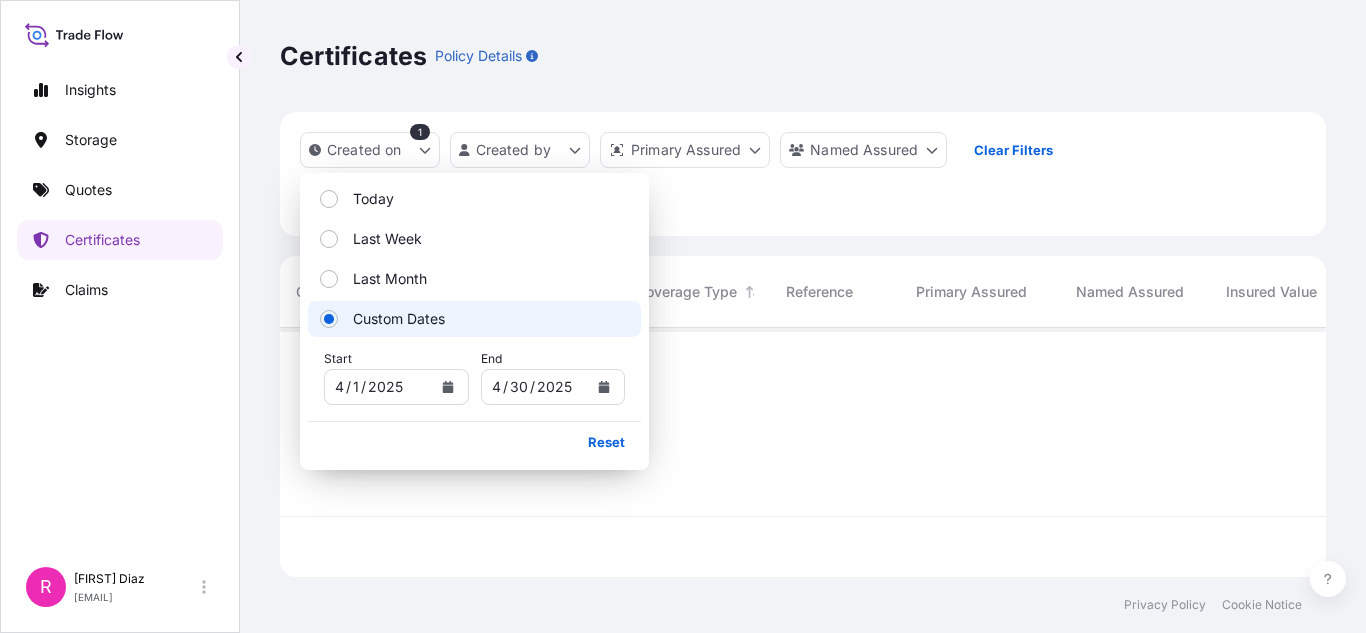 scroll, scrollTop: 16, scrollLeft: 16, axis: both 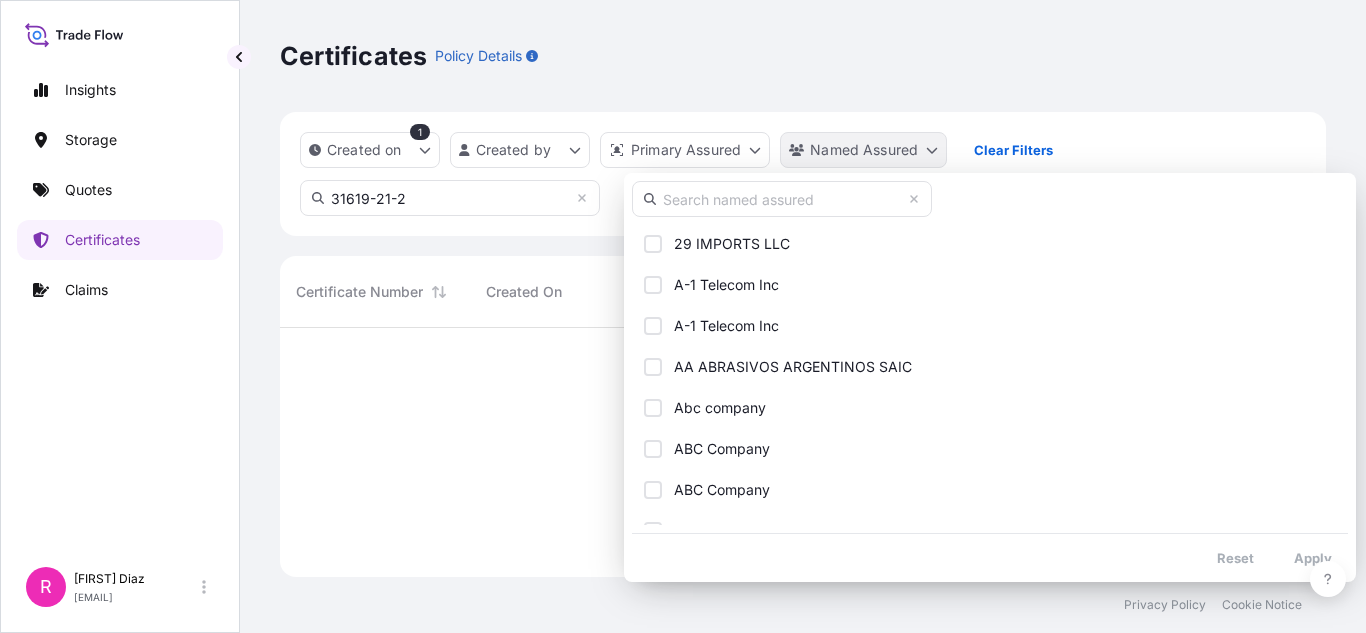 click on "Insights Storage Quotes Certificates Claims R Ruben   Diaz ruben.diaz@psabdp.com Certificates Policy Details Created on 1 Created by Primary Assured Named Assured Clear Filters 31619-21-2 No results There are no records to display. Certificate Number Created On Coverage Type Reference Primary Assured Named Assured Insured Value Description Of Cargo Departure Arrival Total Privacy Policy Cookie Notice
29 IMPORTS LLC A-1 Telecom Inc A-1 Telecom Inc AA ABRASIVOS ARGENTINOS SAIC Abc company ABC Company ABC Company ACEBRI S.A.S. Ace Tire and Axle ACI-Automotive Compounding Industry, Lda. ADAMA AGRICULTURE PERU S.A. AD AUTO TOTAL SRL Administration De La Defense Nationale Advance Vision Company AFRA PRINTING EQUIPMENT WLL African Energy Afton AGENCIA MARITIMA TRANSMARES SAS AGROFRESH ARGENTINA SRL Agrofresh Chile Agrofresh Comercial Peru S.A.C. Agrosem Air Products Akzo Nobel AKZONOBEL OMAN SAOC AL AALI INTERNATIONAL TRADING & CONTRACTING ALADDIN HOTEL Y CASINO S.A.S AL AYADI ELECTRICAL SUPPLIES" at bounding box center [683, 316] 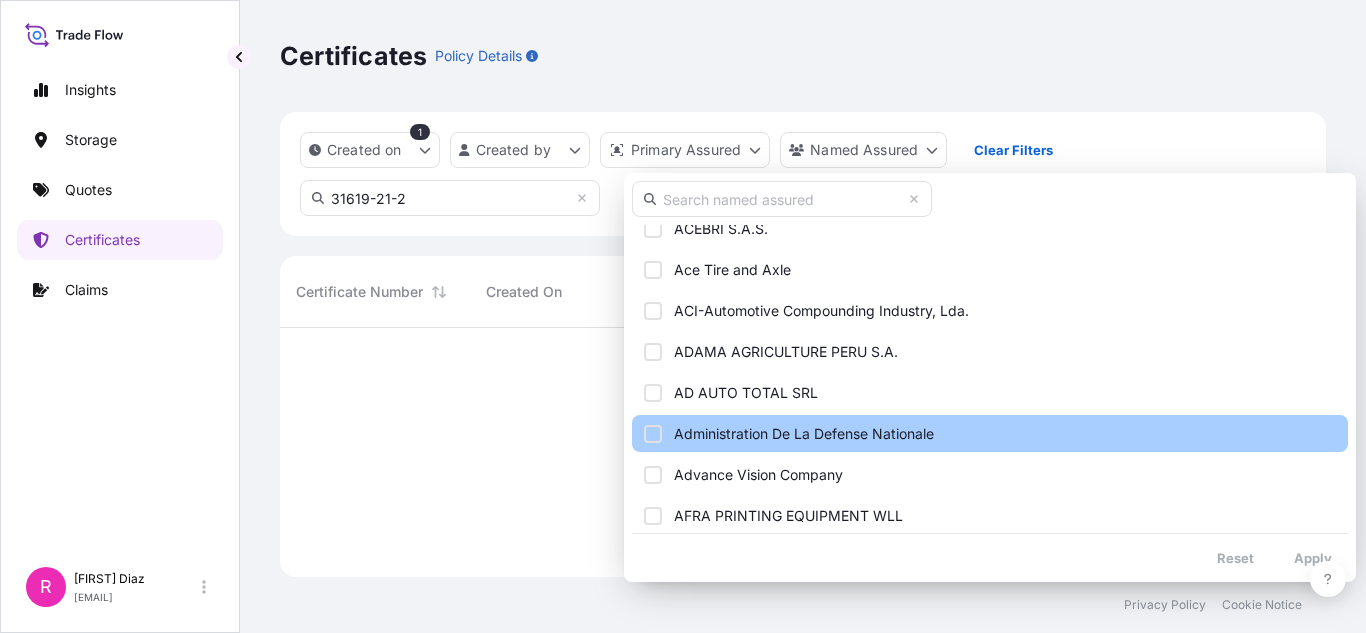 scroll, scrollTop: 900, scrollLeft: 0, axis: vertical 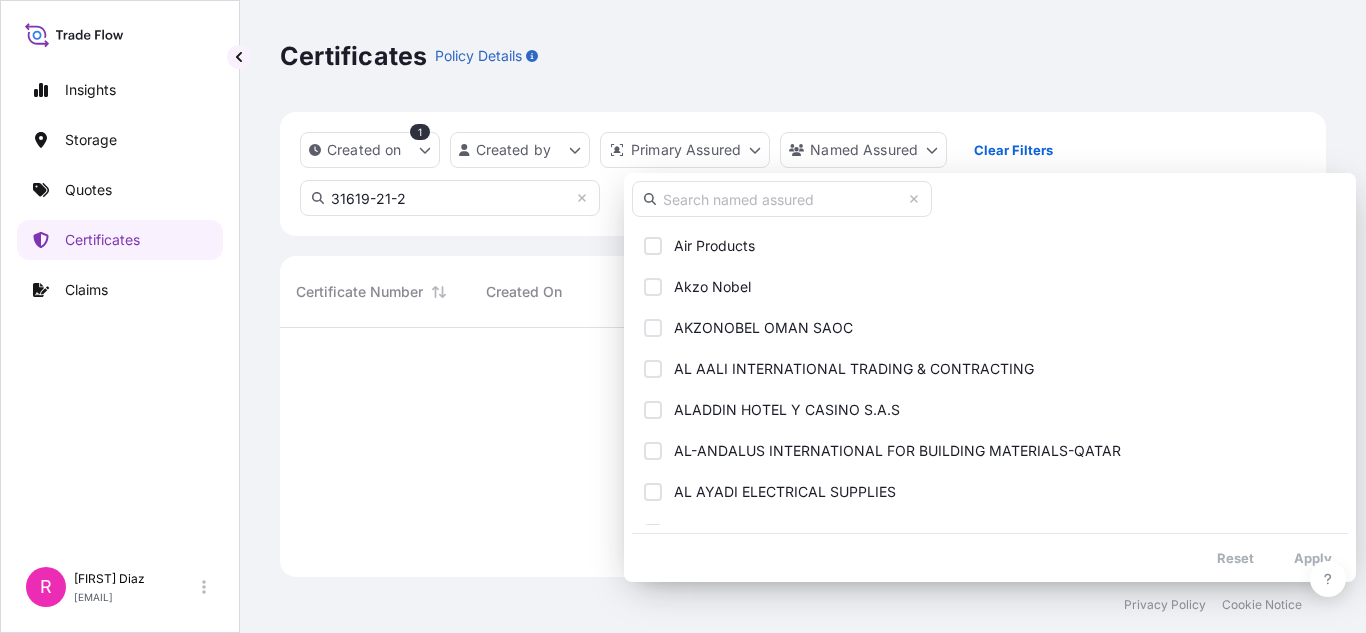 click at bounding box center (782, 199) 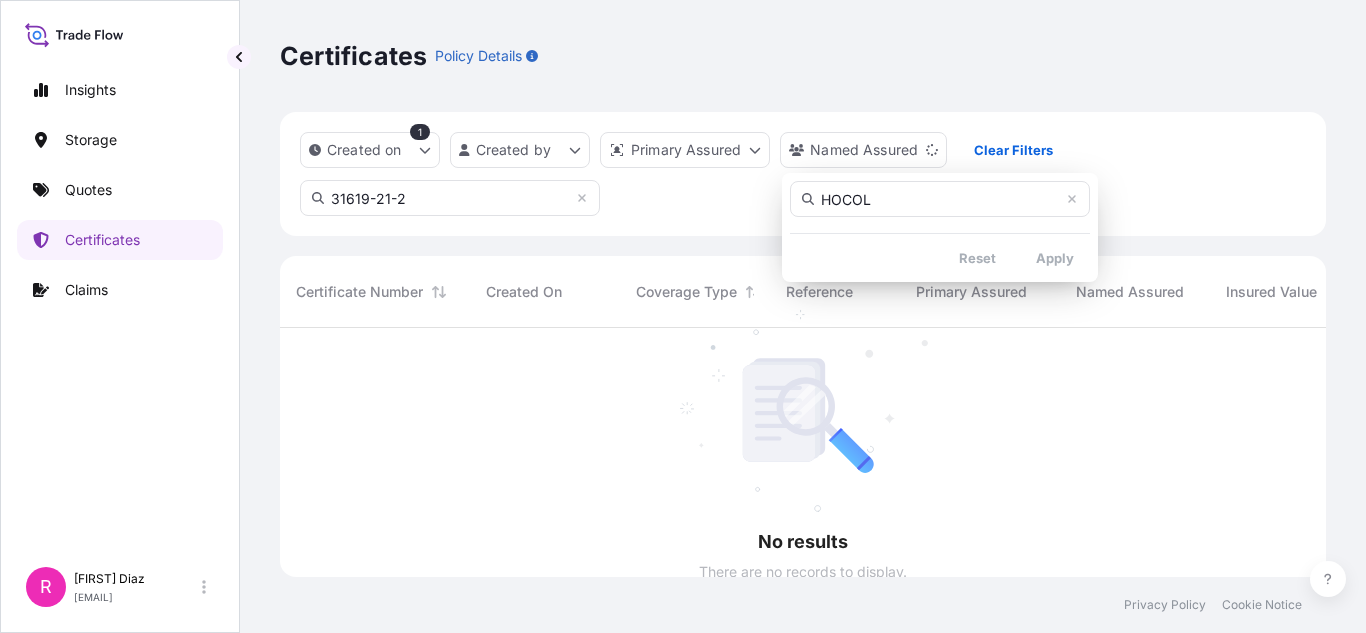 scroll, scrollTop: 0, scrollLeft: 0, axis: both 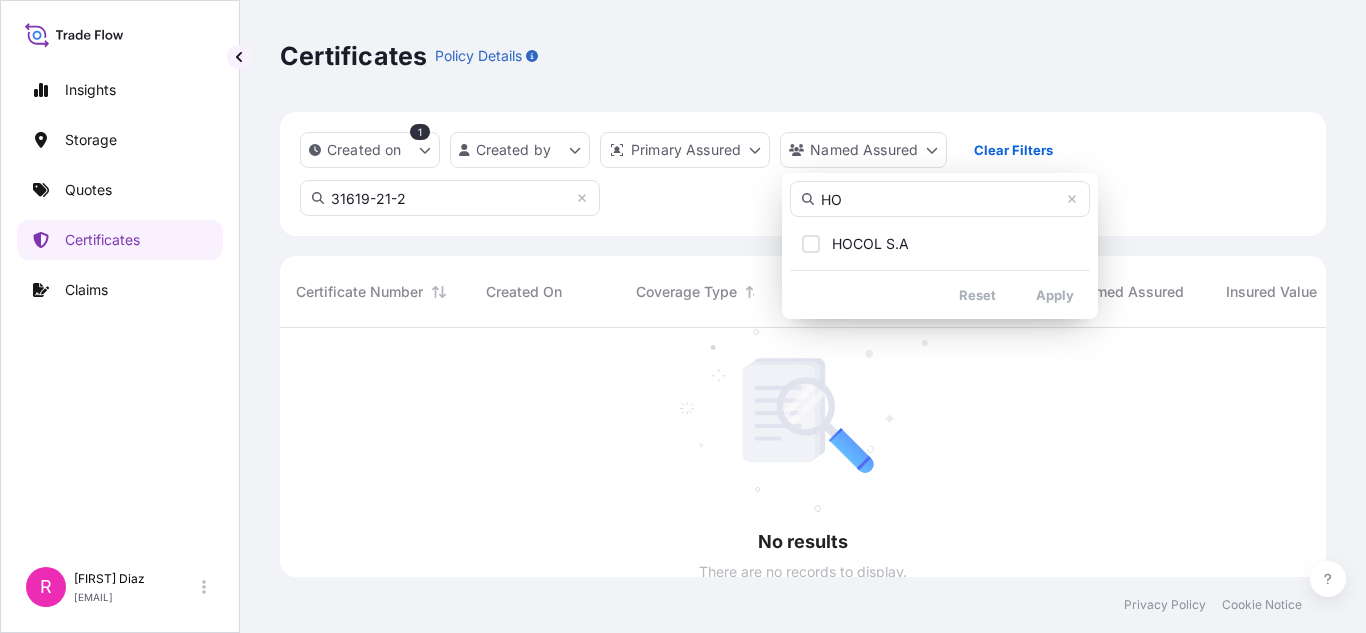 type on "HO" 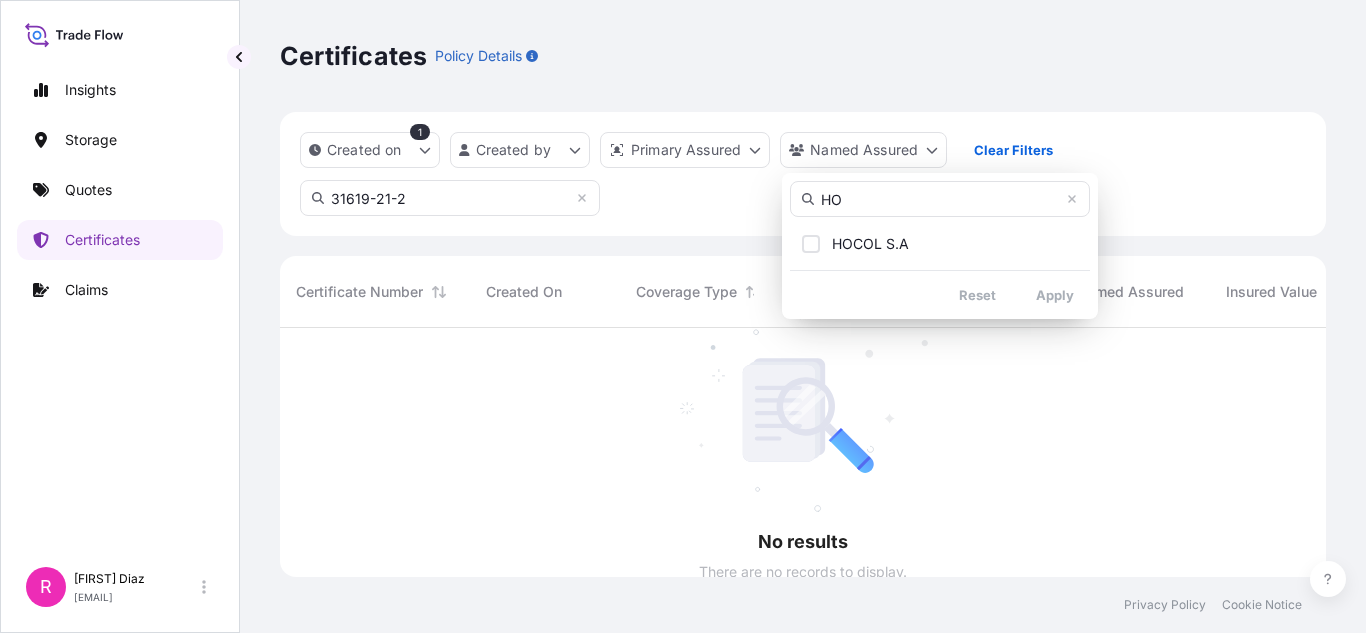 click on "HO HOCOL S.A Reset Apply" at bounding box center [940, 246] 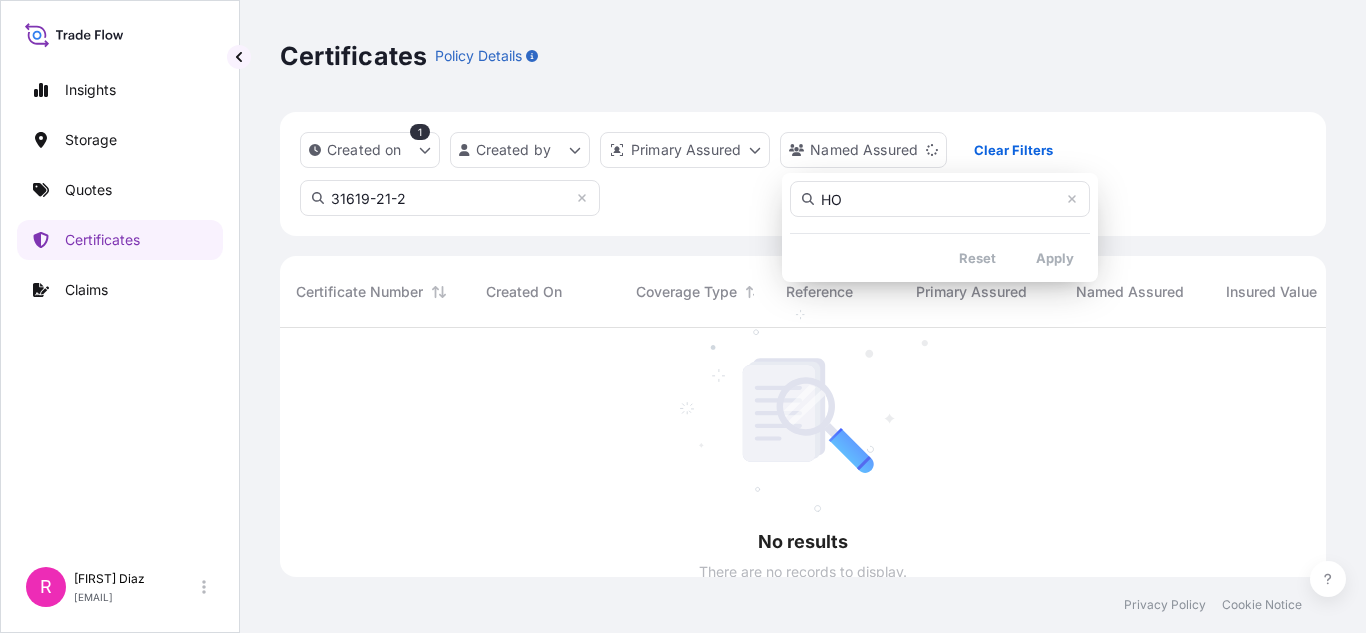 click on "HO Reset Apply" at bounding box center [940, 227] 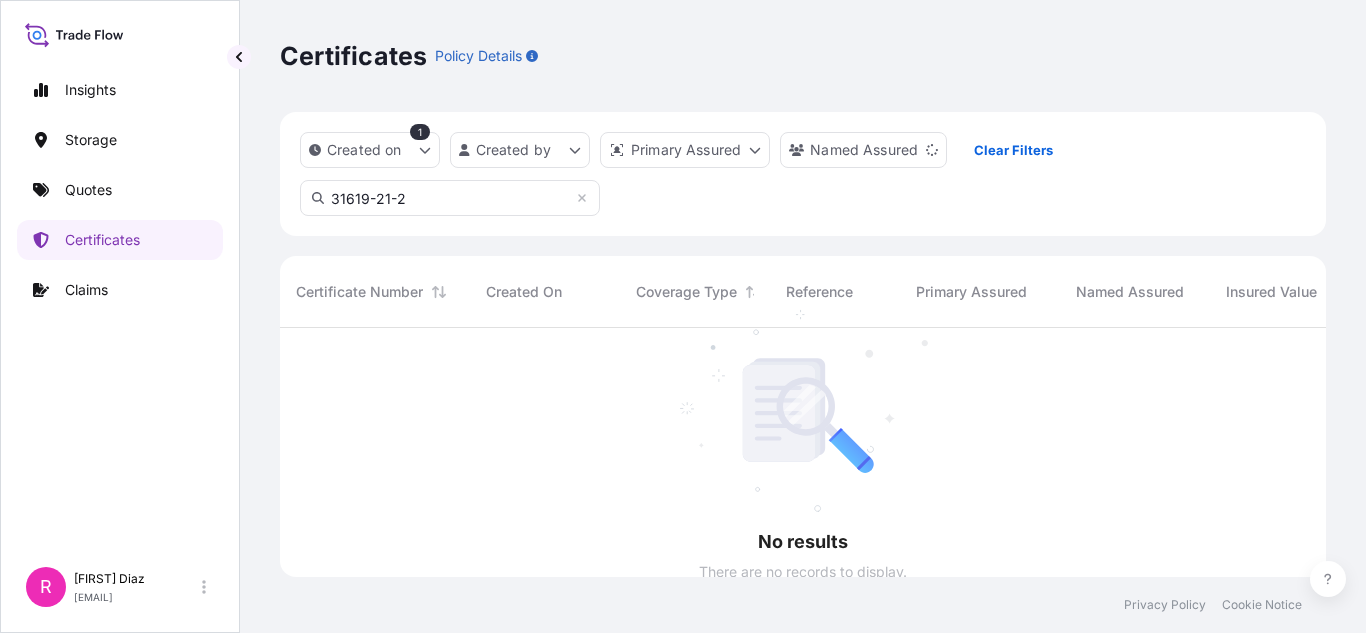click on "Insights Storage Quotes Certificates Claims R Ruben   Diaz ruben.diaz@psabdp.com Certificates Policy Details Created on 1 Created by Primary Assured Named Assured Clear Filters 31619-21-2 No results There are no records to display. Certificate Number Created On Coverage Type Reference Primary Assured Named Assured Insured Value Description Of Cargo Departure Arrival Total Privacy Policy Cookie Notice" at bounding box center [683, 316] 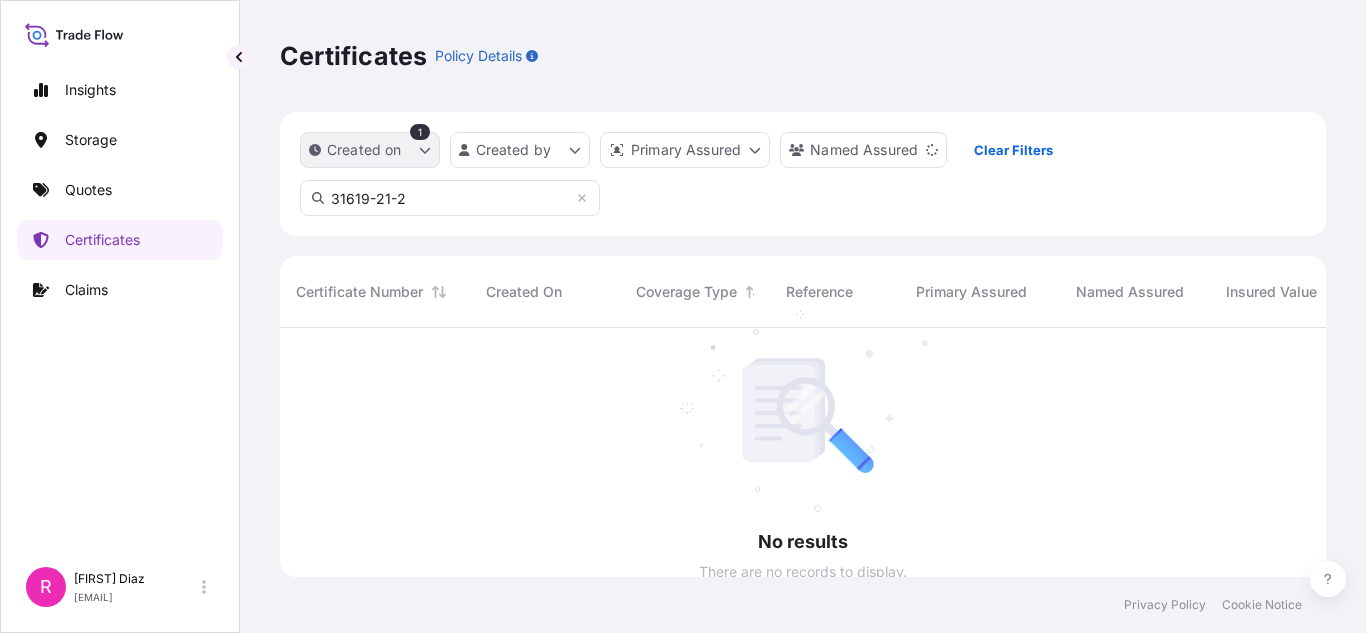 click on "Created on" at bounding box center [370, 150] 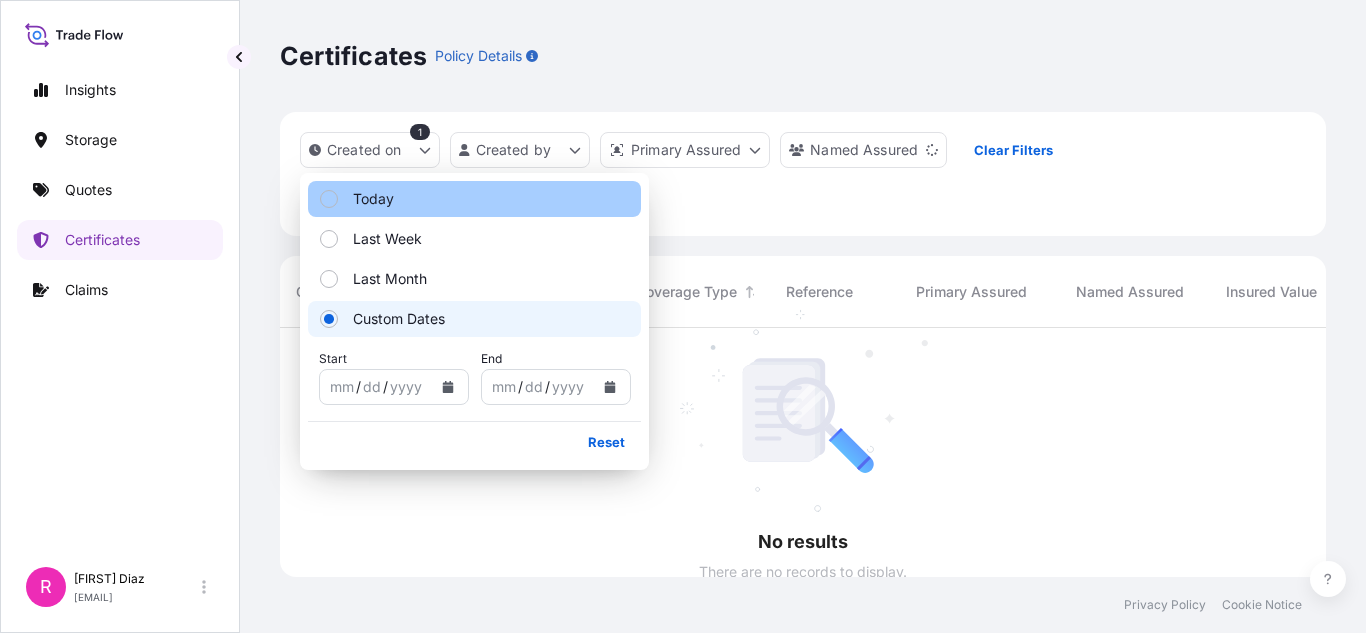 click on "Today" at bounding box center [474, 199] 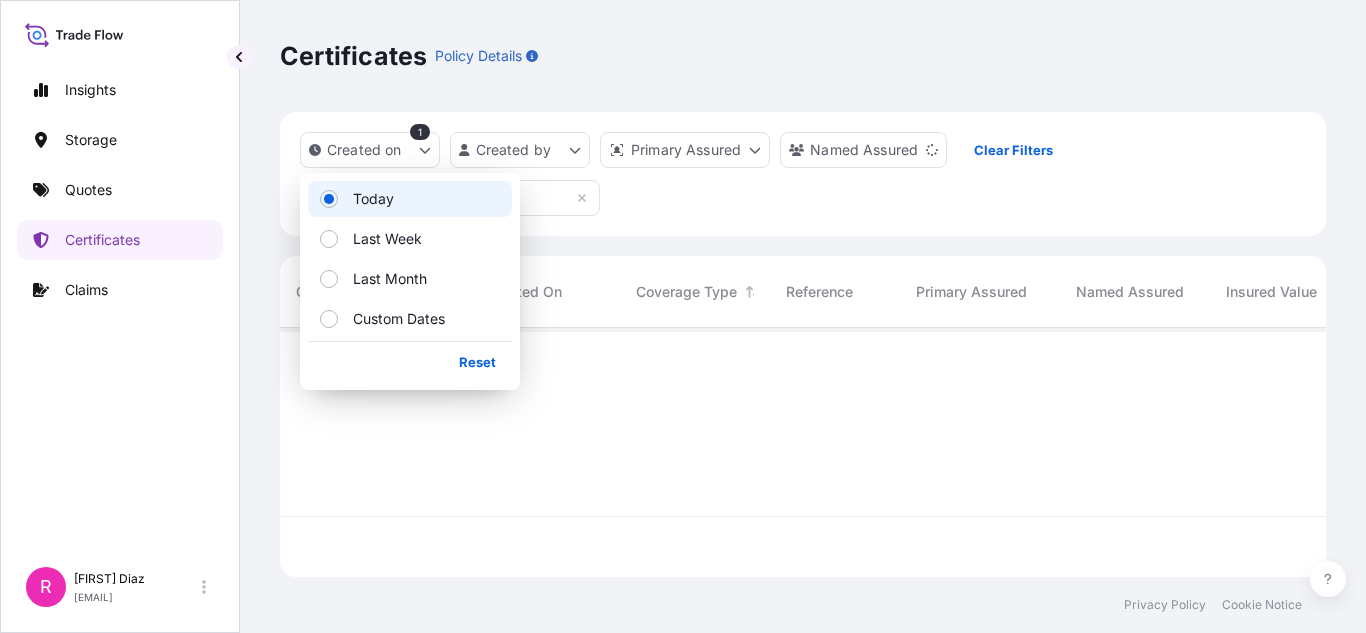 scroll, scrollTop: 245, scrollLeft: 1031, axis: both 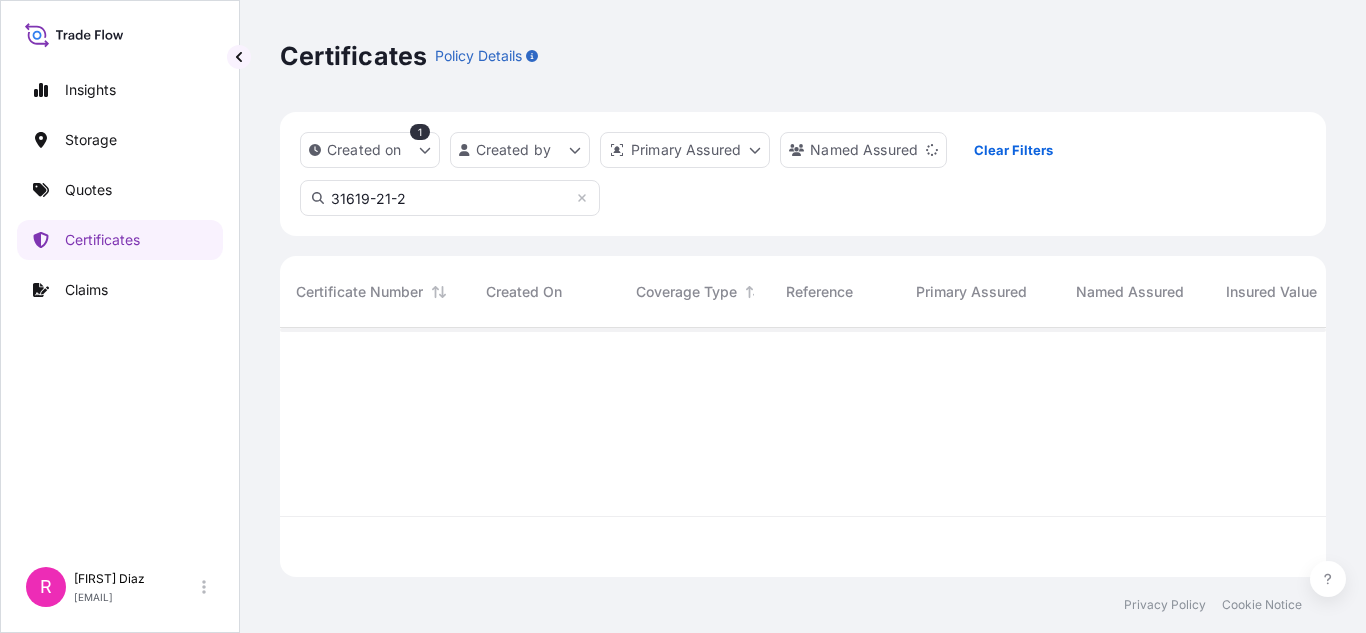 click on "31619-21-2" at bounding box center [450, 198] 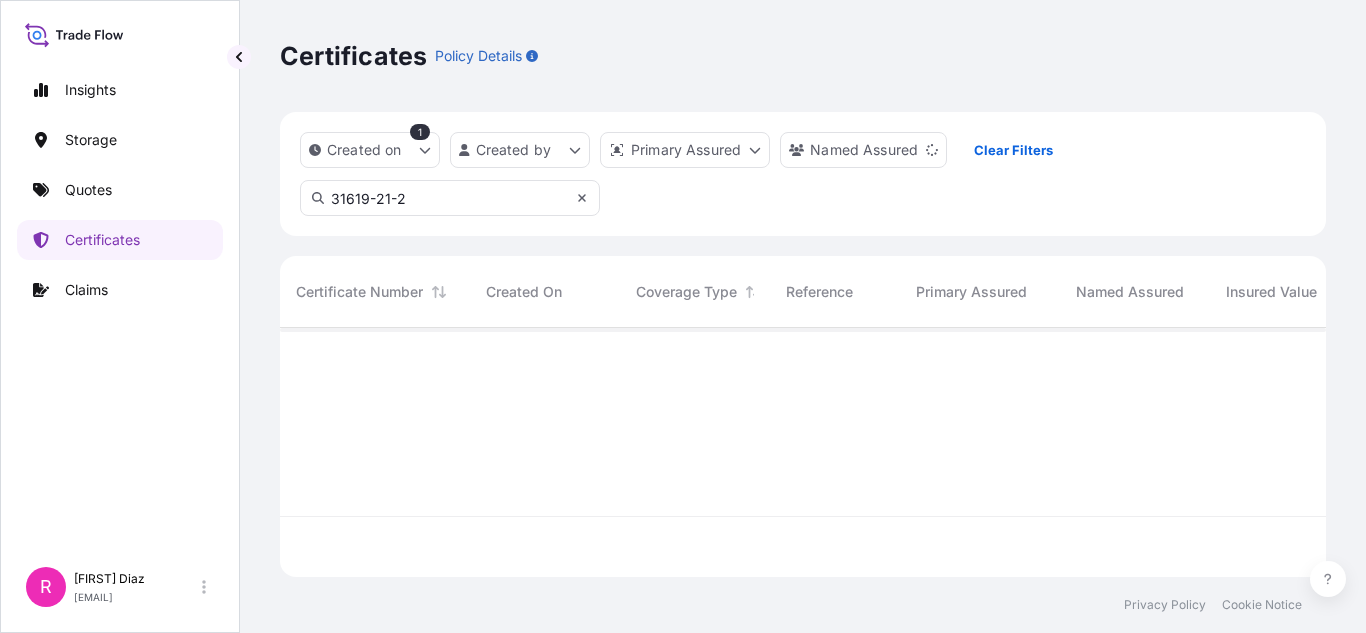 click 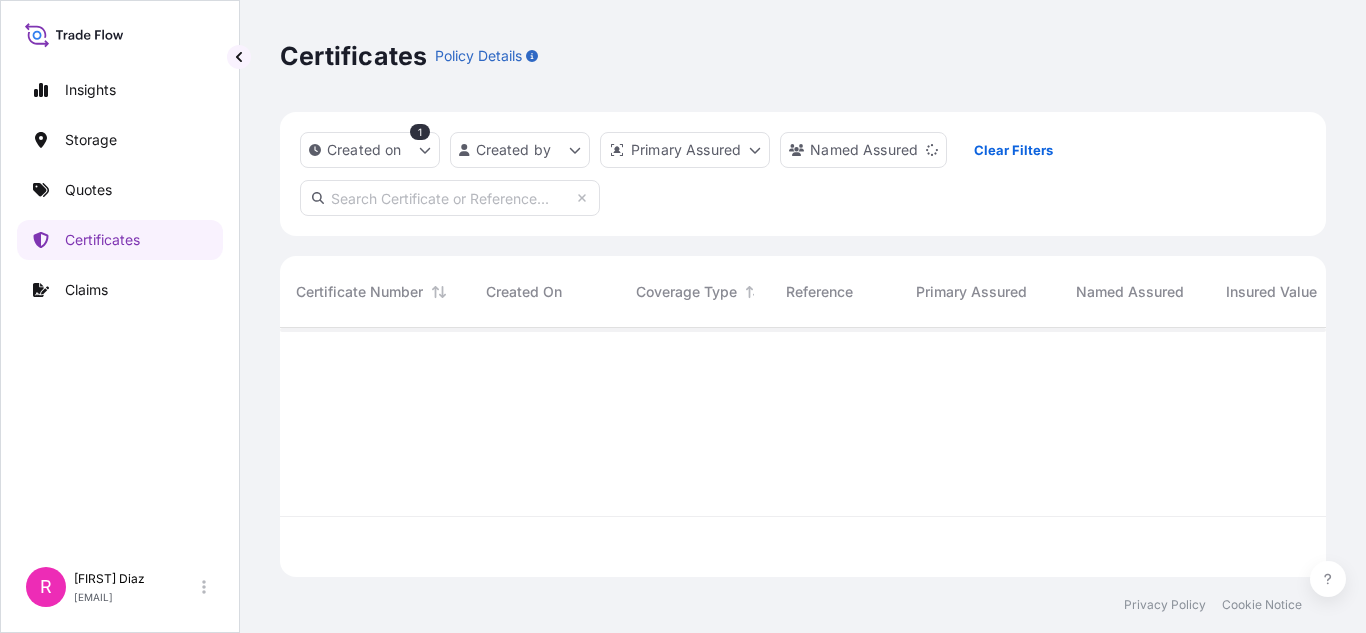 click on "Created on 1 Created by Primary Assured Named Assured Clear Filters" at bounding box center [803, 174] 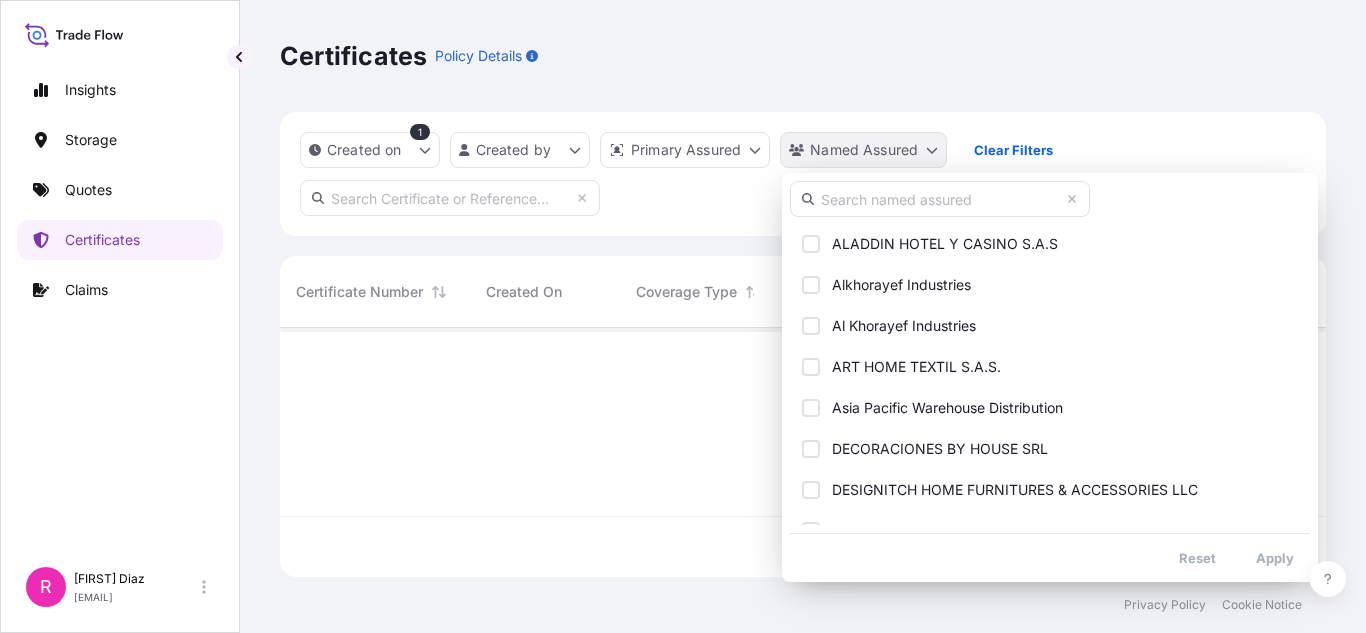 click on "Insights Storage Quotes Certificates Claims R Ruben   Diaz ruben.diaz@psabdp.com Certificates Policy Details Created on 1 Created by Primary Assured Named Assured Clear Filters Certificate Number Created On Coverage Type Reference Primary Assured Named Assured Insured Value Description Of Cargo Departure Arrival Total Privacy Policy Cookie Notice
ALADDIN HOTEL Y CASINO S.A.S Alkhorayef Industries Al Khorayef Industries ART HOME TEXTIL S.A.S. Asia Pacific Warehouse Distribution DECORACIONES BY HOUSE SRL DESIGNITCH HOME FURNITURES & ACCESSORIES LLC HOCOL S.A Hollman Inc. Honeywell HOSHAN COMPANY LIMITED Hoshine Silicon Industry International Paper NZ LTD C/o Asia Pacific Warehouse Distribution J2B Holdings, LLC KEMPINSKI HANDELSGESELLSCHAFT FUR HOTELBEDRF MBH MONUMENT CHEMICAL HOUSTON, LLC Monument Chemical Houston LLC dba American Hydrocarbons NIHON HOHYAKU ANDICA S.A.S PAI HOLDINGS LP DBA PETTIGREW Phoenix Contact USA Pioneer Hi-Bred Australia C/o Asia Pacific Warehouse Distribution Reset" at bounding box center [683, 316] 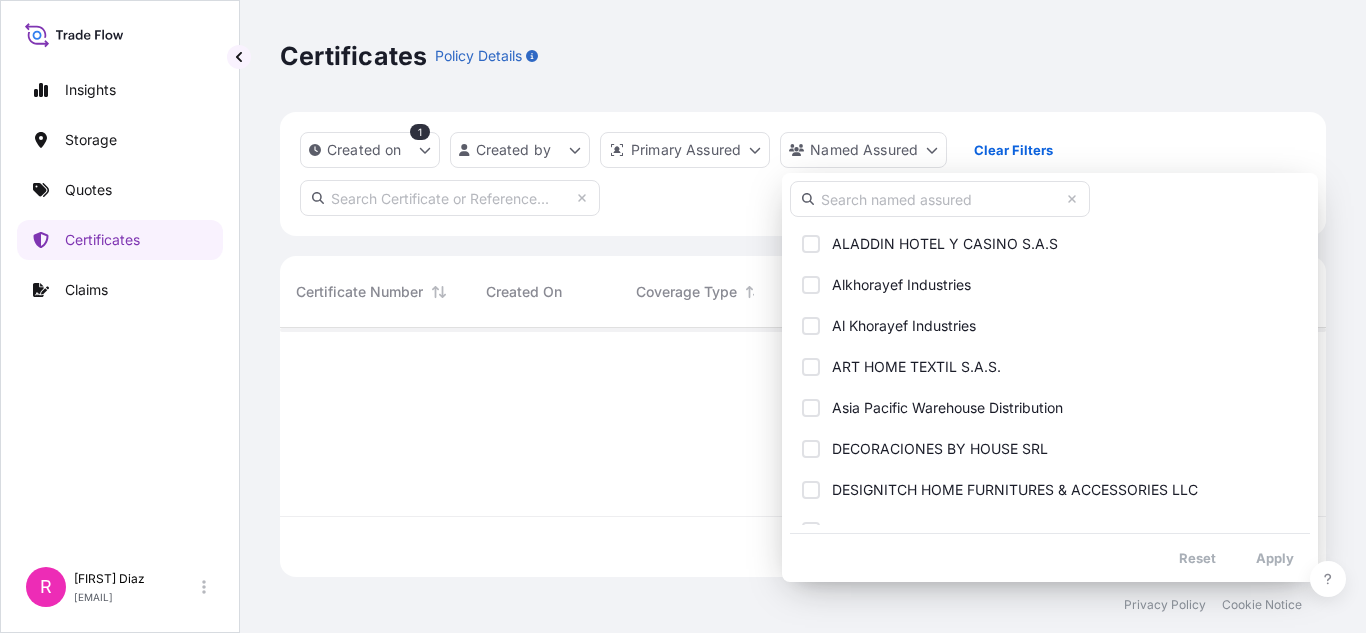 scroll, scrollTop: 16, scrollLeft: 16, axis: both 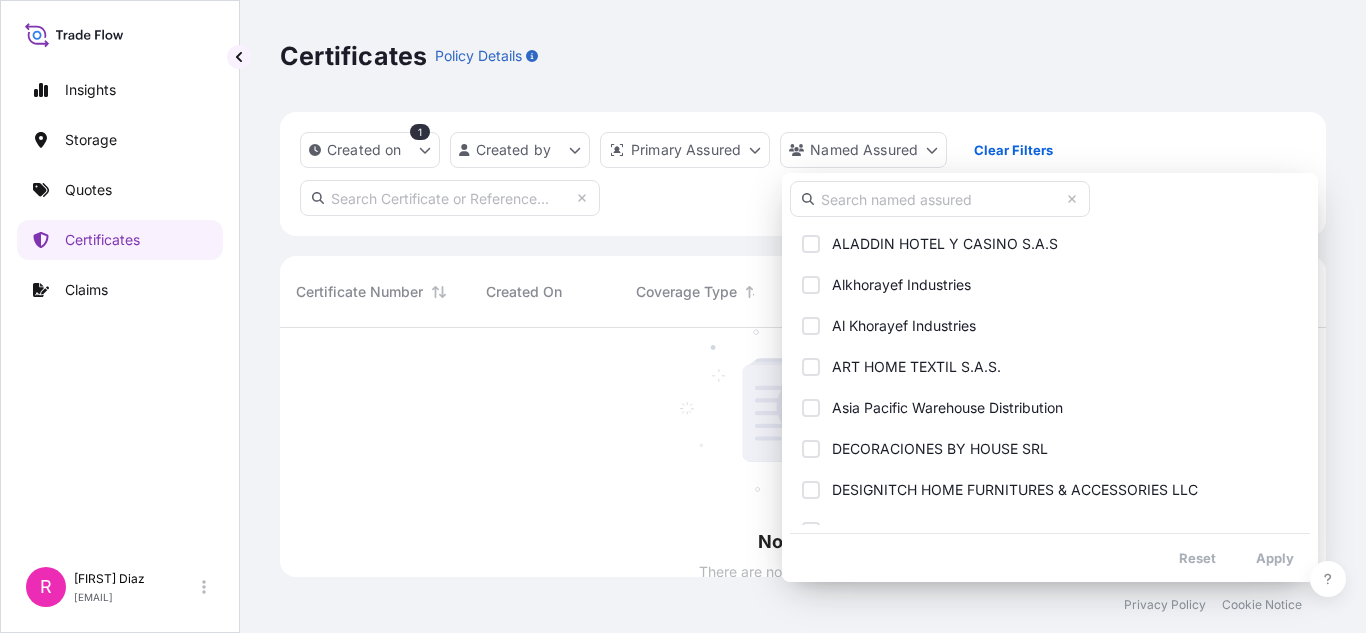 click at bounding box center (940, 199) 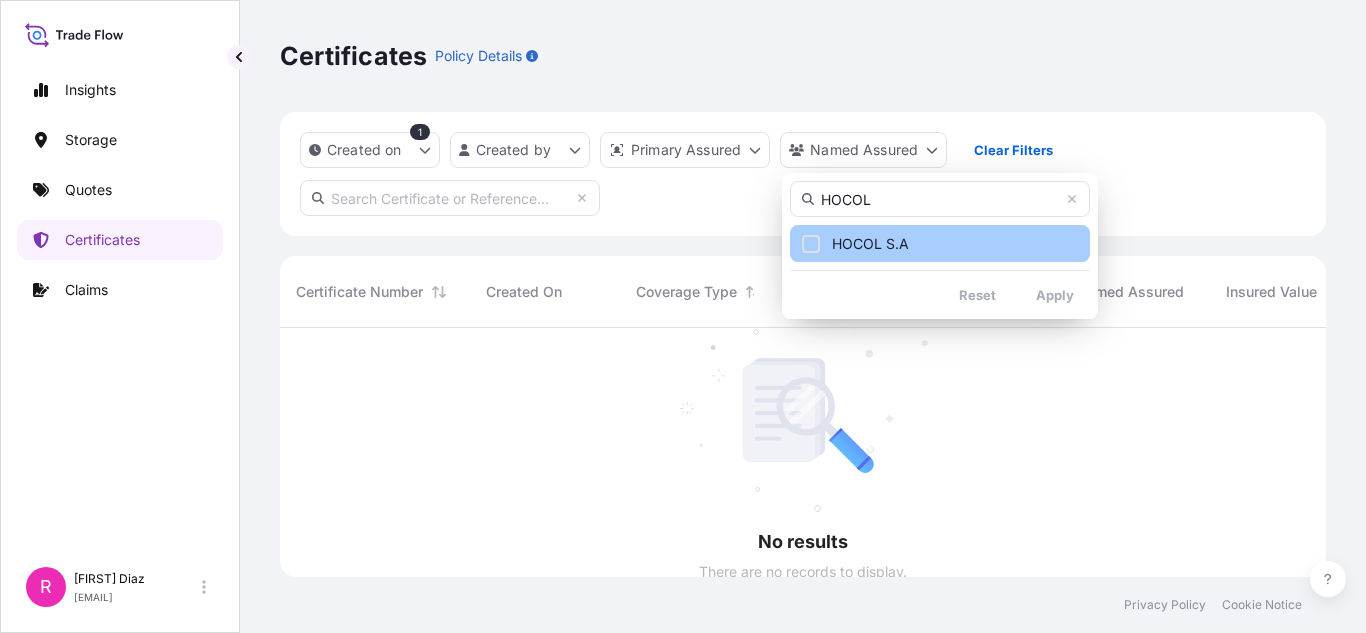 type on "HOCOL" 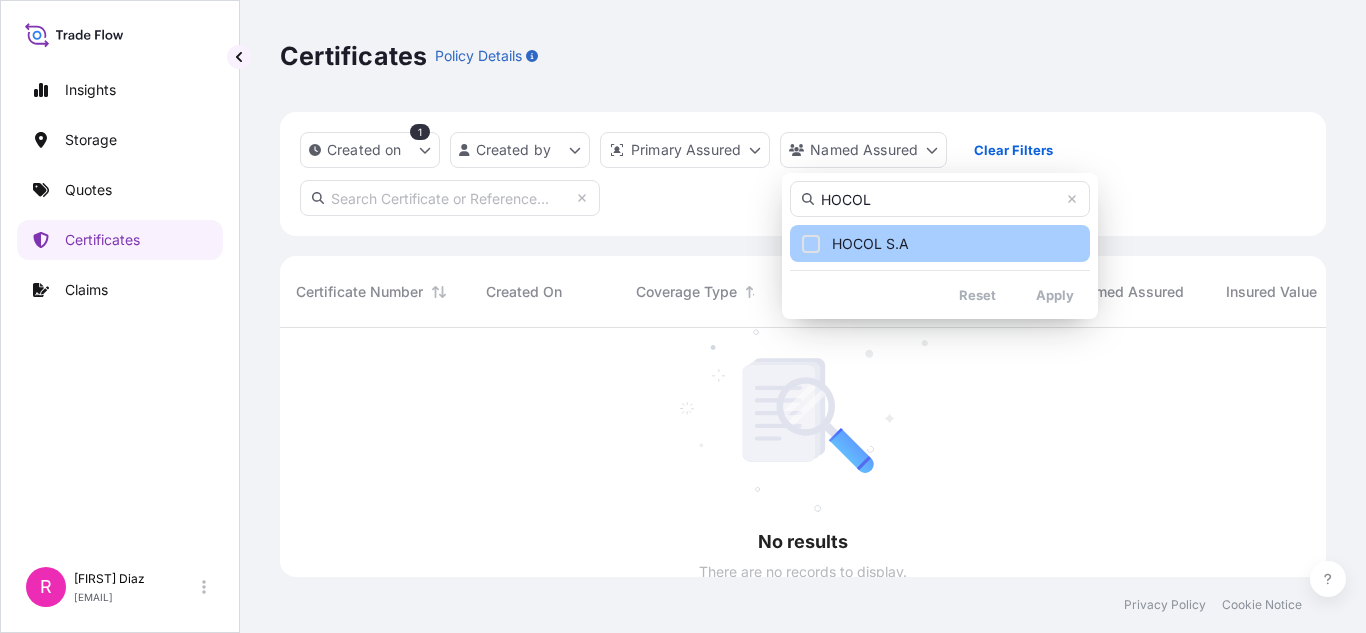 click on "HOCOL S.A" at bounding box center (870, 244) 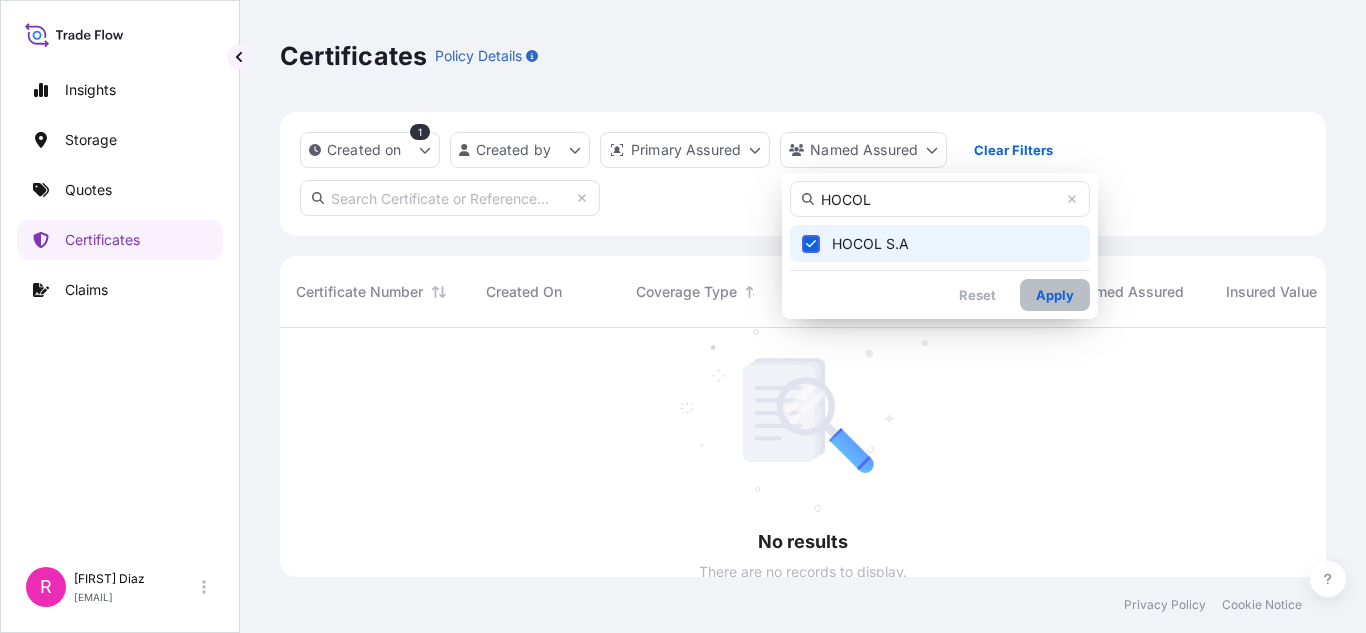 scroll, scrollTop: 245, scrollLeft: 1031, axis: both 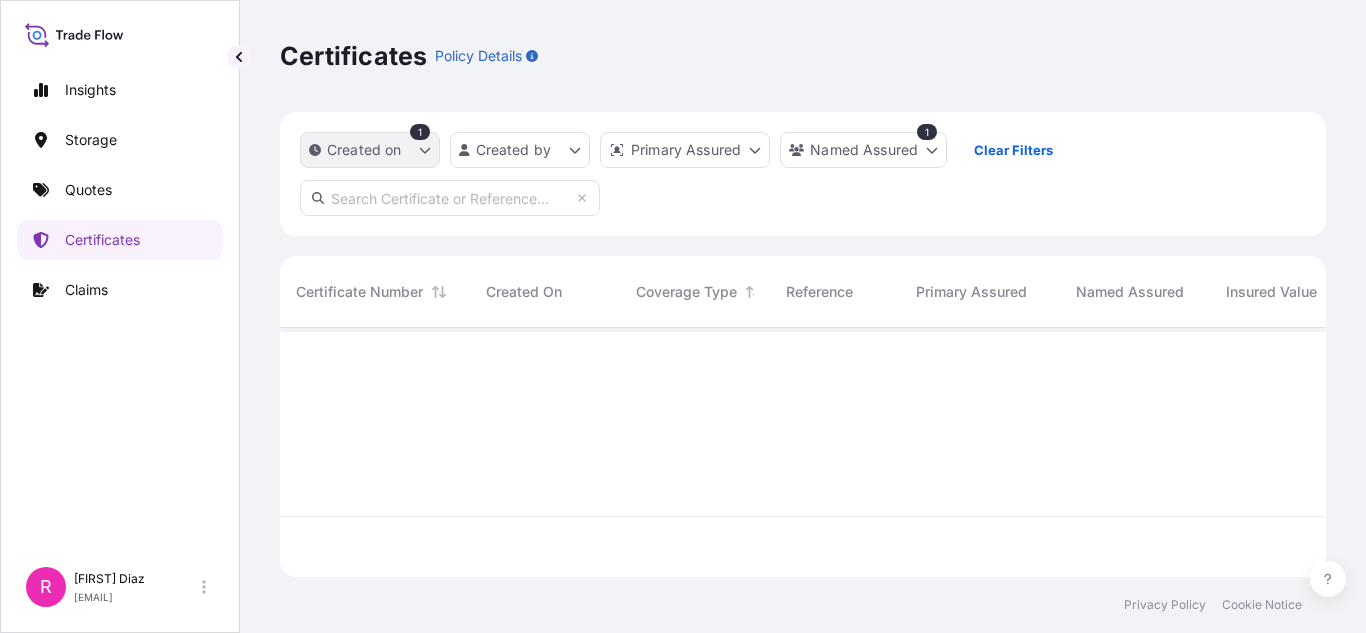 click on "Created on" at bounding box center (364, 150) 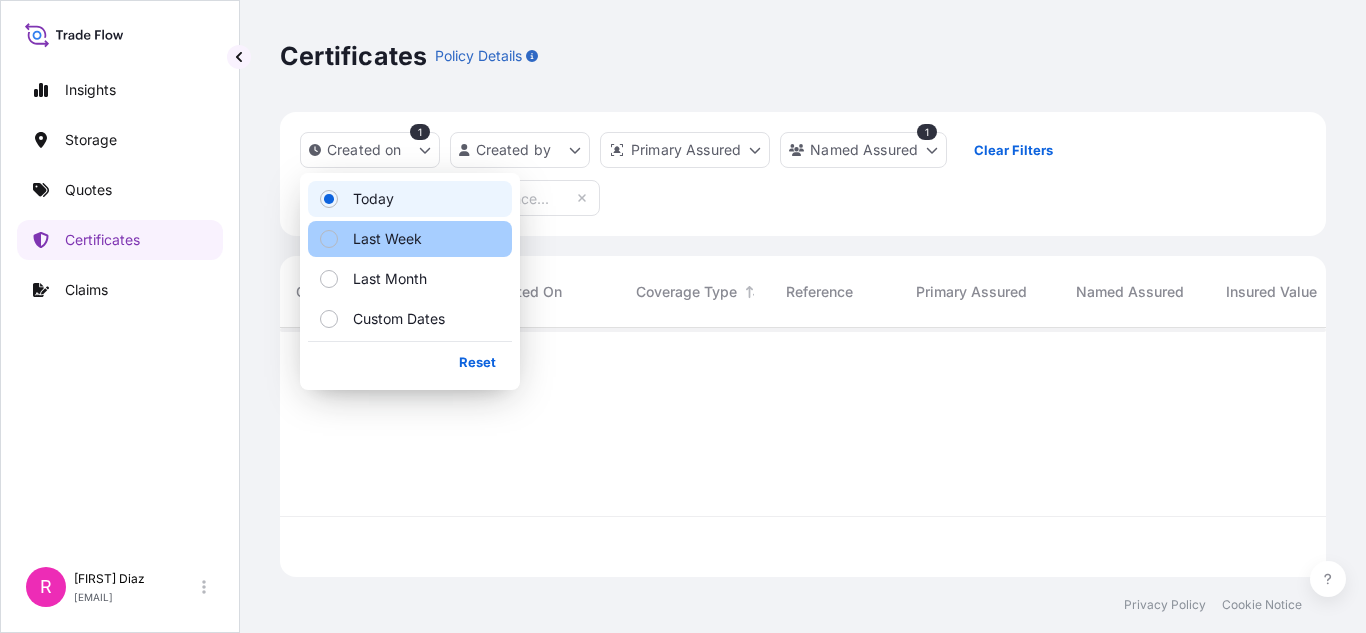 scroll, scrollTop: 16, scrollLeft: 16, axis: both 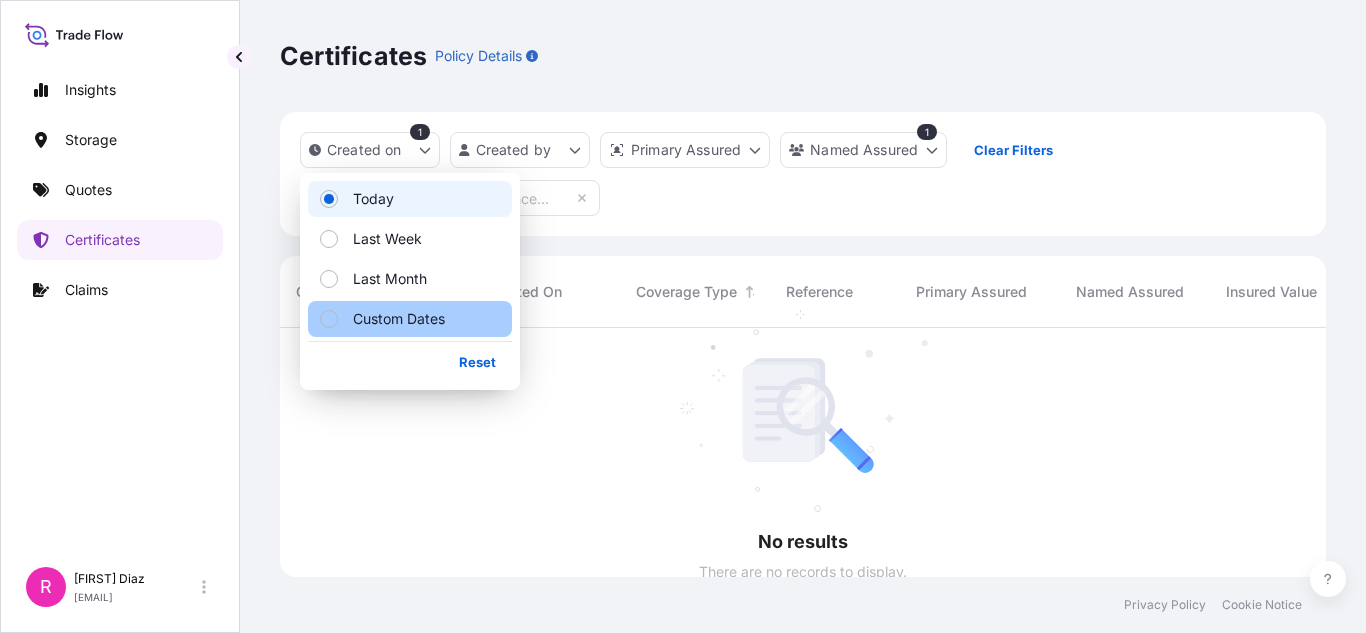click on "Custom Dates" at bounding box center (399, 319) 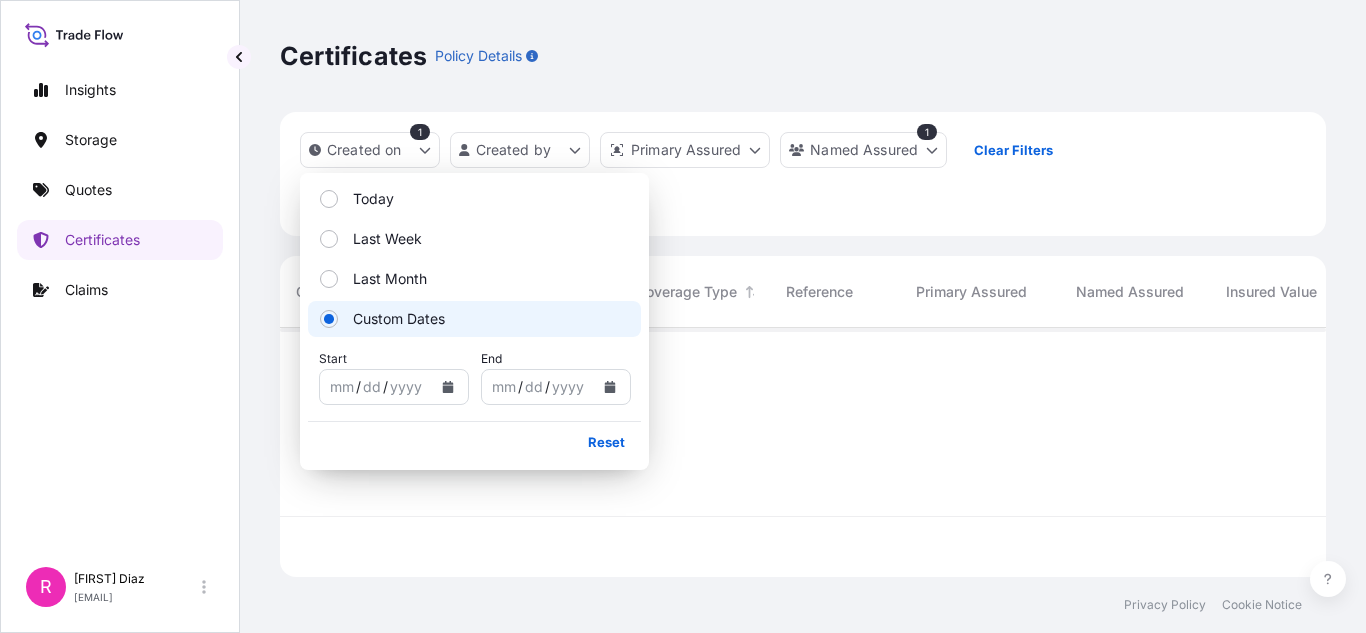 scroll, scrollTop: 245, scrollLeft: 1031, axis: both 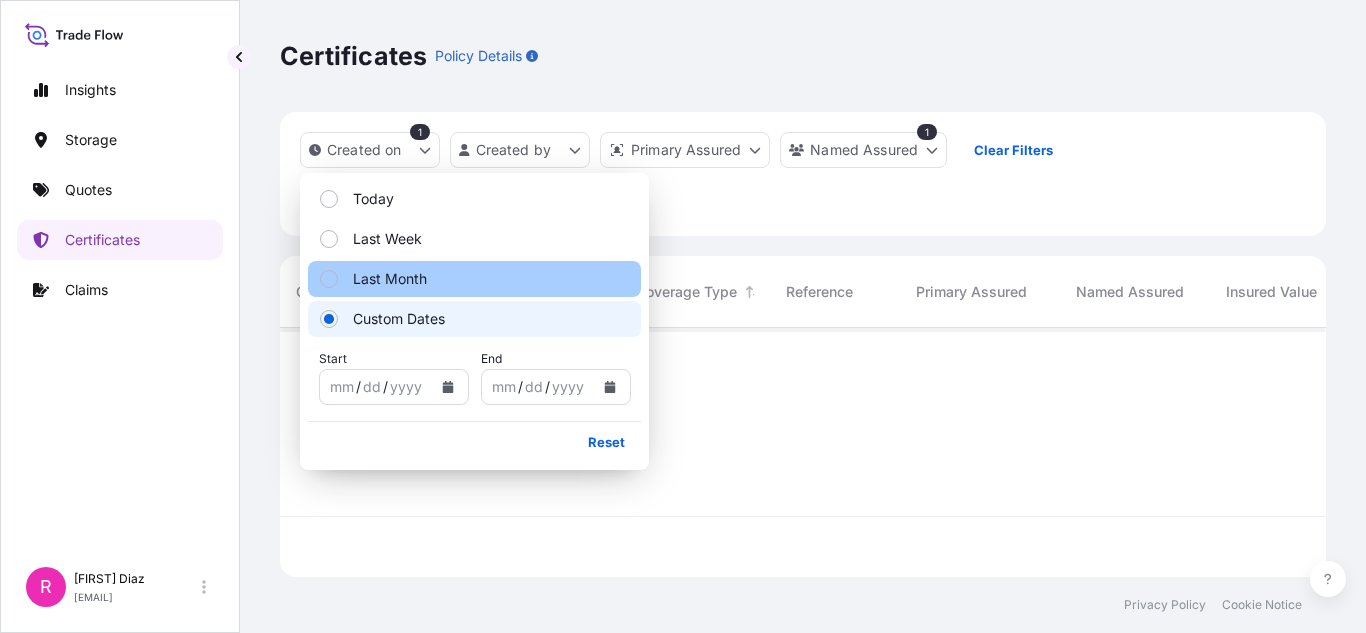 click on "Last Month" at bounding box center [474, 279] 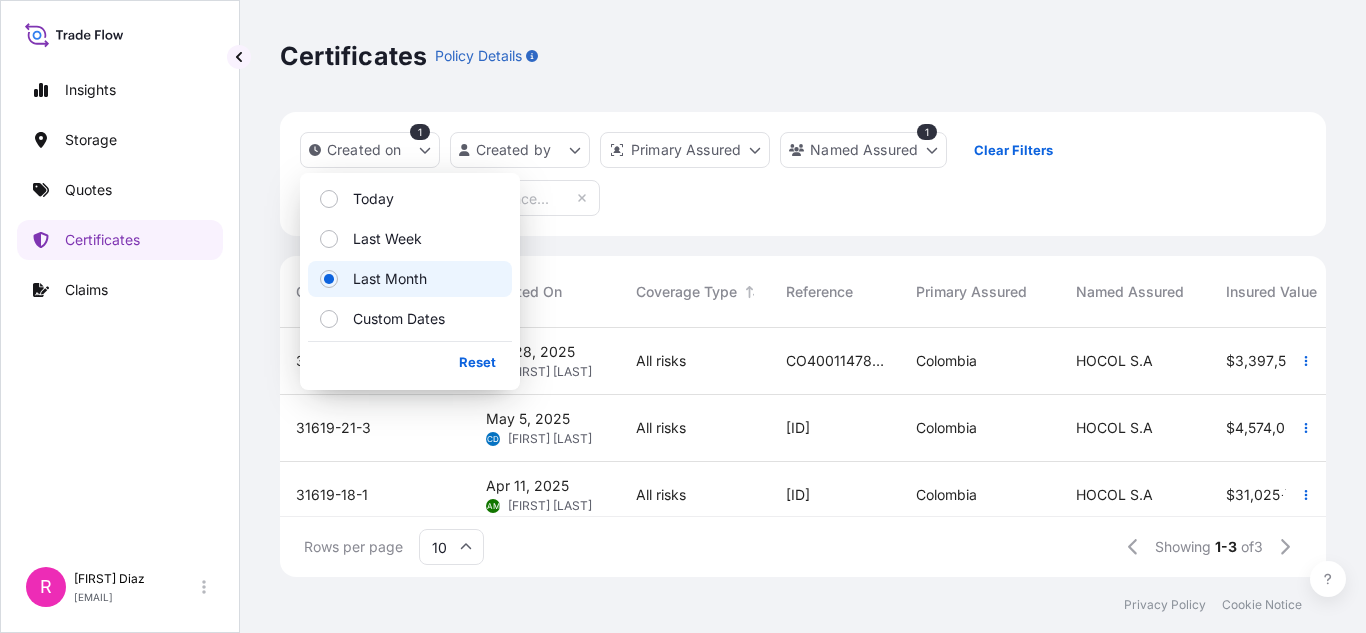 click on "Created on 1 Created by Primary Assured Named Assured 1 Clear Filters" at bounding box center [803, 174] 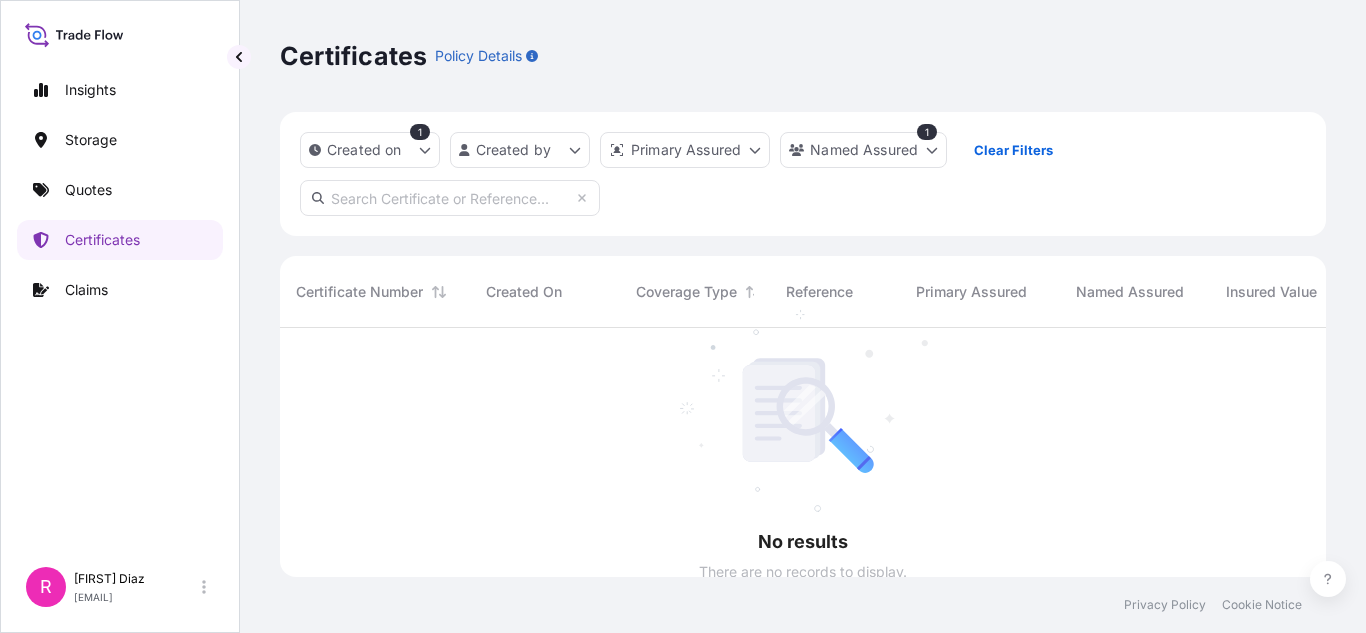 scroll, scrollTop: 16, scrollLeft: 16, axis: both 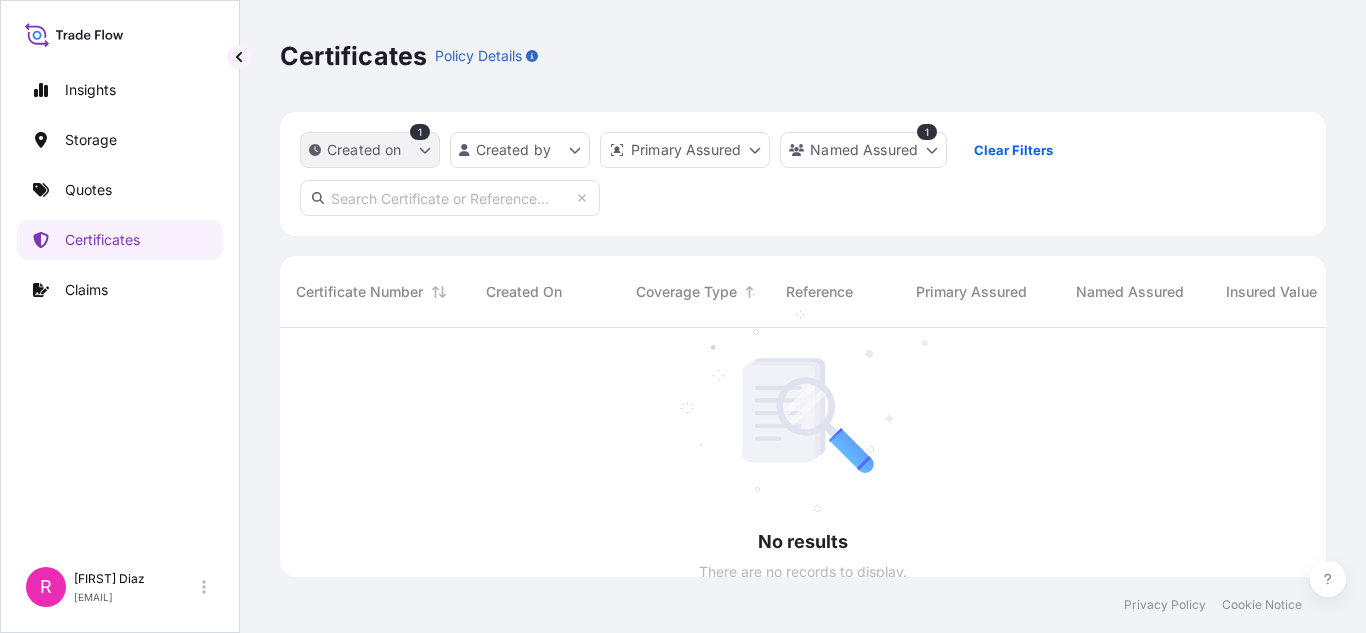 click on "Created on" at bounding box center (370, 150) 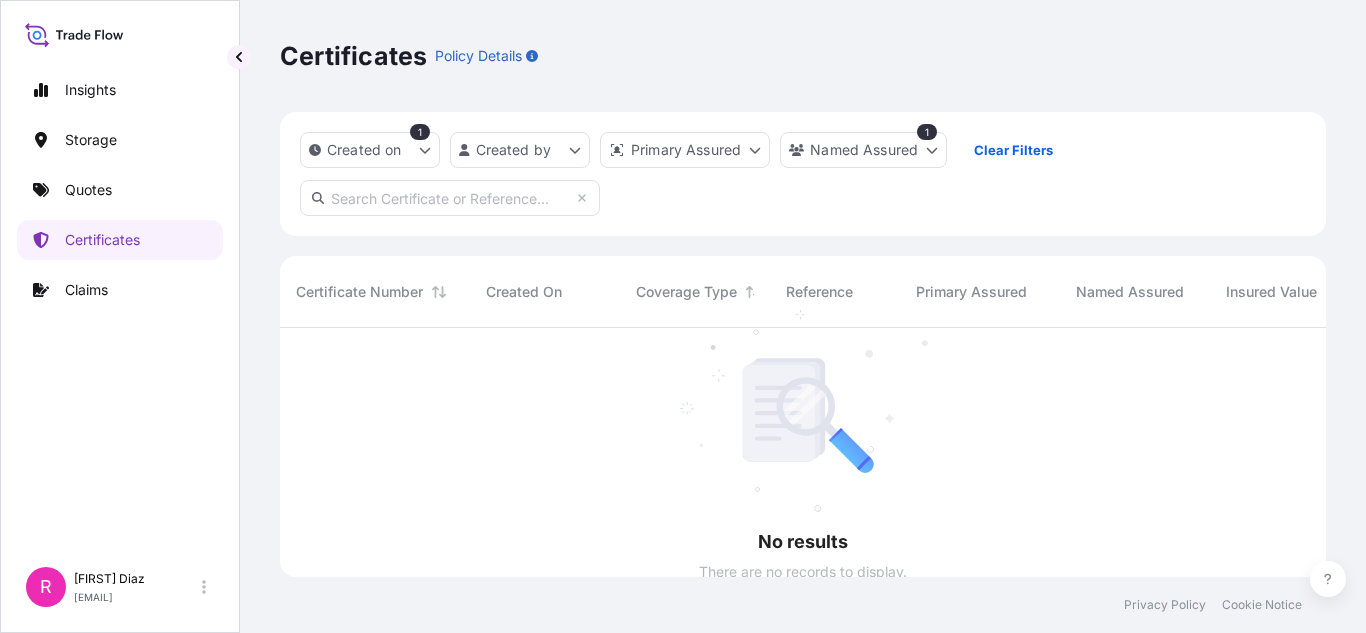 click on "Created on 1 Created by Primary Assured Named Assured 1 Clear Filters" at bounding box center [803, 174] 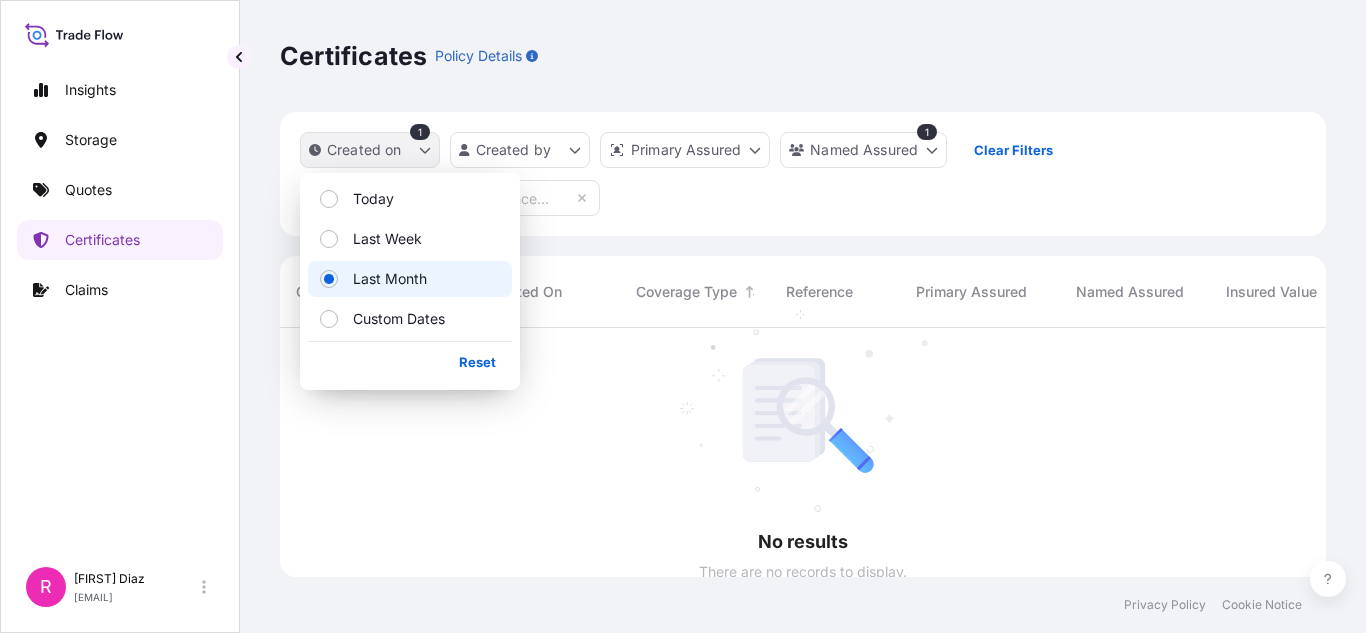 click on "Created on" at bounding box center (370, 150) 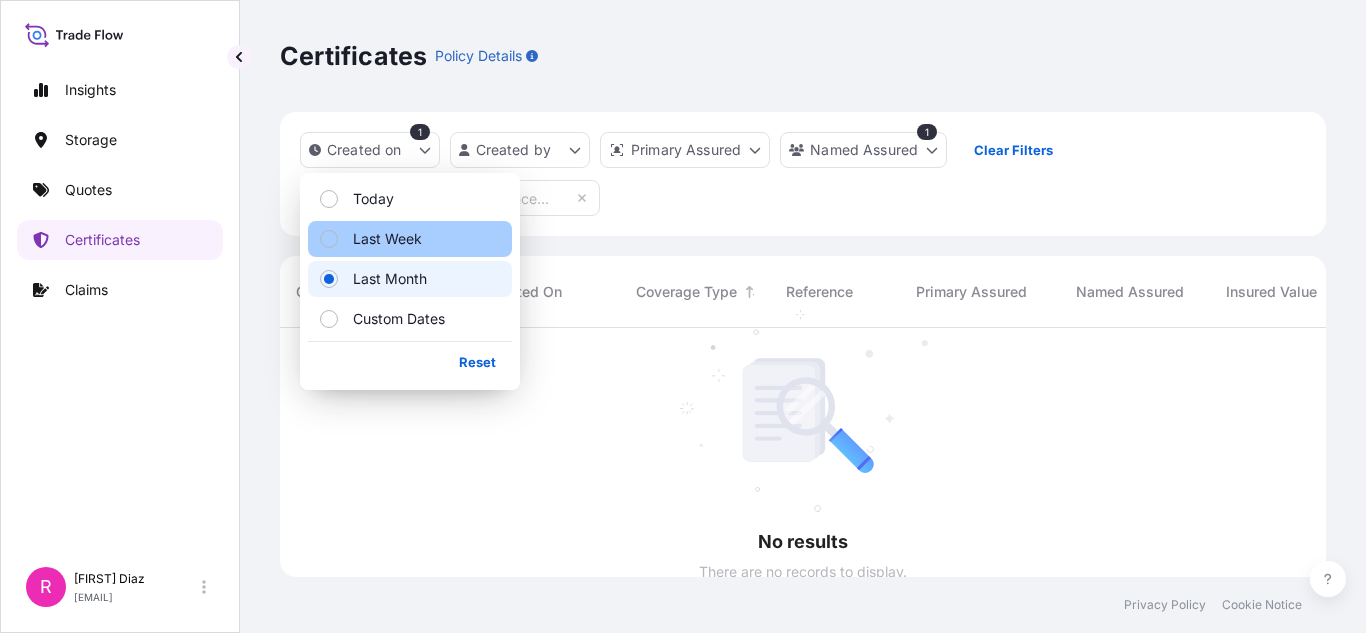 click on "Last Week" at bounding box center (387, 239) 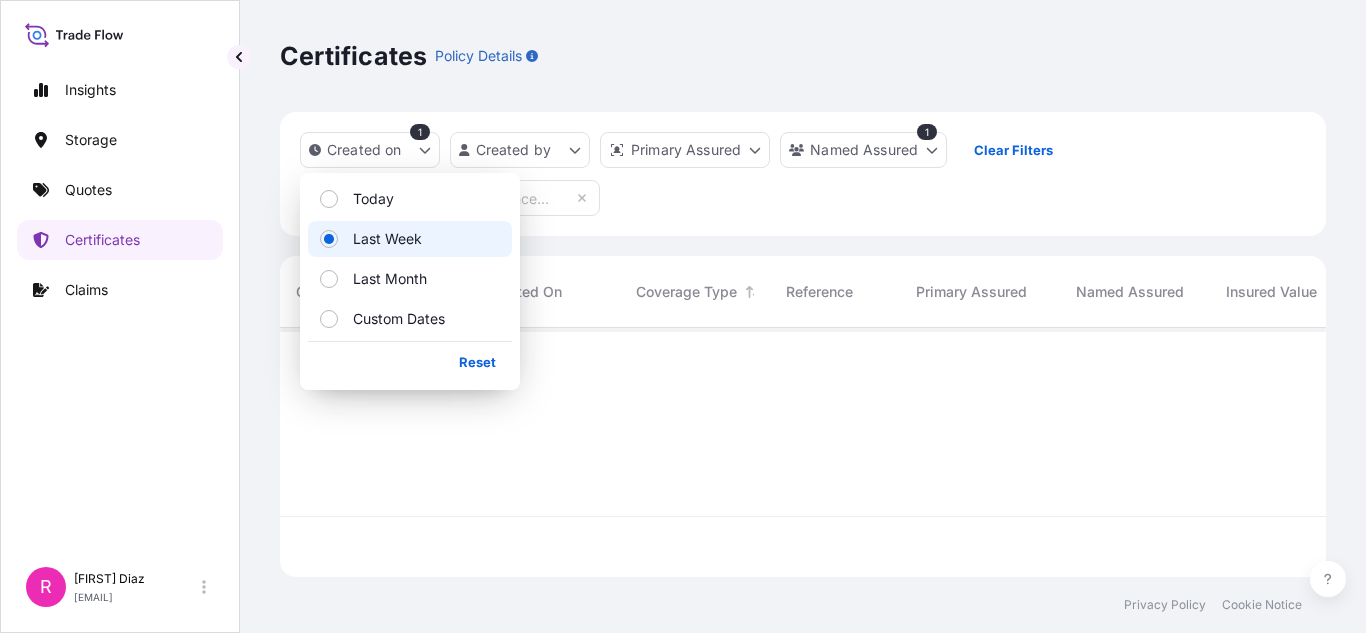 scroll, scrollTop: 245, scrollLeft: 1031, axis: both 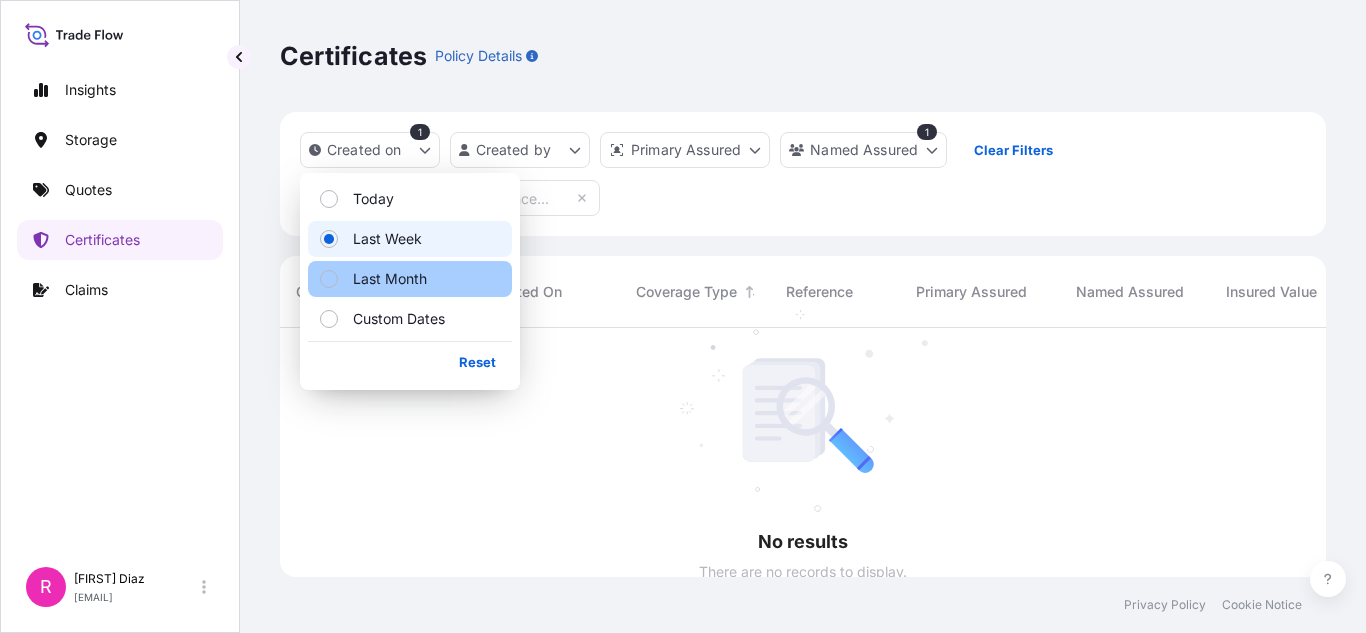 click on "Last Month" at bounding box center [410, 279] 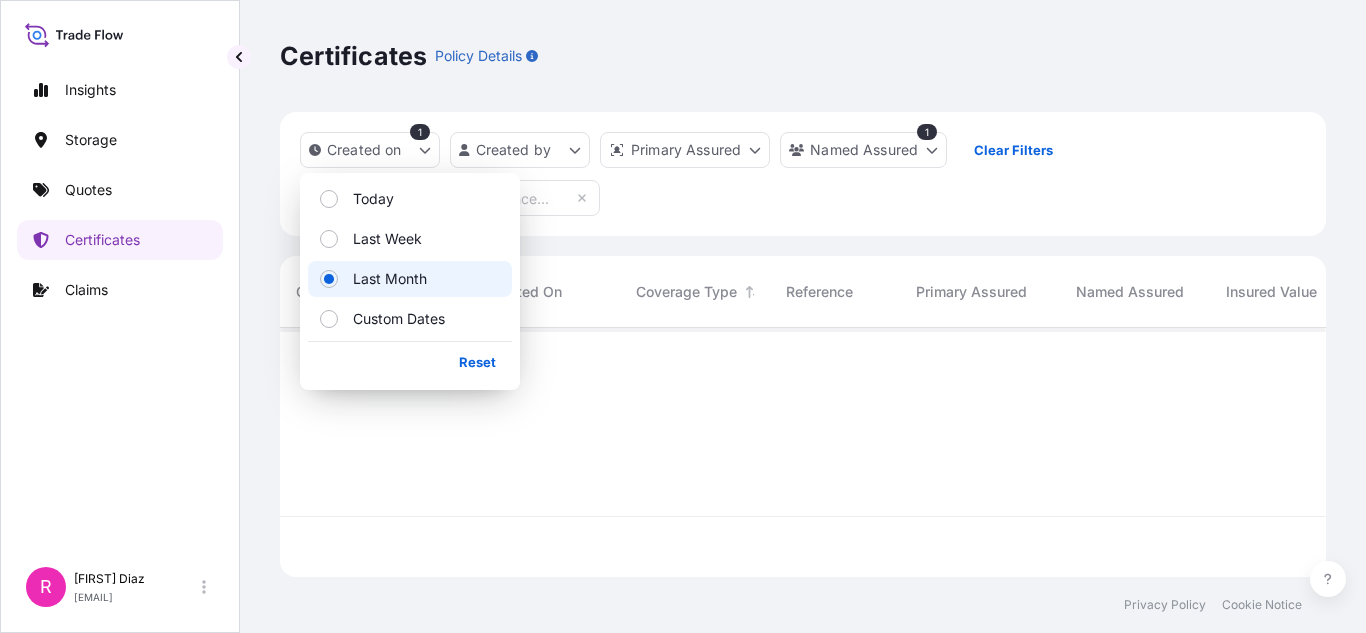 scroll, scrollTop: 245, scrollLeft: 1031, axis: both 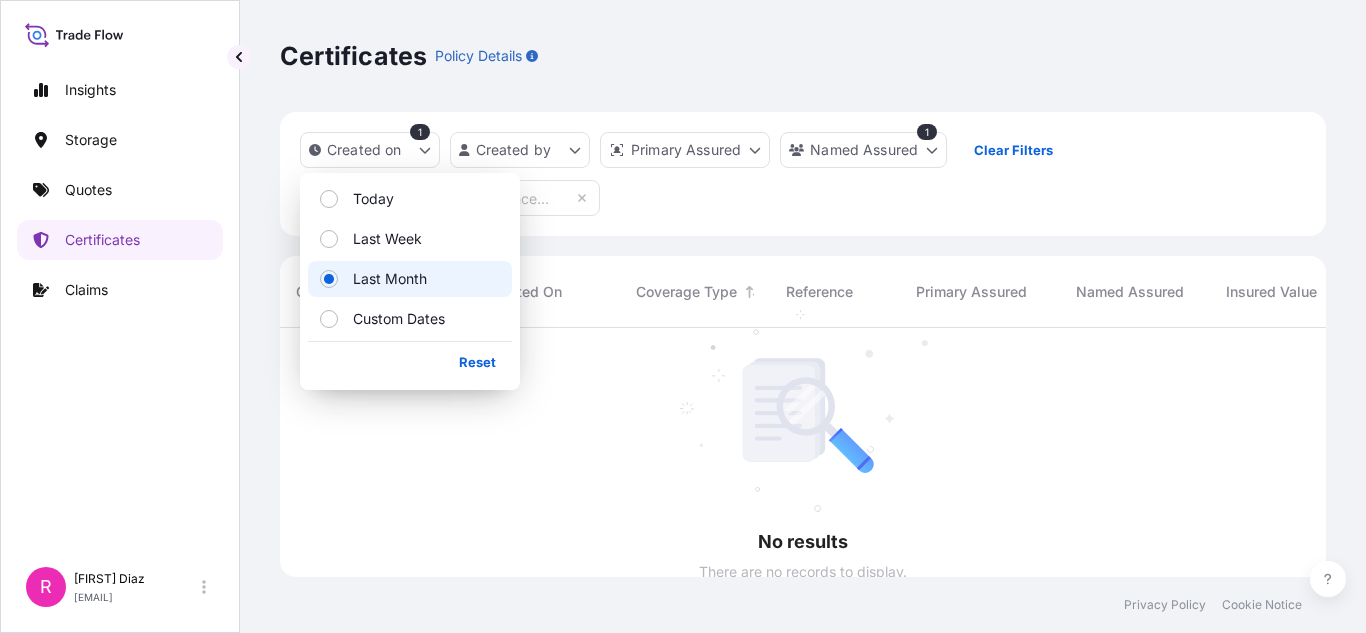 click on "Created on 1 Created by Primary Assured Named Assured 1 Clear Filters" at bounding box center (803, 174) 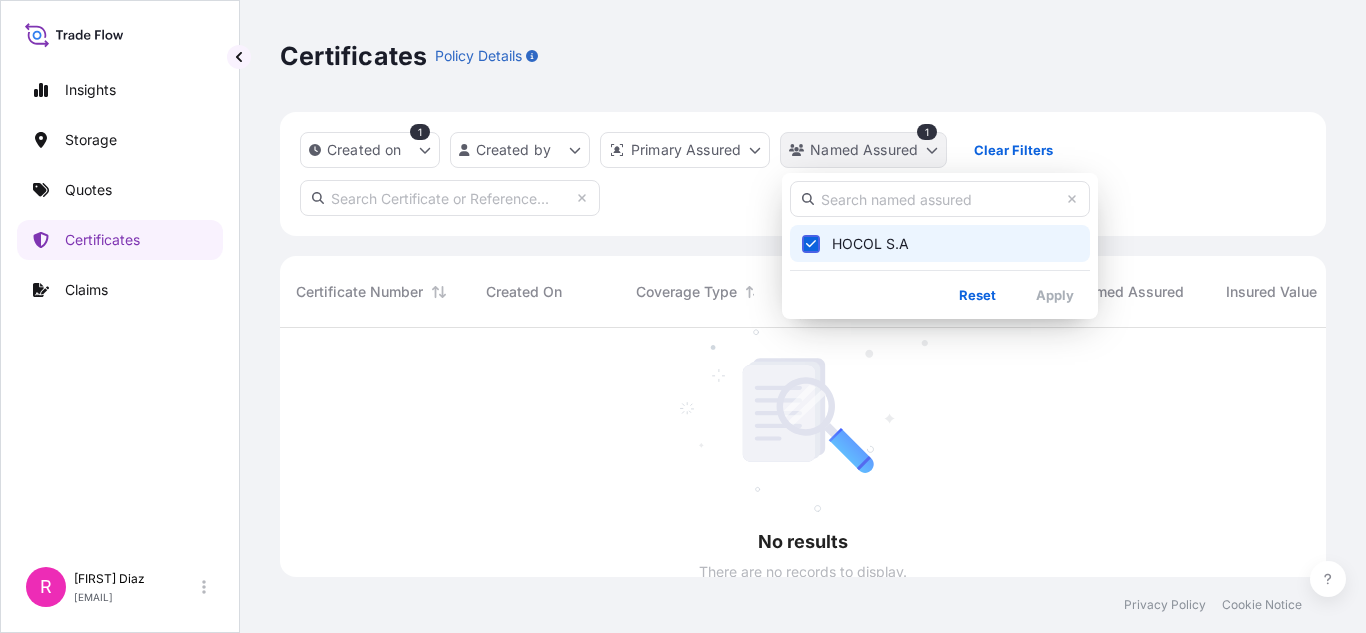 click on "Insights Storage Quotes Certificates Claims R Ruben   Diaz ruben.diaz@psabdp.com Certificates Policy Details Created on 1 Created by Primary Assured Named Assured 1 Clear Filters No results There are no records to display. Certificate Number Created On Coverage Type Reference Primary Assured Named Assured Insured Value Description Of Cargo Departure Arrival Total Privacy Policy Cookie Notice
HOCOL S.A Reset Apply" at bounding box center (683, 316) 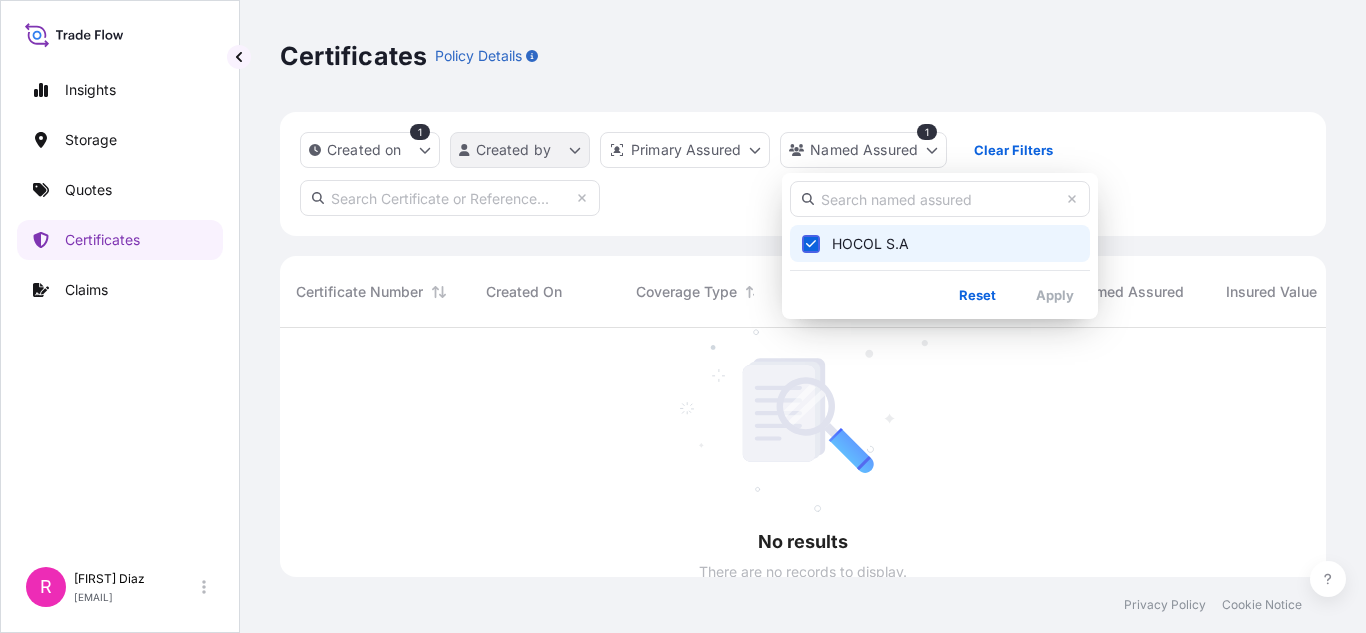 click on "Insights Storage Quotes Certificates Claims R Ruben   Diaz ruben.diaz@psabdp.com Certificates Policy Details Created on 1 Created by Primary Assured Named Assured 1 Clear Filters No results There are no records to display. Certificate Number Created On Coverage Type Reference Primary Assured Named Assured Insured Value Description Of Cargo Departure Arrival Total Privacy Policy Cookie Notice
HOCOL S.A Reset Apply" at bounding box center [683, 316] 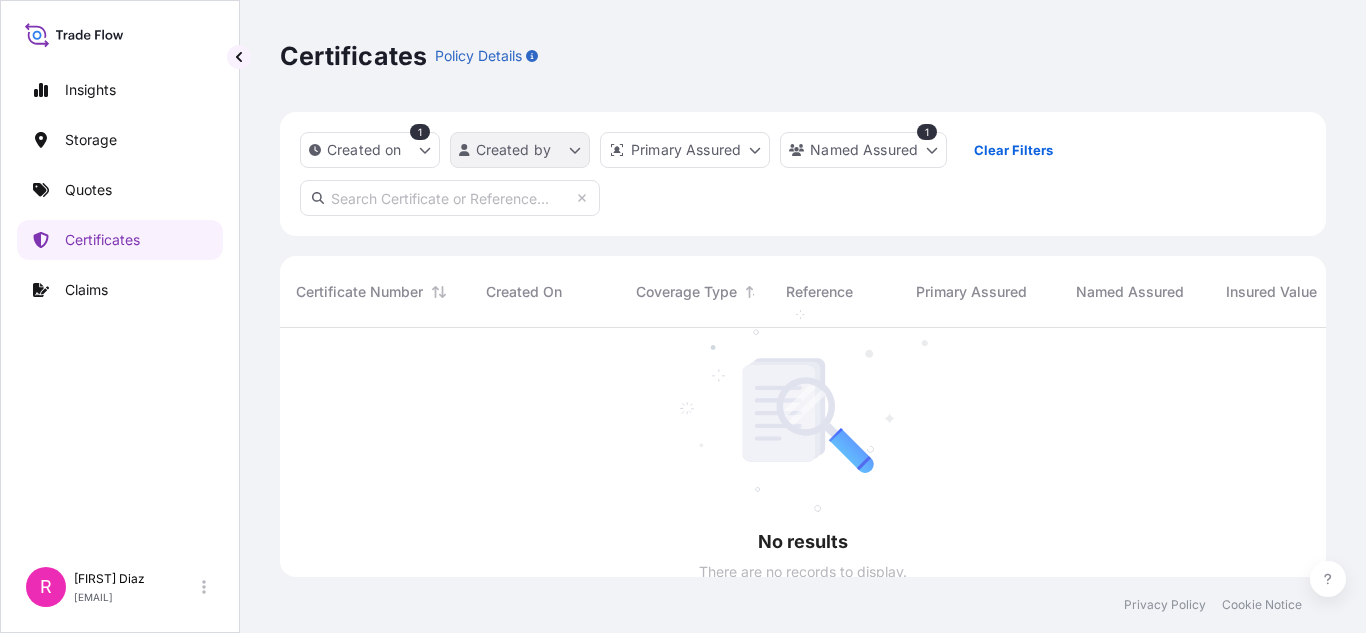 click on "Insights Storage Quotes Certificates Claims R Ruben   Diaz ruben.diaz@psabdp.com Certificates Policy Details Created on 1 Created by Primary Assured Named Assured 1 Clear Filters No results There are no records to display. Certificate Number Created On Coverage Type Reference Primary Assured Named Assured Insured Value Description Of Cargo Departure Arrival Total Privacy Policy Cookie Notice" at bounding box center (683, 316) 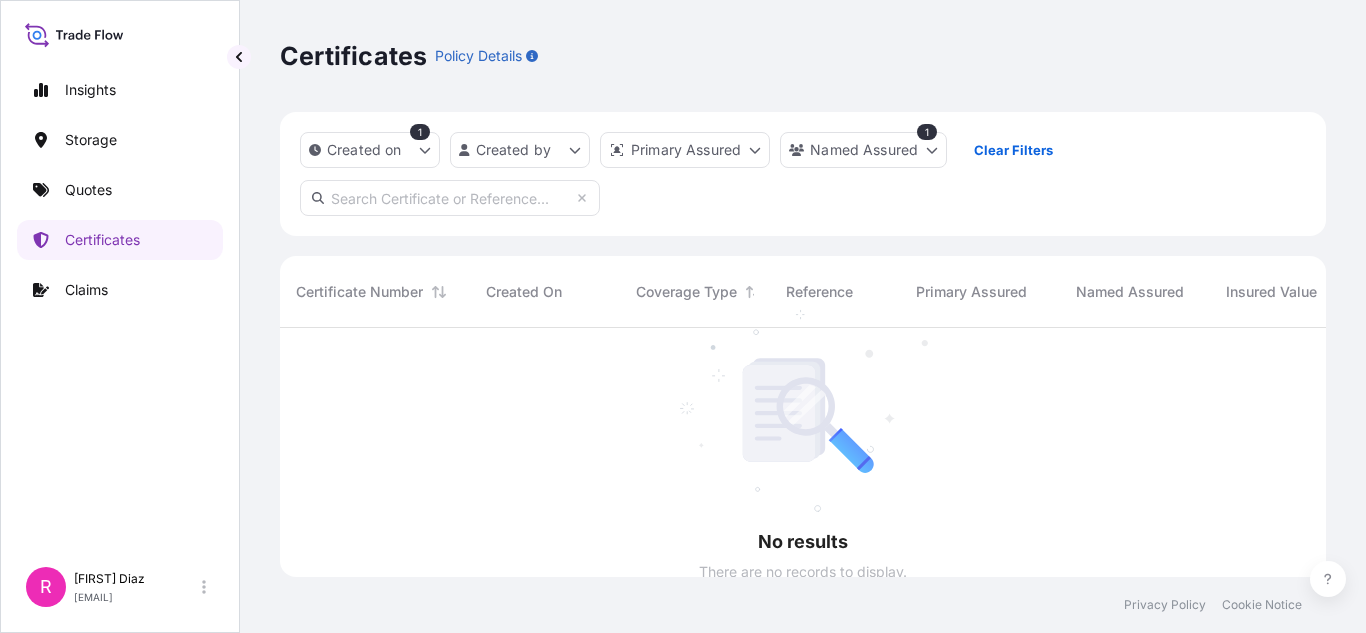 click on "Insights Storage Quotes Certificates Claims R Ruben   Diaz ruben.diaz@psabdp.com Certificates Policy Details Created on 1 Created by Primary Assured Named Assured 1 Clear Filters No results There are no records to display. Certificate Number Created On Coverage Type Reference Primary Assured Named Assured Insured Value Description Of Cargo Departure Arrival Total Privacy Policy Cookie Notice" at bounding box center (683, 316) 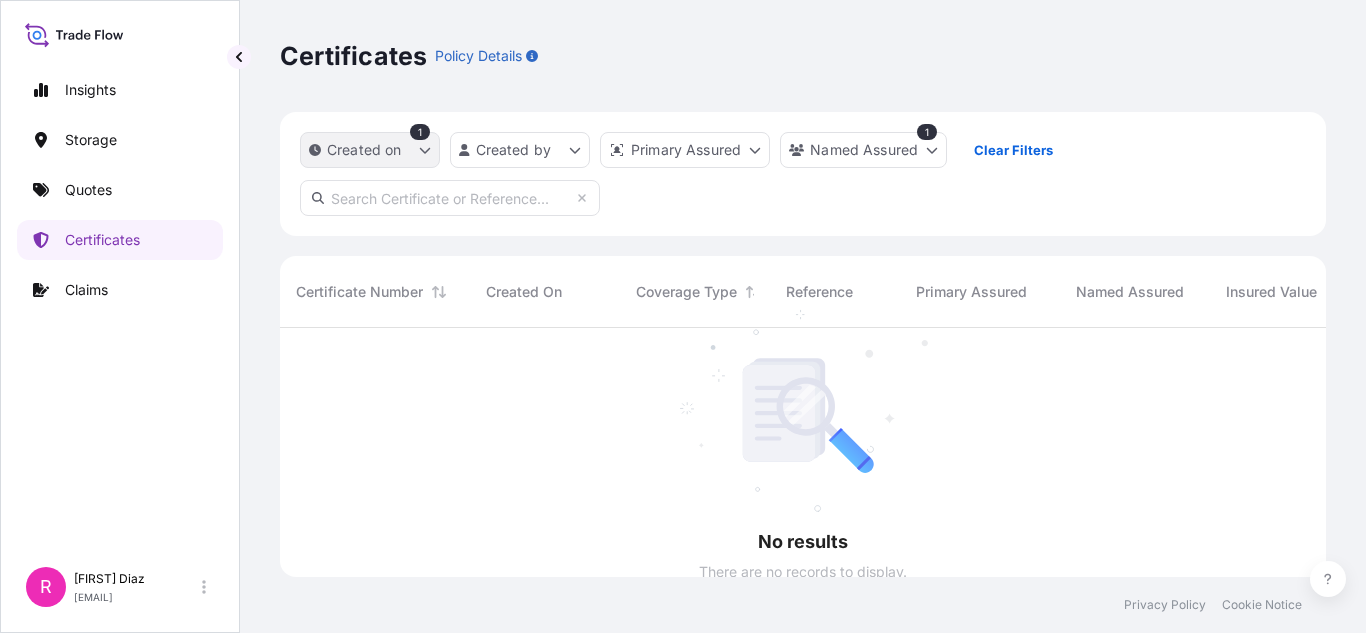click on "Created on" at bounding box center (370, 150) 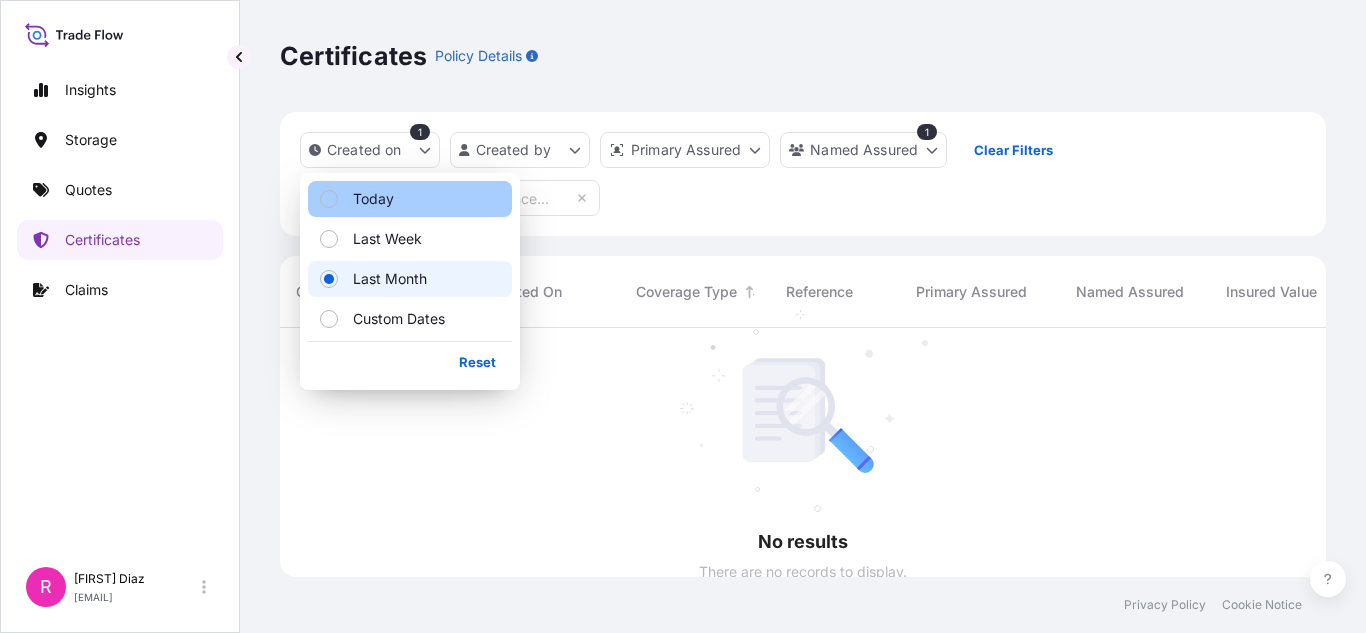 click on "Today" at bounding box center [410, 199] 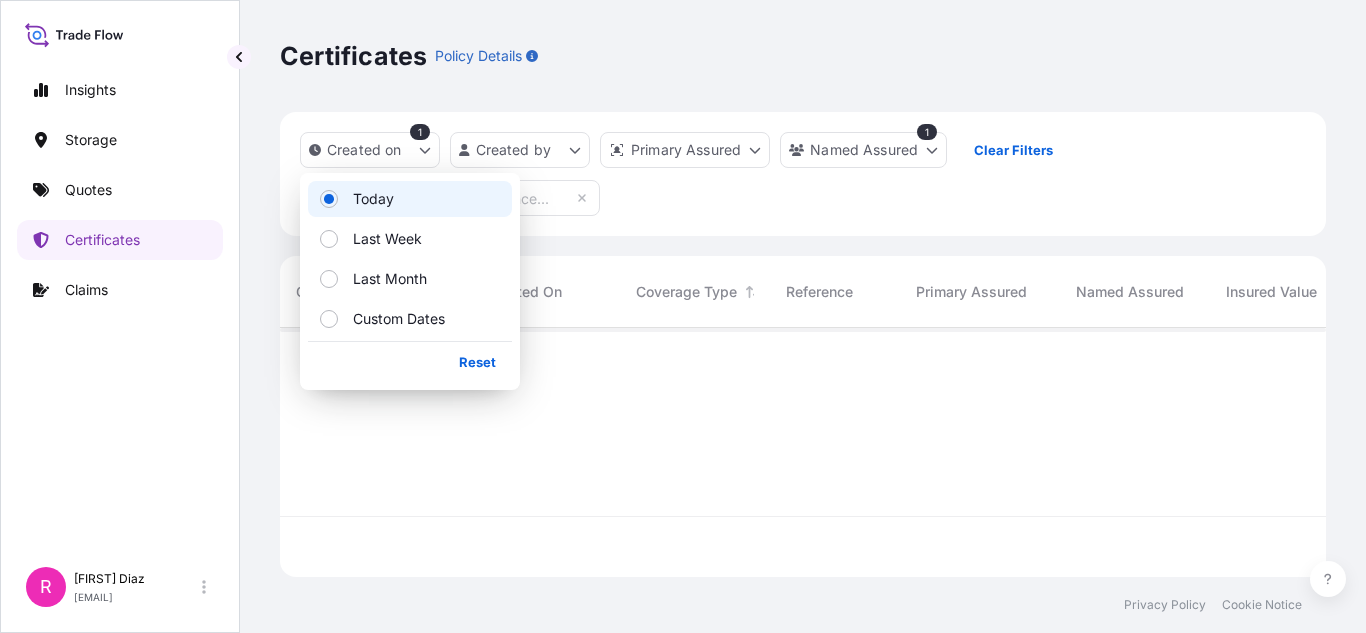 scroll, scrollTop: 16, scrollLeft: 16, axis: both 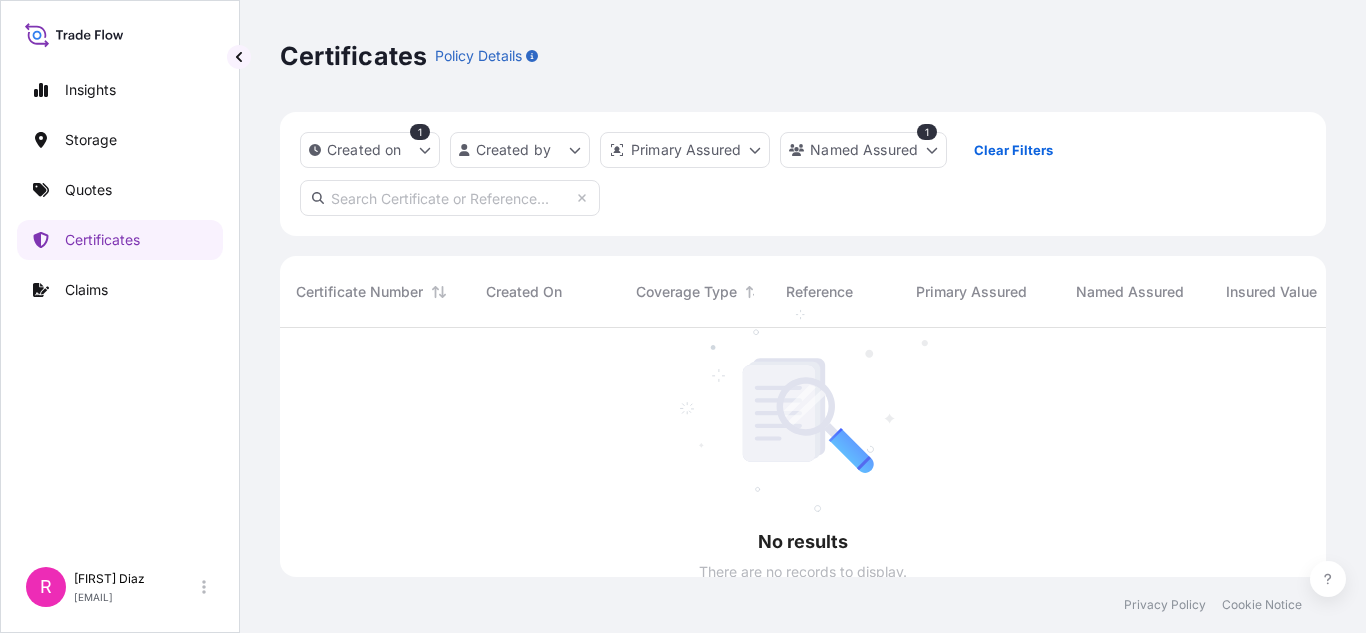 click on "1" at bounding box center [420, 132] 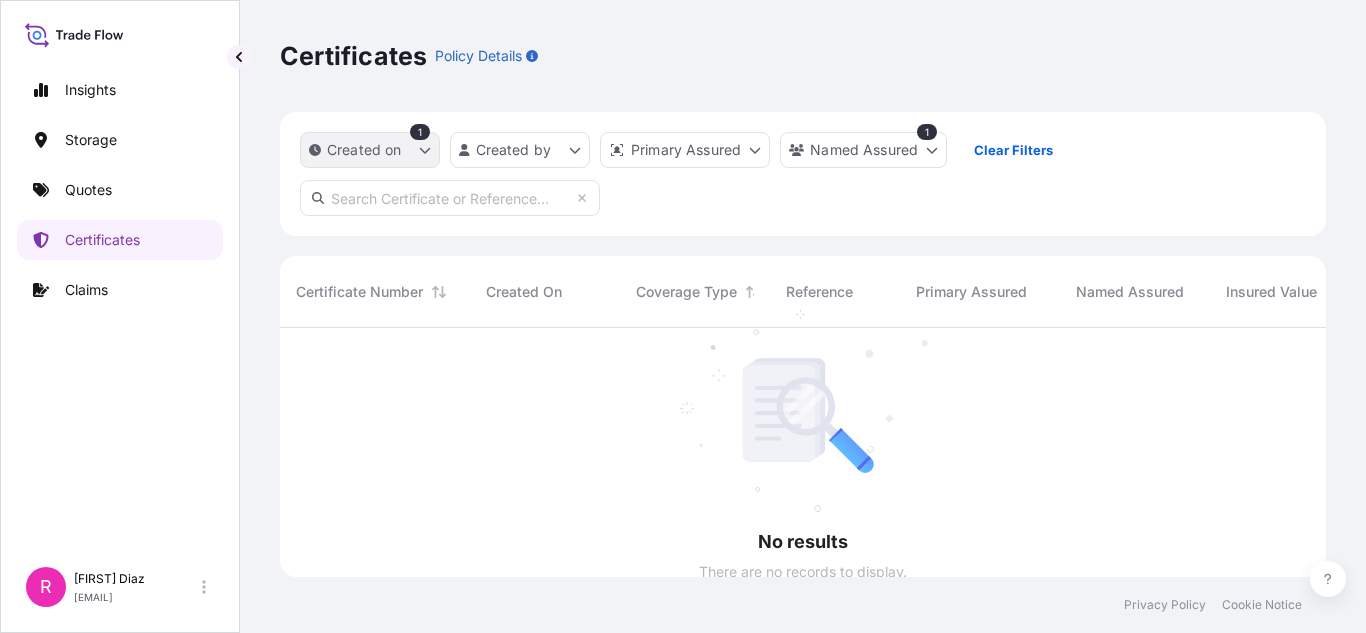 click on "Created on" at bounding box center [364, 150] 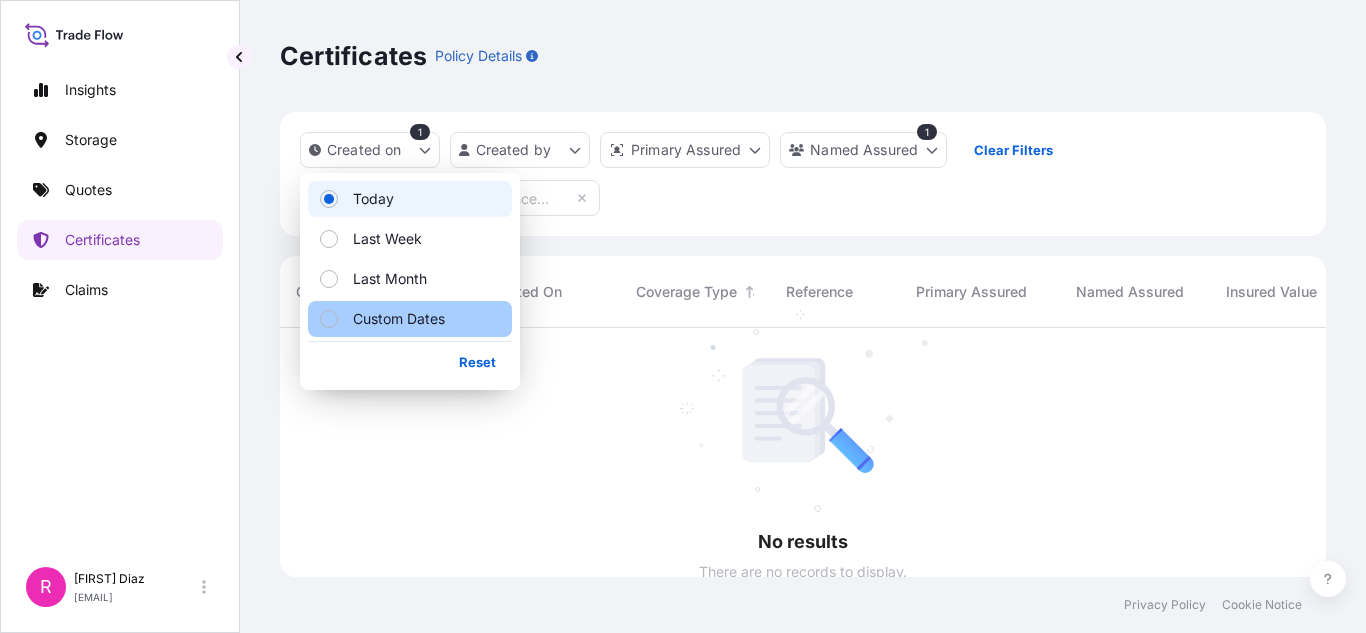 click on "Custom Dates" at bounding box center (399, 319) 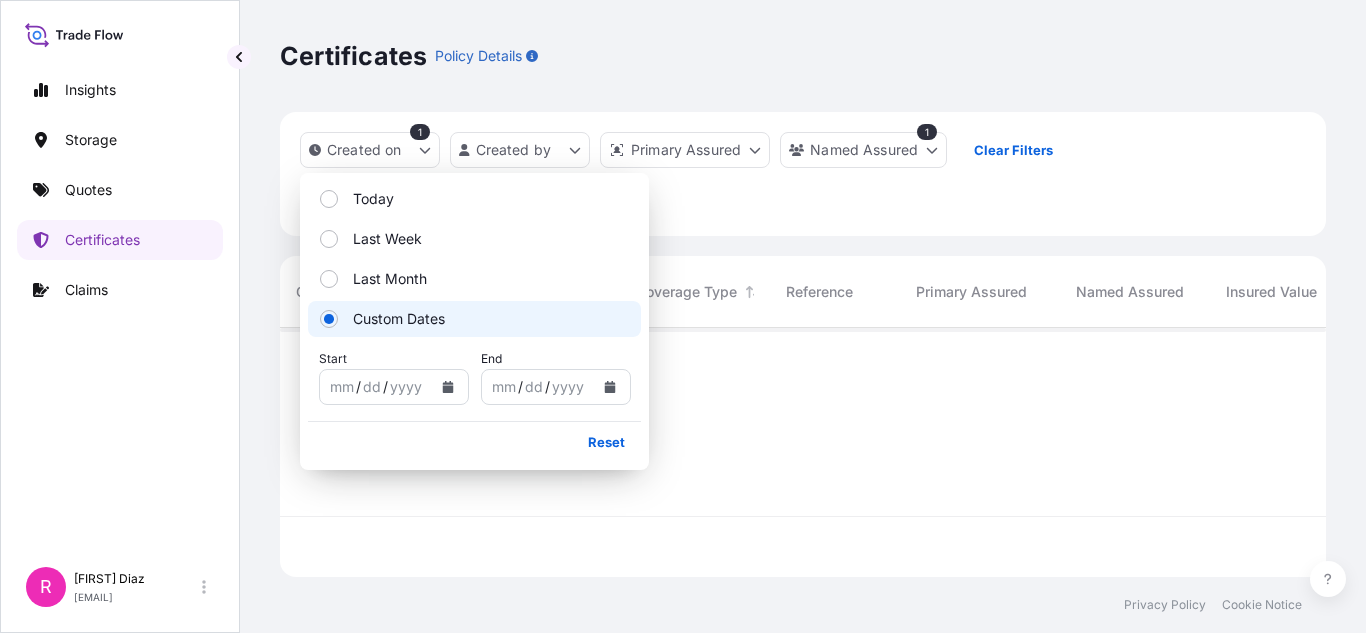 scroll, scrollTop: 245, scrollLeft: 1031, axis: both 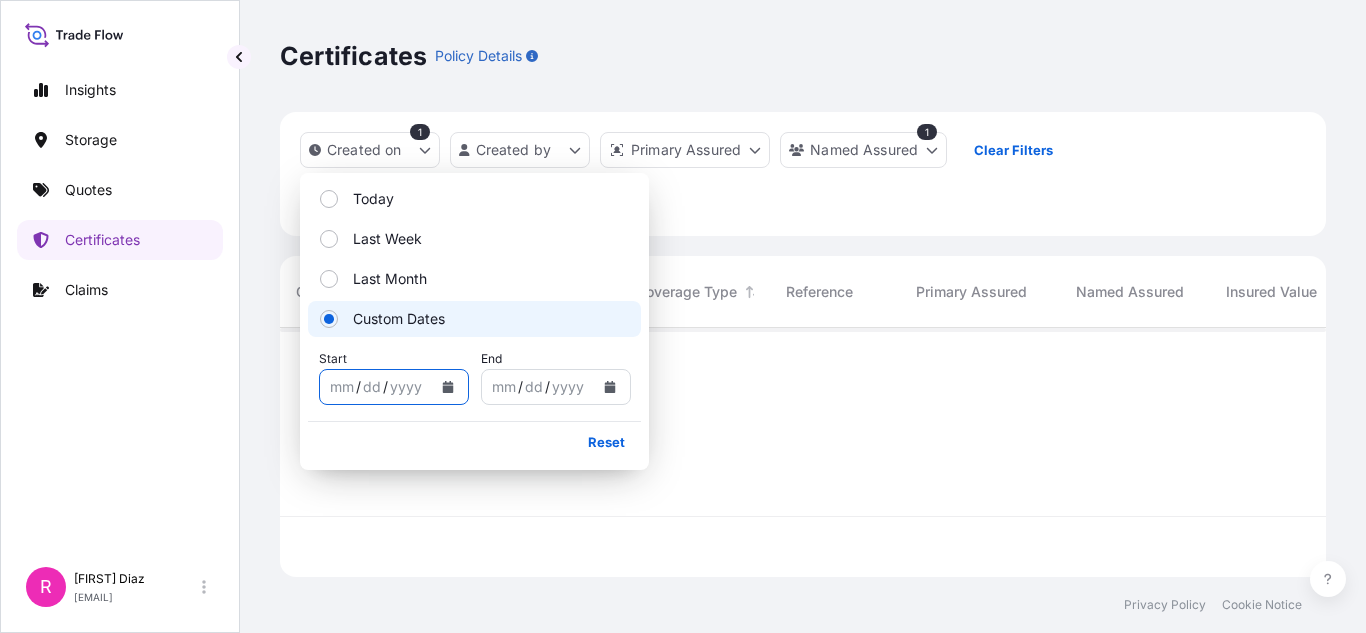 click 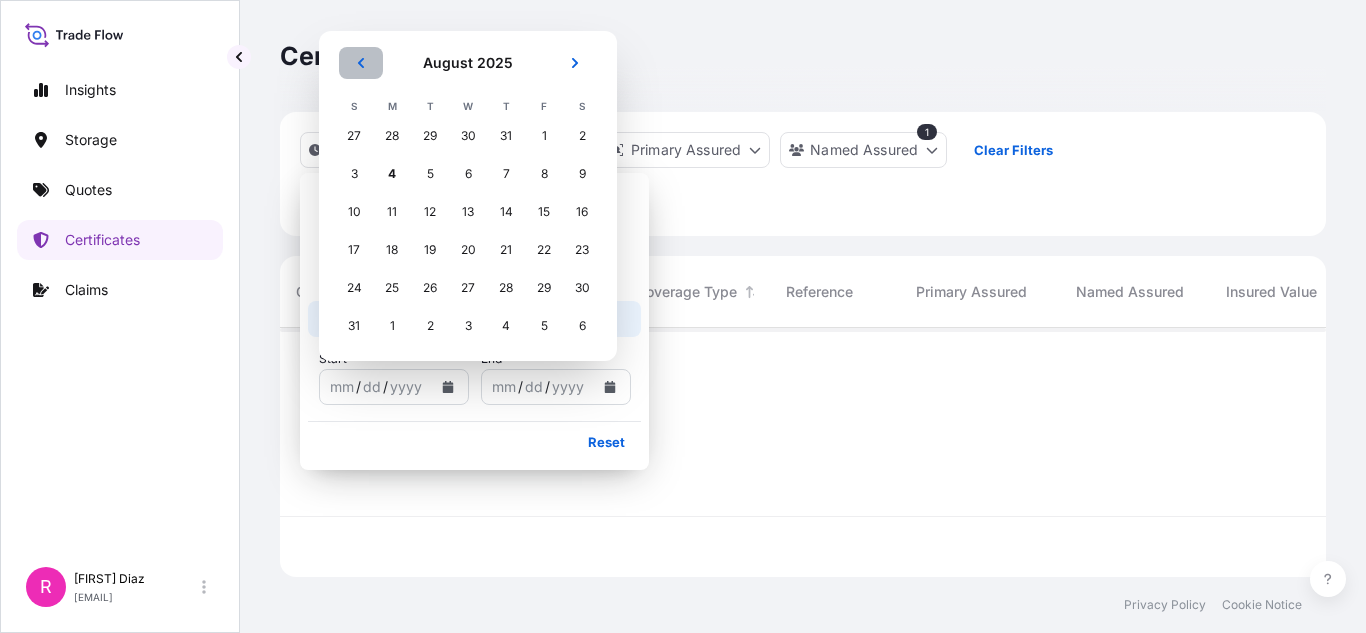 drag, startPoint x: 353, startPoint y: 80, endPoint x: 361, endPoint y: 70, distance: 12.806249 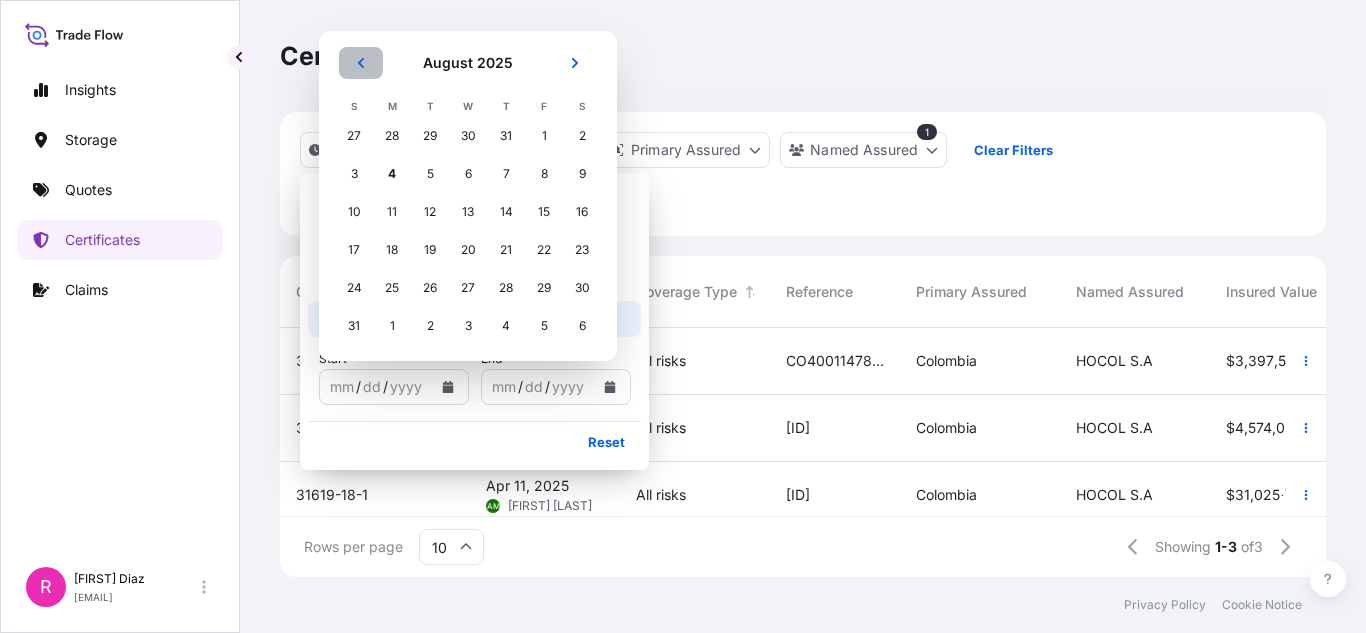 click 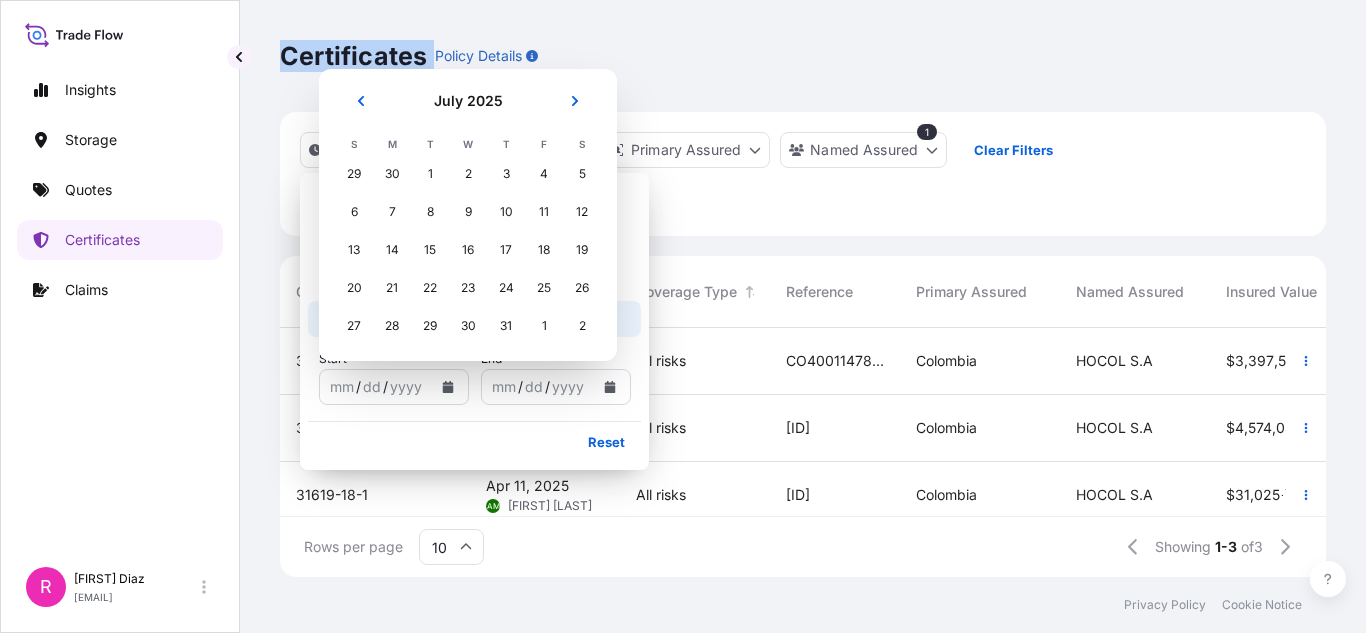 click on "Certificates" at bounding box center (353, 56) 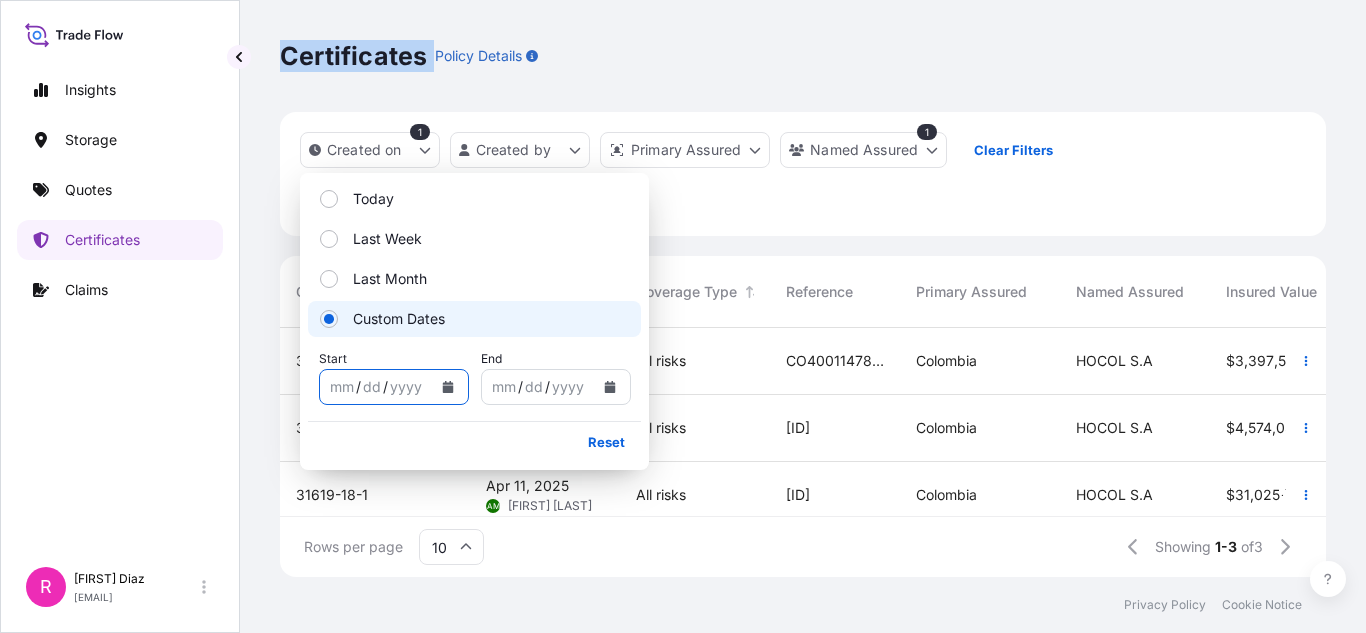 click on "Created on 1 Created by Primary Assured Named Assured 1 Clear Filters Certificate Number Created On Coverage Type Reference Primary Assured Named Assured Insured Value Description Of Cargo Departure Arrival Total 31619-197-1 Jun 28, 2025 RD Ruben Diaz All risks CO4001147878 Colombia HOCOL S.A $ 3 , 397 , 507 . 26 DESCRIPCION TURBINA TITAN 130 PLATAFORMA METALICA PARA TURBINA COCTG 06/27/2025 Houston 07/10/2025 $ 1 , 189 . 13 31619-21-3 May 5, 2025 CD Caroline Dougherty All risks CO4071143059 Colombia HOCOL S.A $ 4 , 574 , 039 . 47 TURBINA TITAN 130 PLATAFORMA METALICA Houston 04/20/2025 COCTG 04/30/2025 $ 1 , 600 . 91 31619-18-1 Apr 11, 2025 AM Adrian Marimon All risks CO4071142646 Colombia HOCOL S.A $ 31 , 025 . 74 SISTEMAS PARTES PIEZAS ACCESORIOS Y SUMINISTROS DESTINADOS PARA TURBINA DE GAS USMIA 04/07/2025 COBOG —/—/— $ 15 . 00 Rows per page 10 Showing 1-3 of  3" at bounding box center (803, 344) 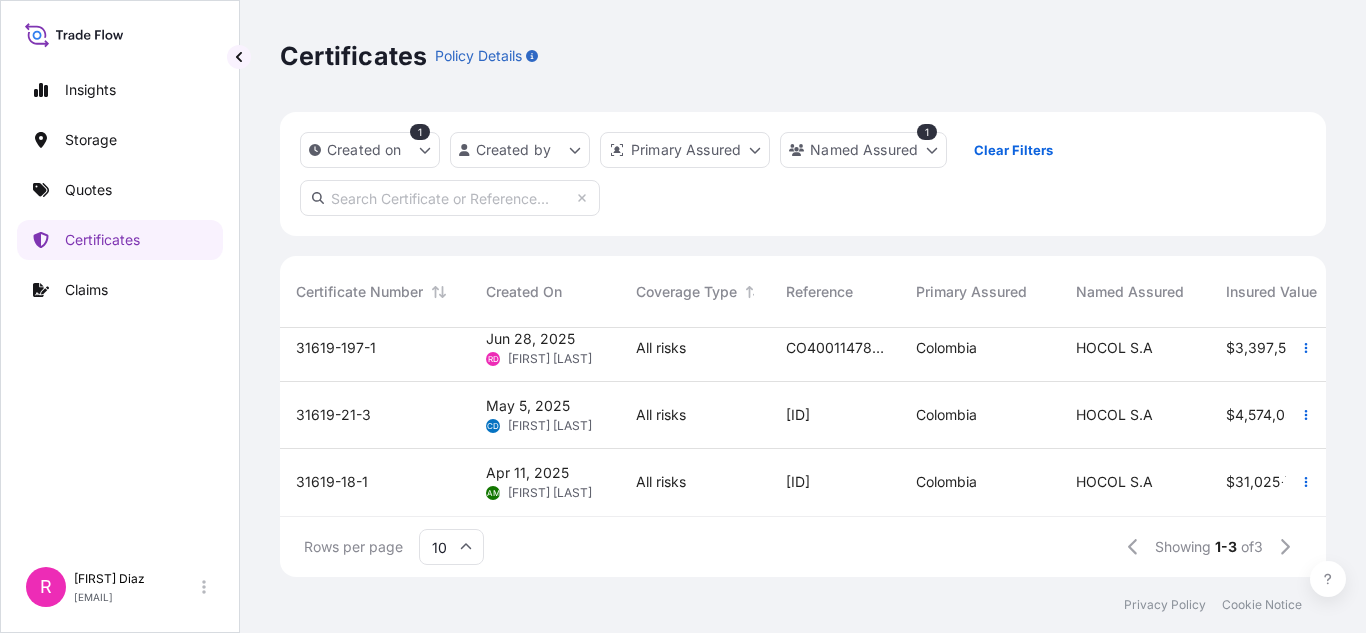 scroll, scrollTop: 0, scrollLeft: 0, axis: both 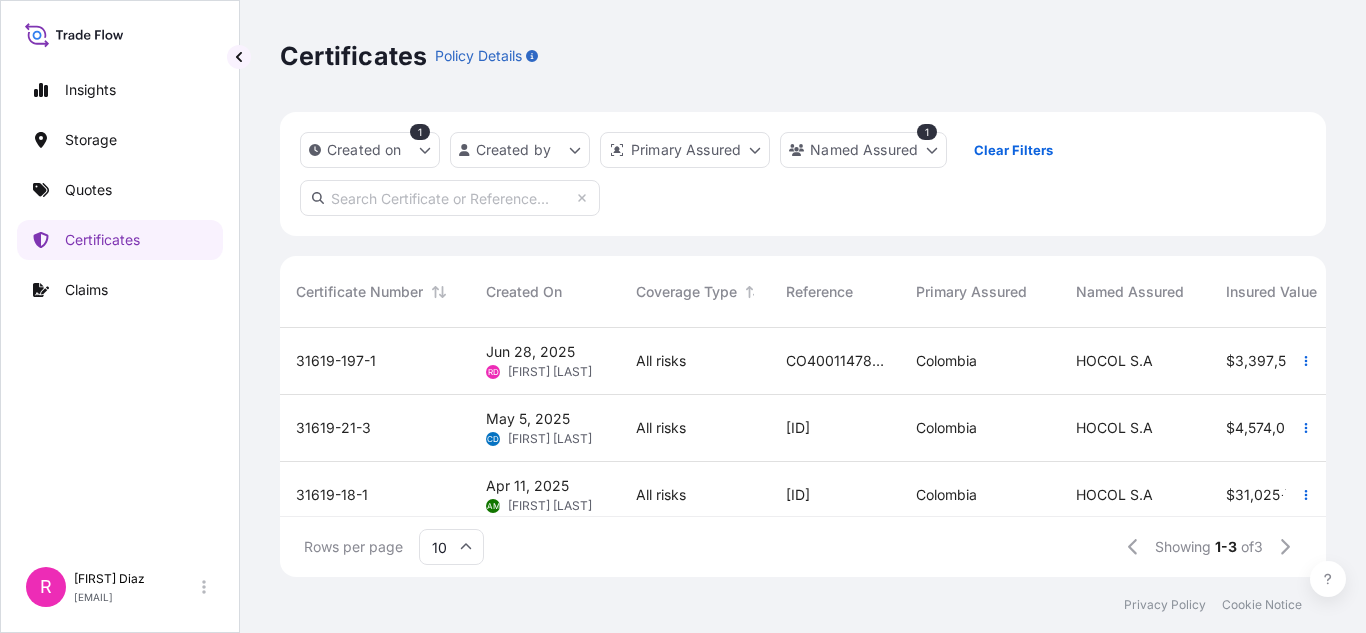 click on "31619-197-1" at bounding box center (375, 361) 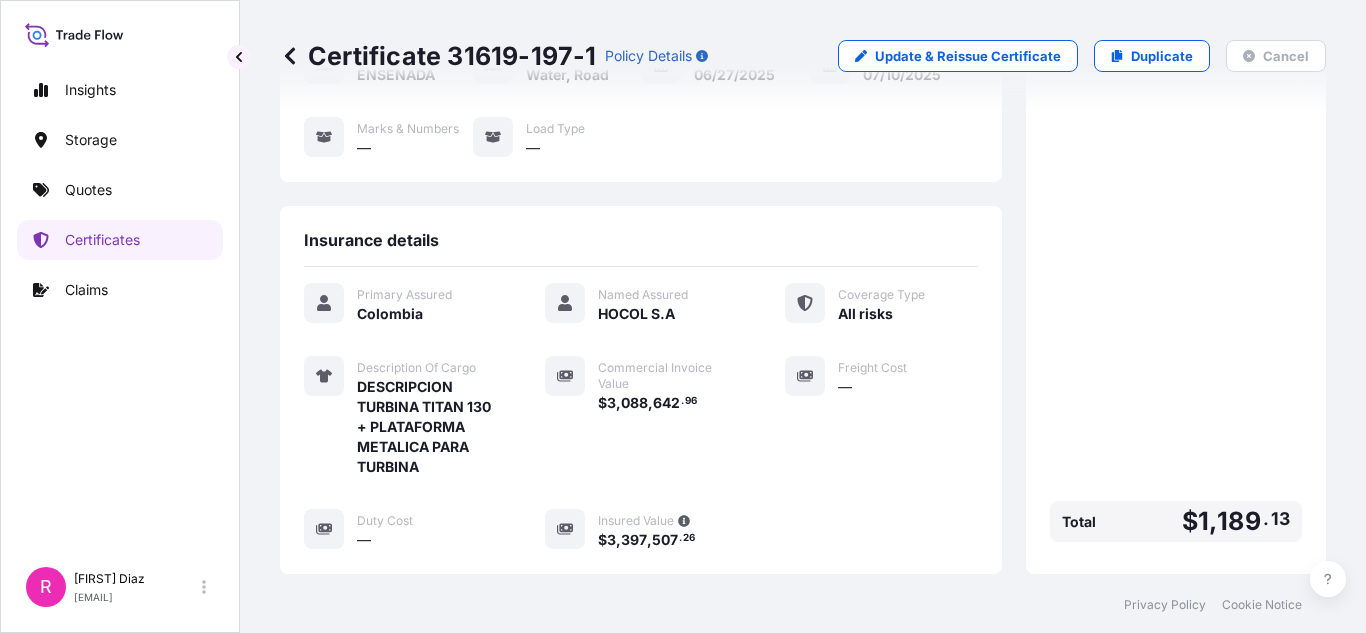 scroll, scrollTop: 0, scrollLeft: 0, axis: both 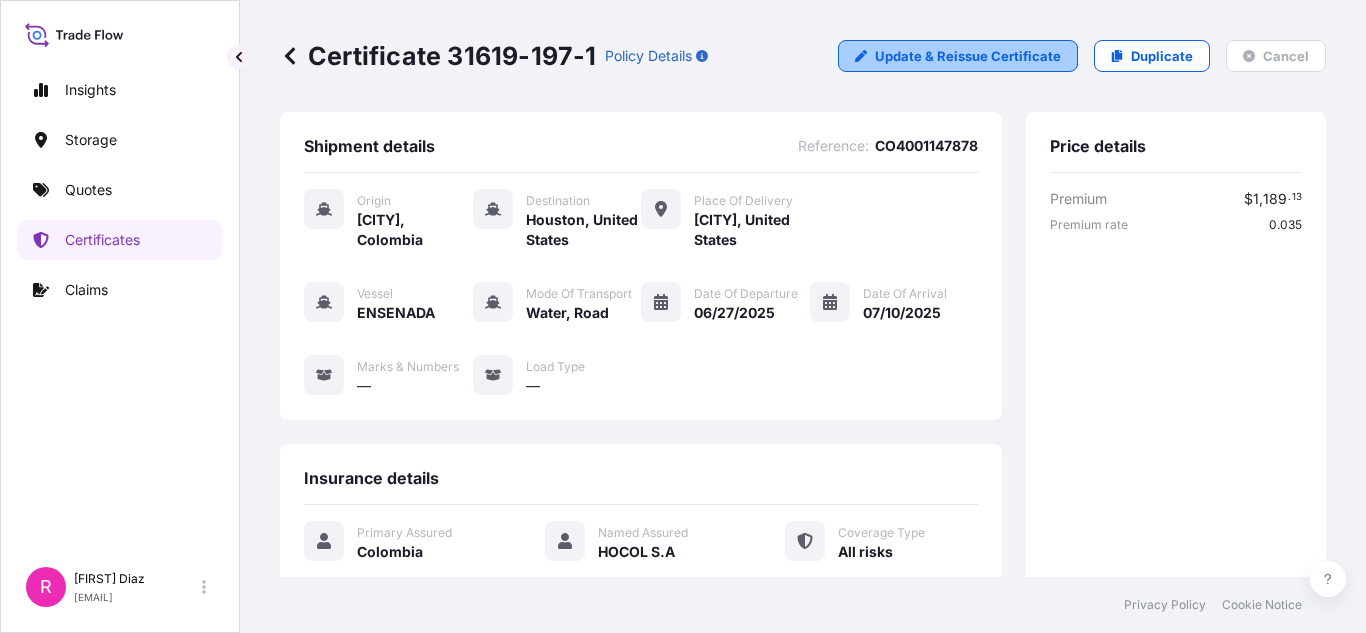click on "Update & Reissue Certificate" at bounding box center [968, 56] 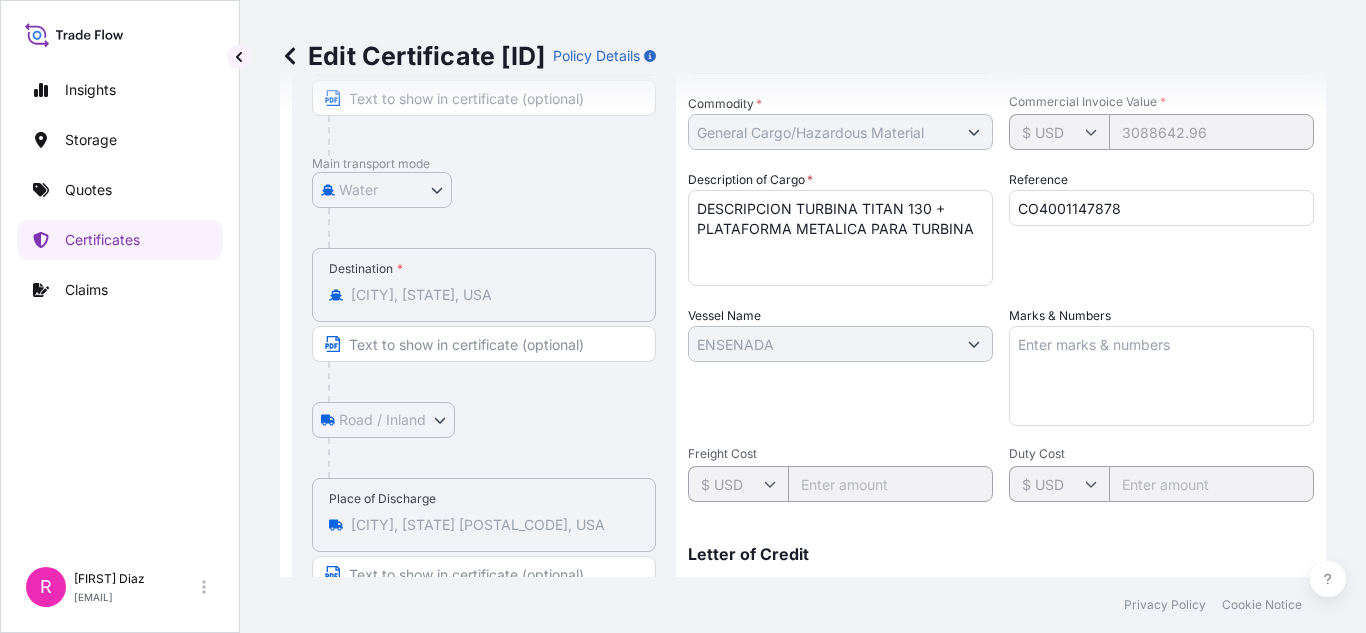 scroll, scrollTop: 400, scrollLeft: 0, axis: vertical 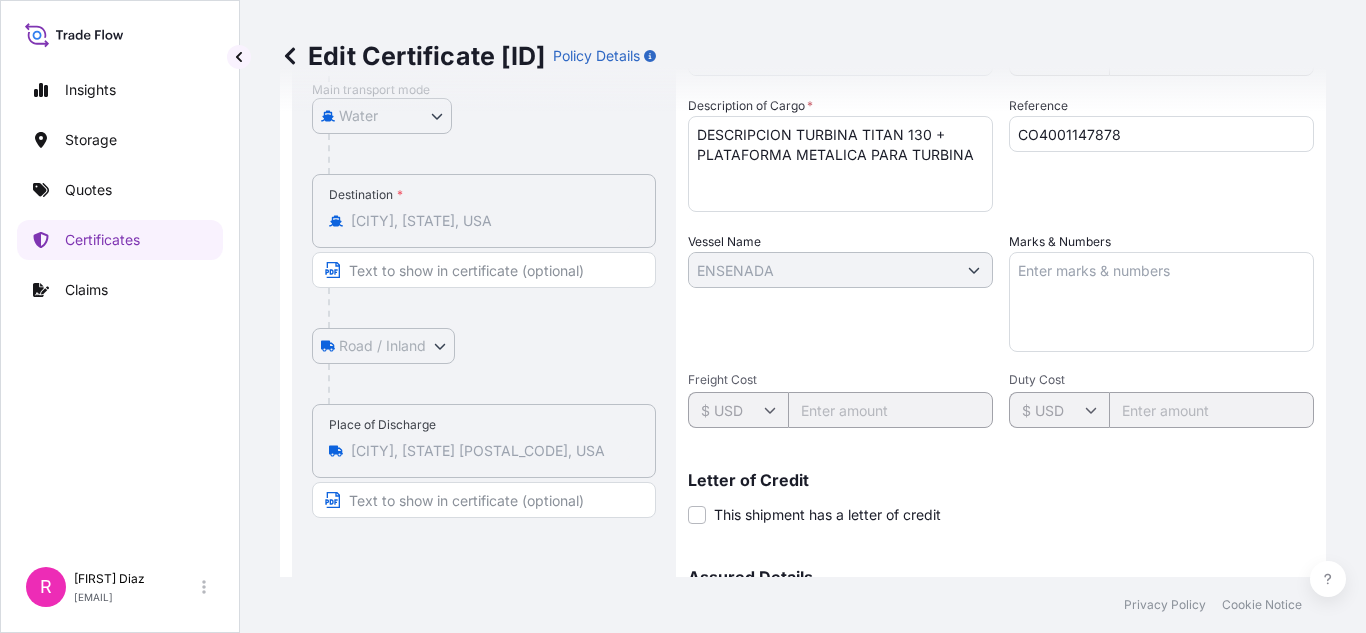 drag, startPoint x: 524, startPoint y: 463, endPoint x: 344, endPoint y: 438, distance: 181.72781 